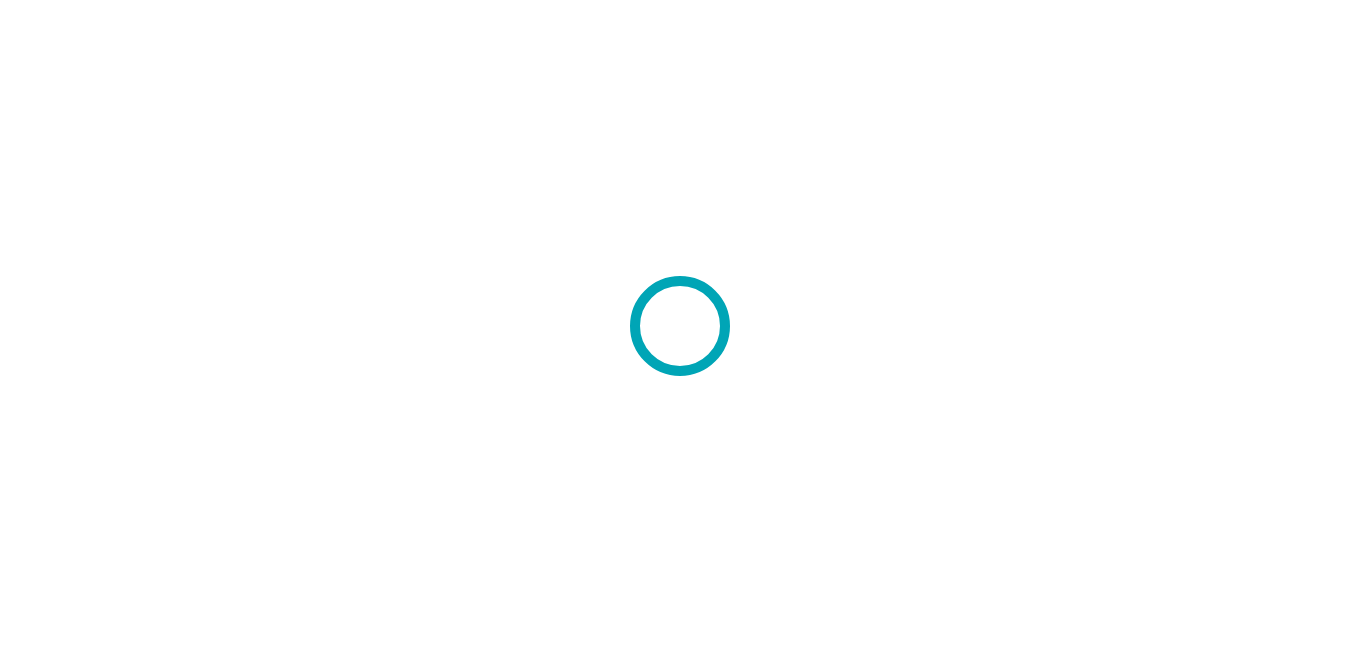 scroll, scrollTop: 0, scrollLeft: 0, axis: both 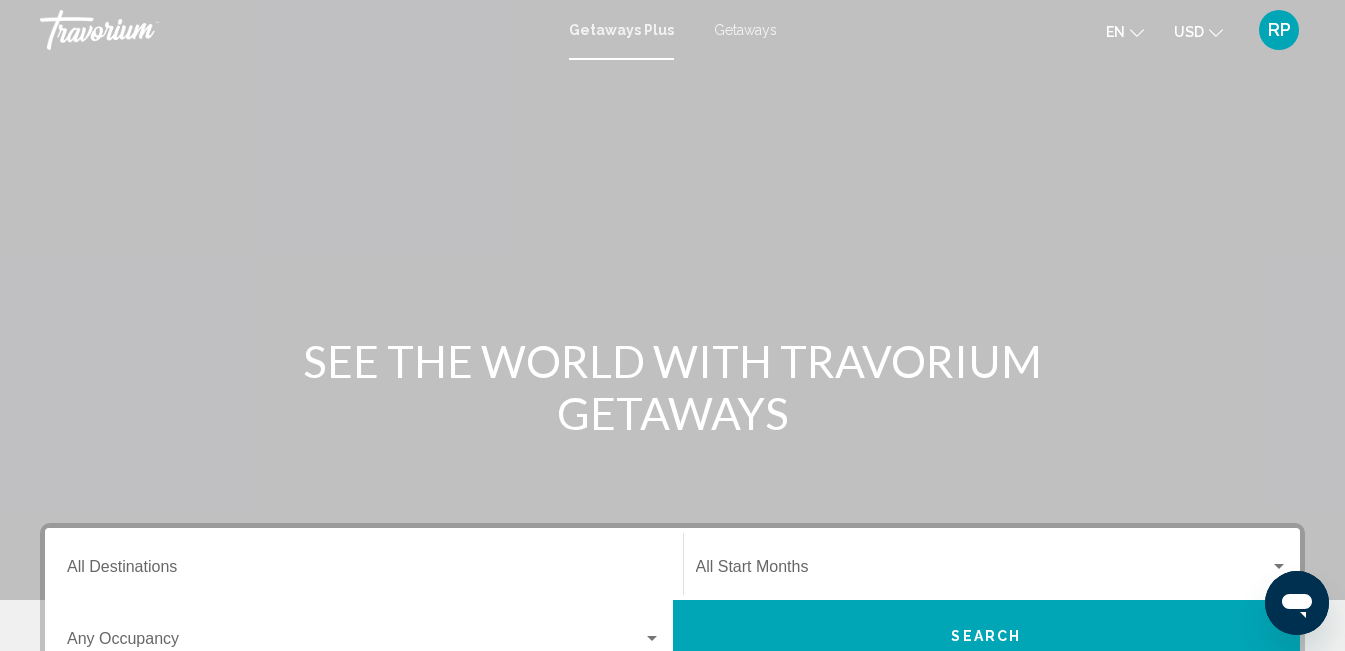 click on "Getaways" at bounding box center [745, 30] 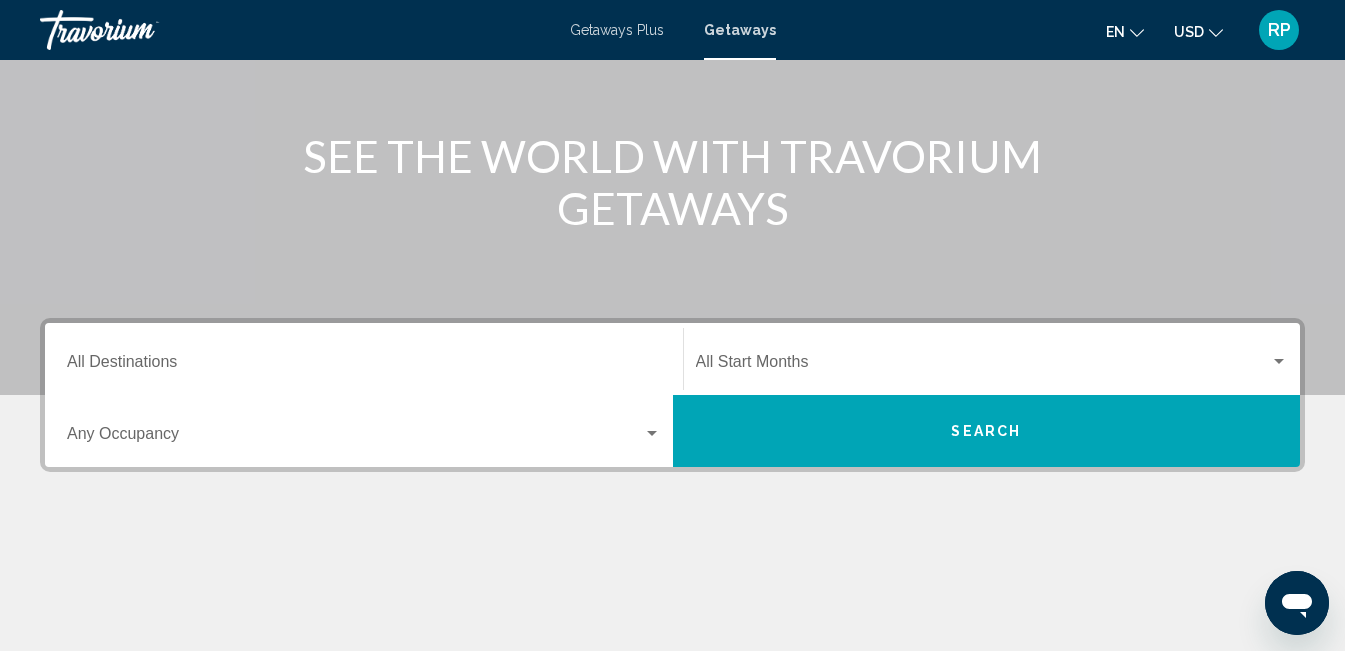 scroll, scrollTop: 302, scrollLeft: 0, axis: vertical 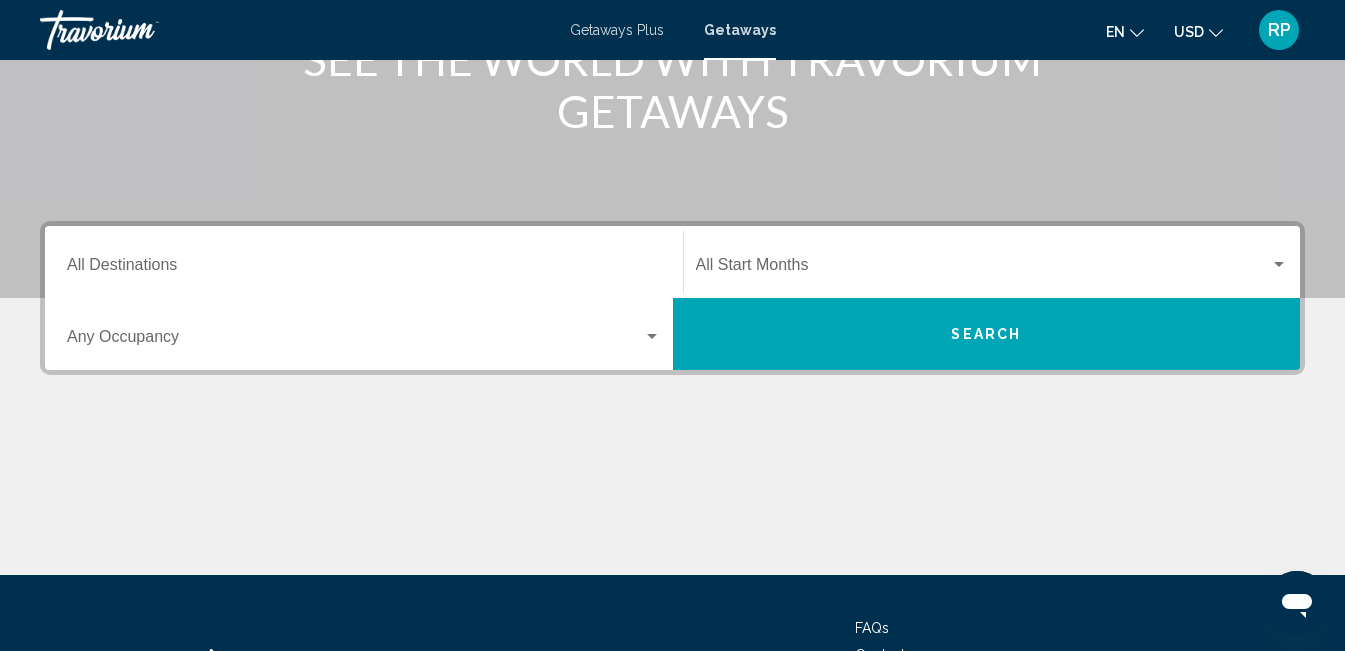 click on "Destination All Destinations" at bounding box center (364, 269) 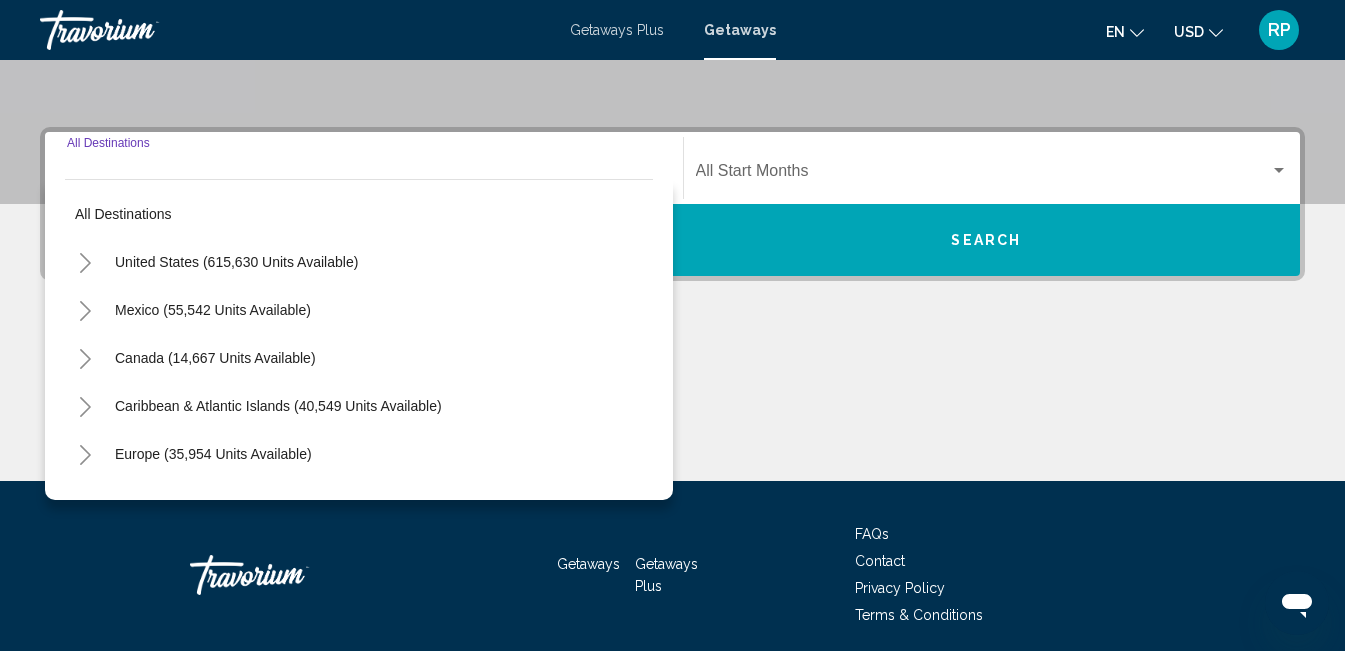 scroll, scrollTop: 458, scrollLeft: 0, axis: vertical 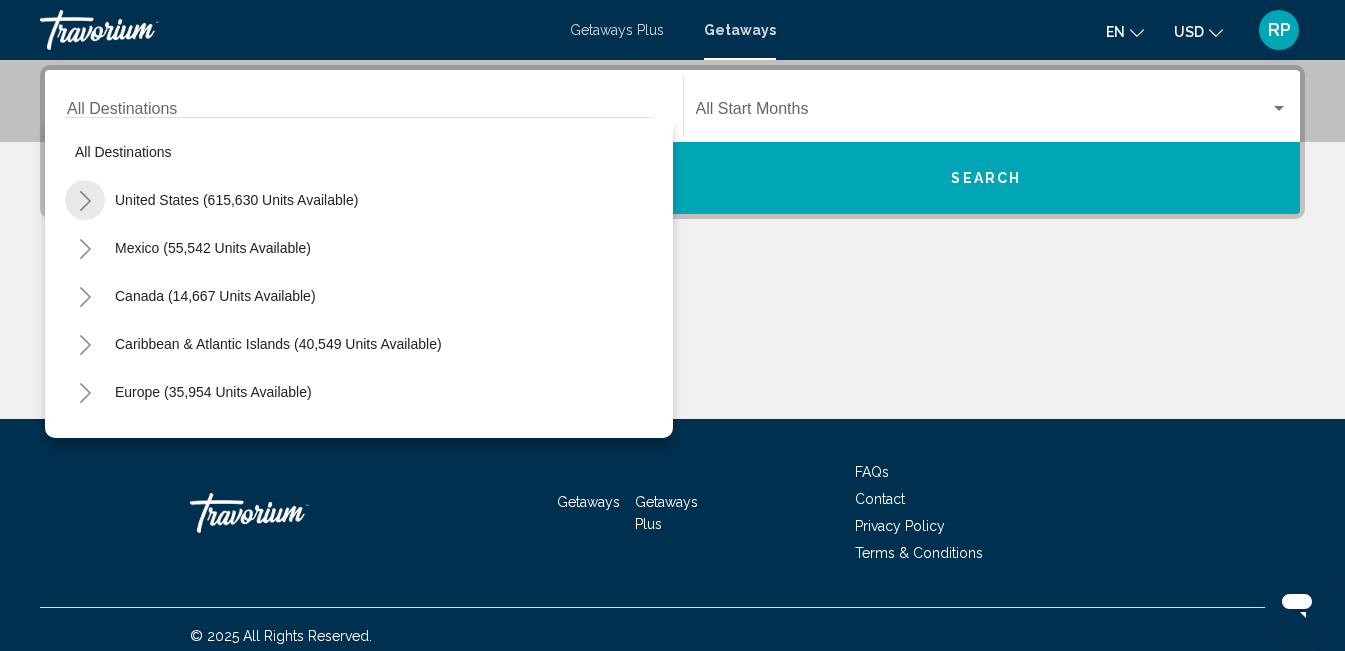 click 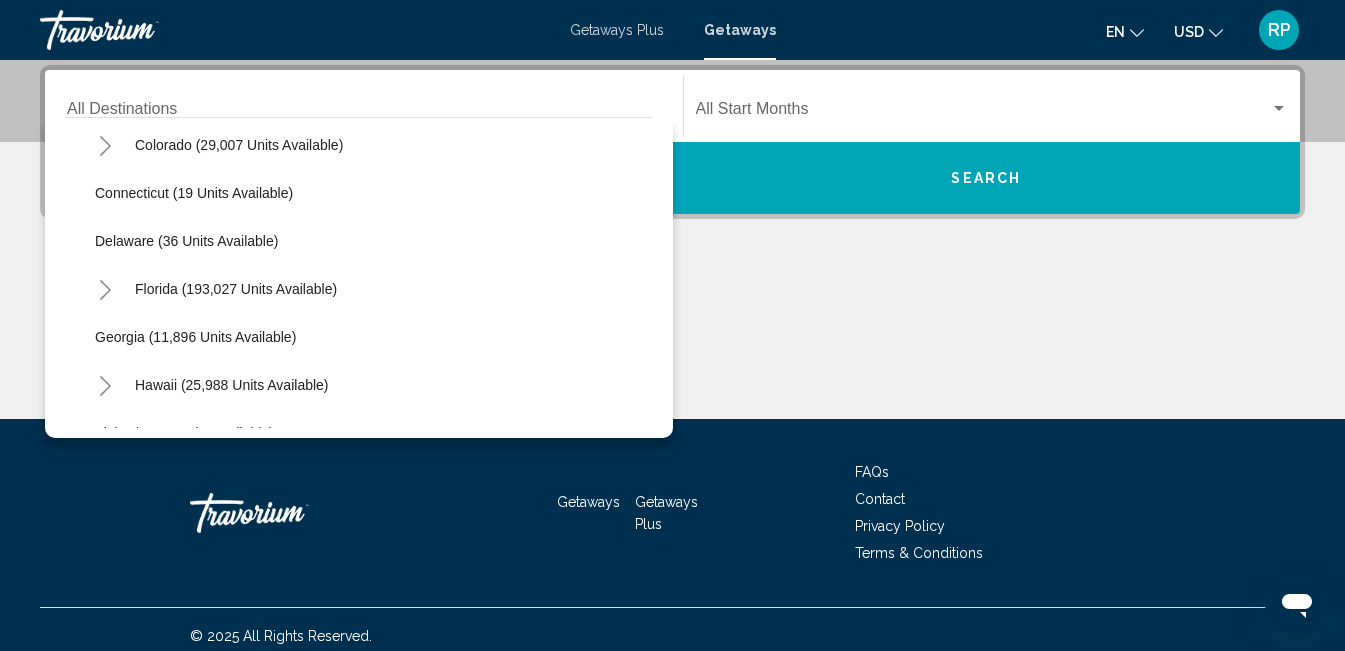 scroll, scrollTop: 248, scrollLeft: 0, axis: vertical 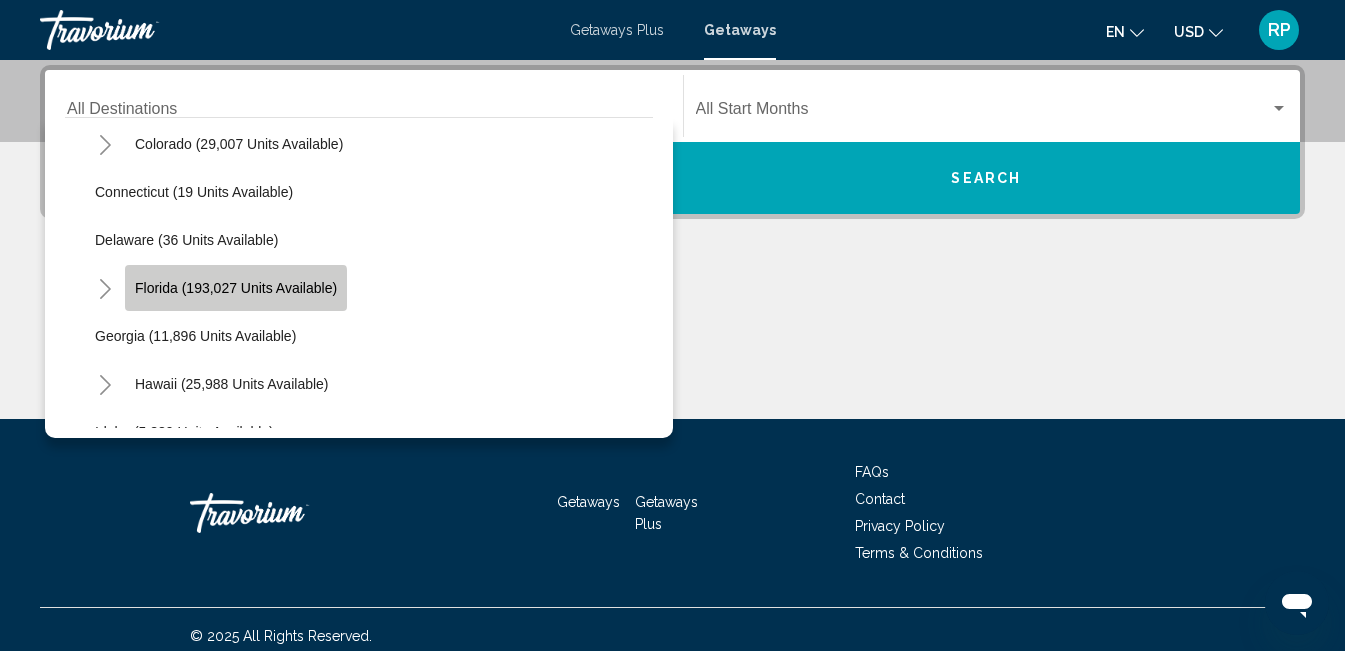 click on "Florida (193,027 units available)" 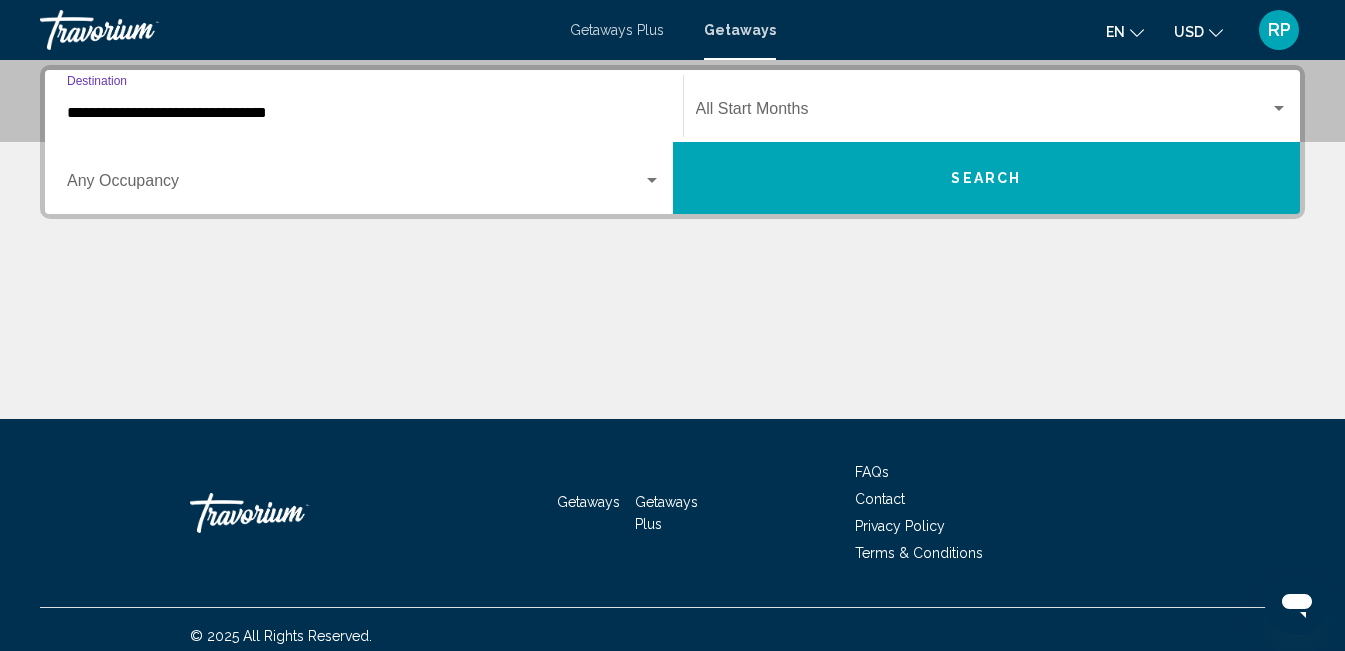 click on "**********" at bounding box center [364, 113] 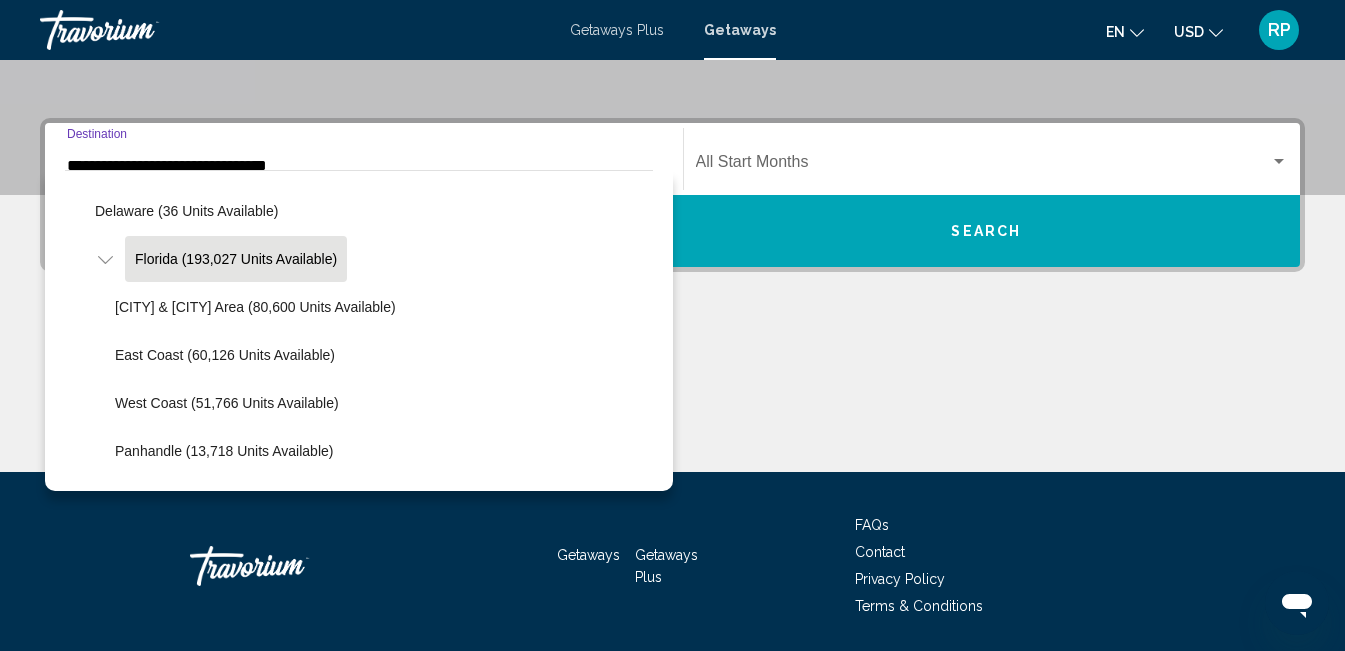 scroll, scrollTop: 230, scrollLeft: 0, axis: vertical 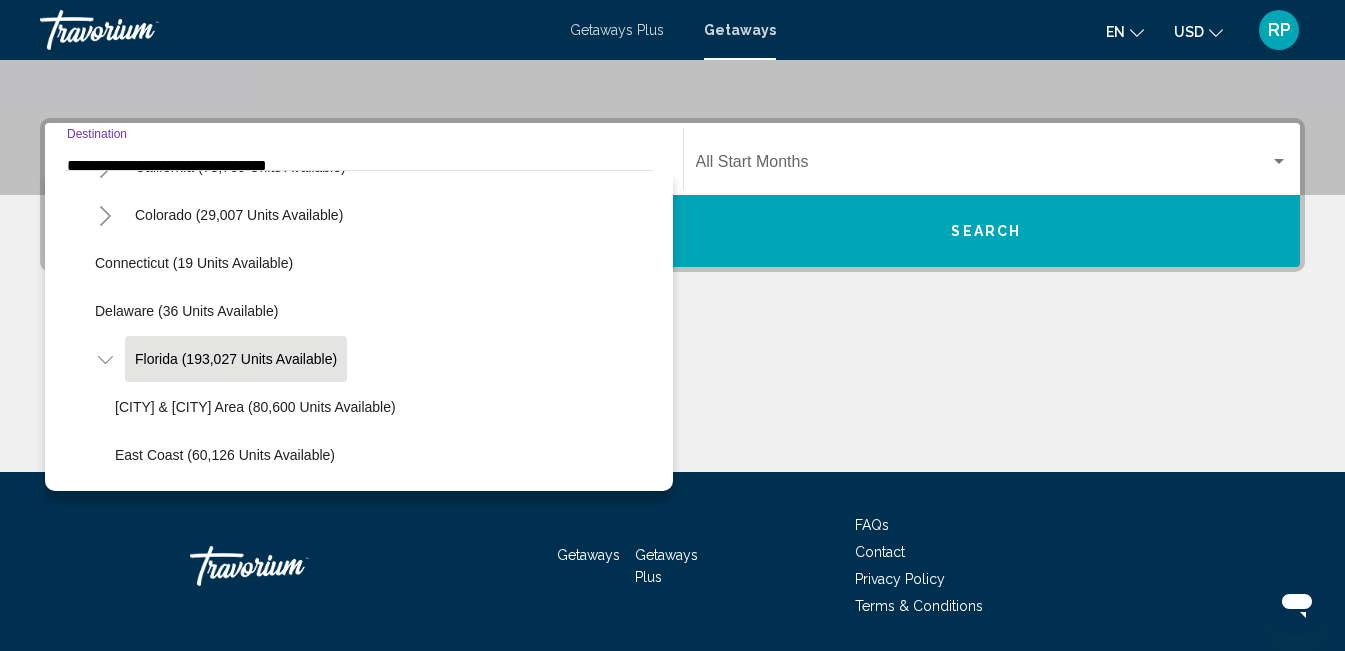 click 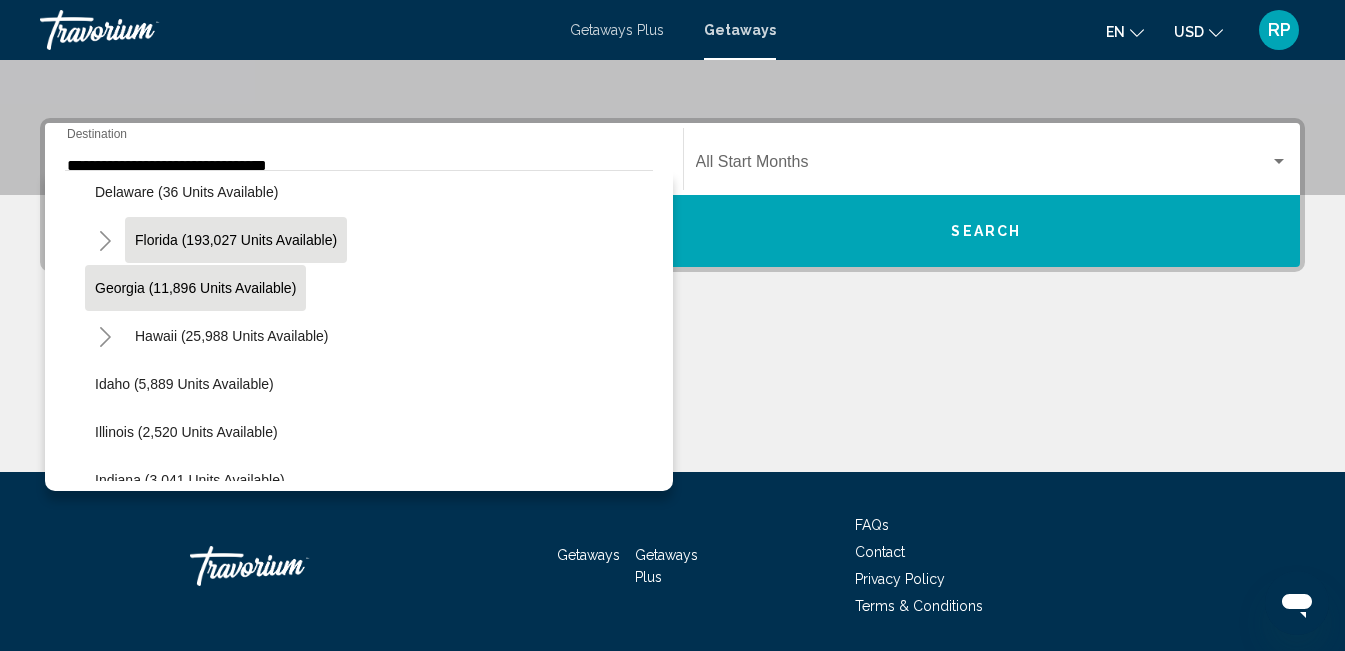 scroll, scrollTop: 347, scrollLeft: 0, axis: vertical 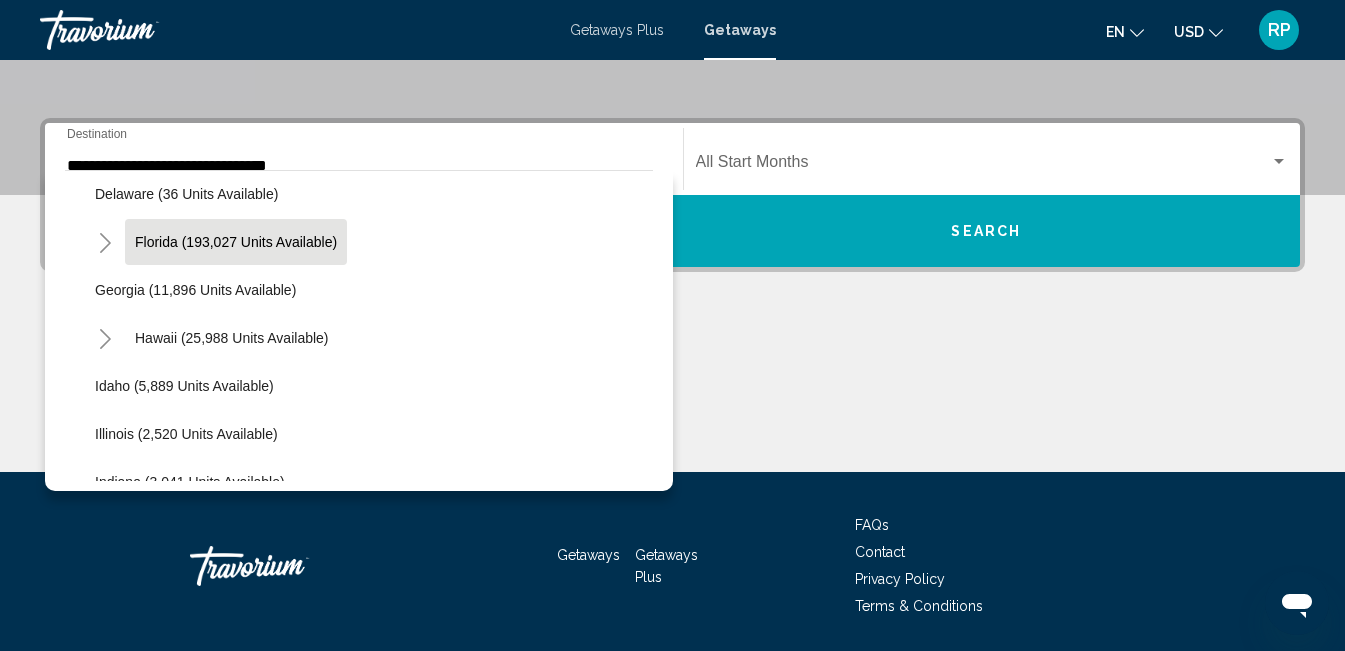 click 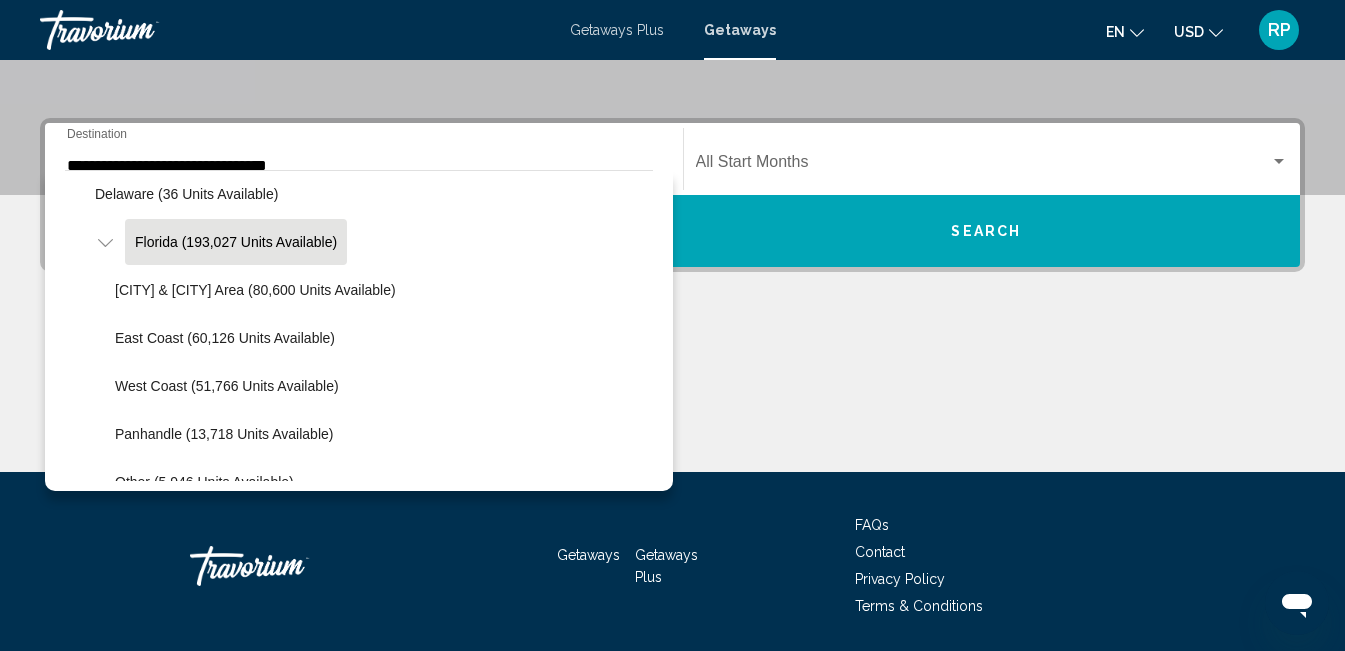 click 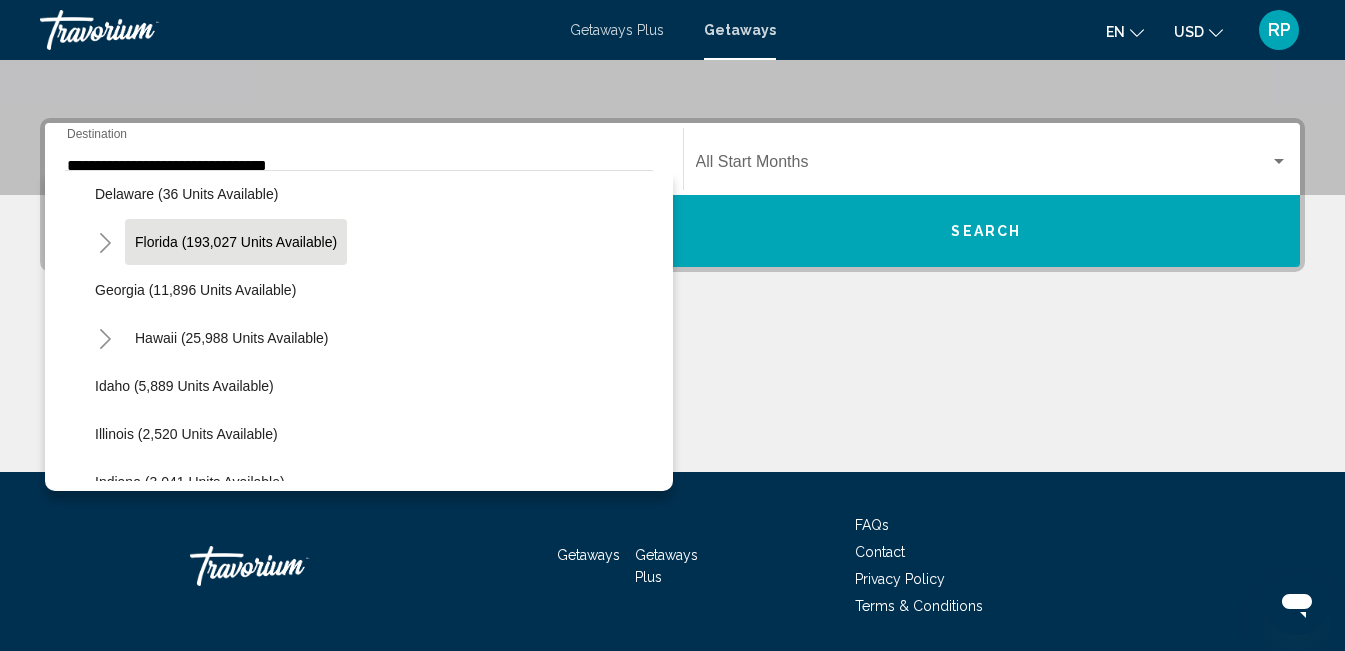 click on "Florida (193,027 units available)" 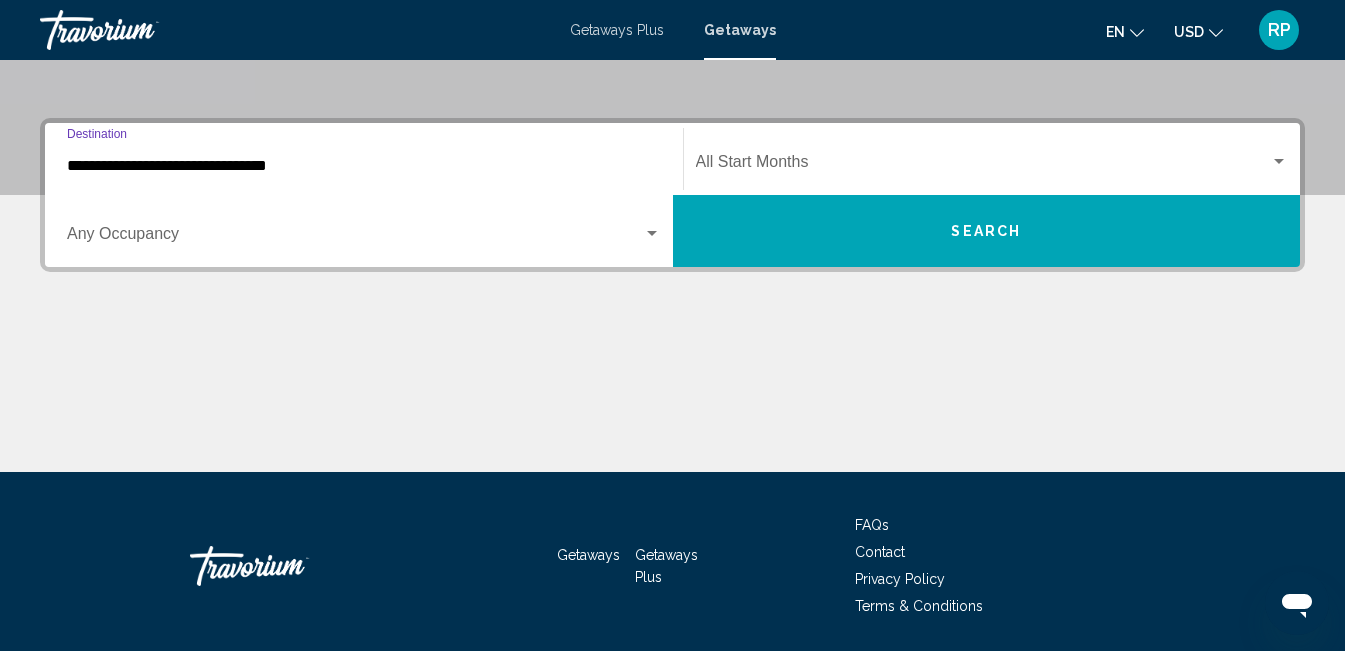 scroll, scrollTop: 458, scrollLeft: 0, axis: vertical 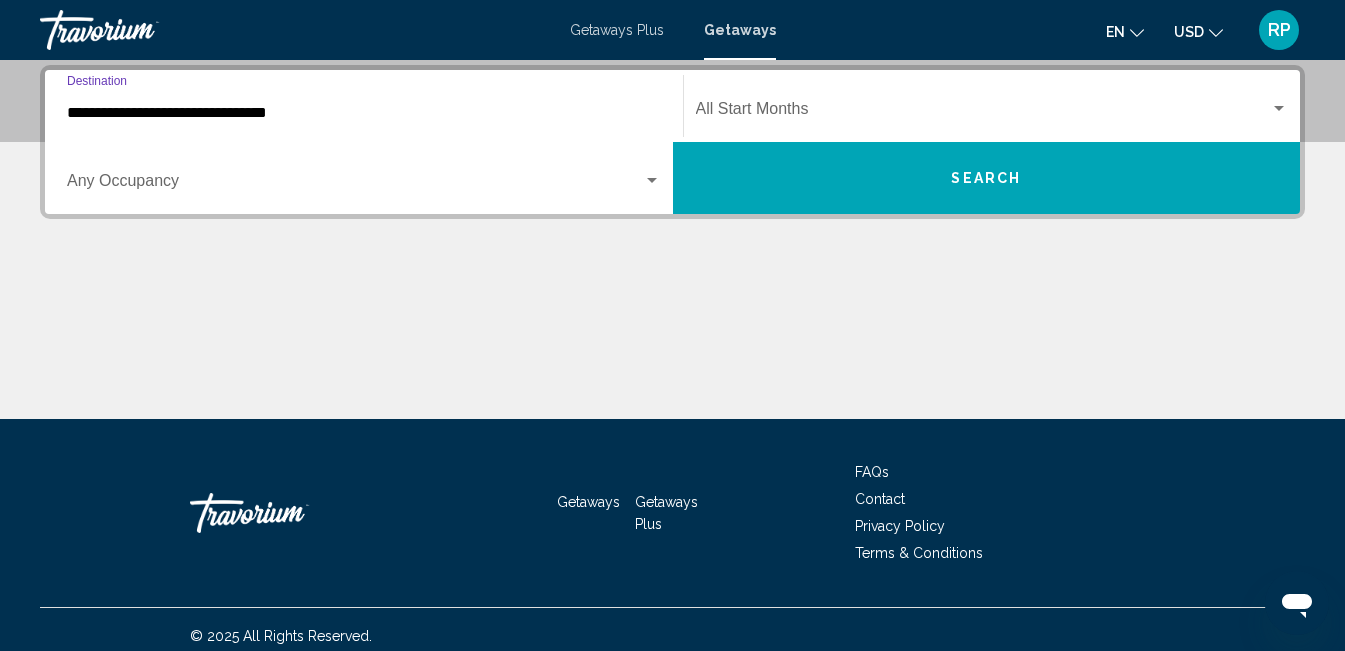 click on "**********" at bounding box center [364, 113] 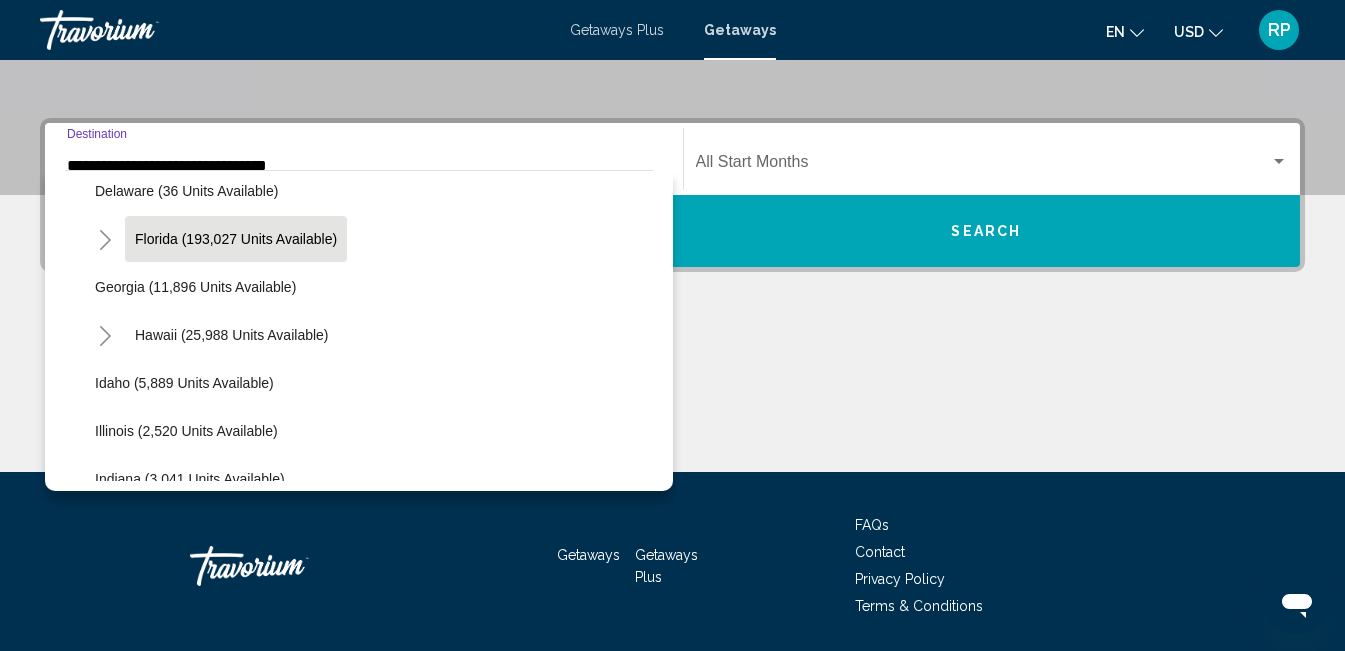 scroll, scrollTop: 366, scrollLeft: 0, axis: vertical 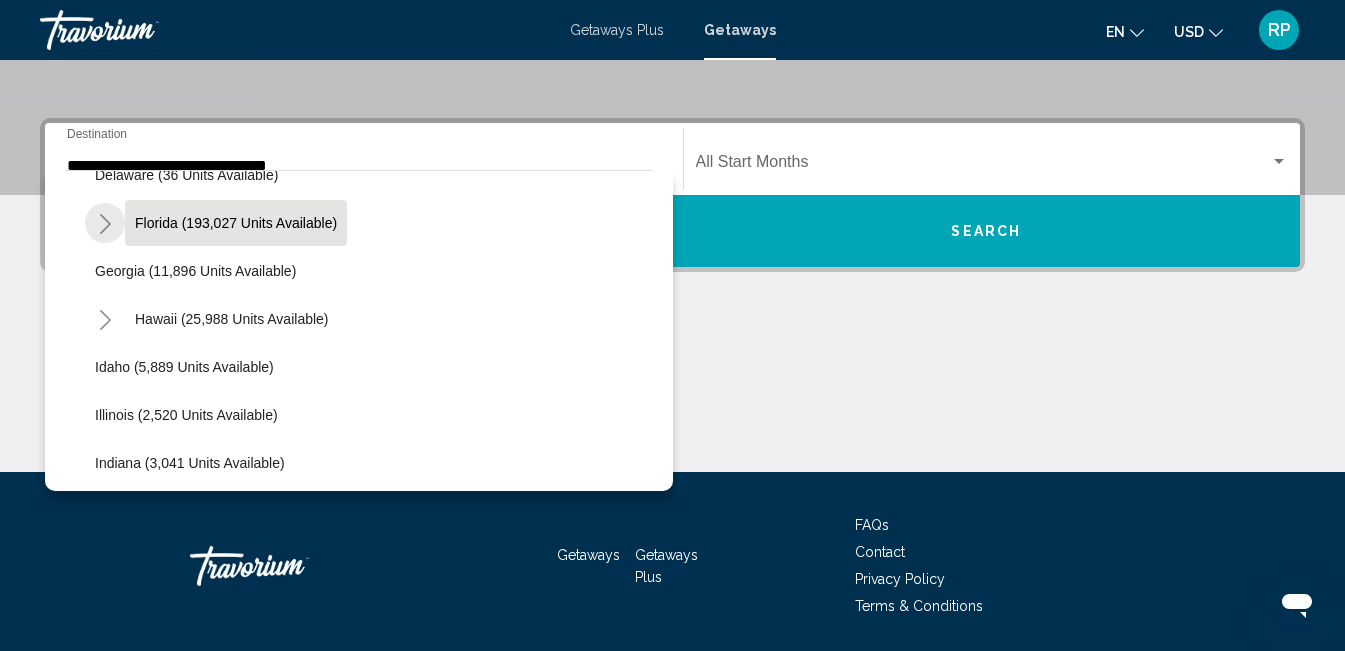 click 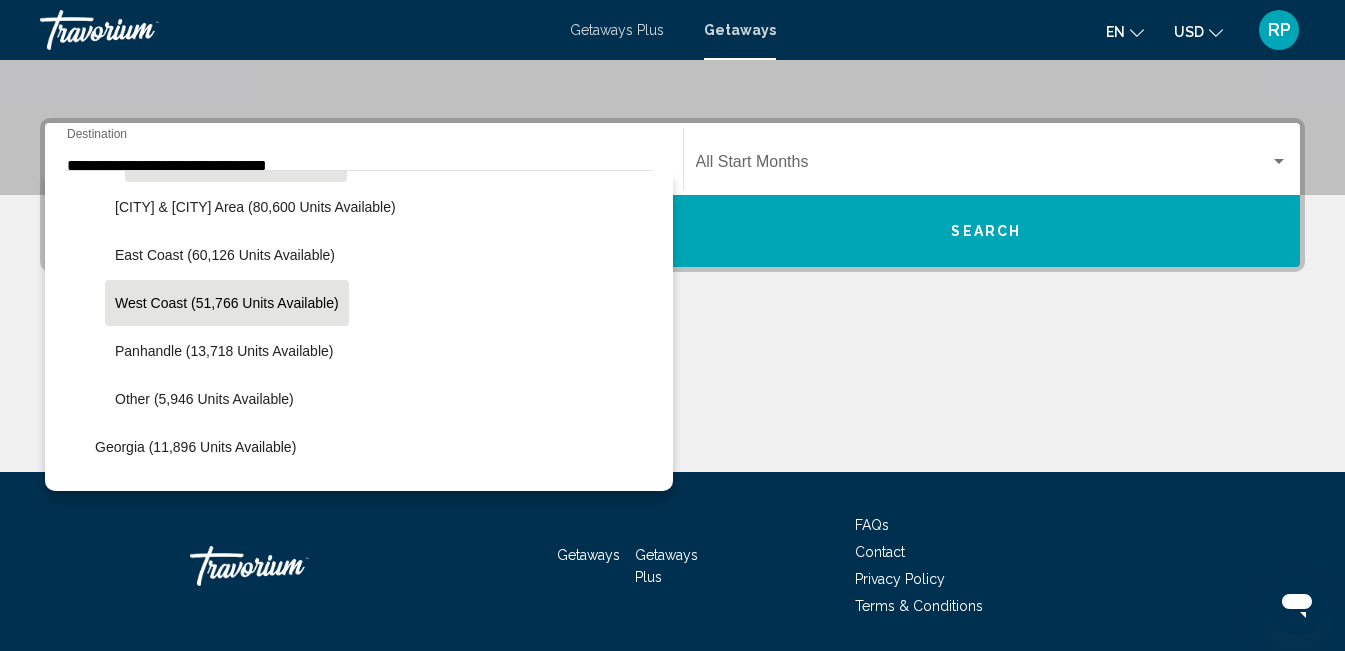 scroll, scrollTop: 463, scrollLeft: 0, axis: vertical 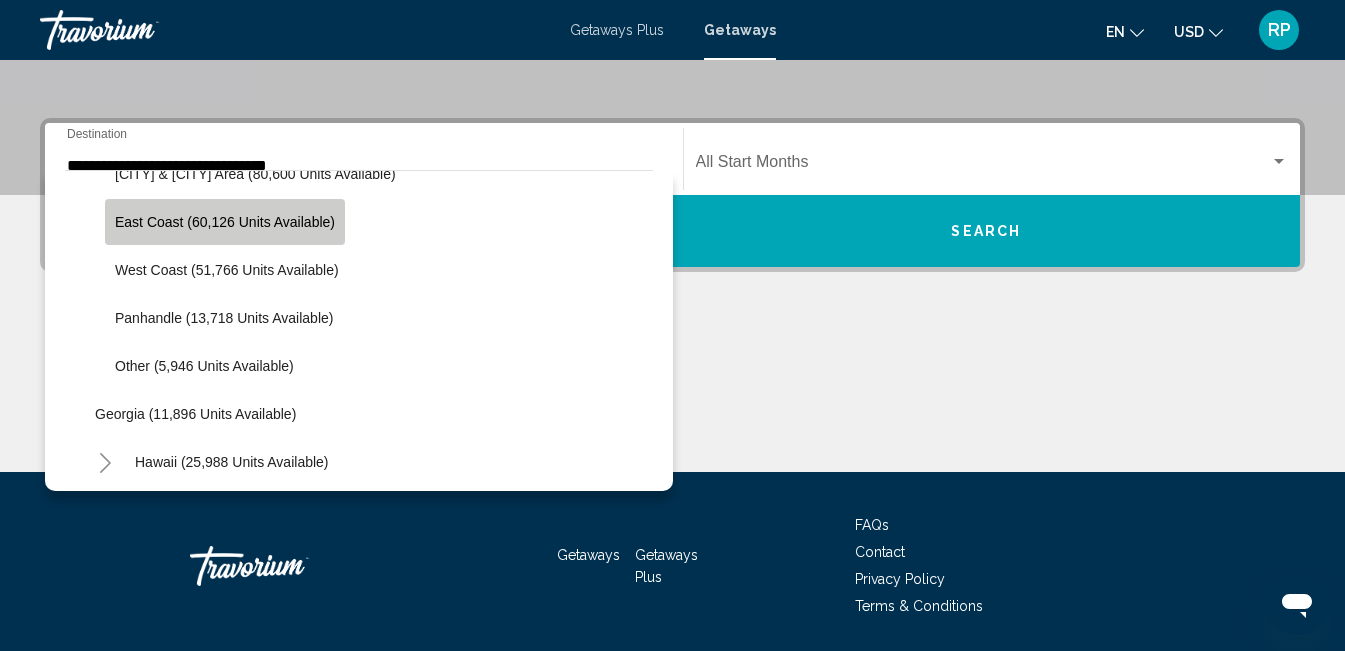 click on "East Coast (60,126 units available)" 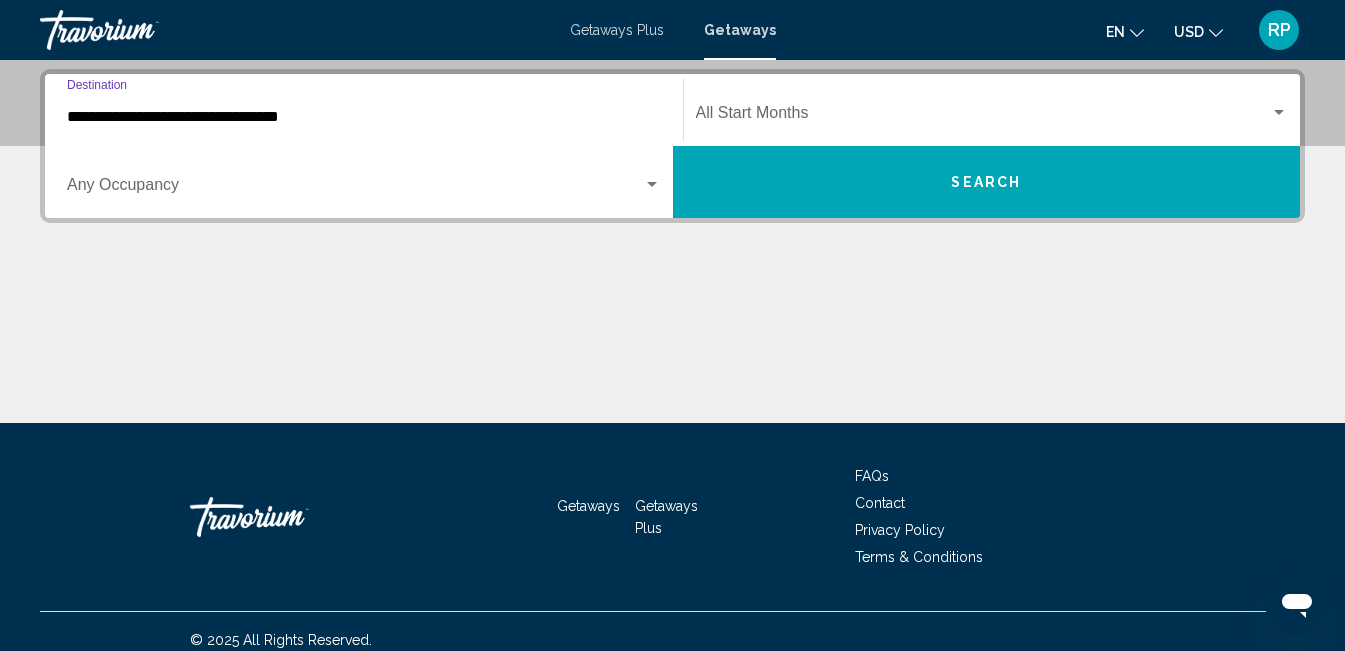 scroll, scrollTop: 458, scrollLeft: 0, axis: vertical 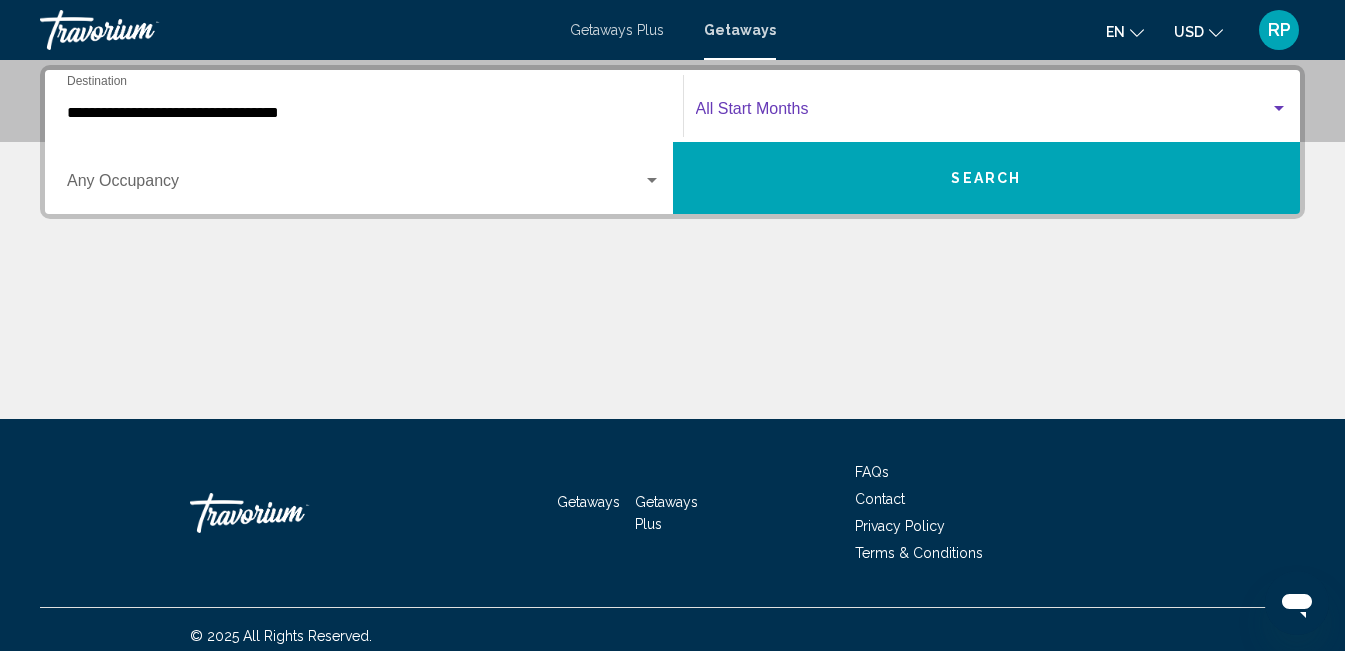 click at bounding box center [983, 113] 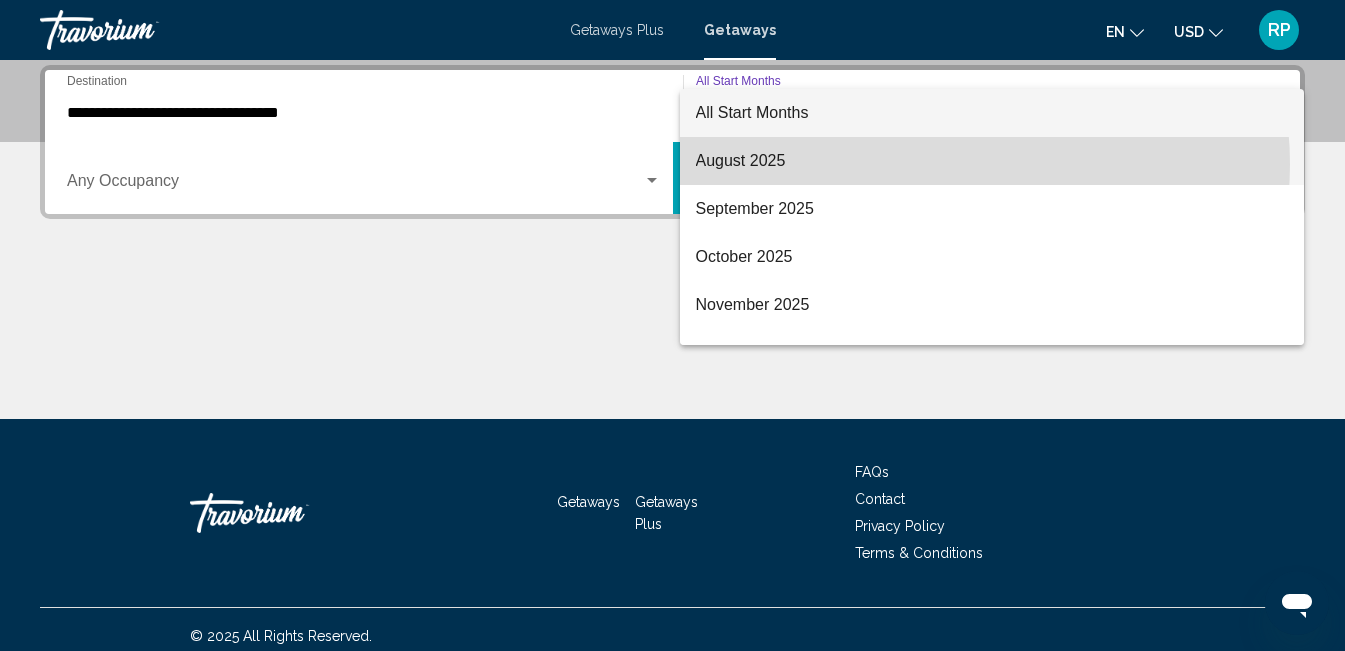 click on "August 2025" at bounding box center [992, 161] 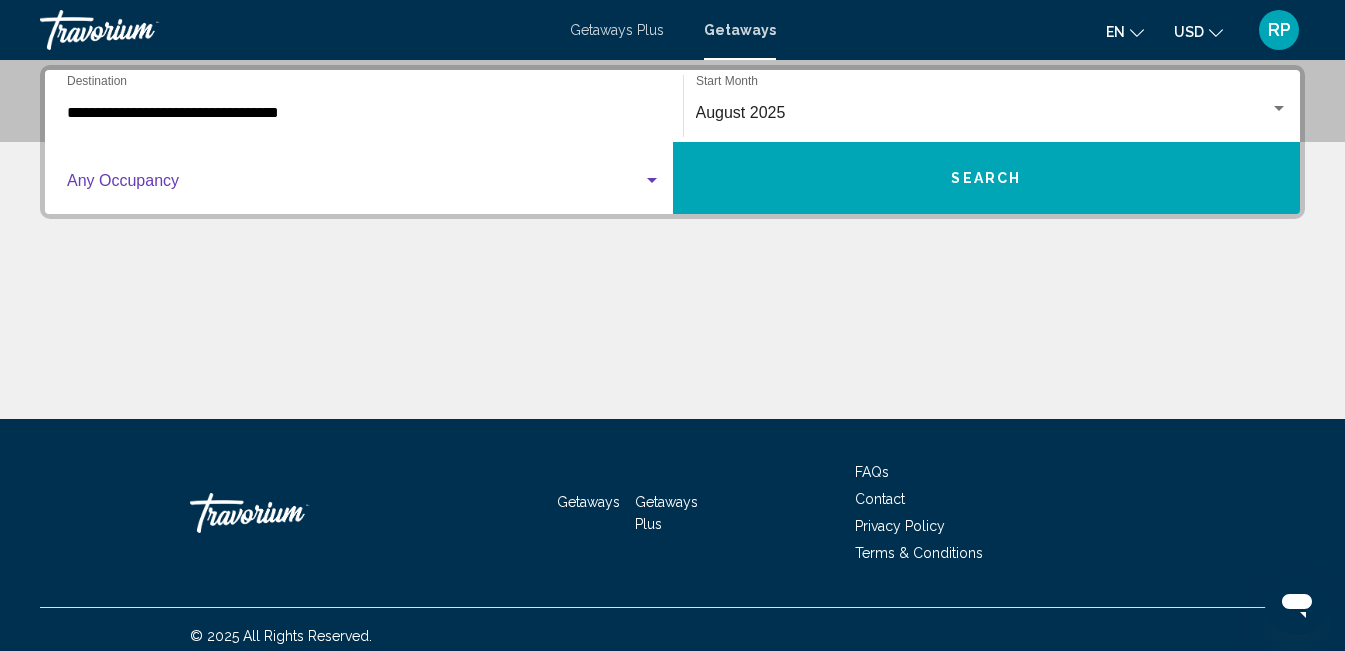 click at bounding box center (355, 185) 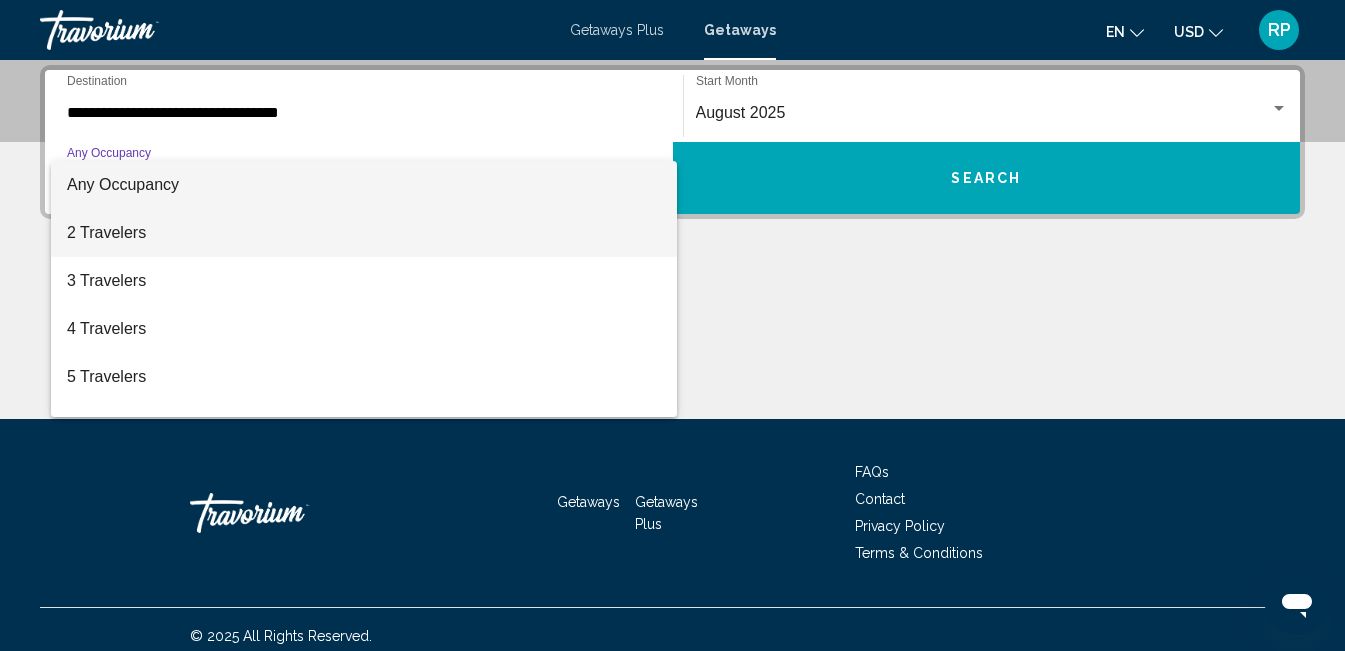 click on "2 Travelers" at bounding box center [364, 233] 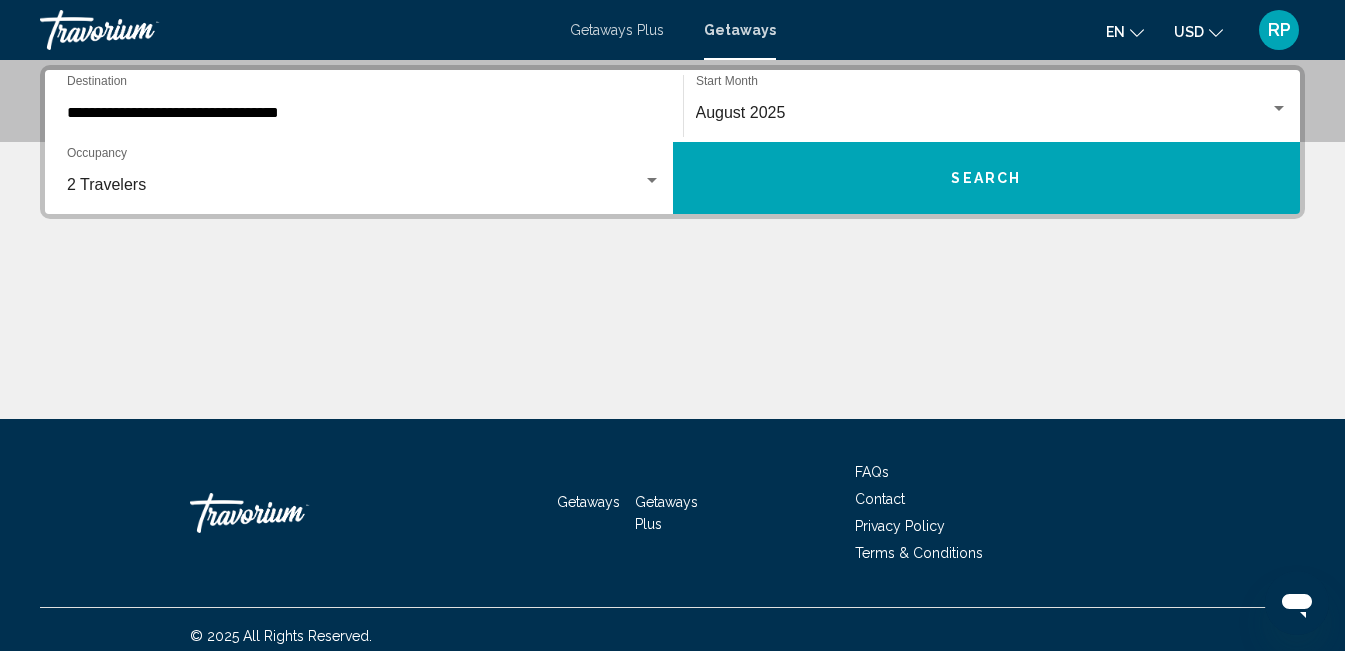 click on "2 Travelers Occupancy Any Occupancy" at bounding box center [364, 178] 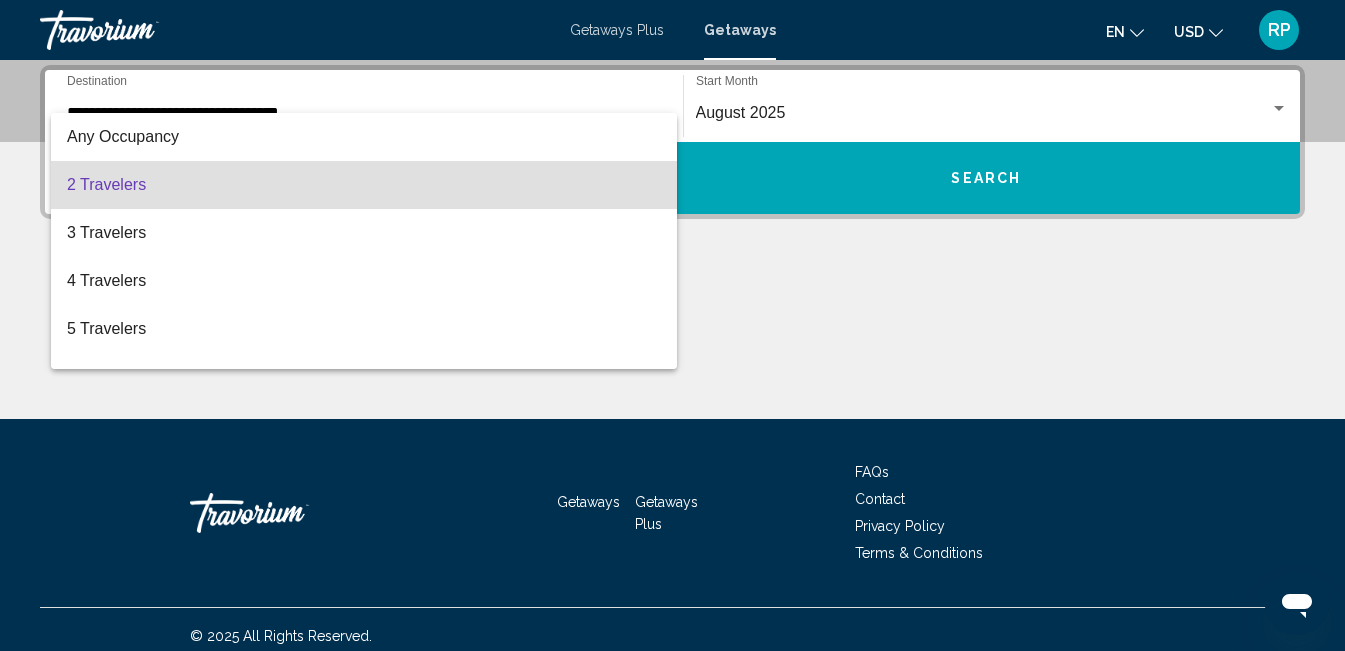 click at bounding box center [672, 325] 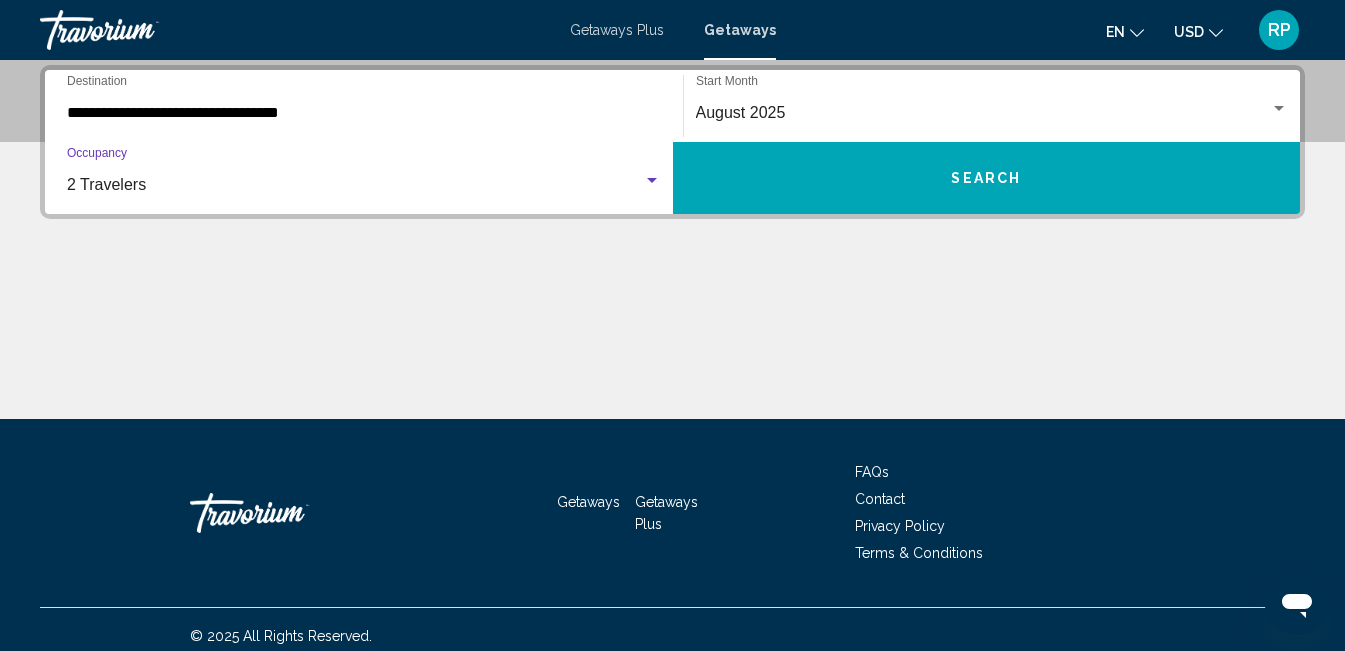 click at bounding box center [652, 180] 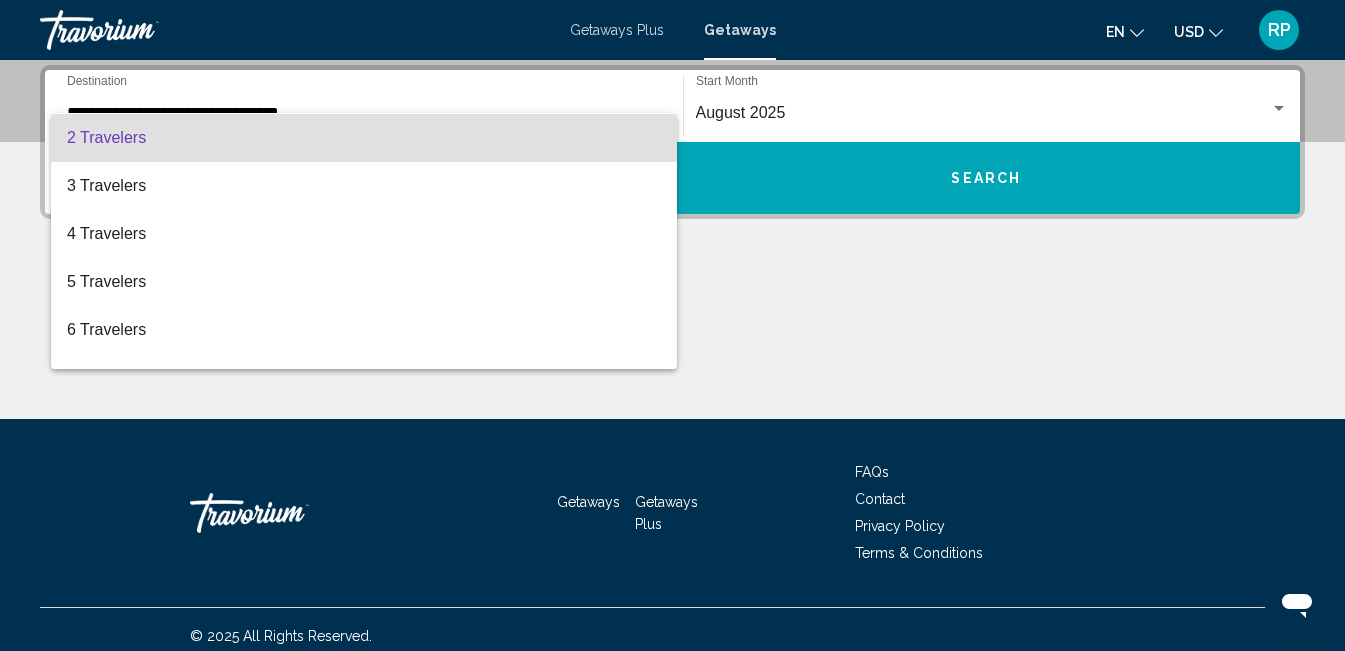 scroll, scrollTop: 0, scrollLeft: 0, axis: both 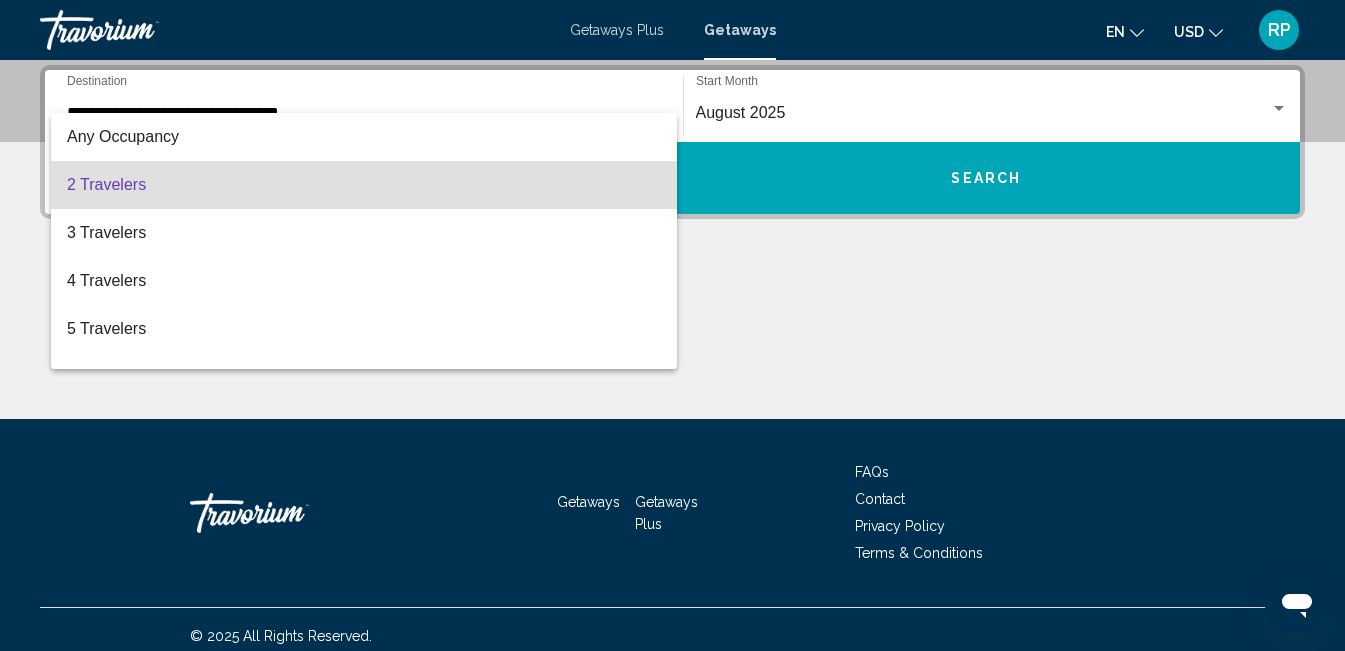 click on "2 Travelers" at bounding box center (364, 185) 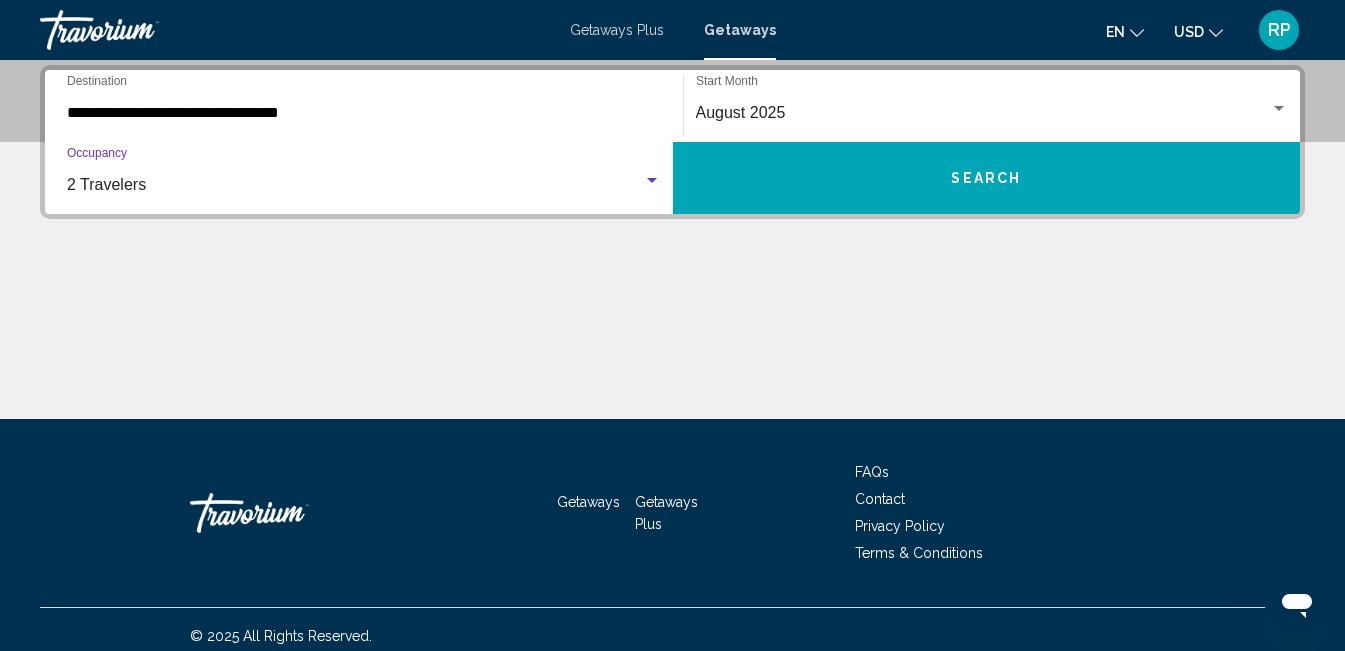 click on "Search" at bounding box center [987, 178] 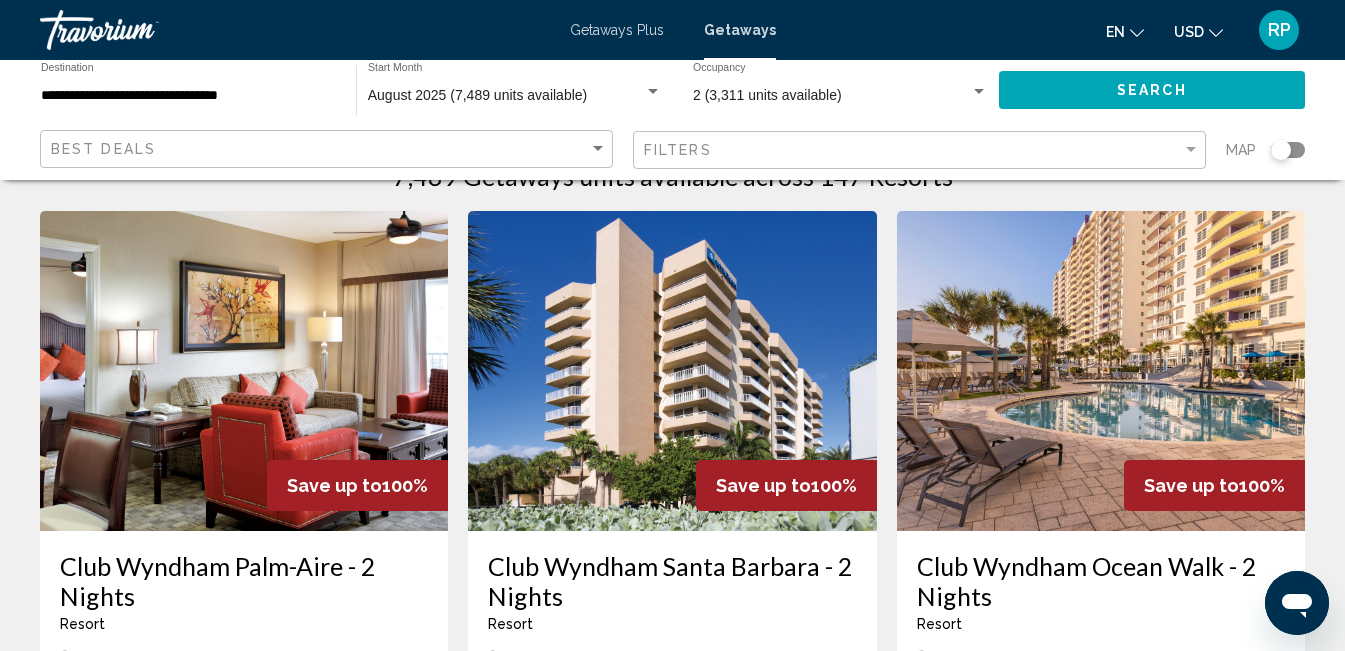 scroll, scrollTop: 0, scrollLeft: 0, axis: both 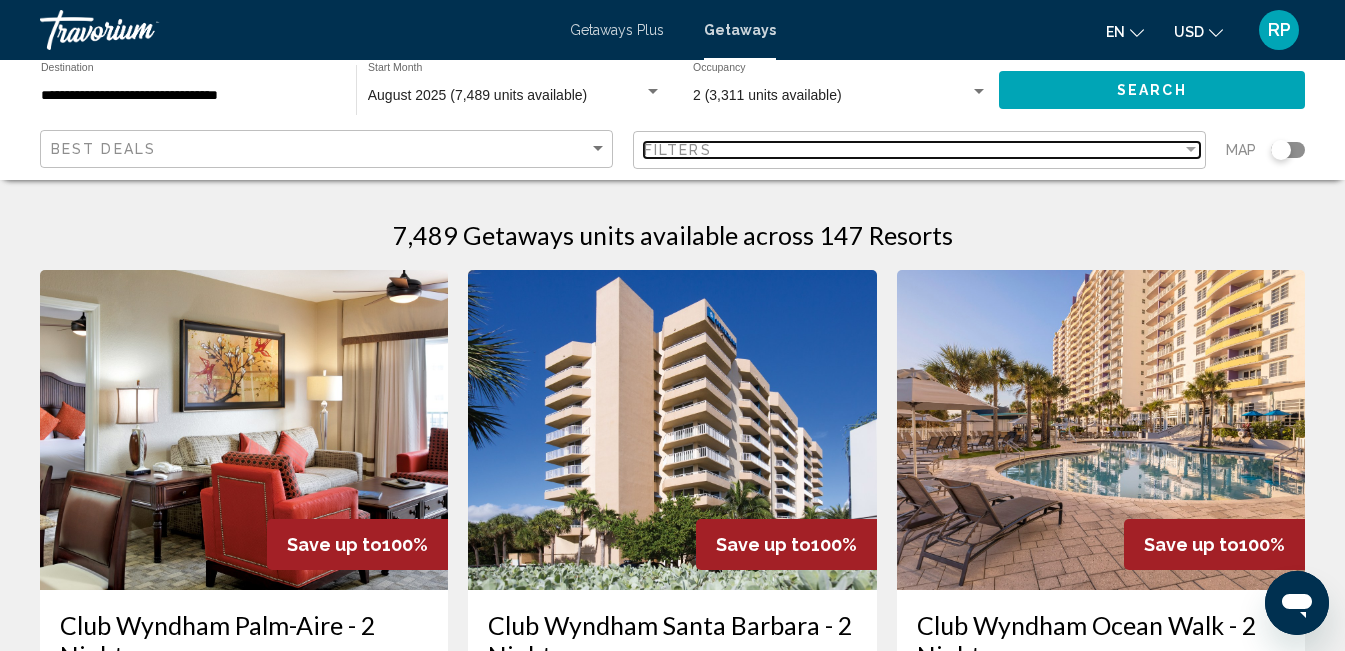 click on "Filters" at bounding box center [913, 150] 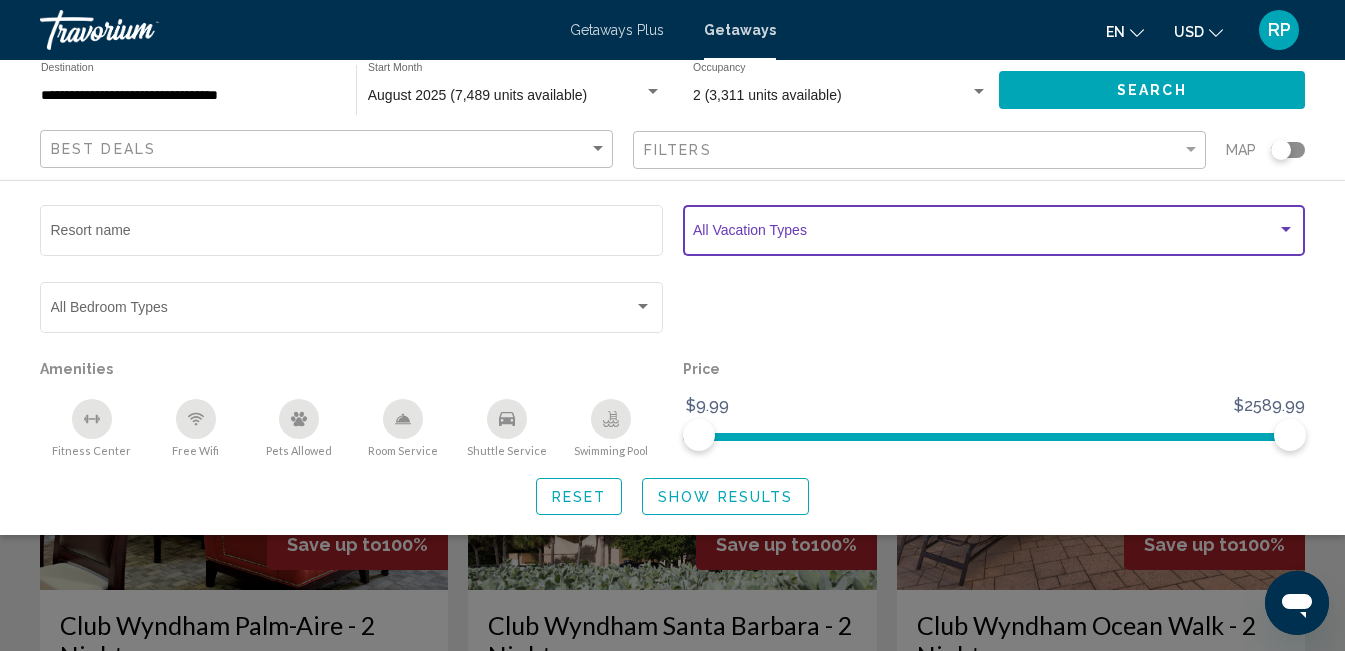 click at bounding box center [985, 234] 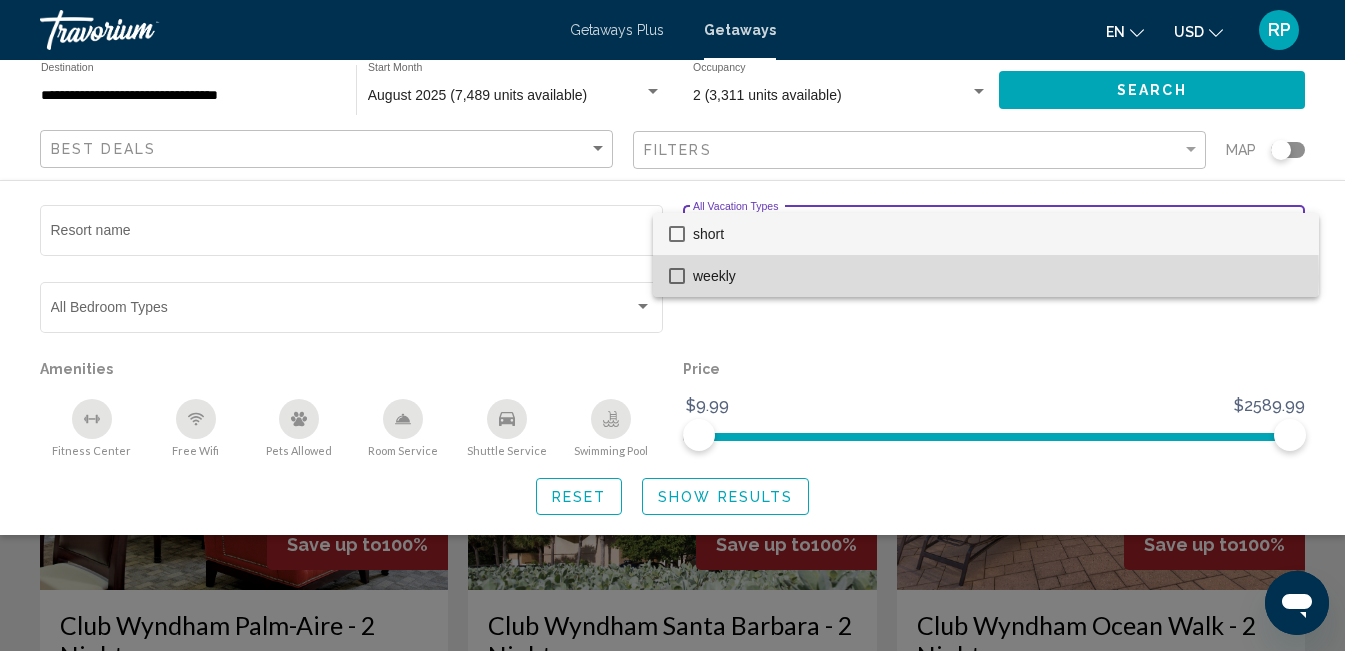click on "weekly" at bounding box center [998, 276] 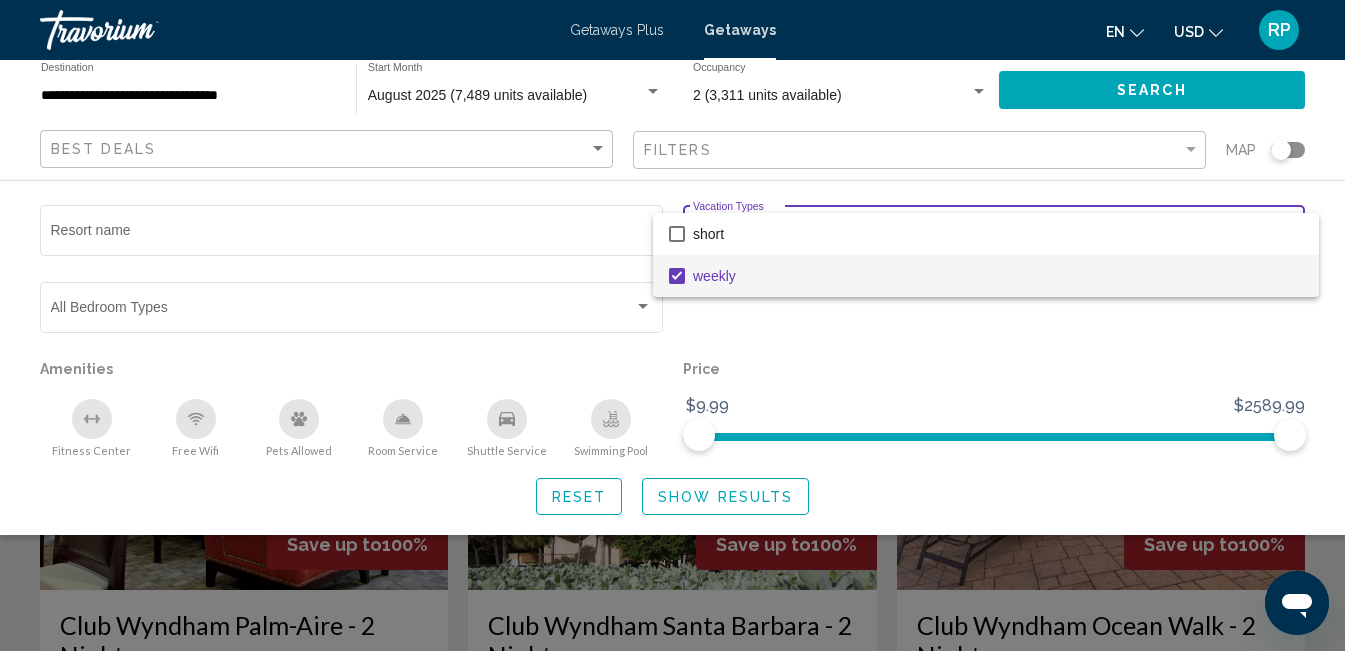 click at bounding box center [672, 325] 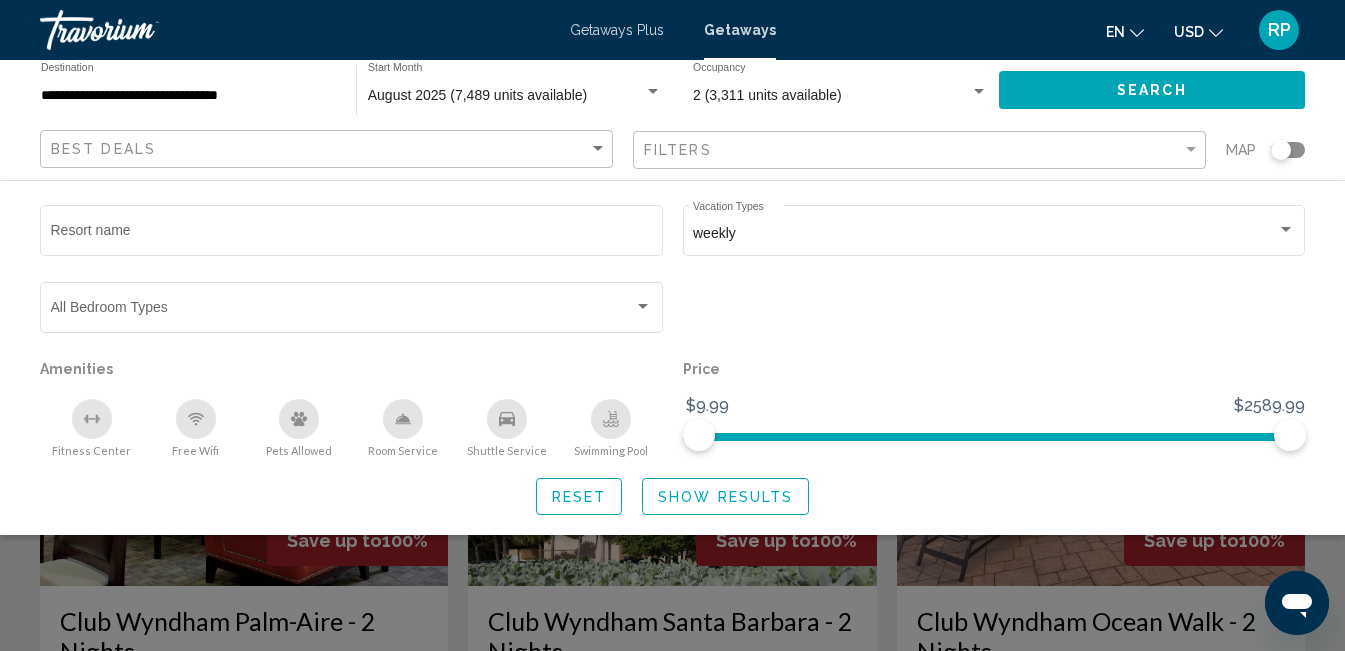 scroll, scrollTop: 8, scrollLeft: 0, axis: vertical 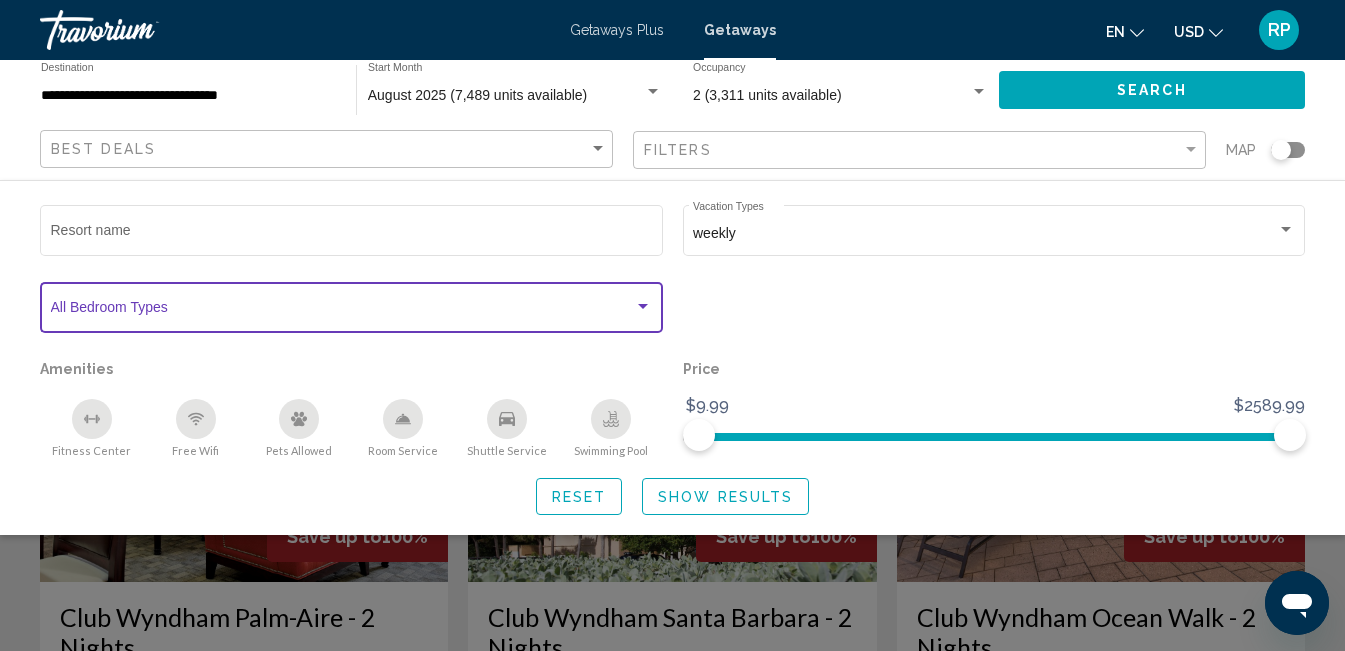 click at bounding box center (343, 311) 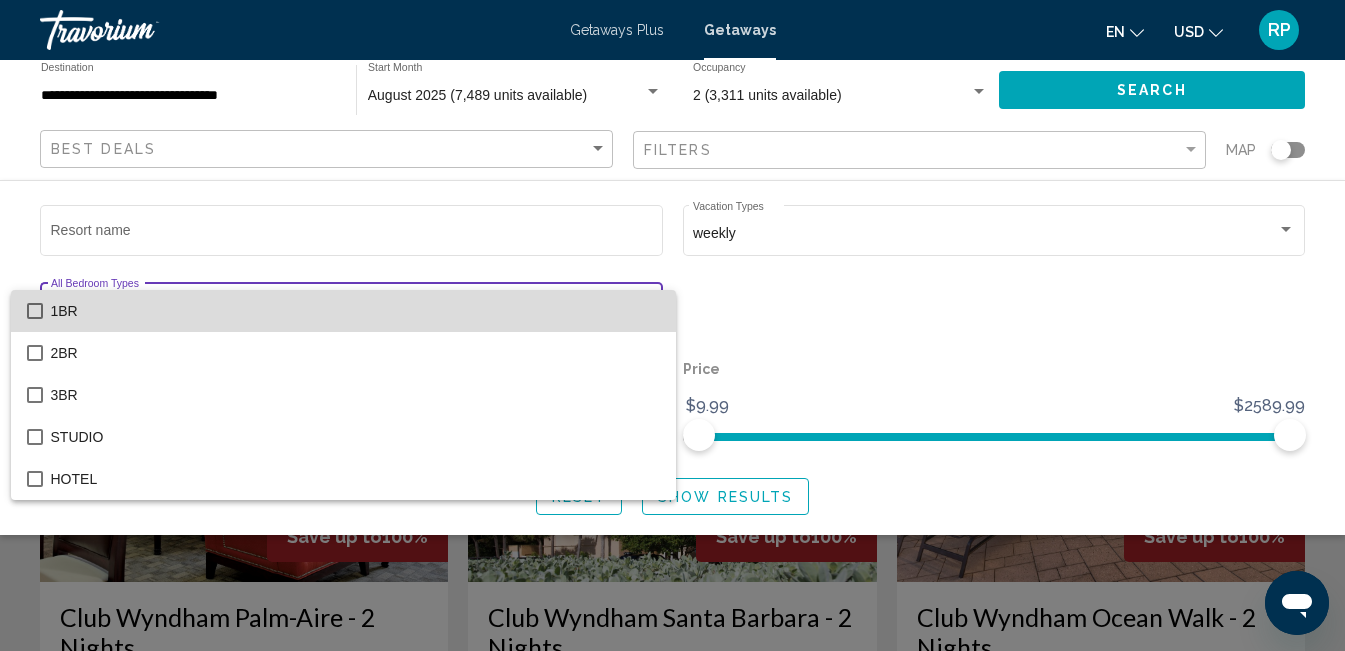 click on "1BR" at bounding box center (356, 311) 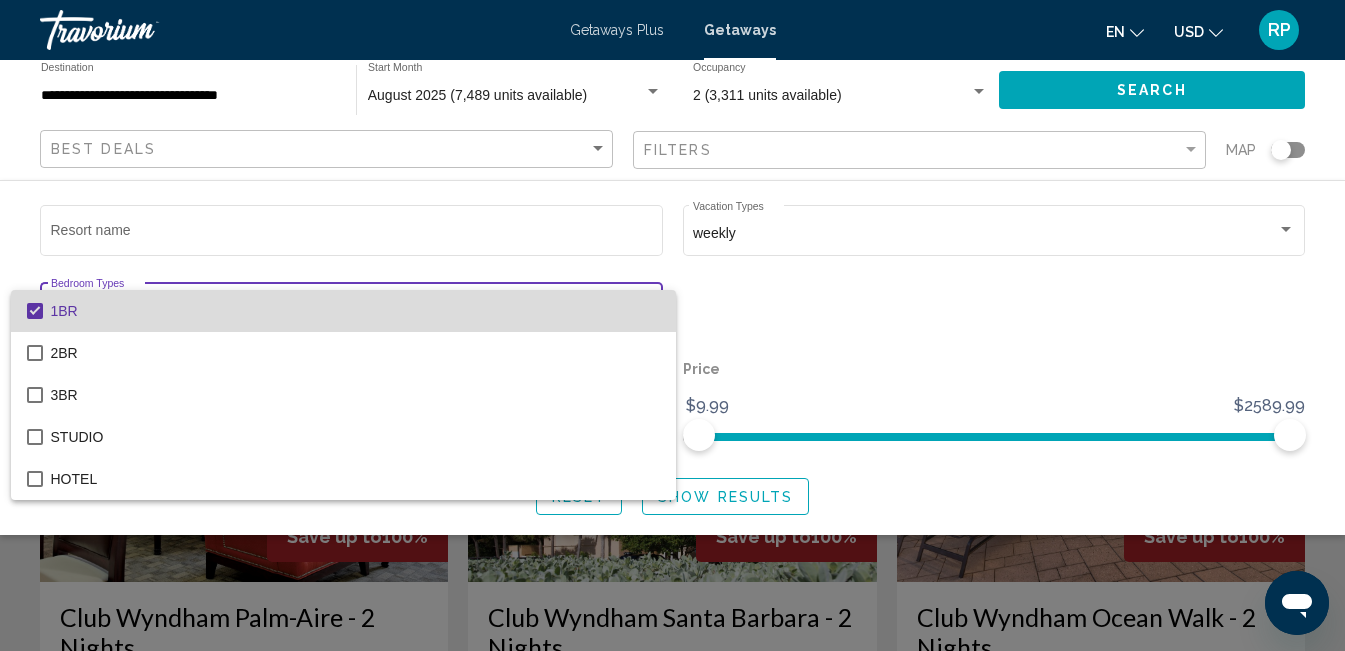 click on "1BR" at bounding box center (356, 311) 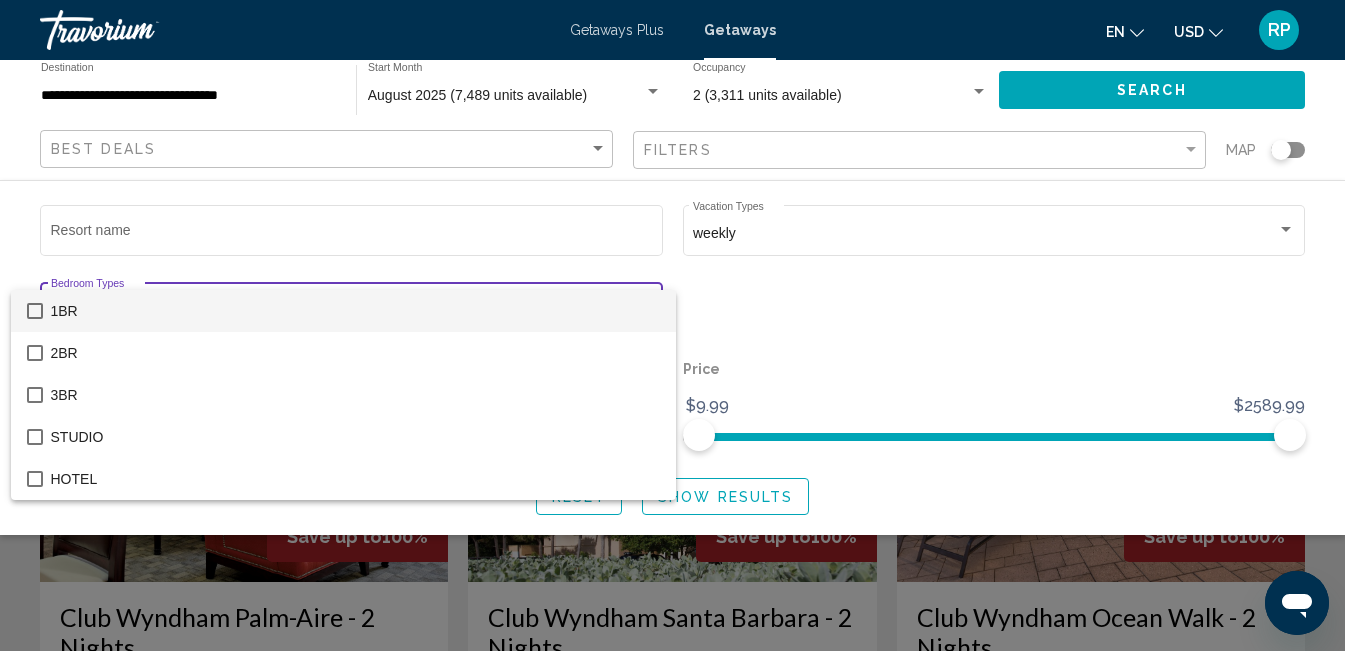 click at bounding box center (672, 325) 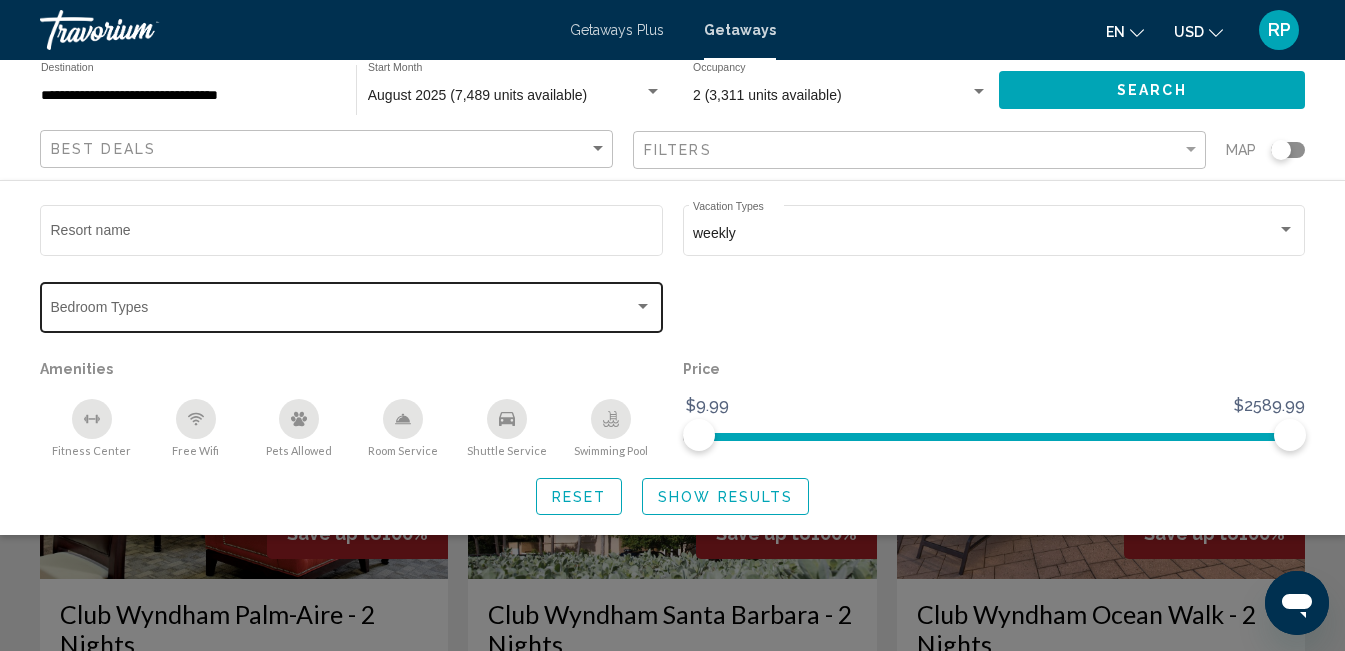 scroll, scrollTop: 0, scrollLeft: 0, axis: both 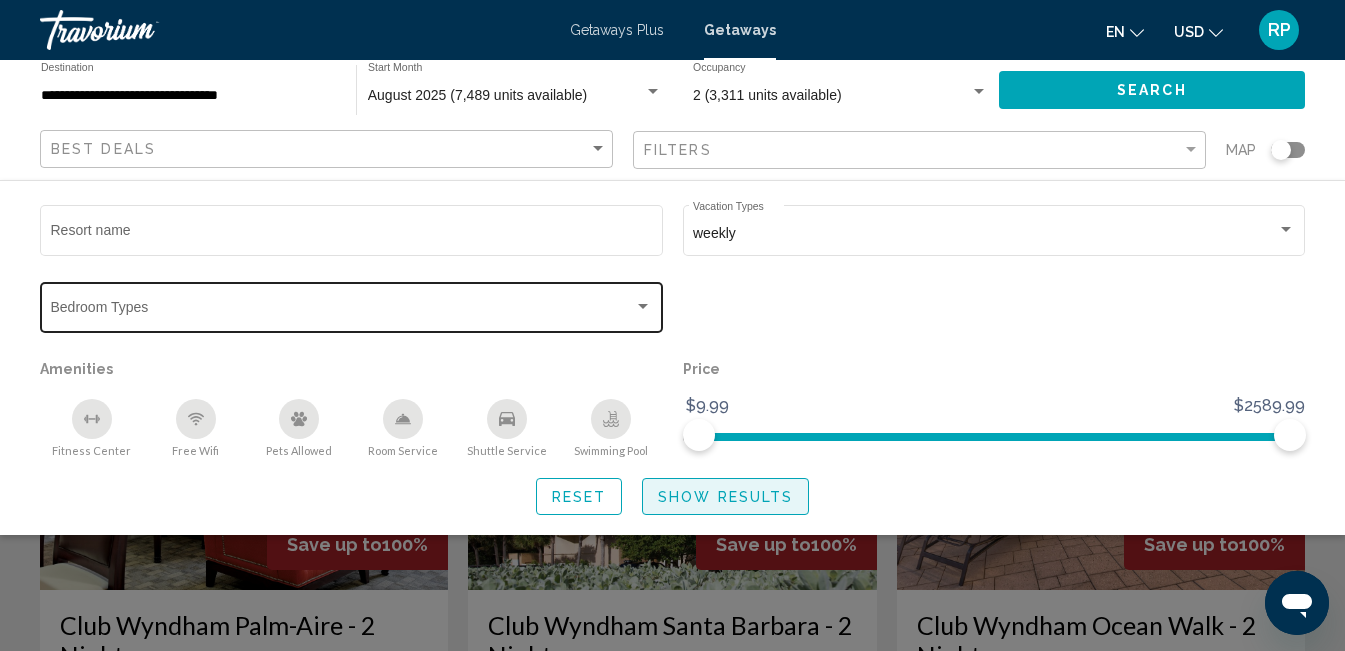 click on "Show Results" 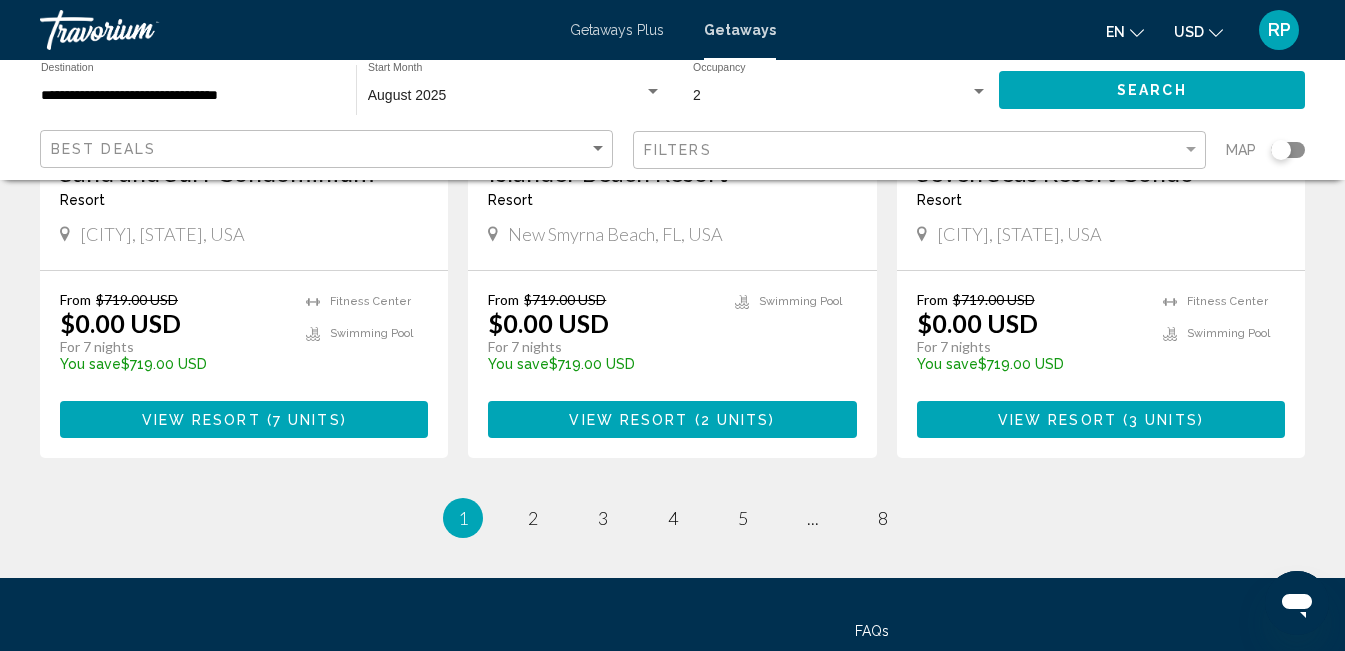 scroll, scrollTop: 2521, scrollLeft: 0, axis: vertical 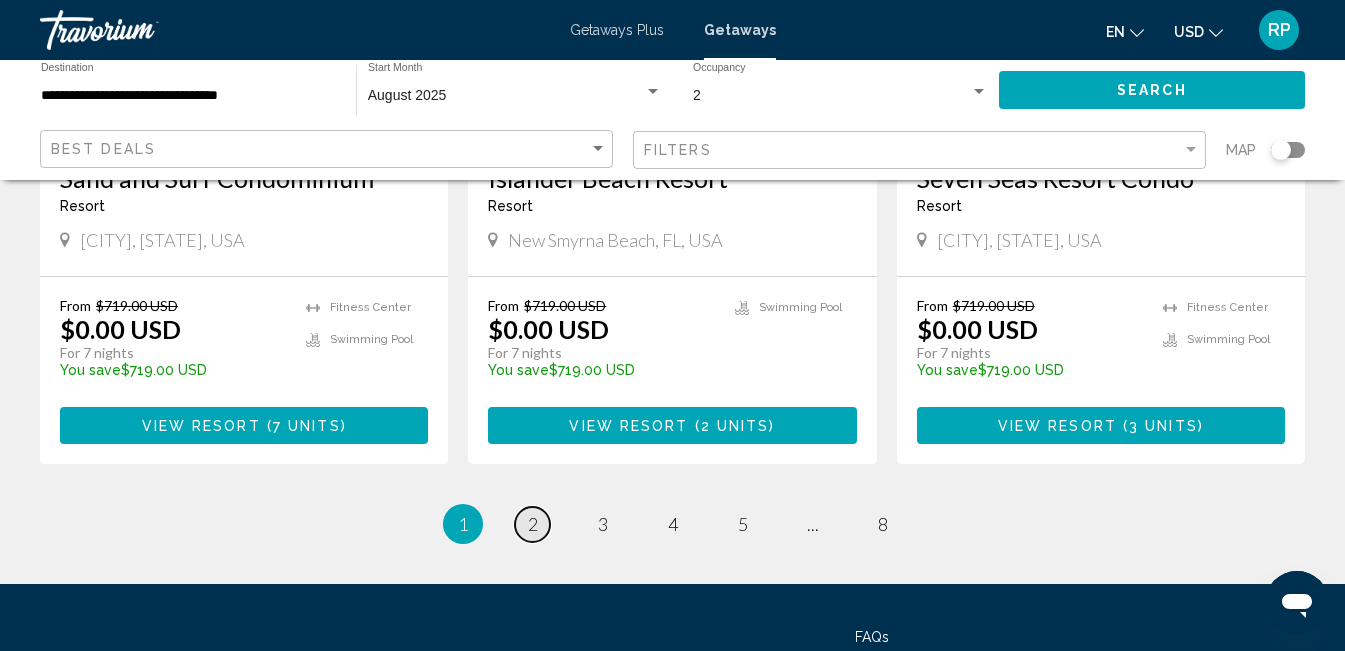 click on "2" at bounding box center (533, 524) 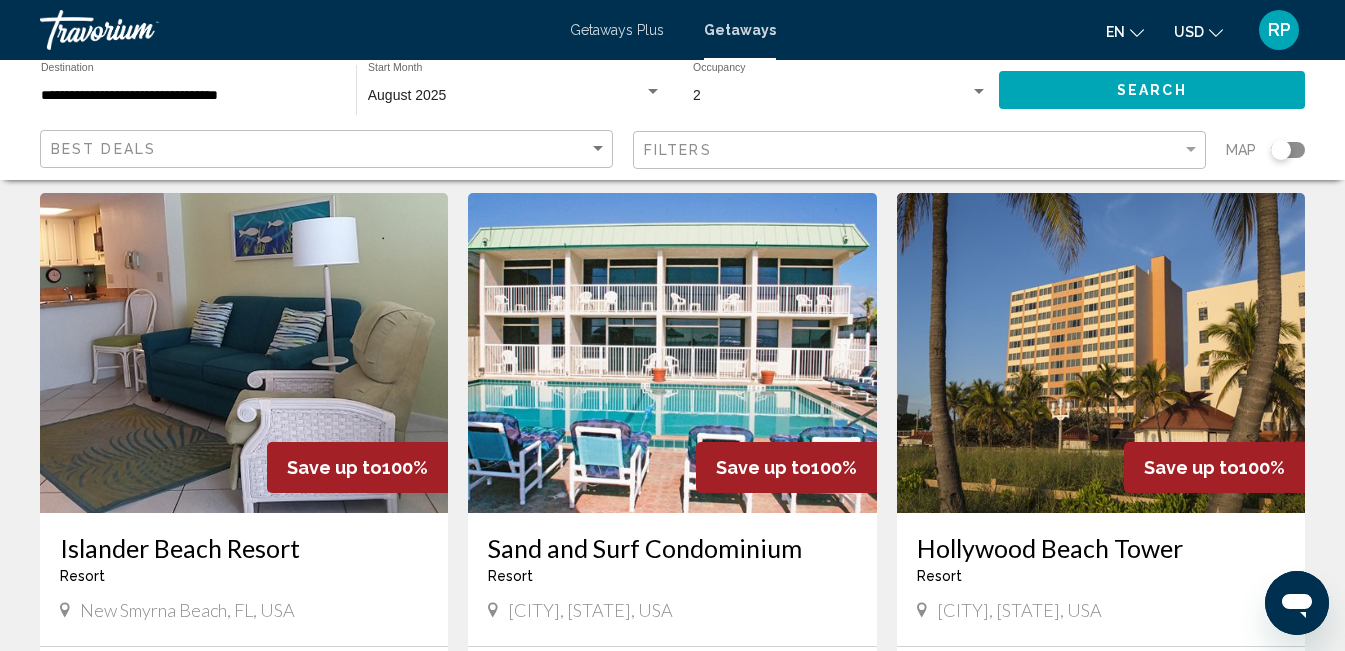 scroll, scrollTop: 0, scrollLeft: 0, axis: both 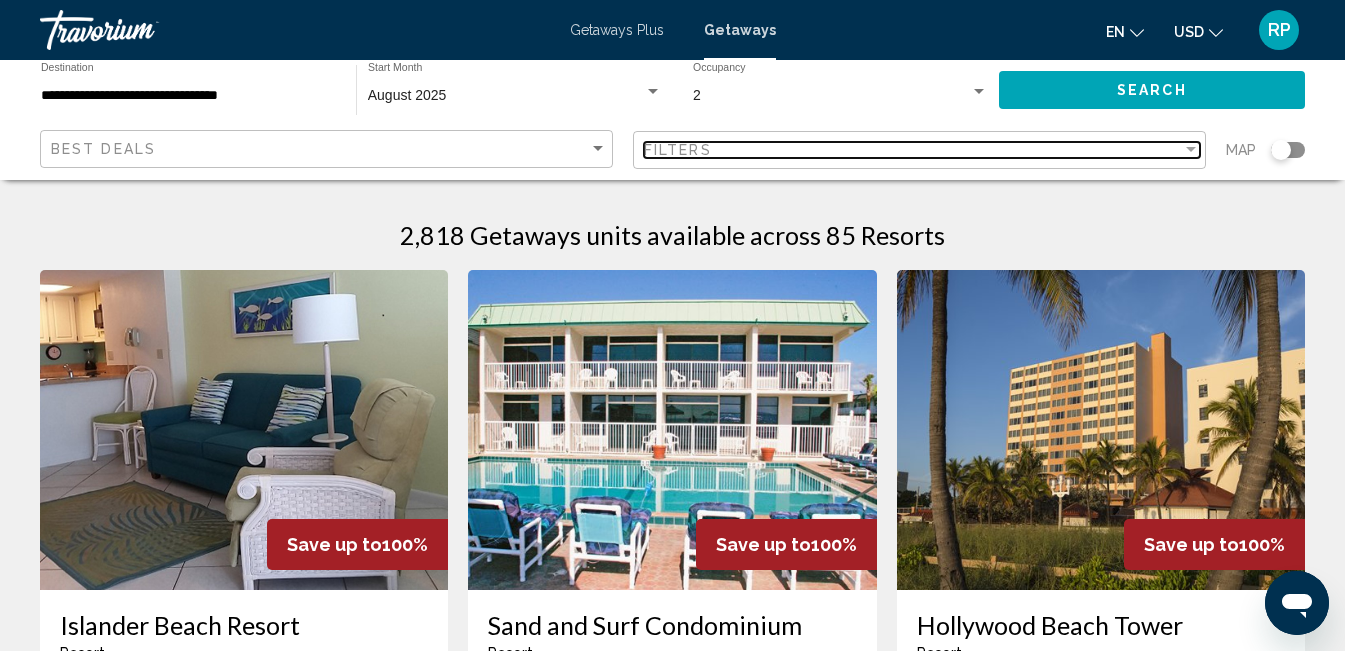 click on "Filters" at bounding box center [913, 150] 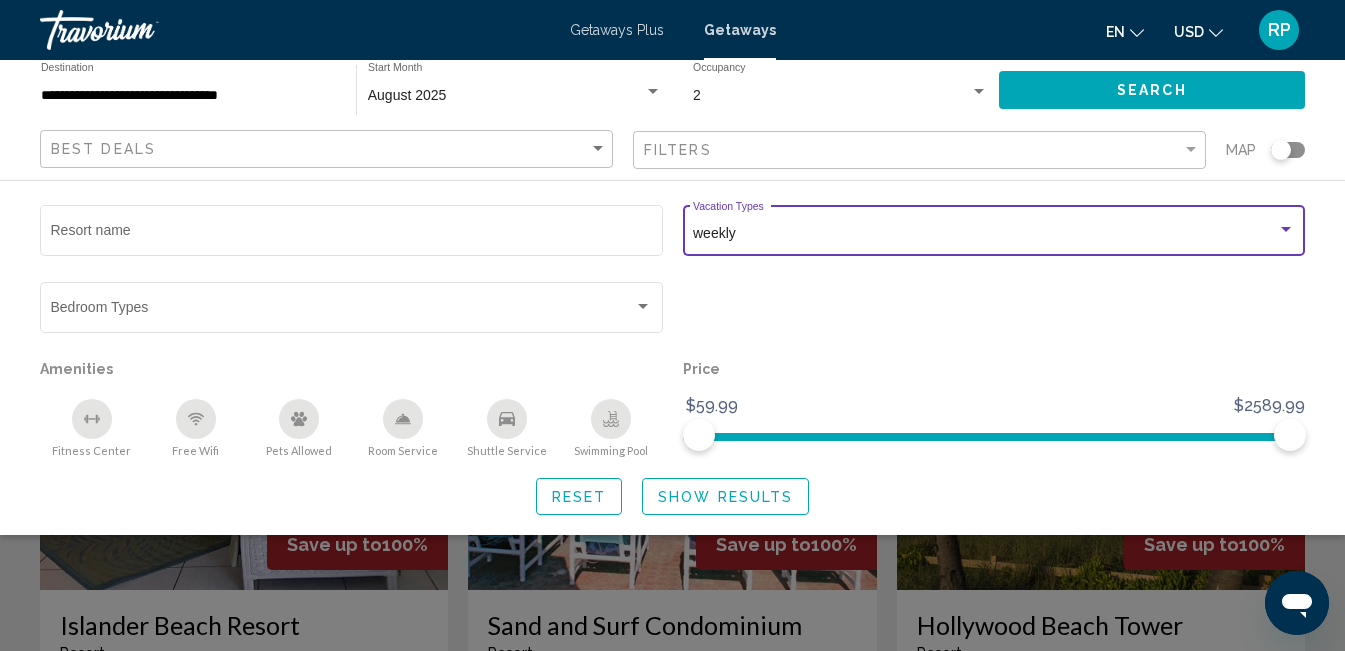 click on "weekly" at bounding box center (985, 234) 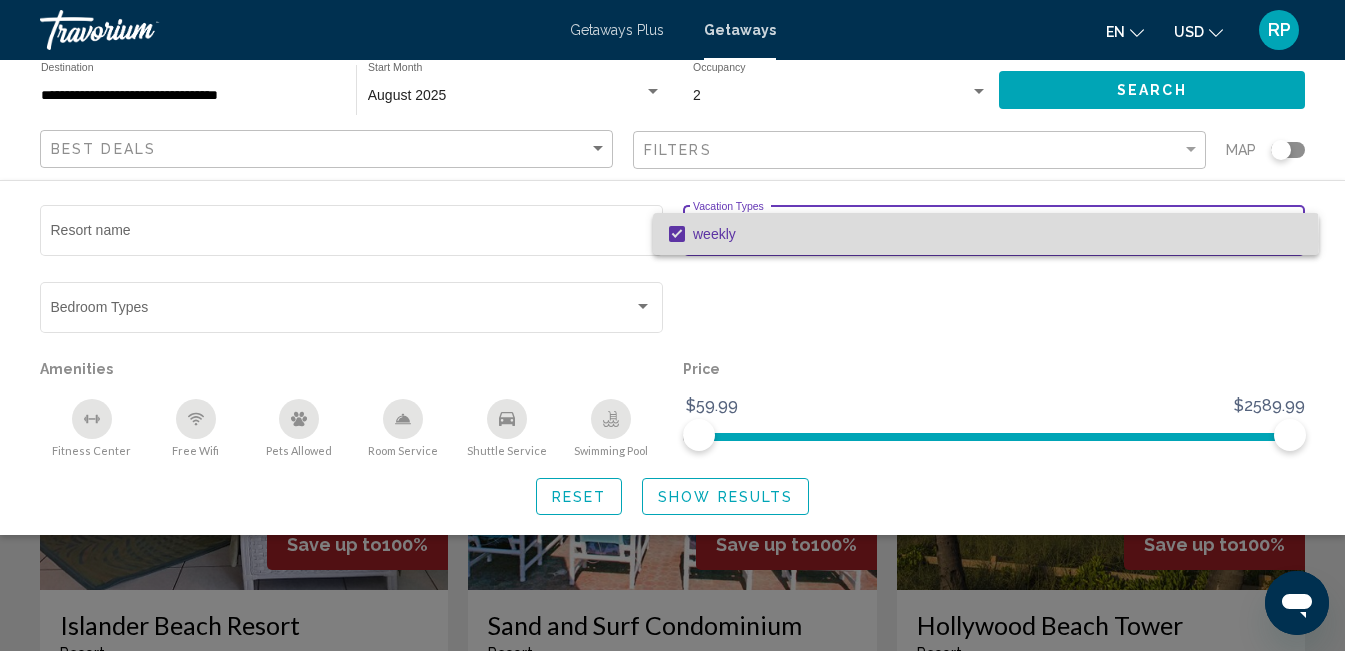 click on "weekly" at bounding box center [998, 234] 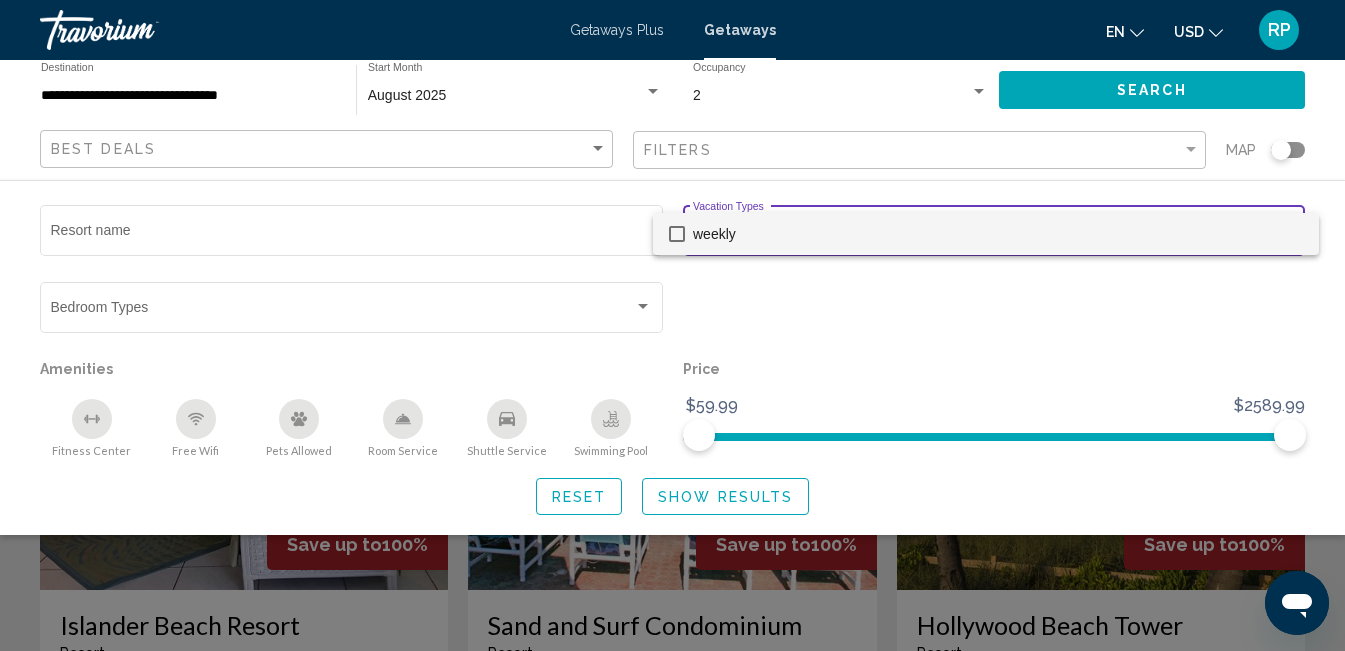 click at bounding box center [672, 325] 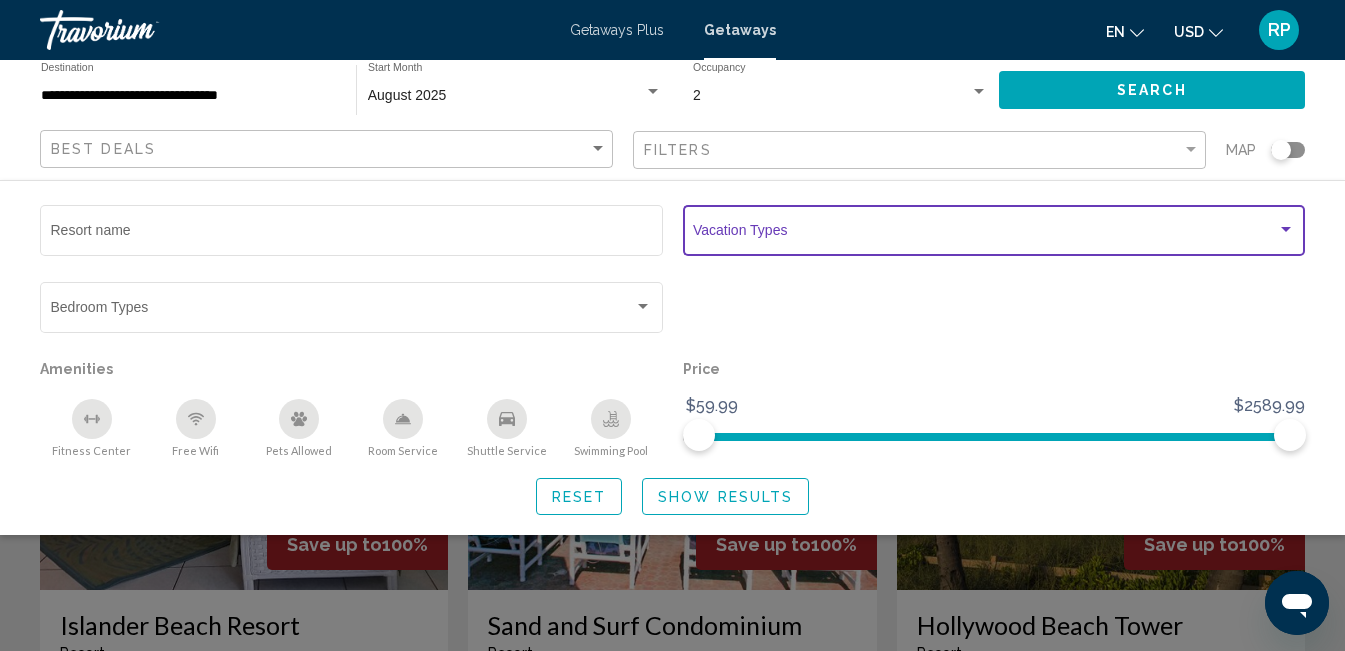click at bounding box center [1286, 230] 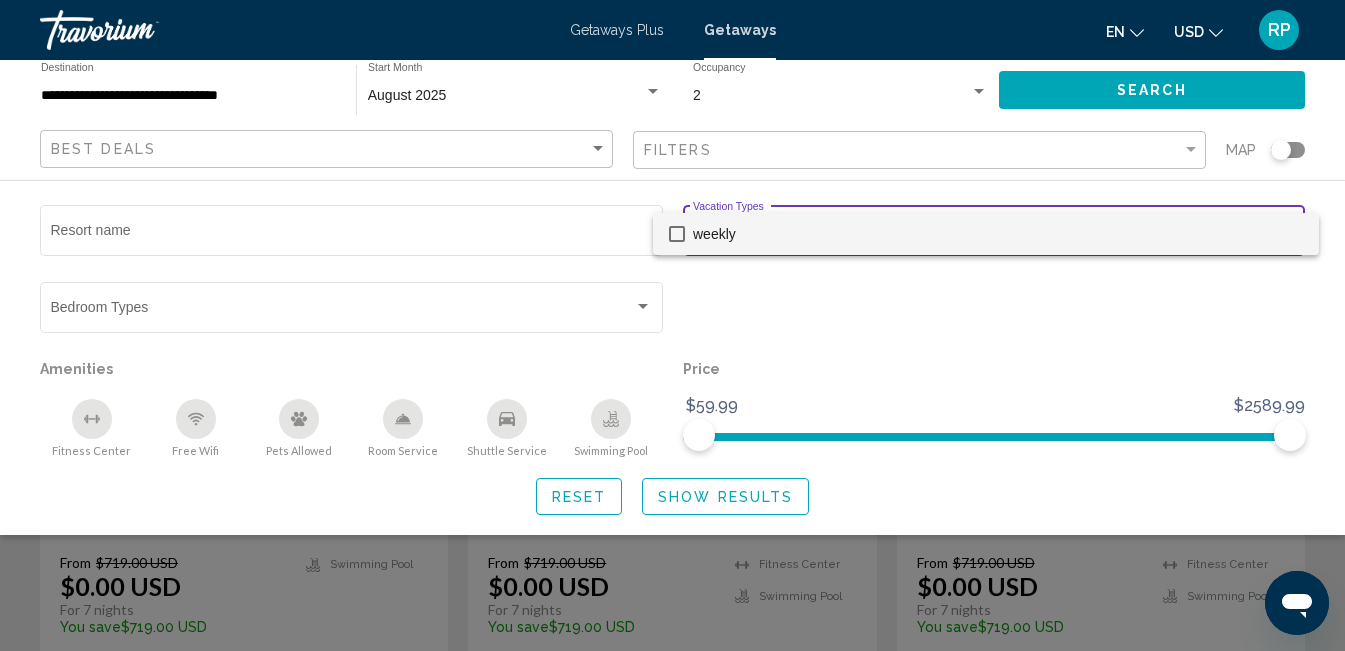 scroll, scrollTop: 12, scrollLeft: 0, axis: vertical 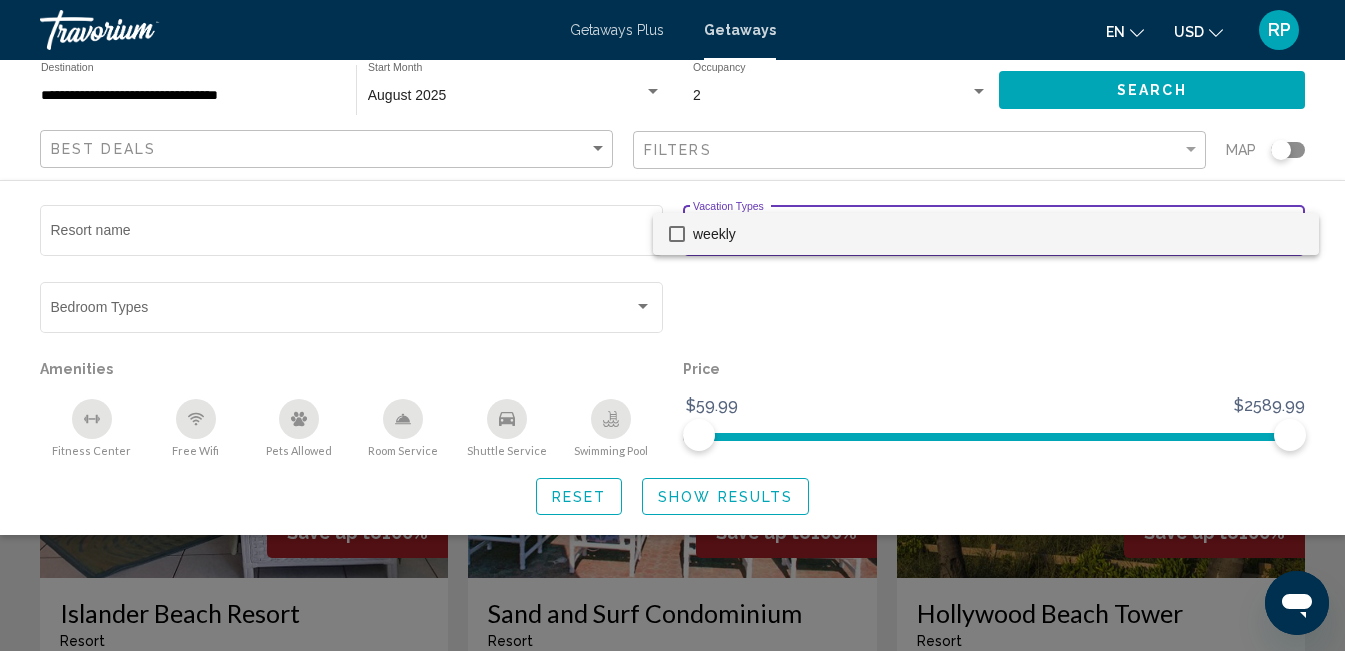 click at bounding box center [672, 325] 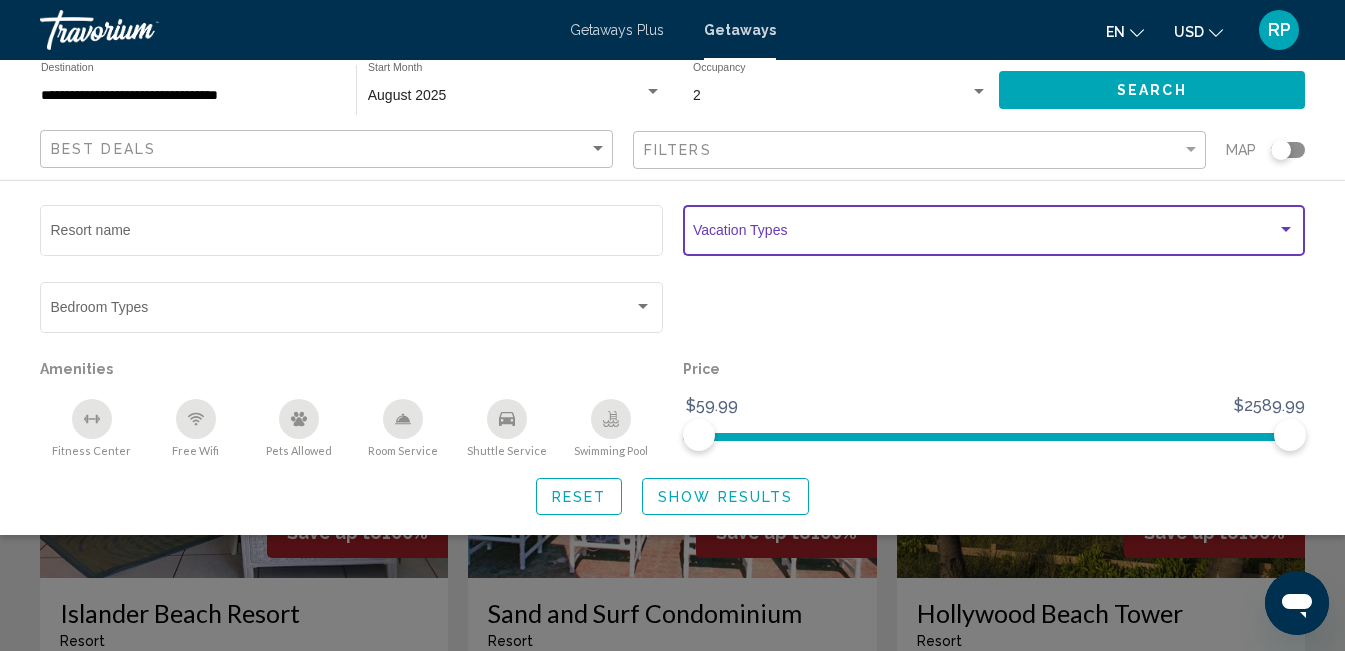 click at bounding box center (1286, 230) 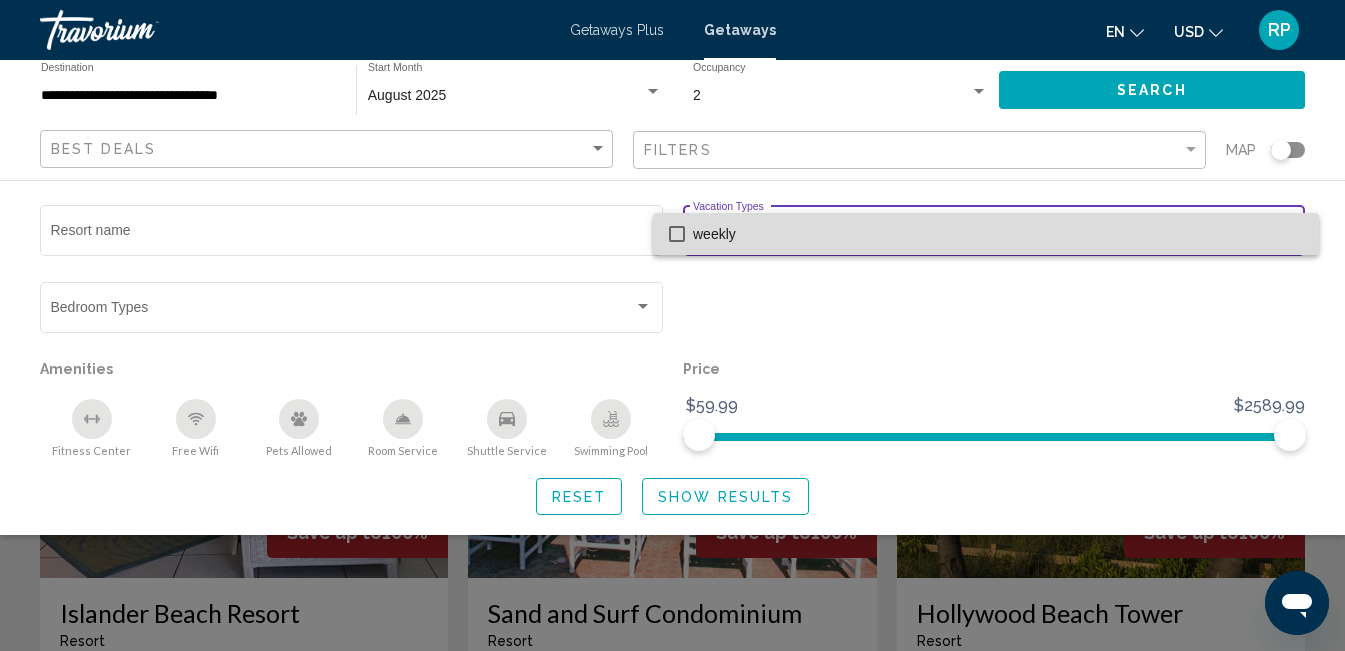 click on "weekly" at bounding box center (998, 234) 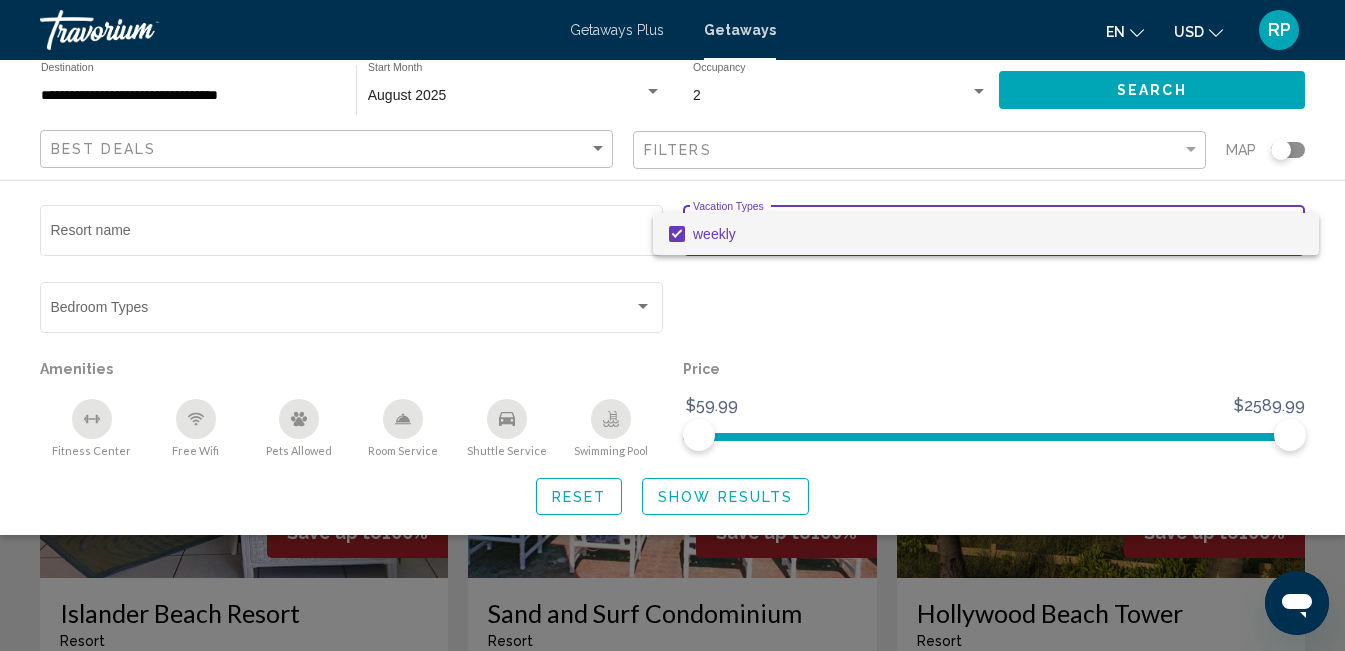 click on "weekly" at bounding box center [998, 234] 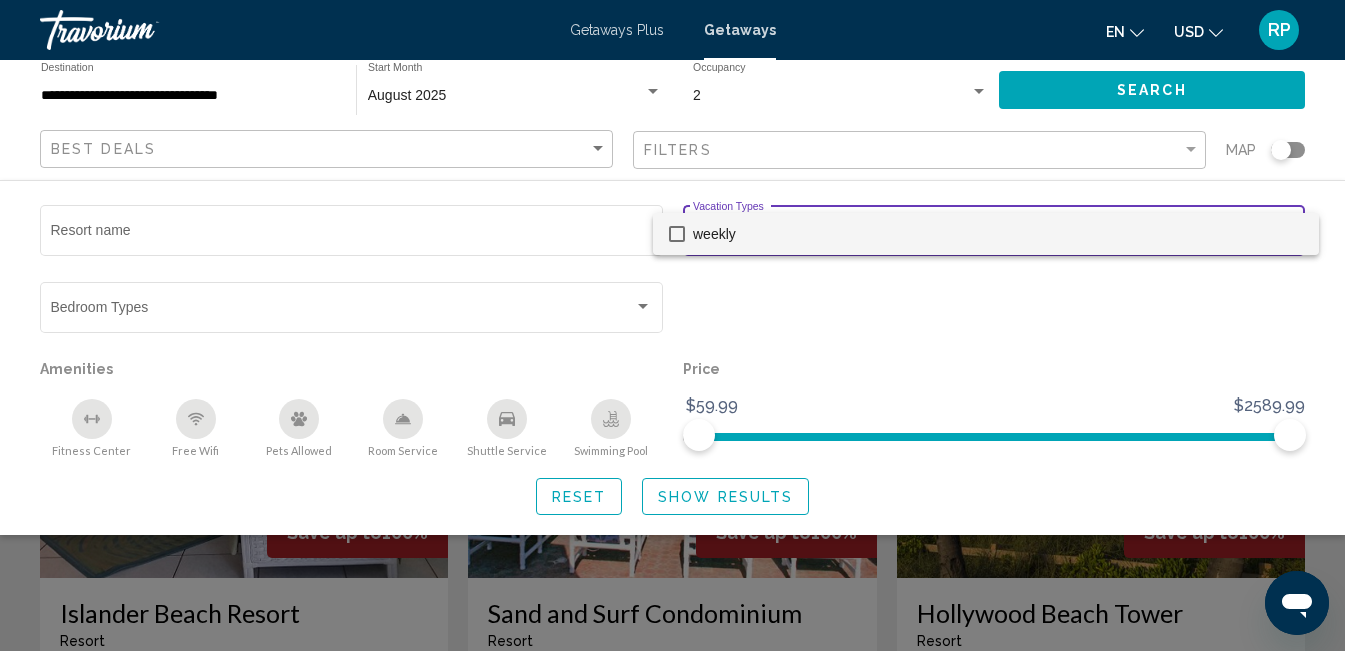 click at bounding box center [672, 325] 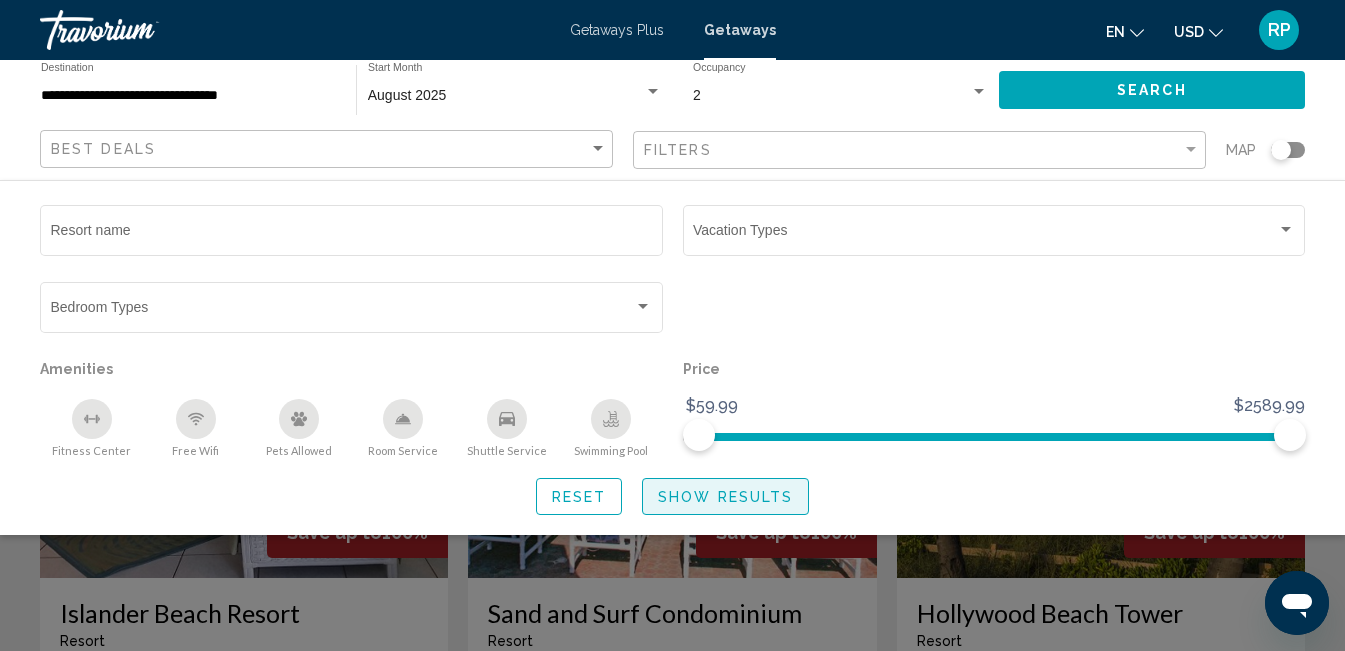 click on "Show Results" 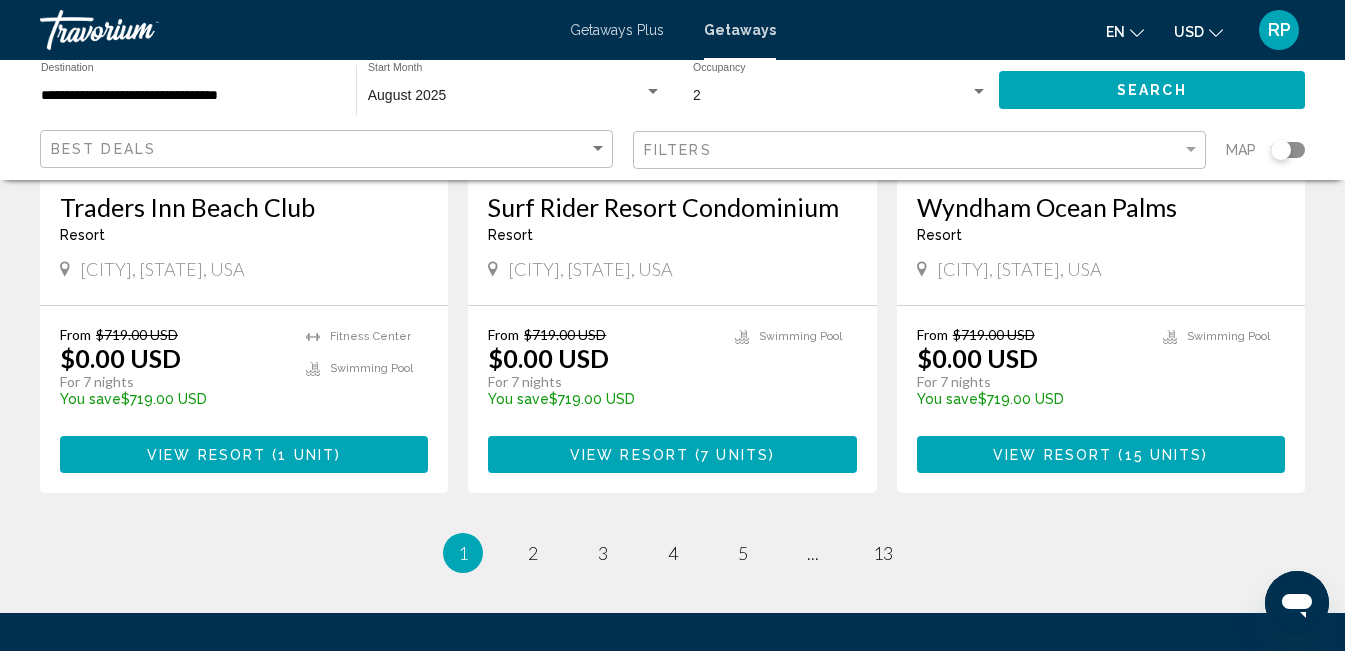 scroll, scrollTop: 2632, scrollLeft: 0, axis: vertical 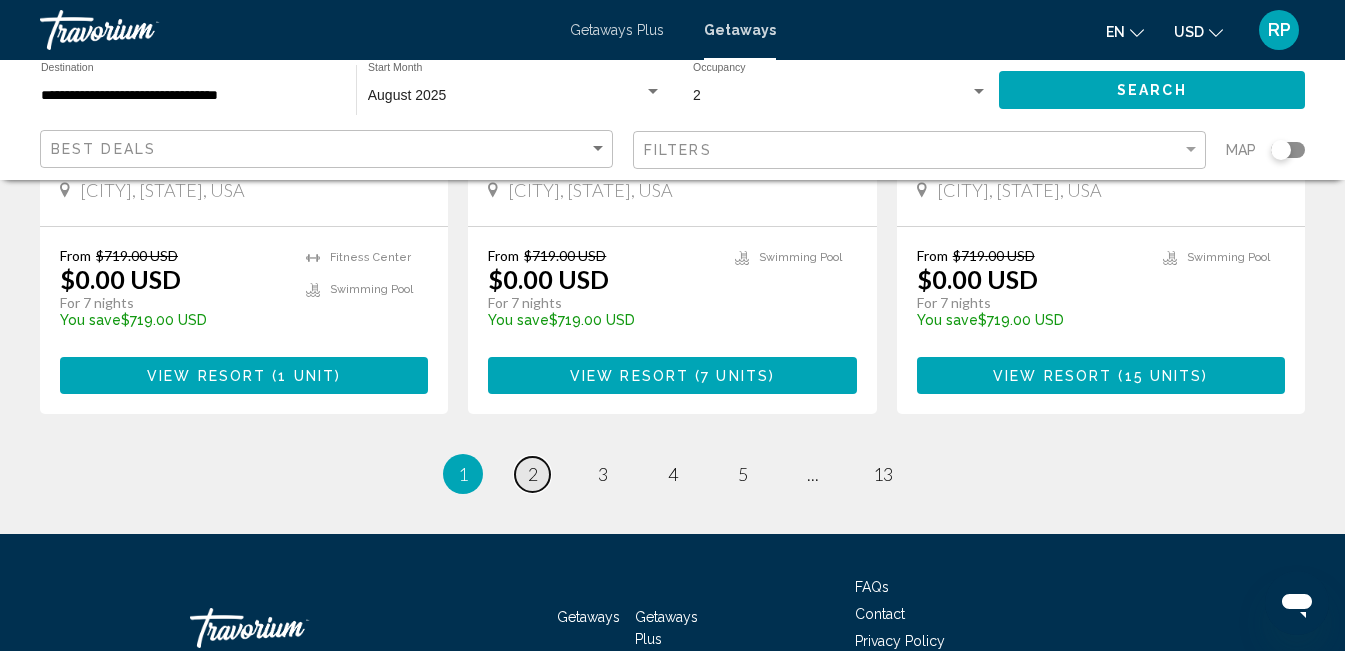 click on "2" at bounding box center (533, 474) 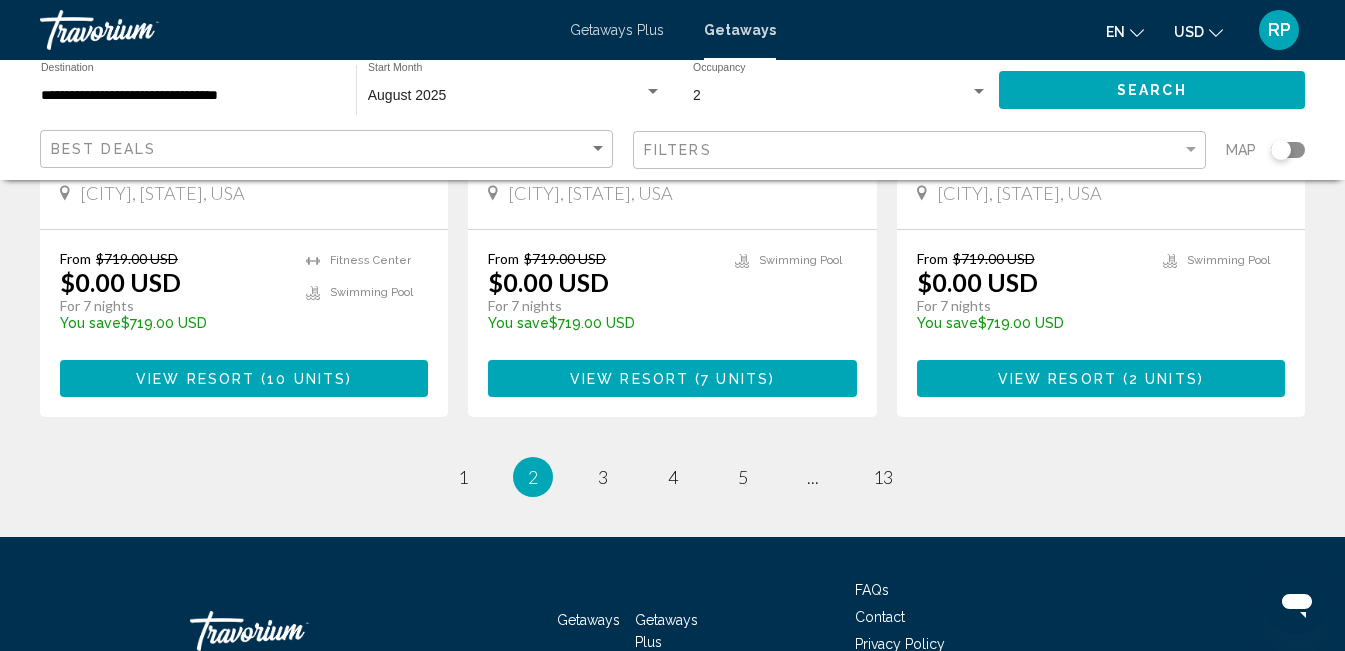 scroll, scrollTop: 2757, scrollLeft: 0, axis: vertical 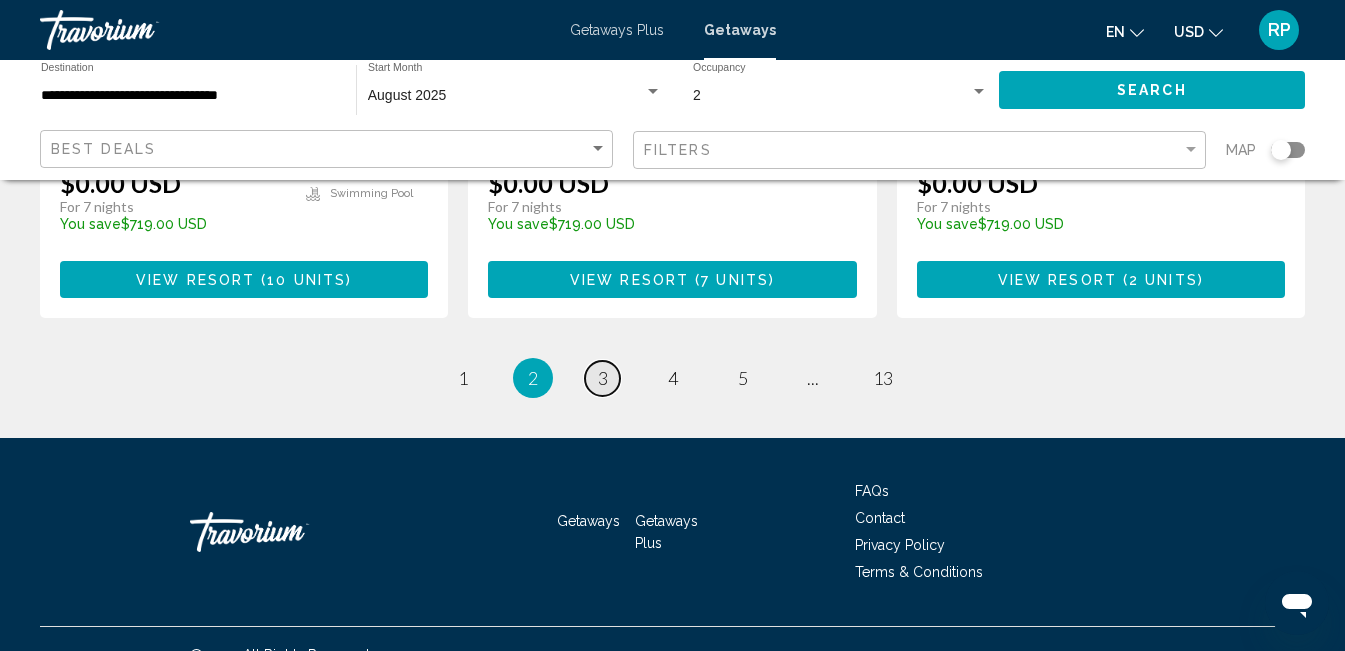 click on "3" at bounding box center [603, 378] 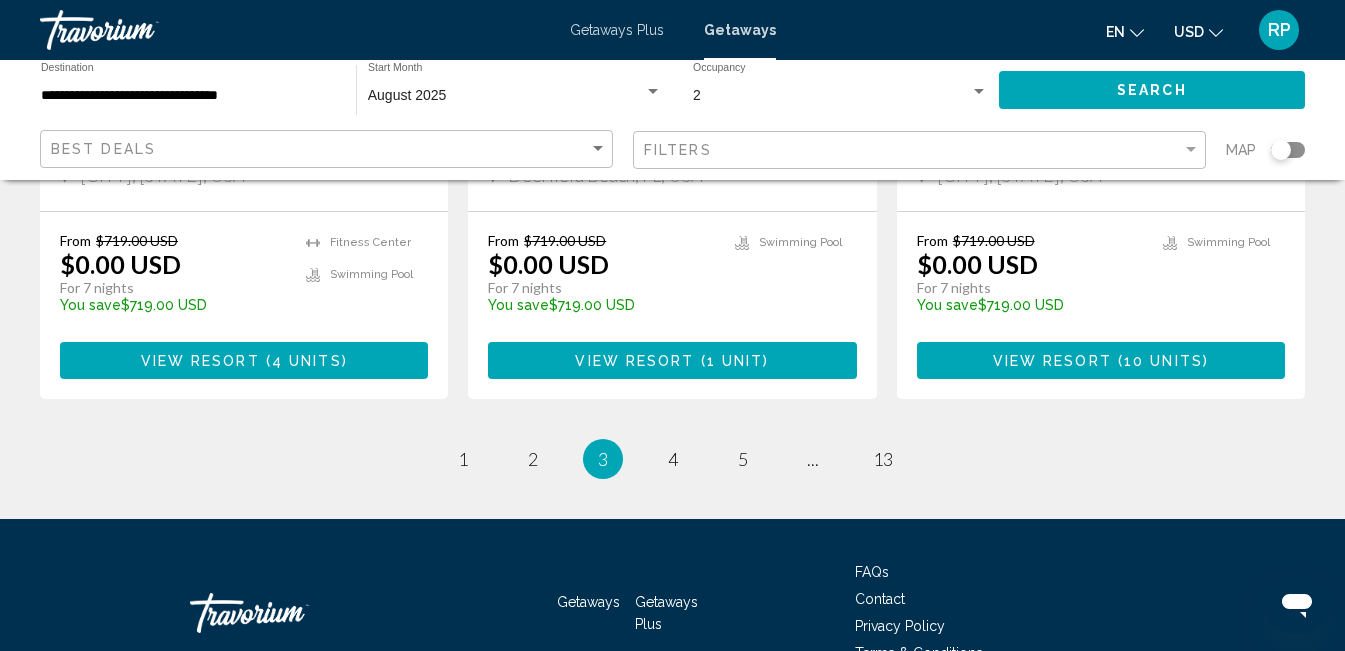 scroll, scrollTop: 2590, scrollLeft: 0, axis: vertical 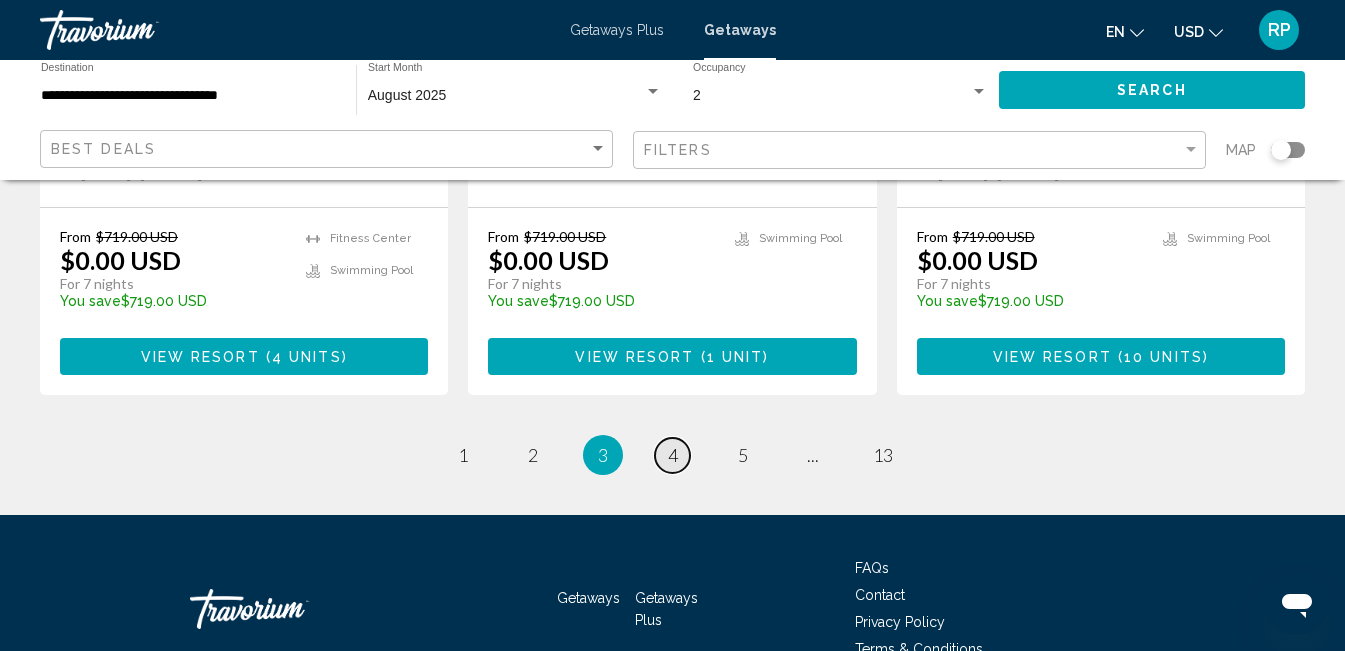 click on "page  4" at bounding box center [672, 455] 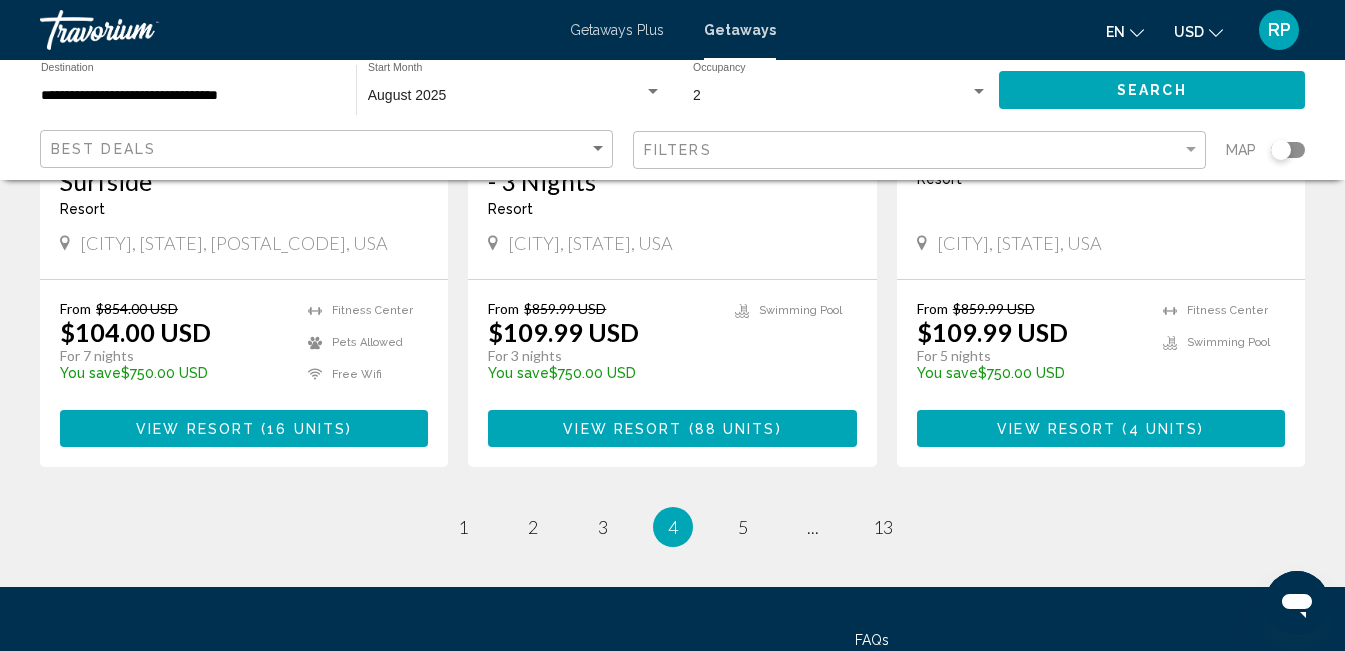 scroll, scrollTop: 2605, scrollLeft: 0, axis: vertical 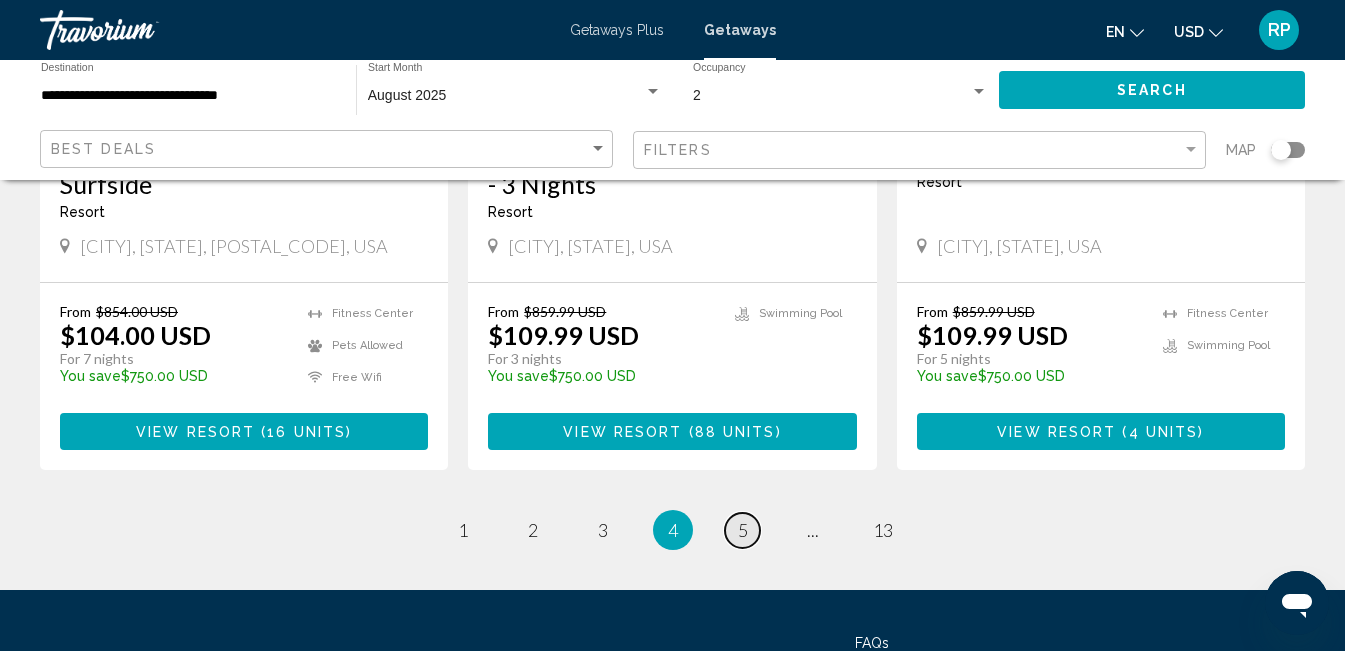 click on "page  5" at bounding box center (742, 530) 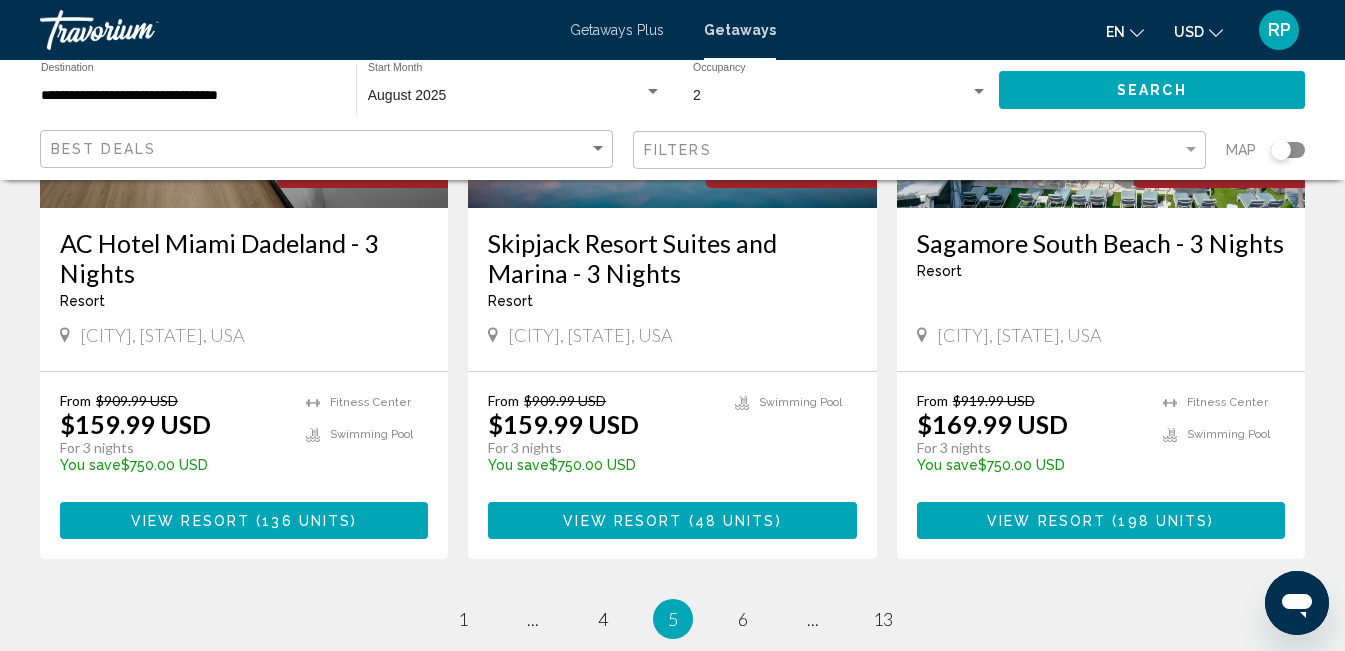 scroll, scrollTop: 2609, scrollLeft: 0, axis: vertical 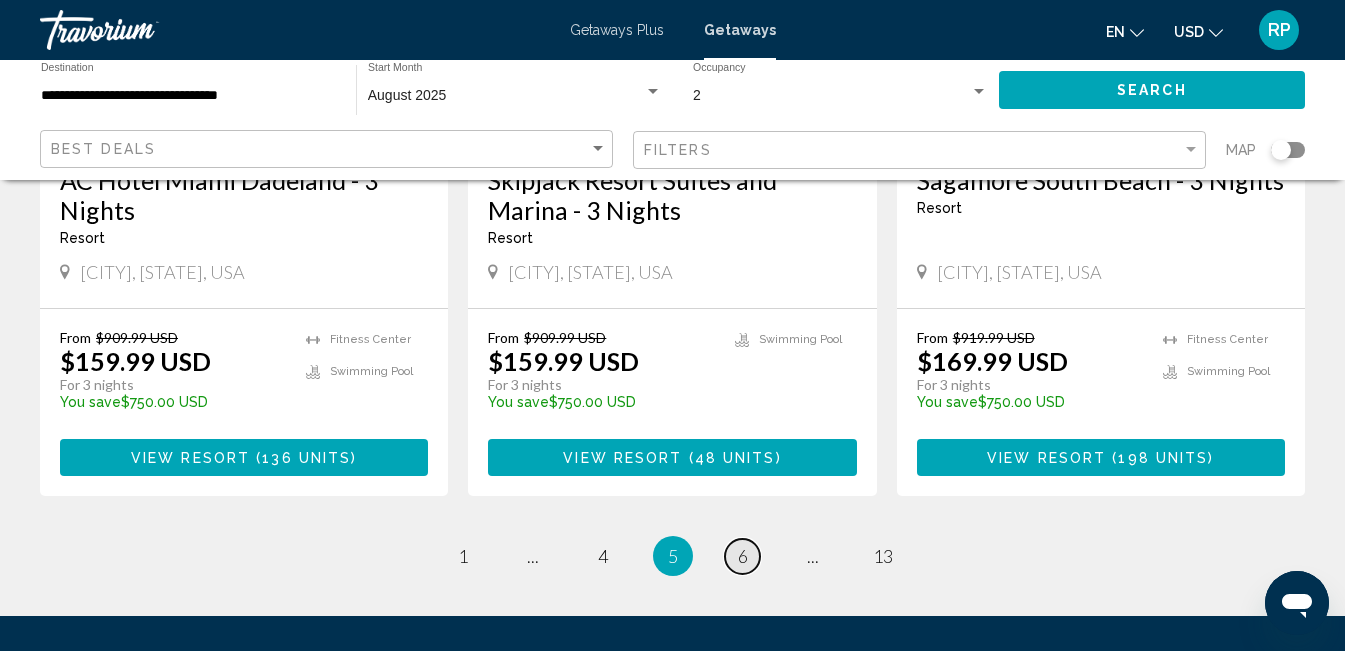 click on "6" at bounding box center (743, 556) 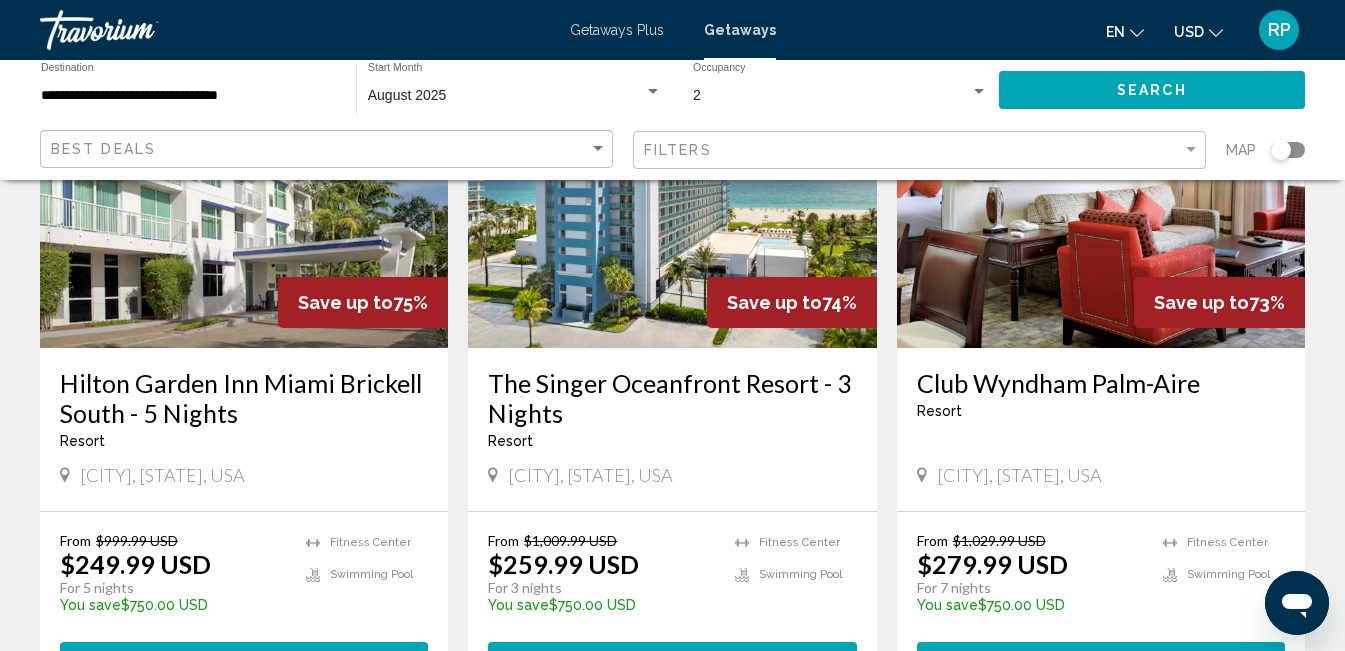 scroll, scrollTop: 2642, scrollLeft: 0, axis: vertical 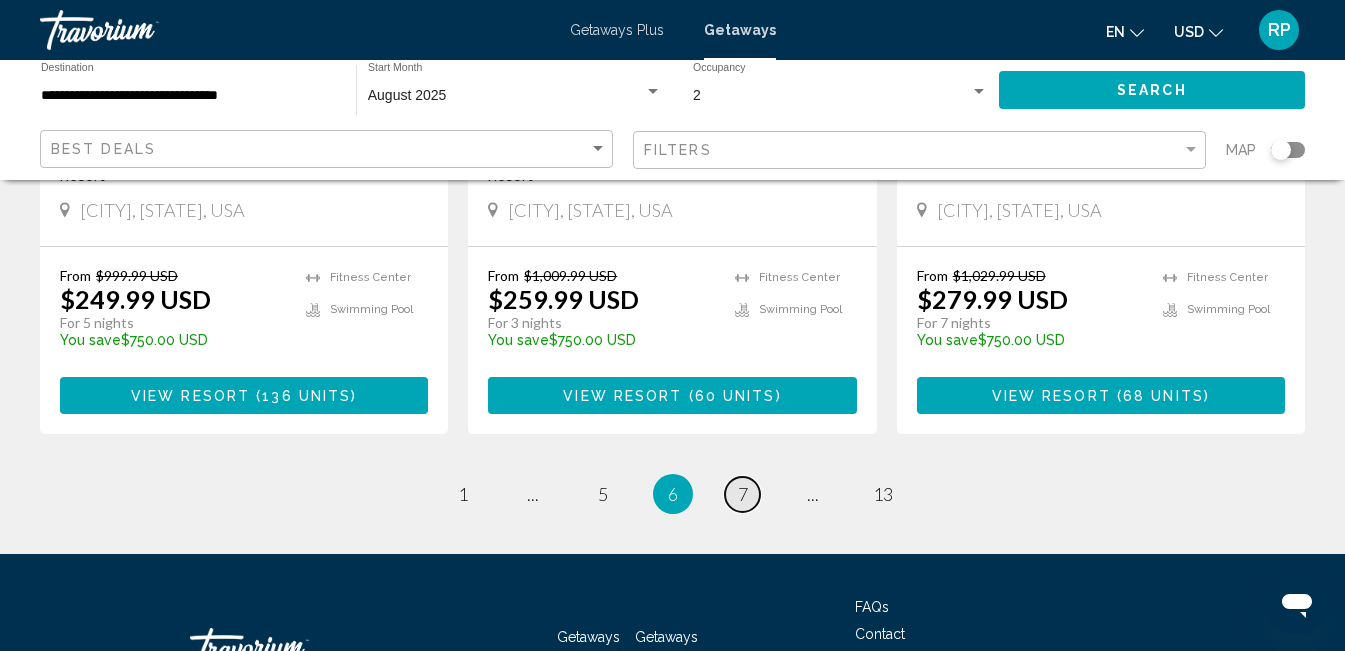 click on "7" at bounding box center (743, 494) 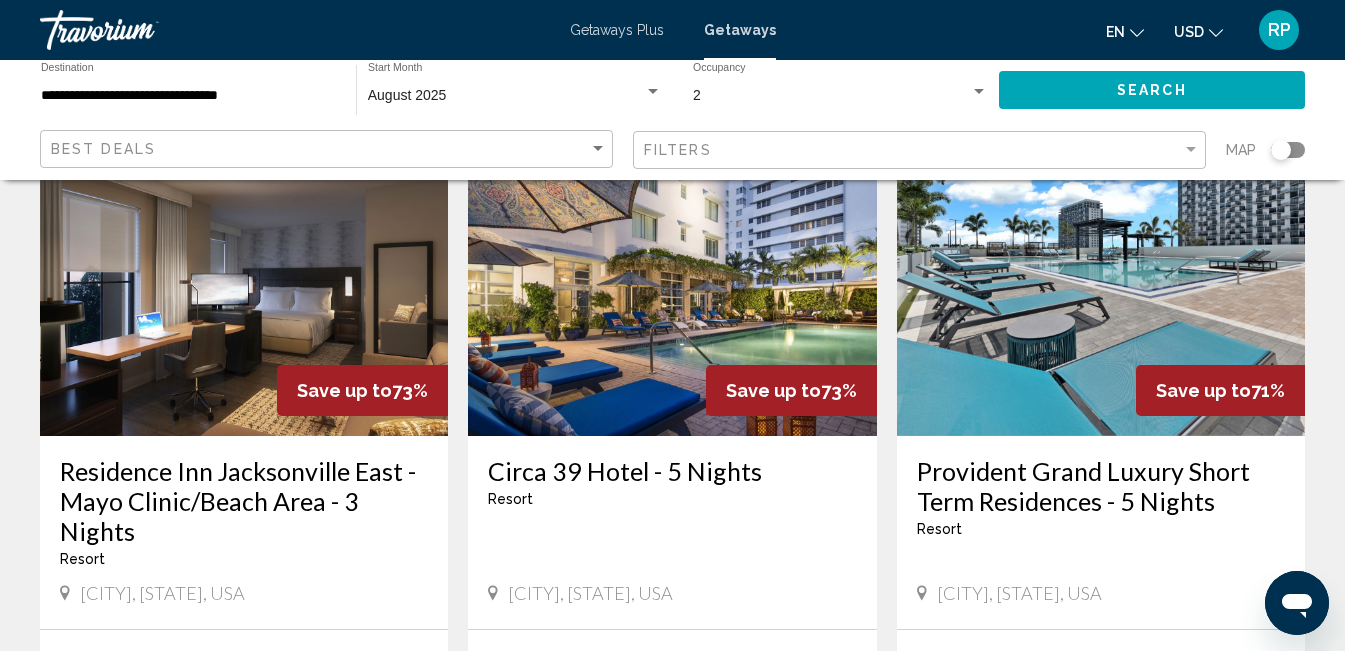 scroll, scrollTop: 0, scrollLeft: 0, axis: both 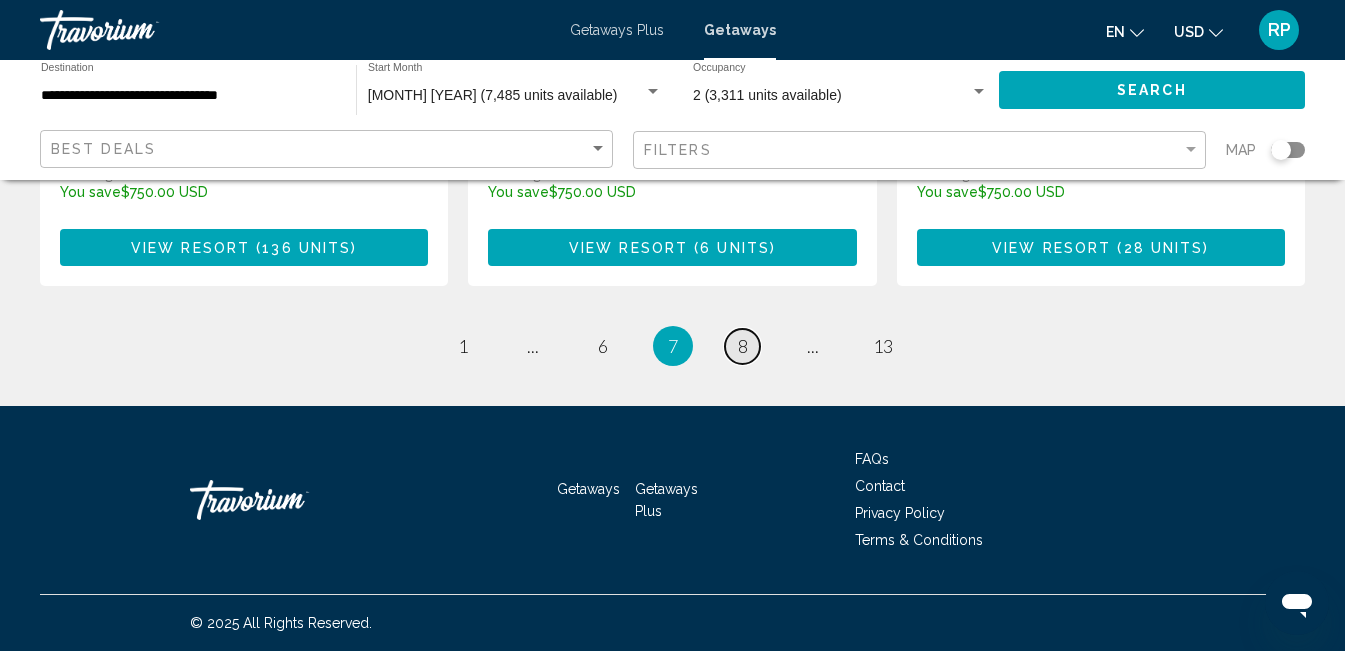 click on "8" at bounding box center (743, 346) 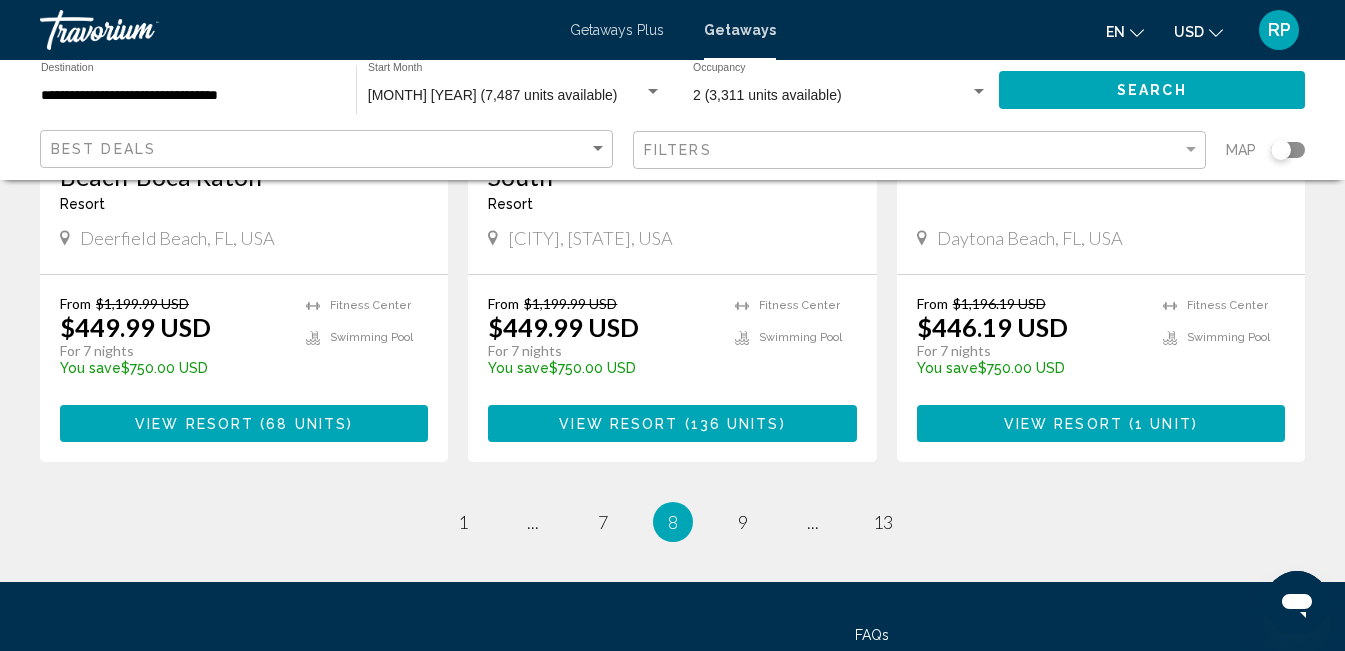 scroll, scrollTop: 2709, scrollLeft: 0, axis: vertical 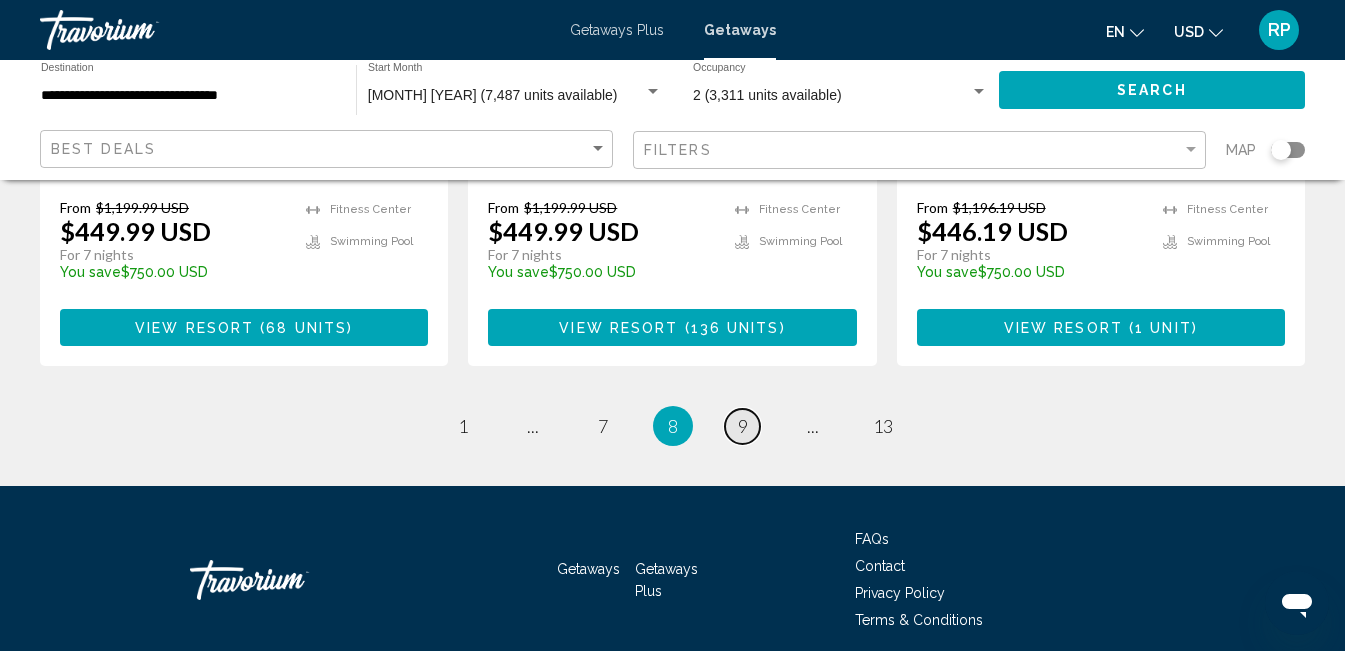 click on "page  9" at bounding box center (742, 426) 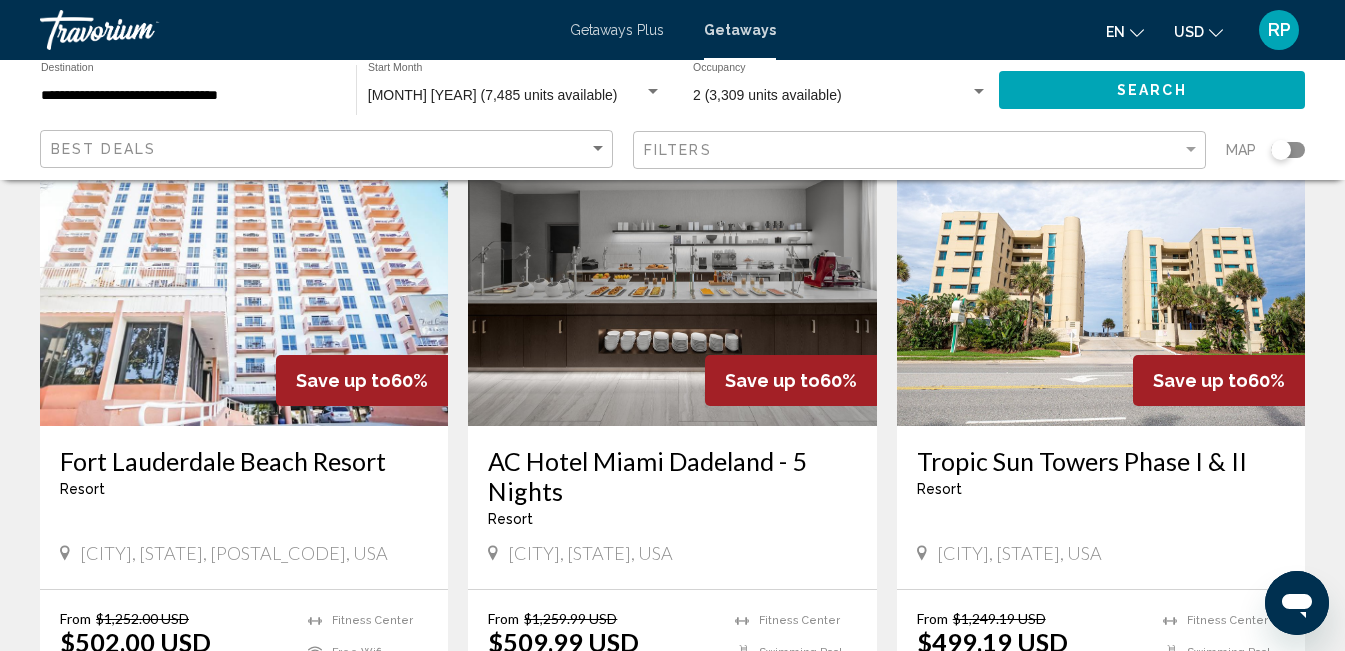 scroll, scrollTop: 1553, scrollLeft: 0, axis: vertical 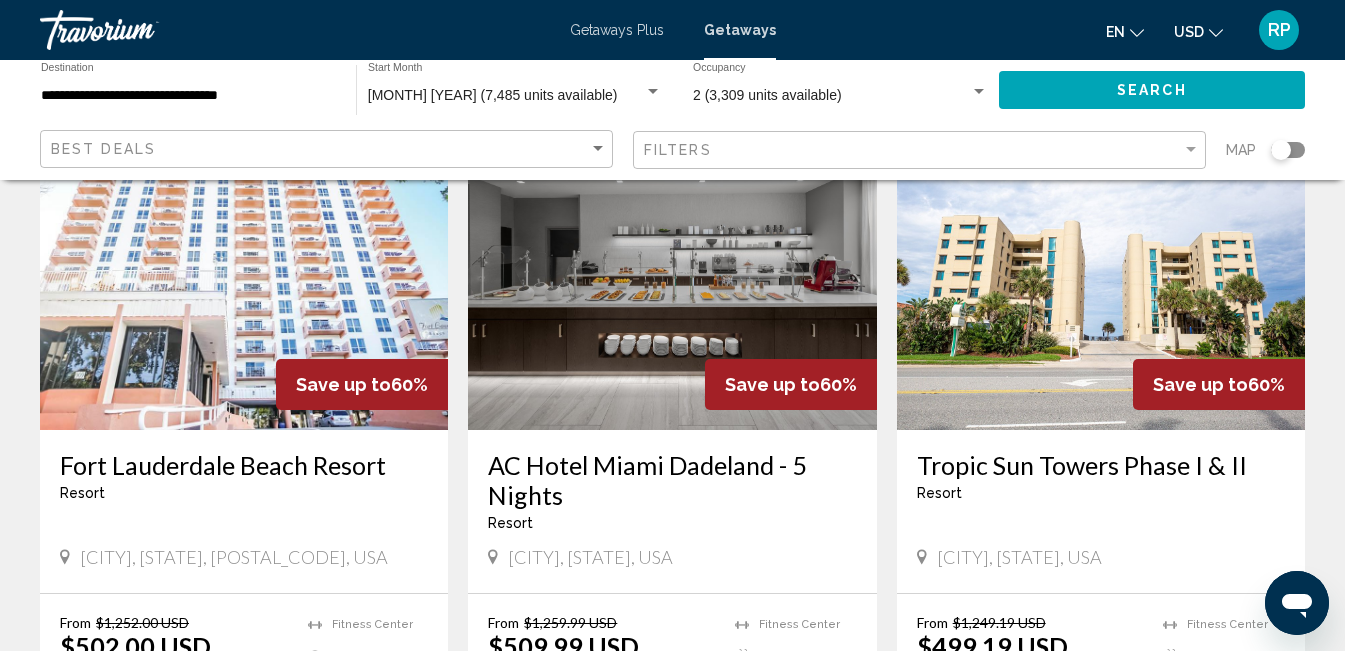 click at bounding box center [244, 270] 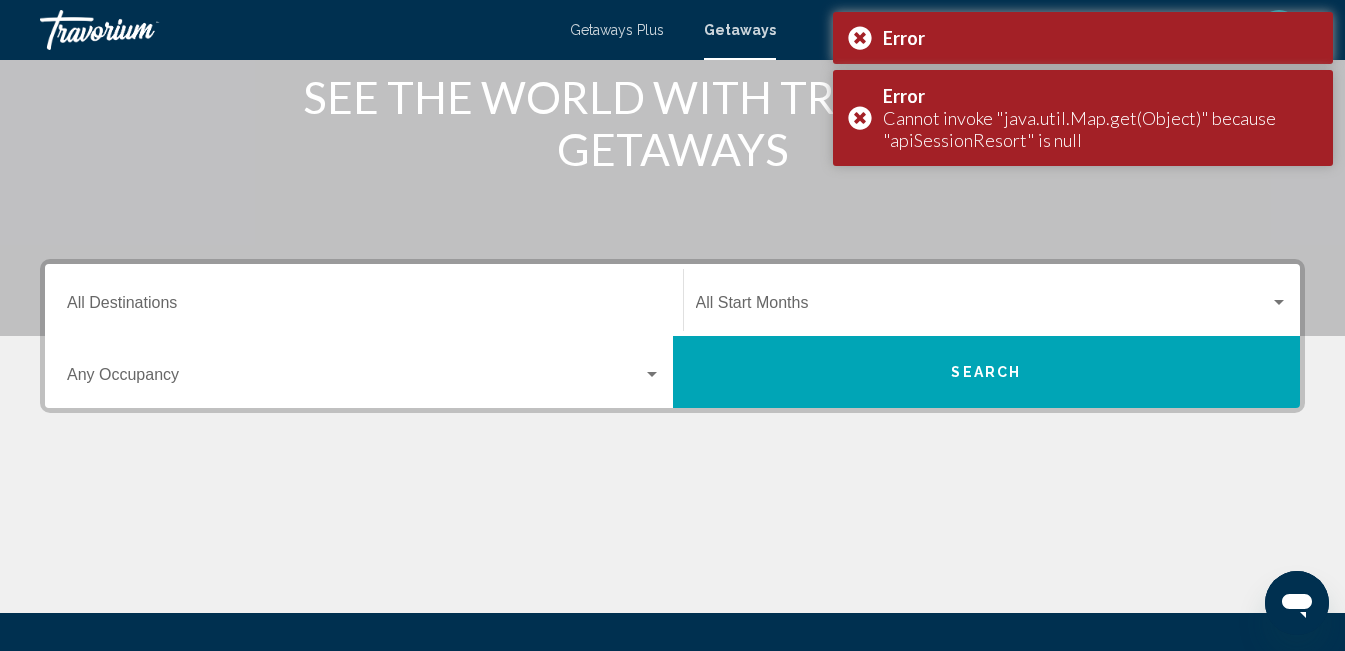 scroll, scrollTop: 263, scrollLeft: 0, axis: vertical 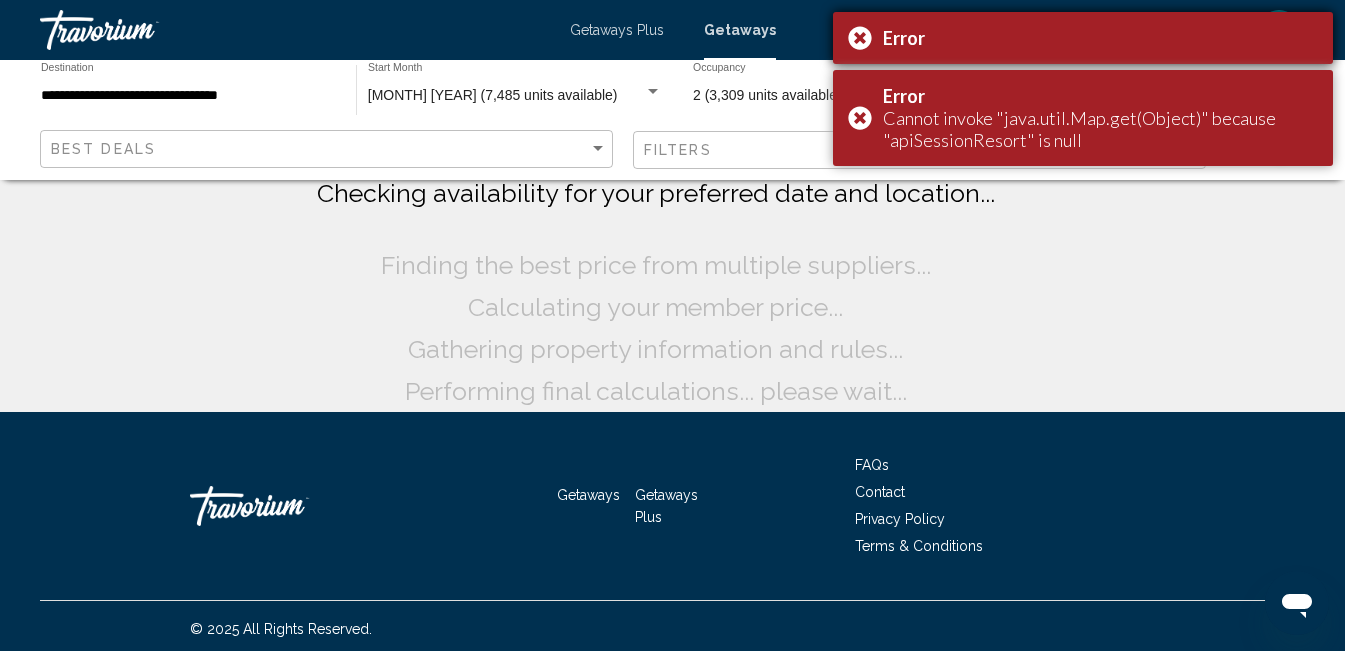 click on "Error" at bounding box center (1083, 38) 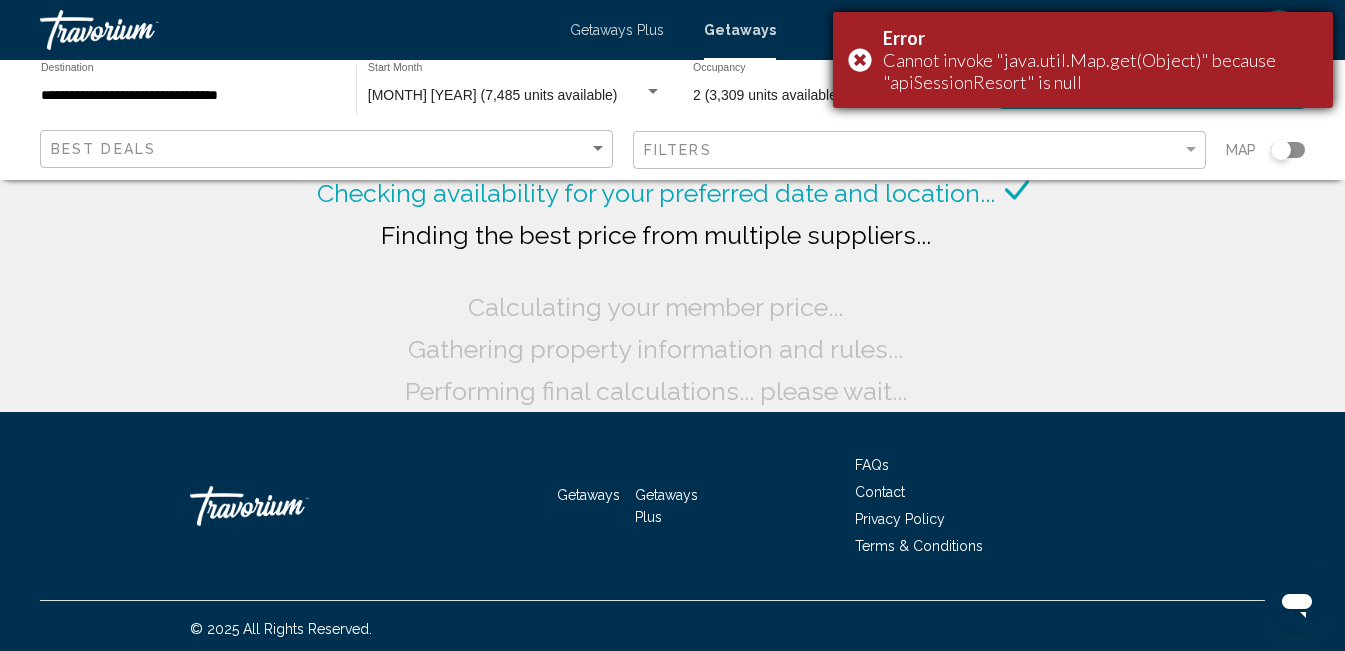 click on "Error   Cannot invoke "java.util.Map.get(Object)" because "apiSessionResort" is null" at bounding box center (1083, 60) 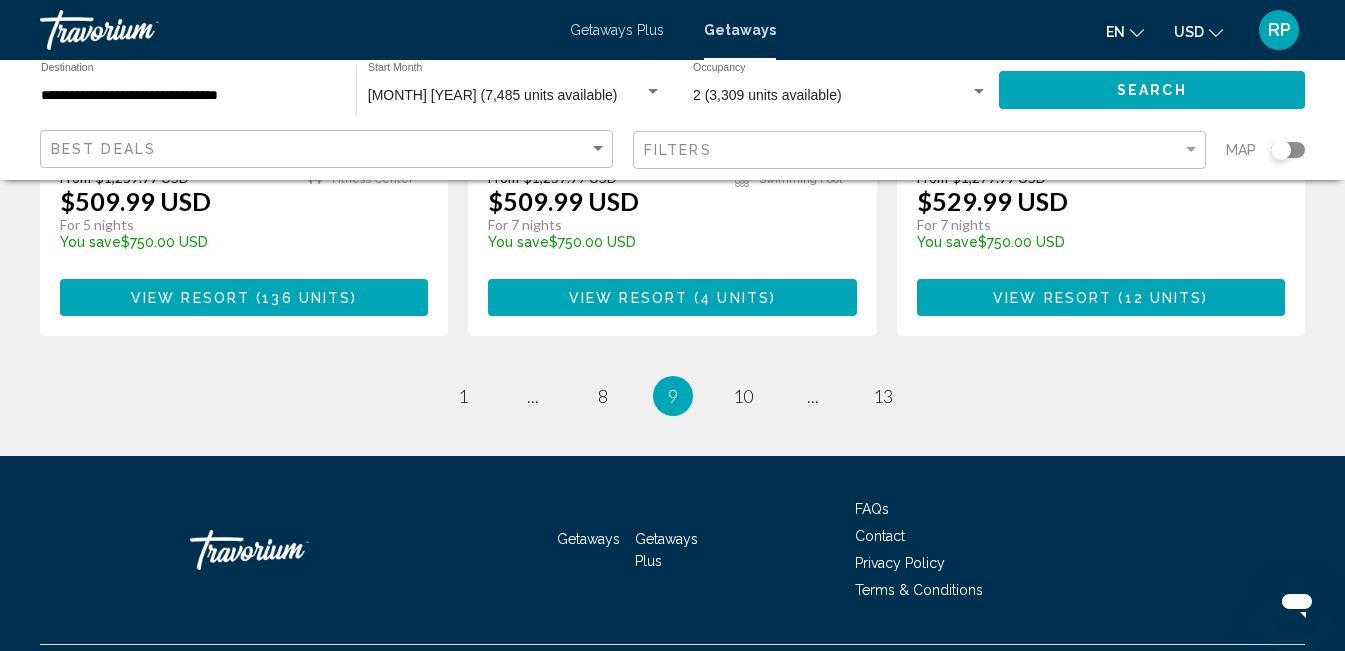 scroll, scrollTop: 2714, scrollLeft: 0, axis: vertical 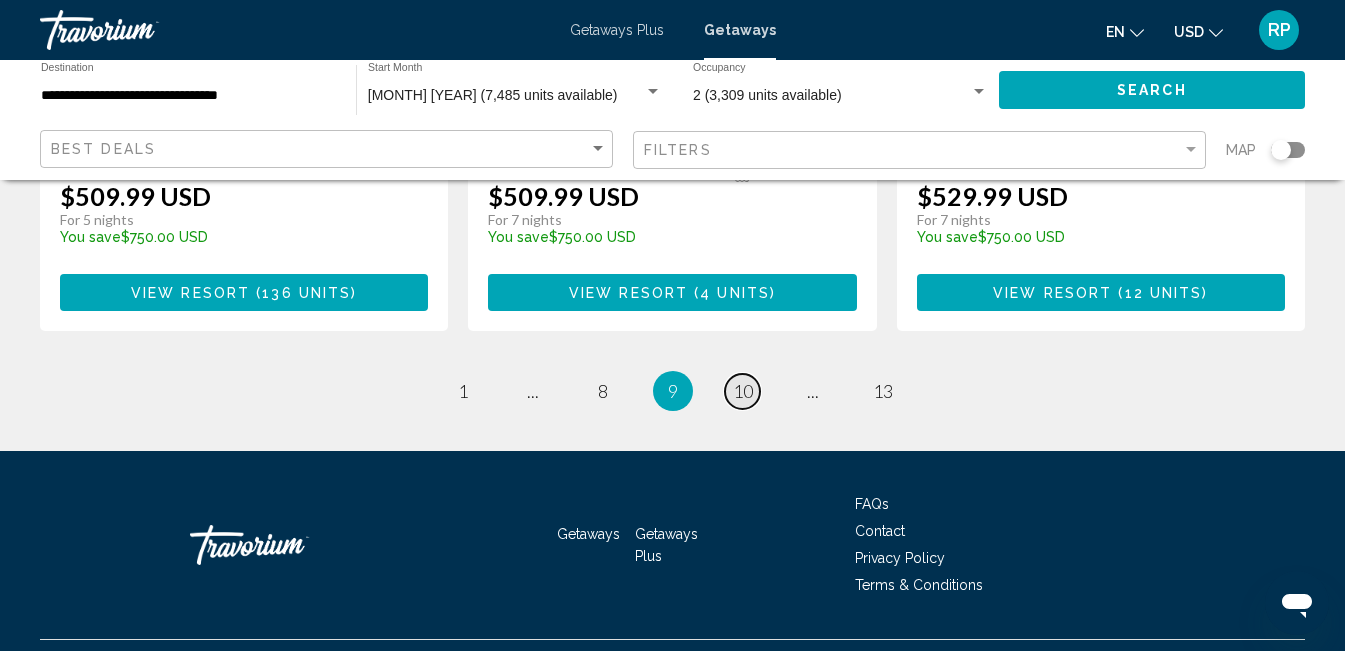 click on "10" at bounding box center (743, 391) 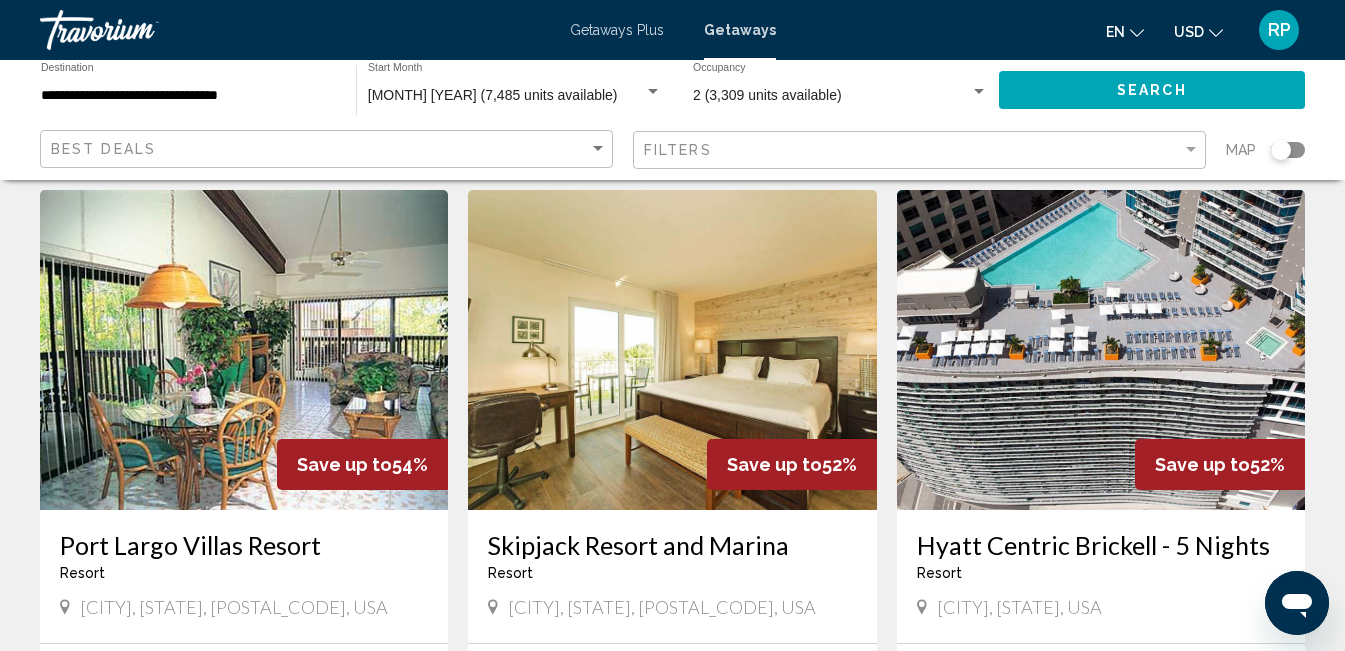 scroll, scrollTop: 2199, scrollLeft: 0, axis: vertical 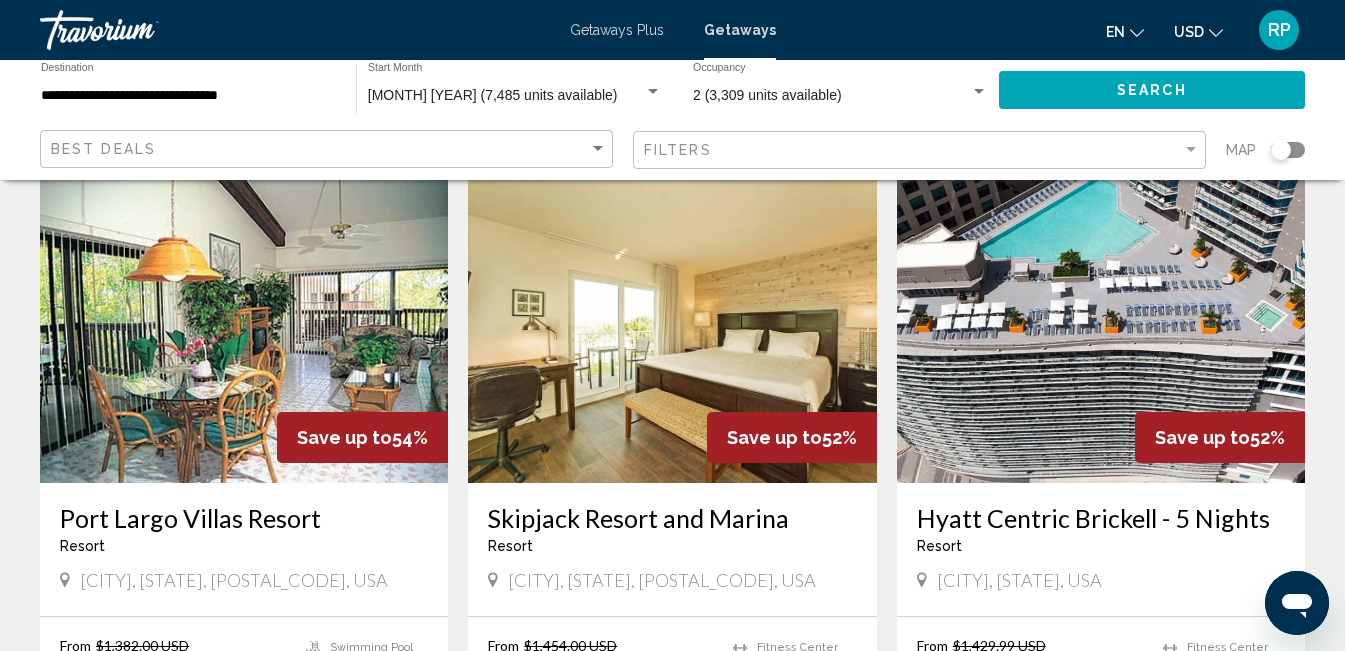 click at bounding box center (1101, 323) 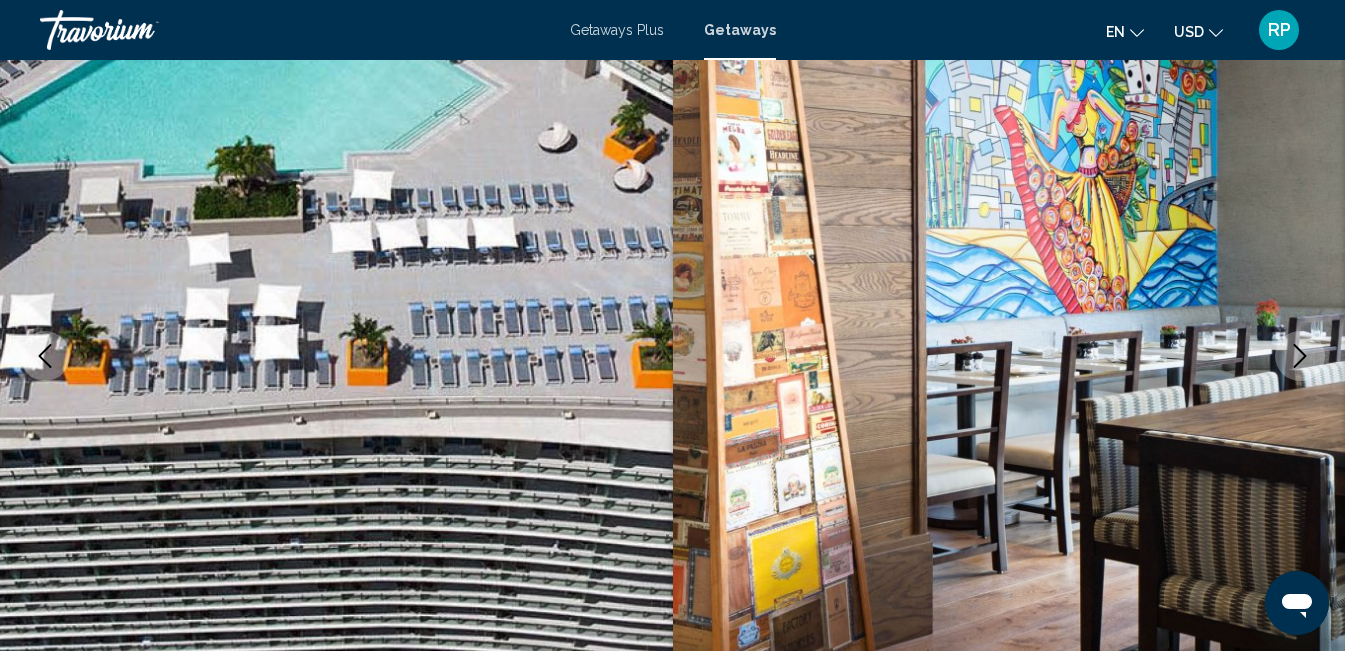 scroll, scrollTop: 0, scrollLeft: 0, axis: both 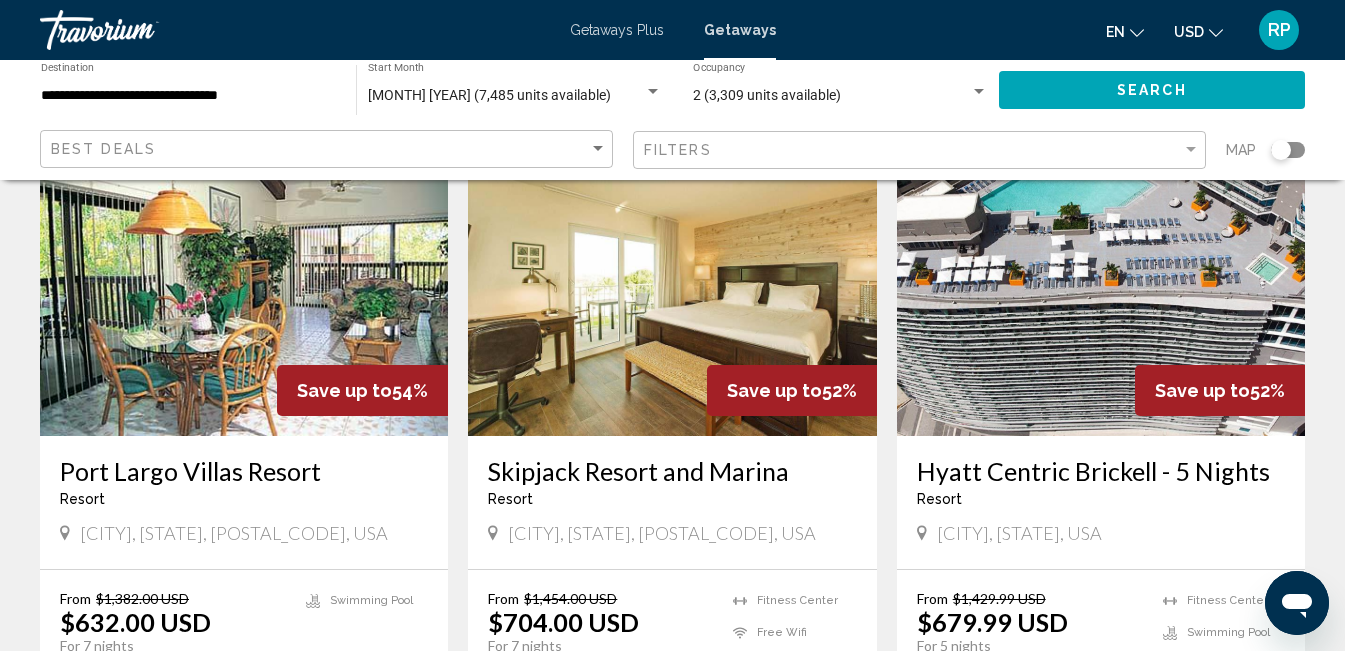 click at bounding box center [1101, 276] 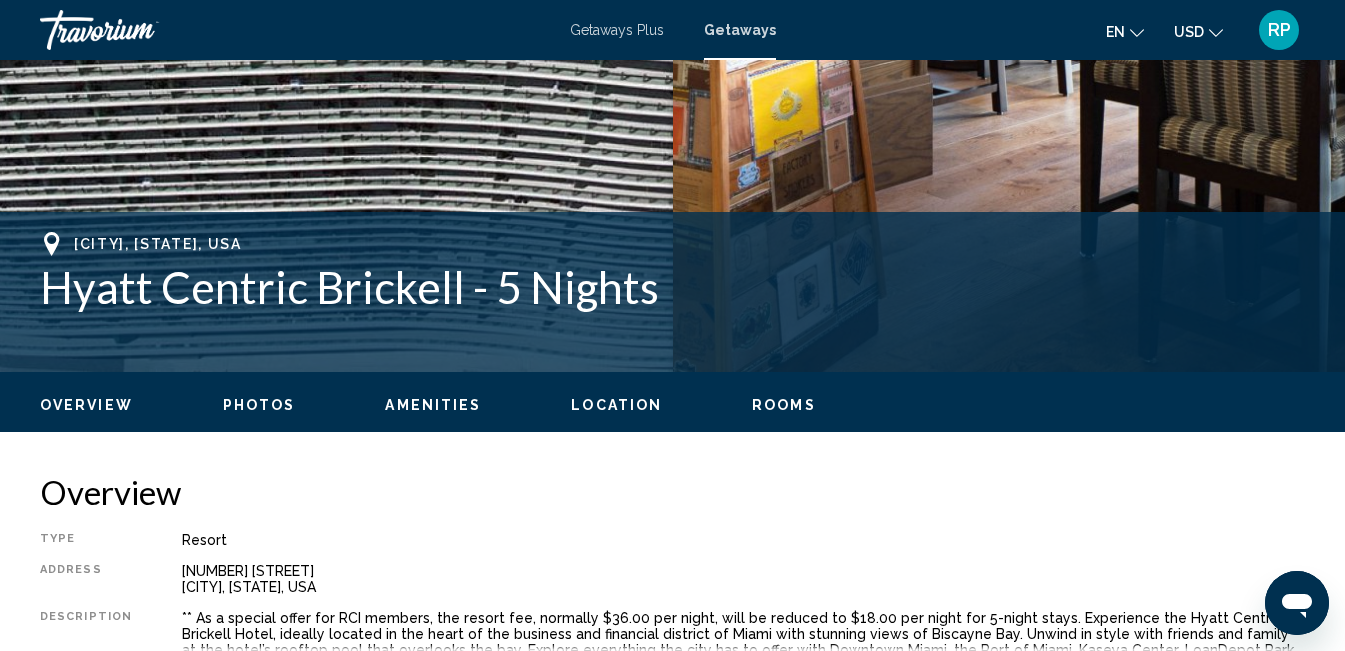 scroll, scrollTop: 639, scrollLeft: 0, axis: vertical 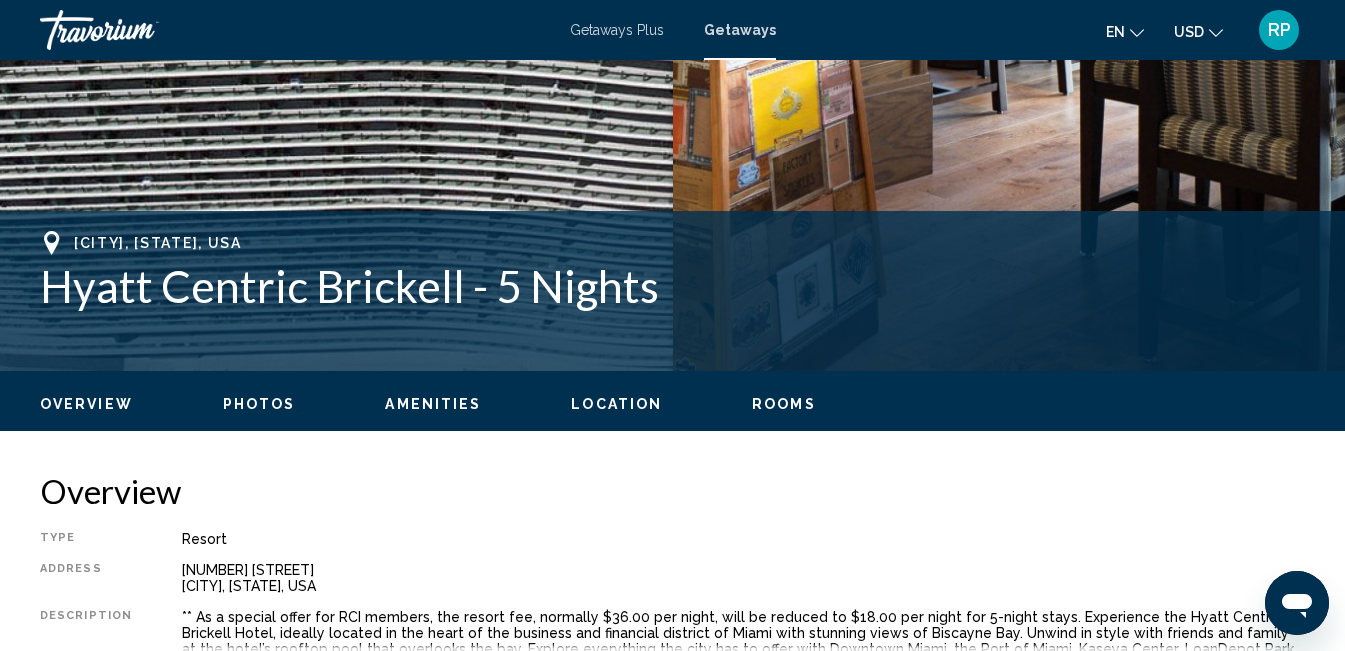 click on "Overview" at bounding box center [86, 404] 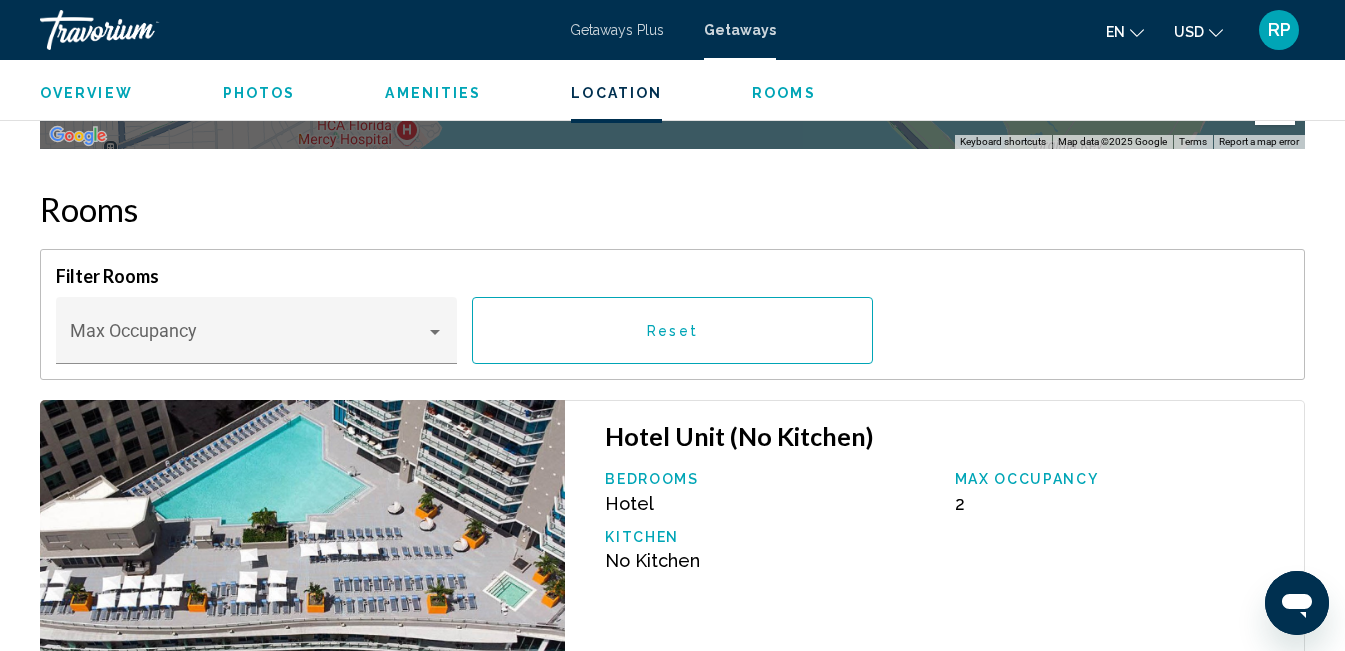 scroll, scrollTop: 3040, scrollLeft: 0, axis: vertical 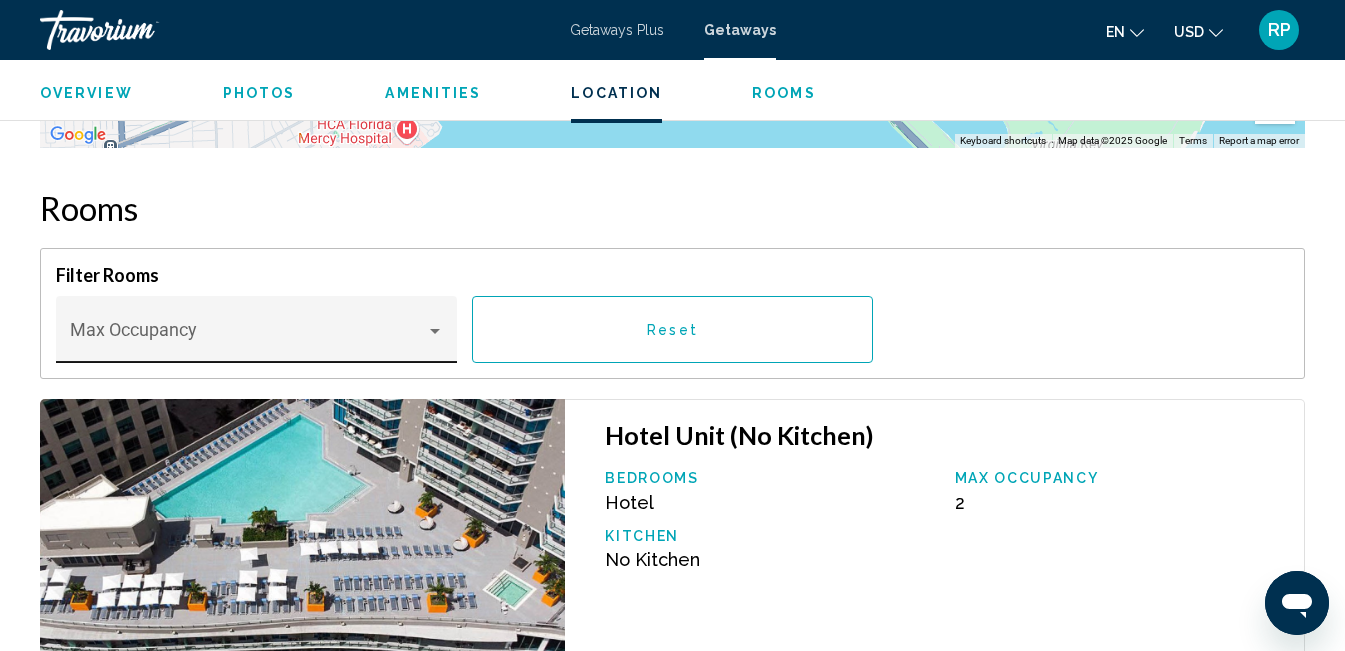 click on "Max Occupancy" at bounding box center (257, 336) 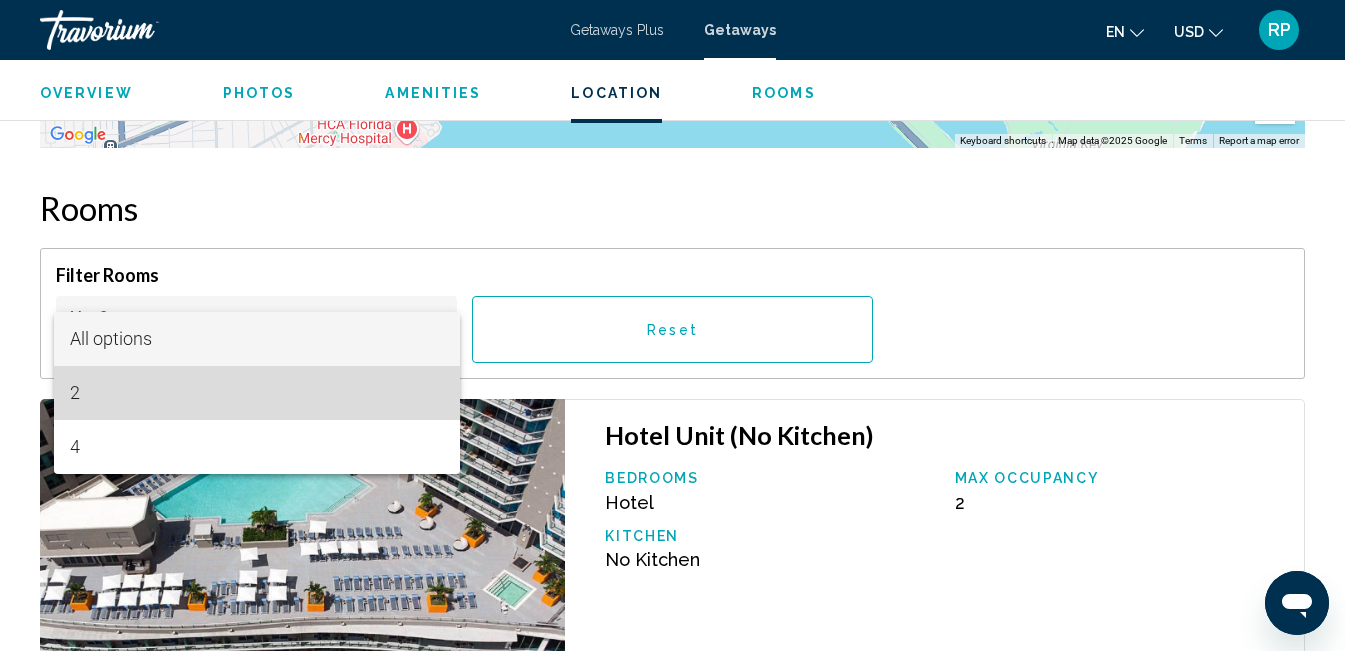 click on "2" at bounding box center [257, 393] 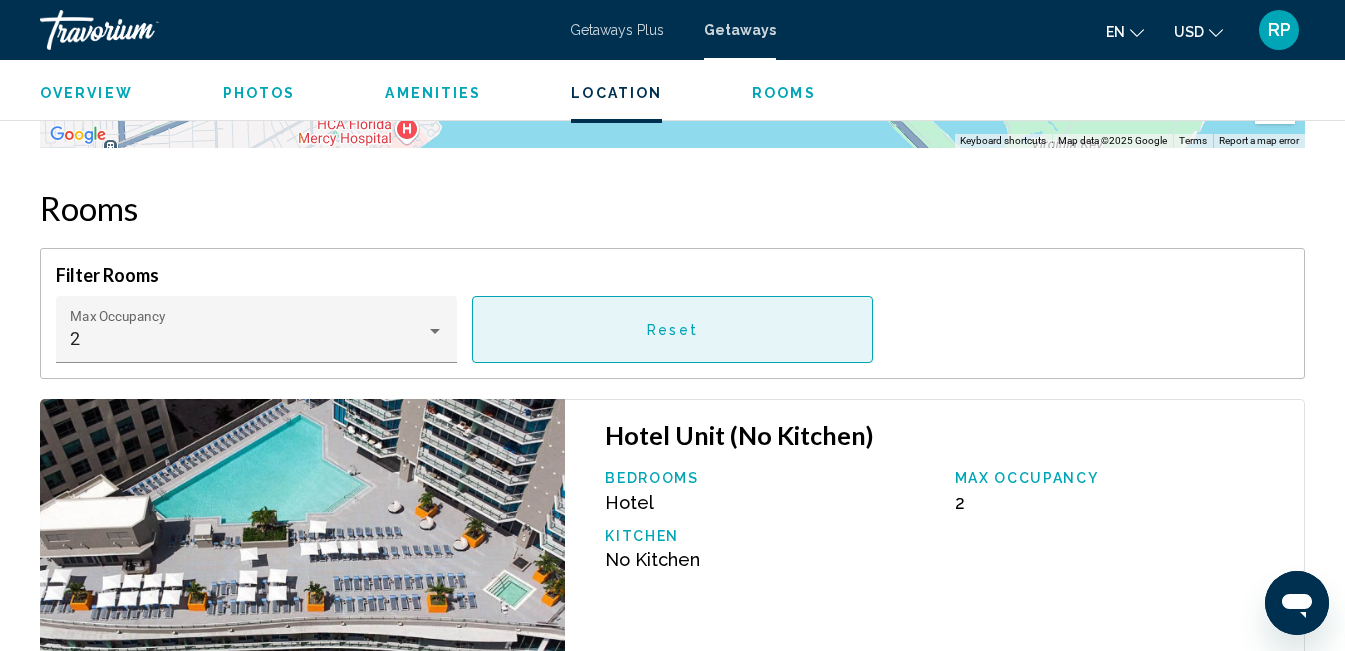 click on "Reset" at bounding box center [672, 329] 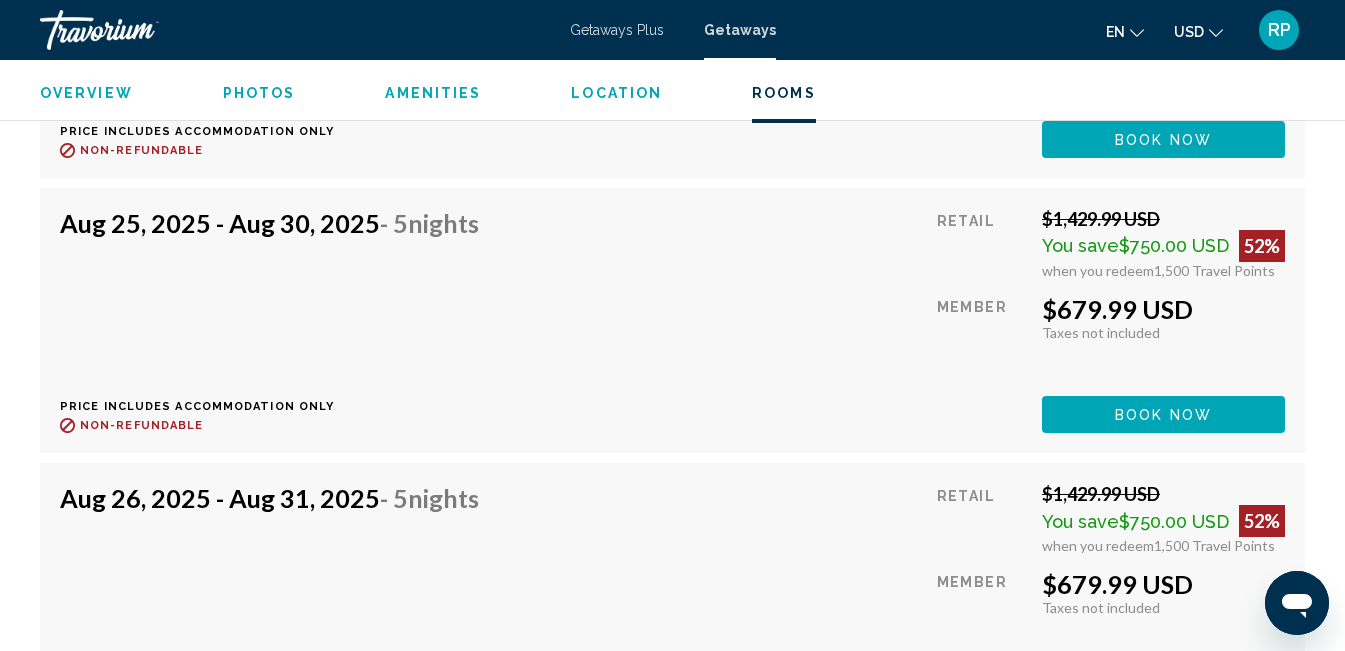 scroll, scrollTop: 6411, scrollLeft: 0, axis: vertical 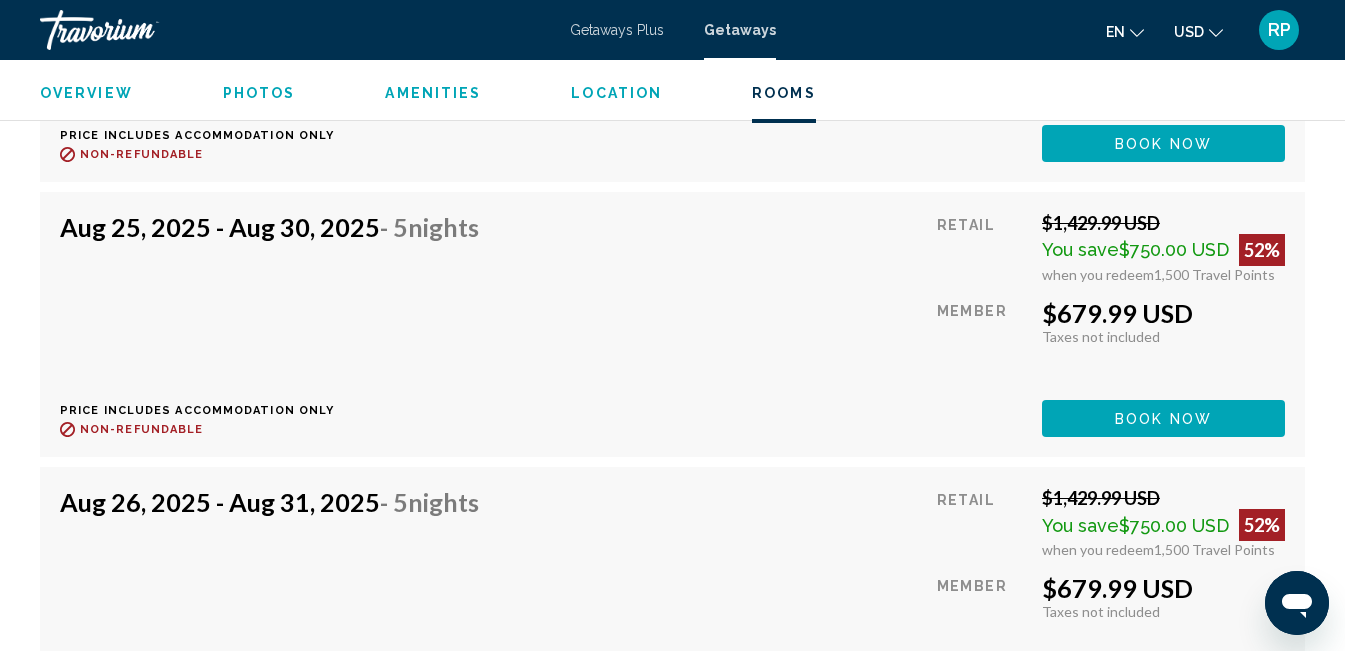 click on "Book now" at bounding box center (1163, -2334) 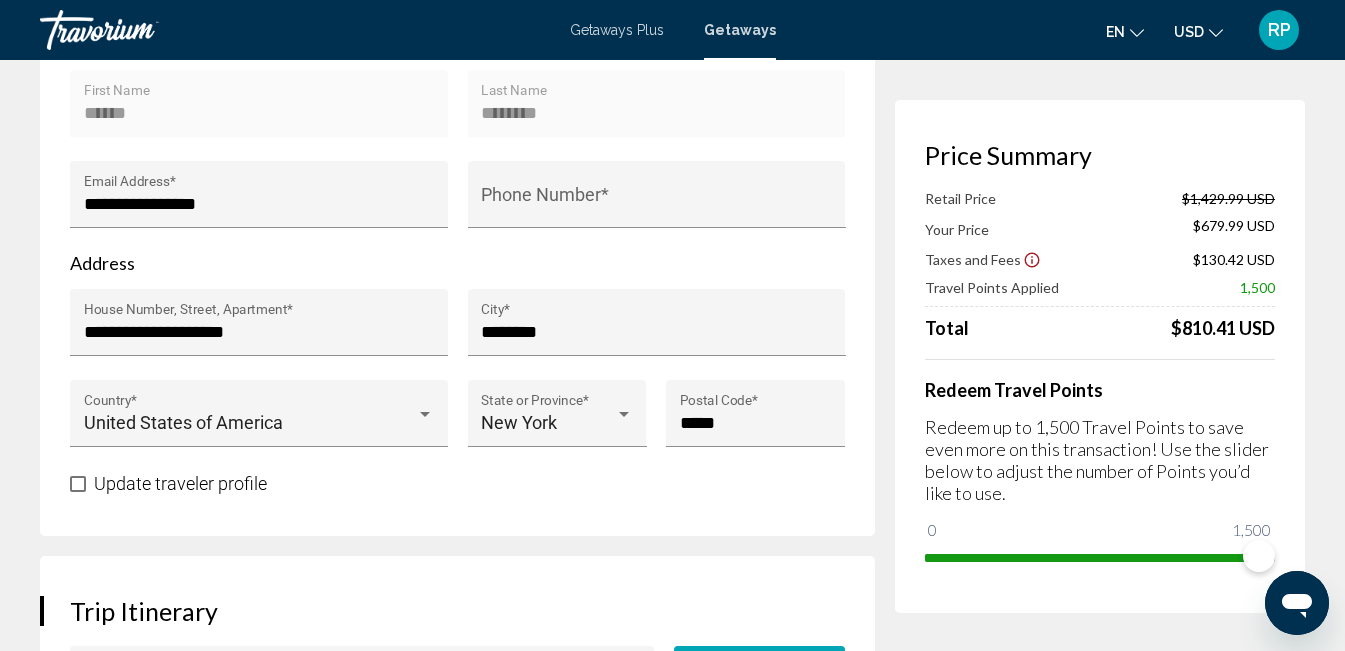 scroll, scrollTop: 0, scrollLeft: 0, axis: both 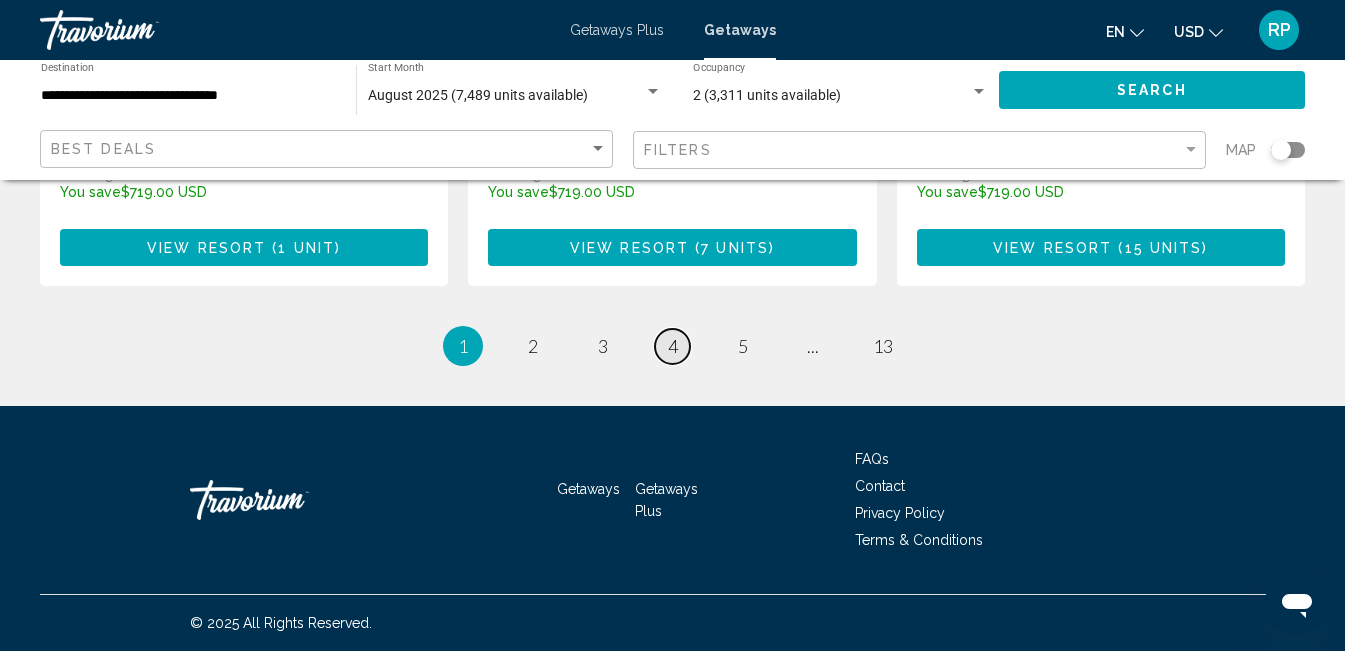 click on "4" at bounding box center (673, 346) 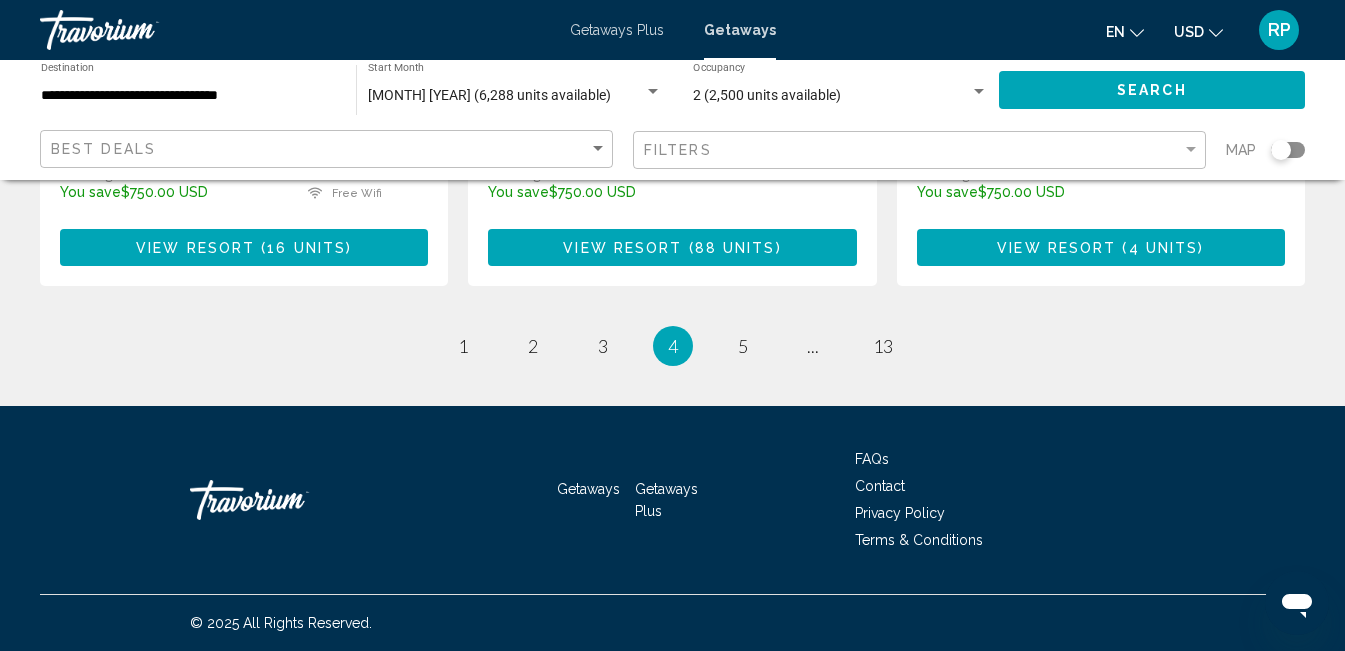 scroll, scrollTop: 2785, scrollLeft: 0, axis: vertical 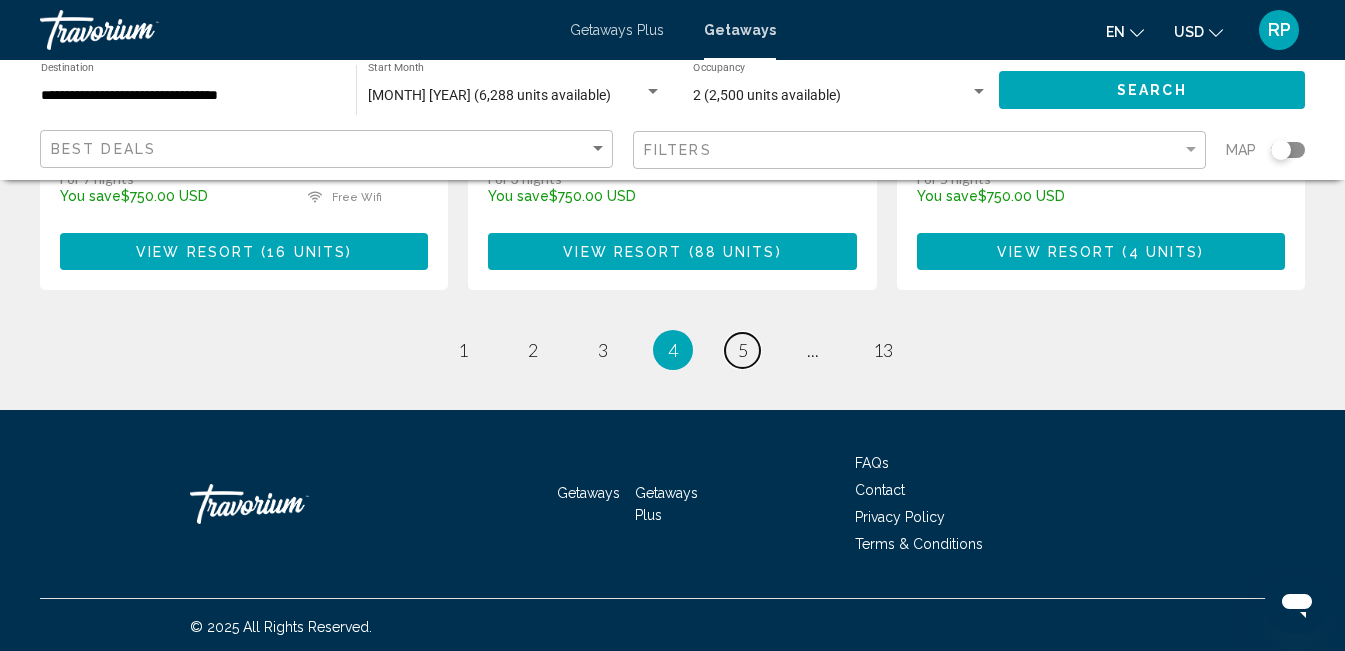 click on "page  5" at bounding box center (742, 350) 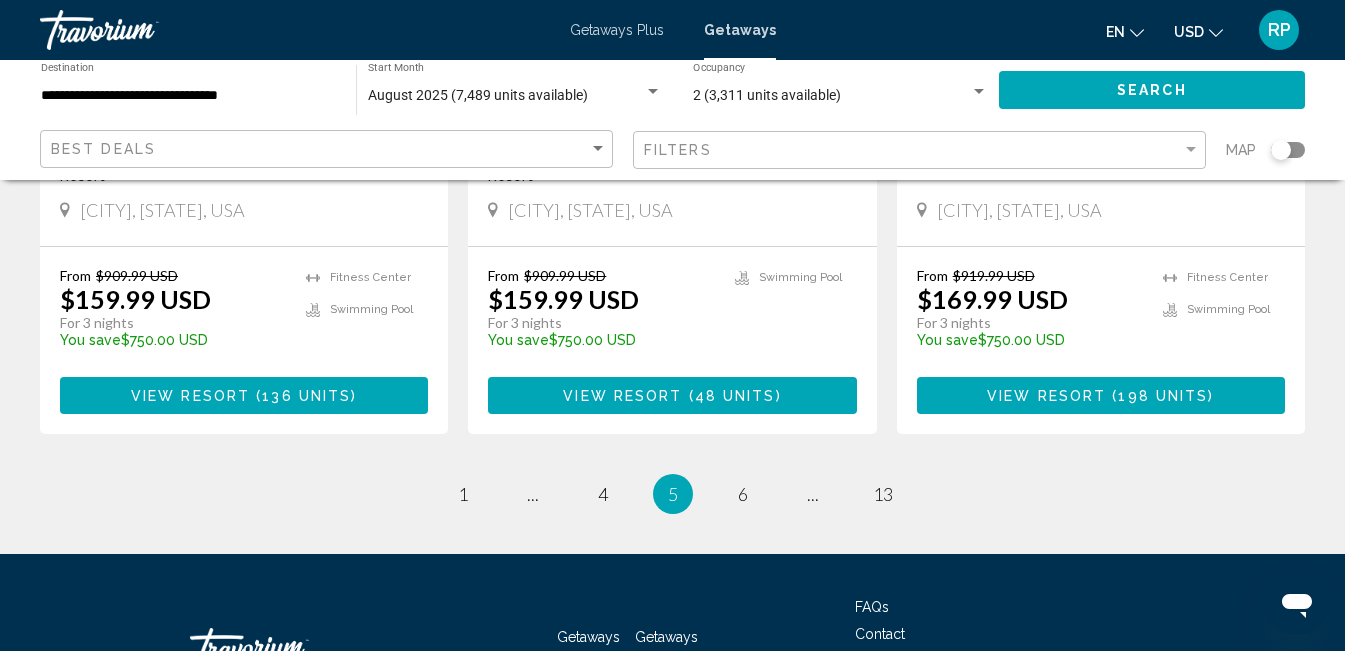 scroll, scrollTop: 2675, scrollLeft: 0, axis: vertical 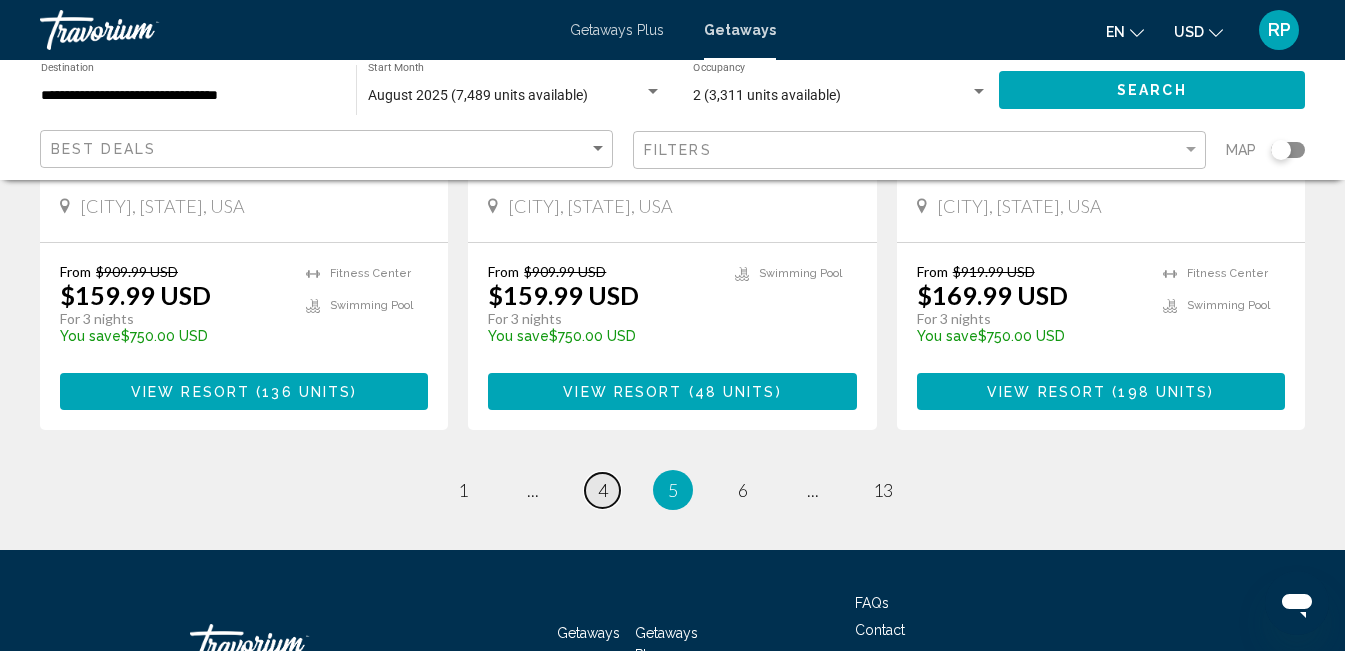 click on "4" at bounding box center (603, 490) 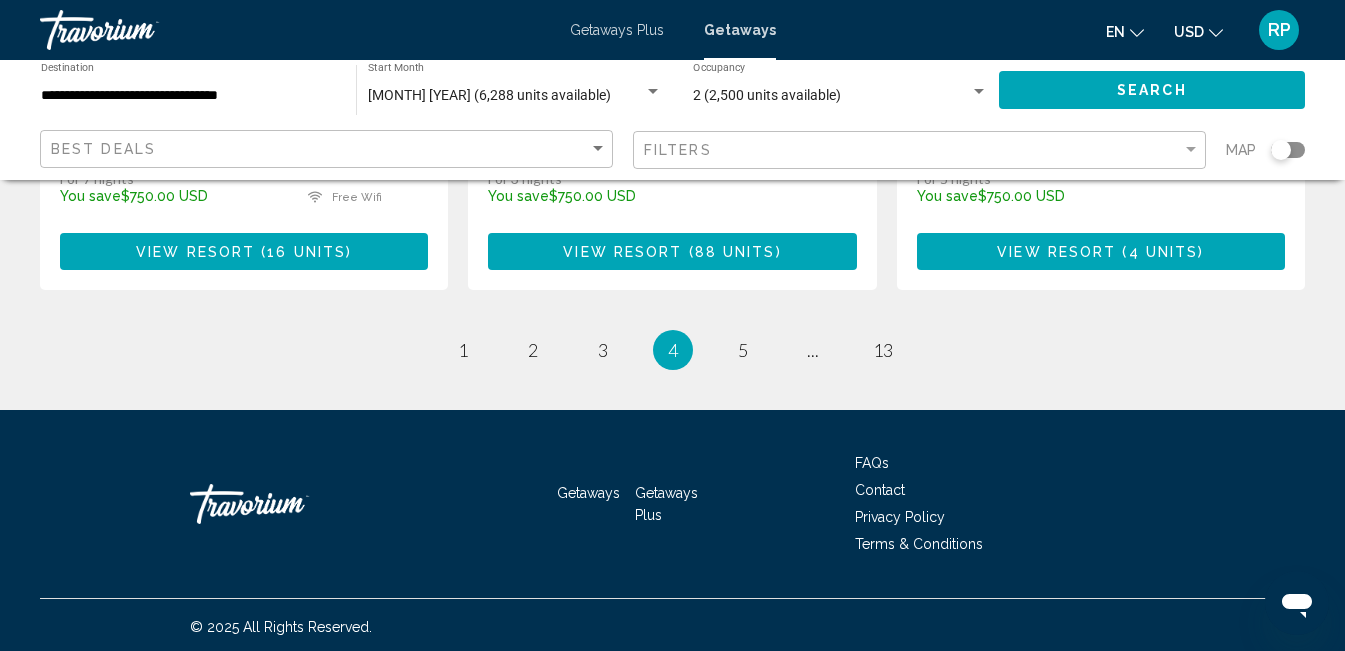 scroll, scrollTop: 2789, scrollLeft: 0, axis: vertical 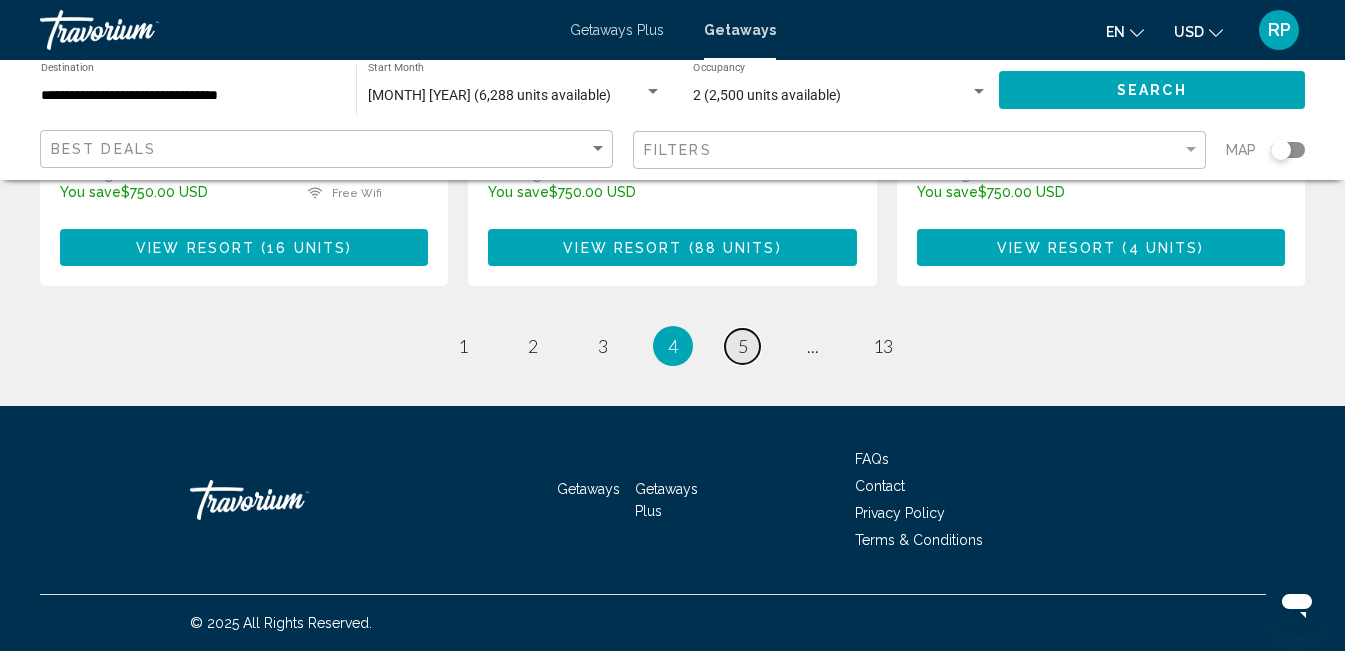 click on "page  5" at bounding box center (742, 346) 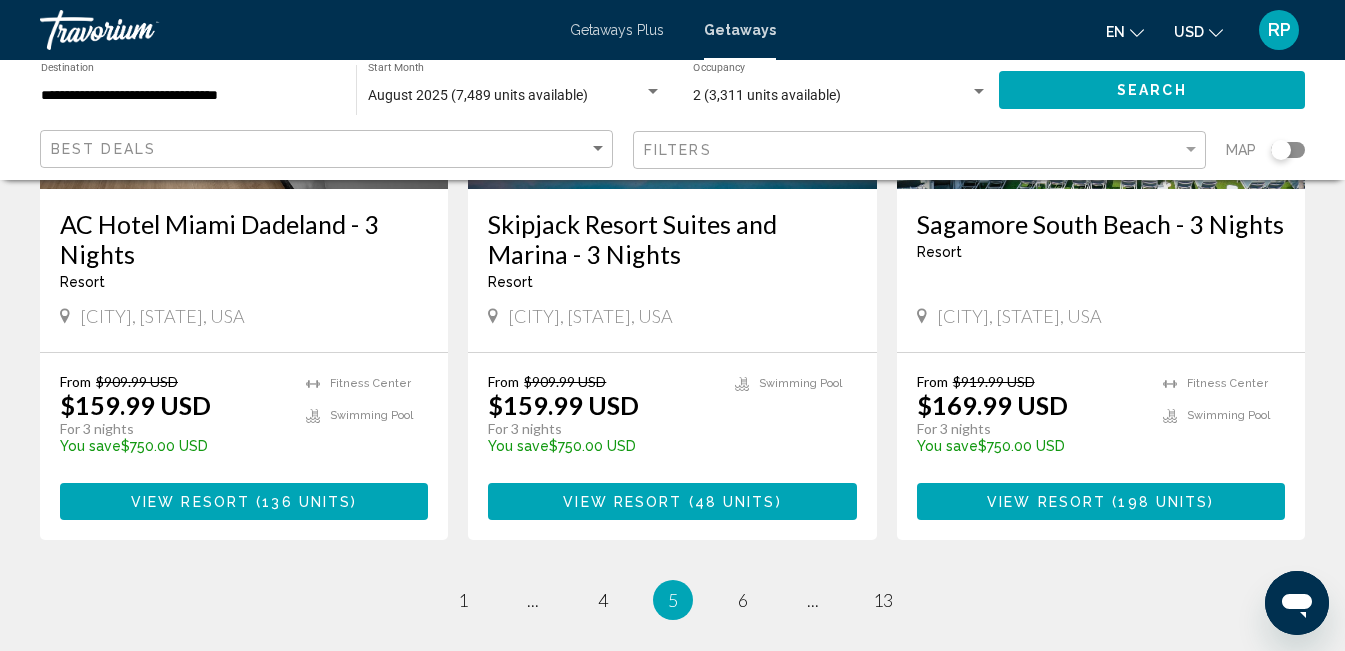 scroll, scrollTop: 2566, scrollLeft: 0, axis: vertical 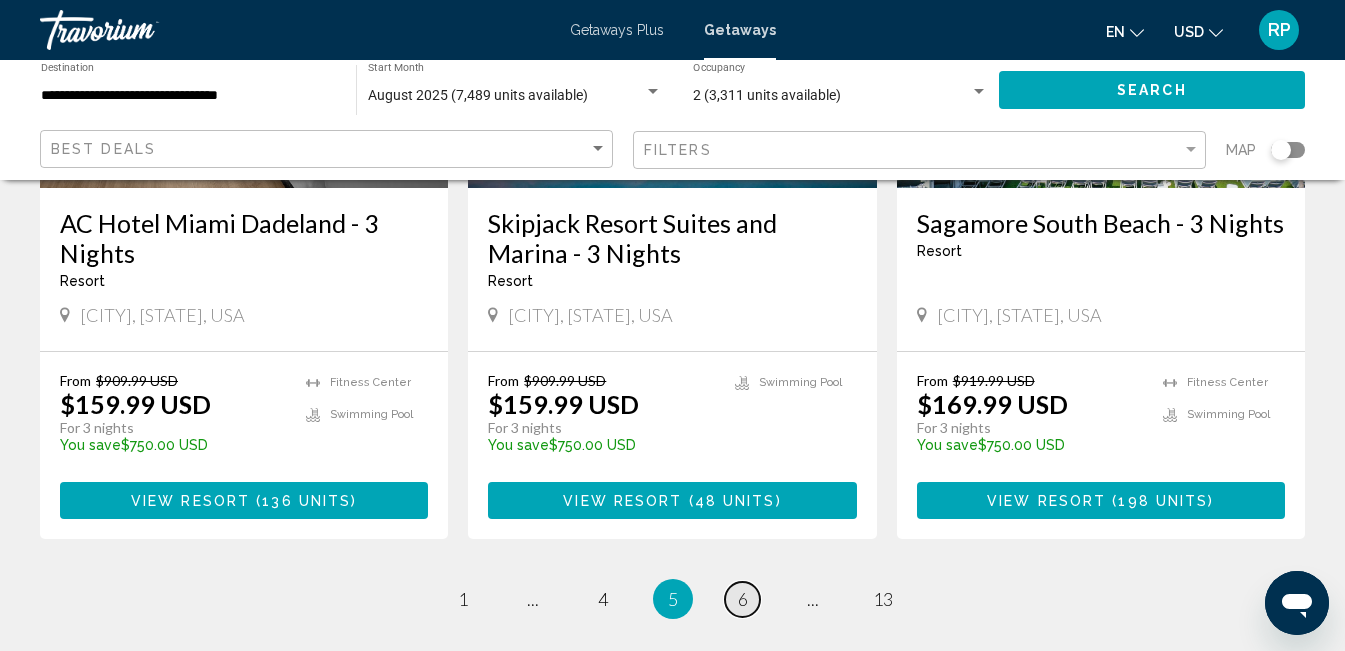 click on "page  6" at bounding box center [742, 599] 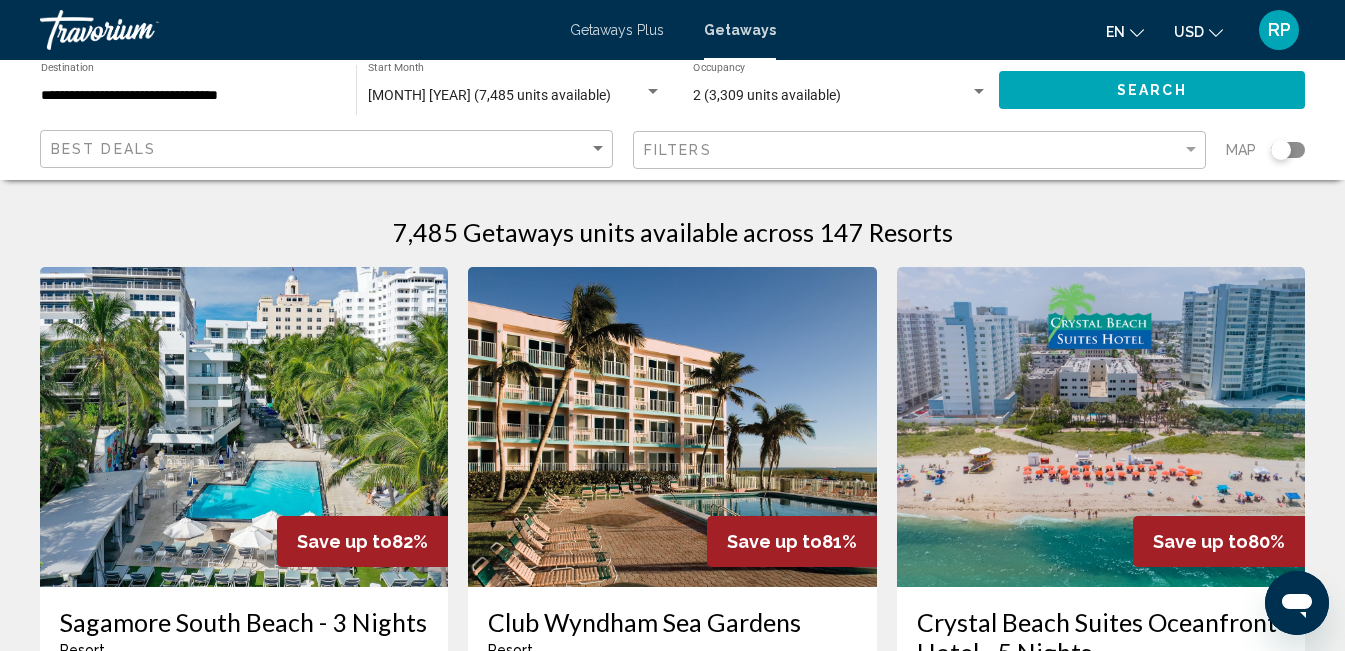 scroll, scrollTop: 0, scrollLeft: 0, axis: both 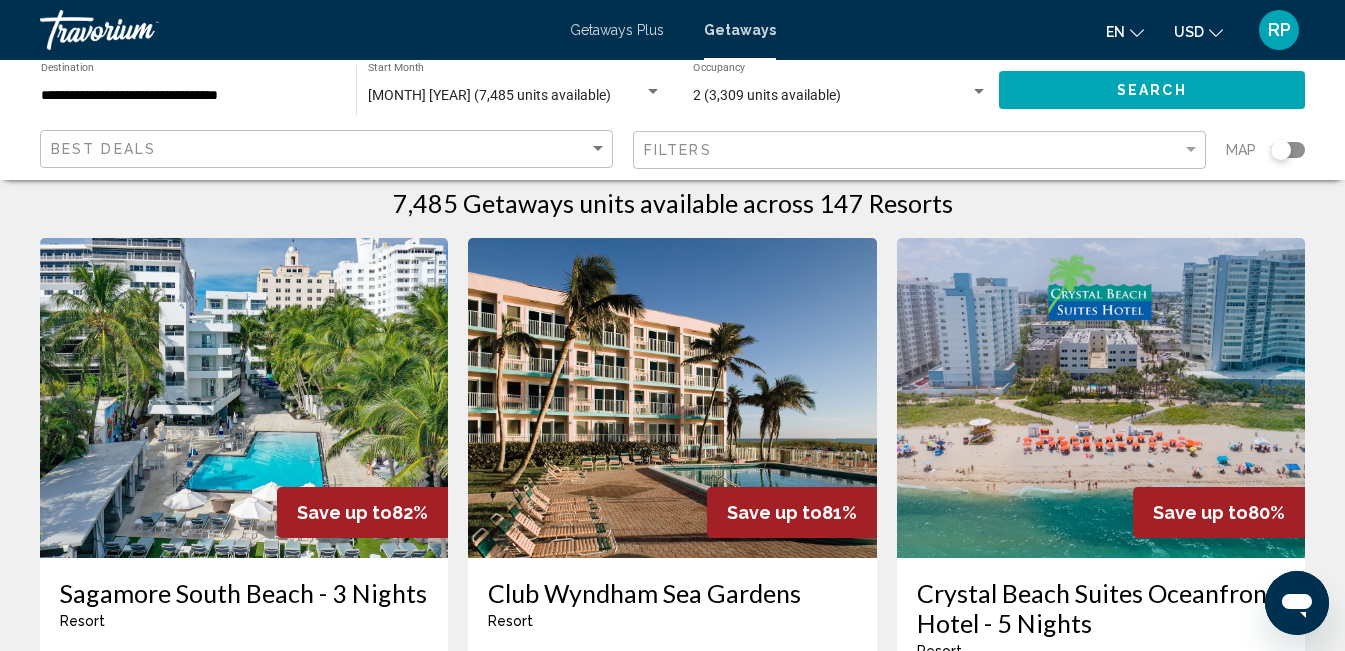 click at bounding box center (1101, 398) 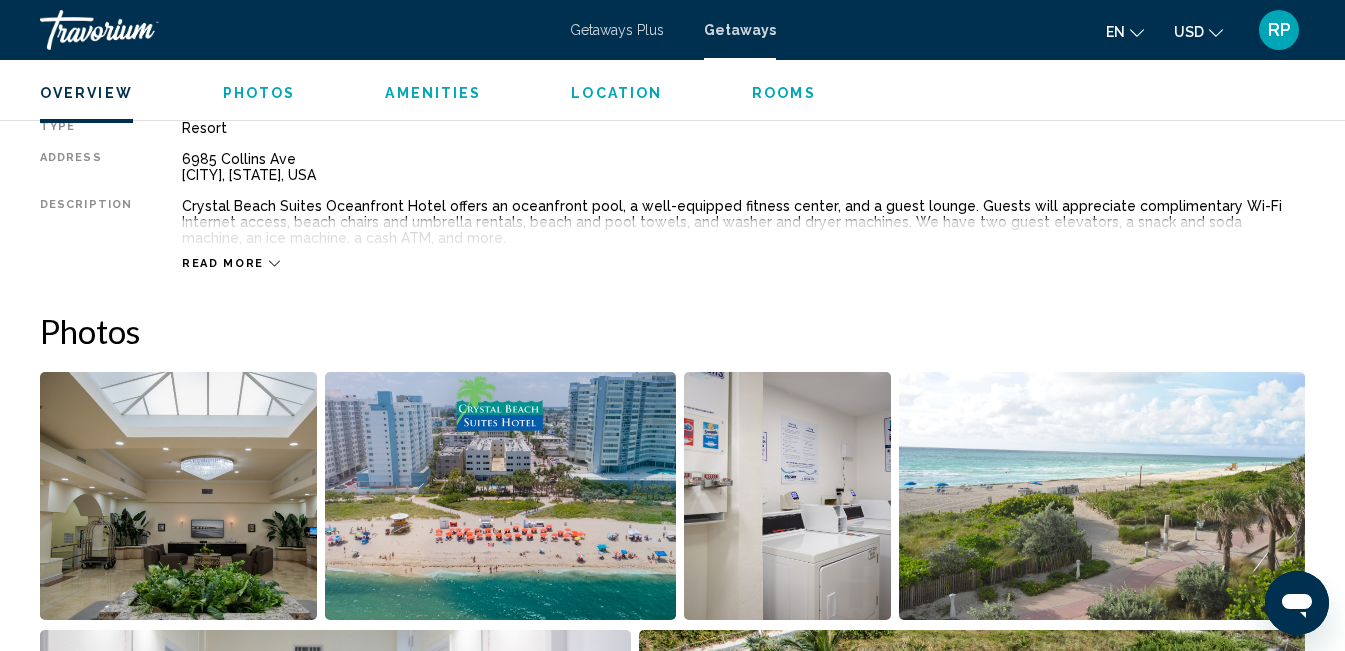 scroll, scrollTop: 1085, scrollLeft: 0, axis: vertical 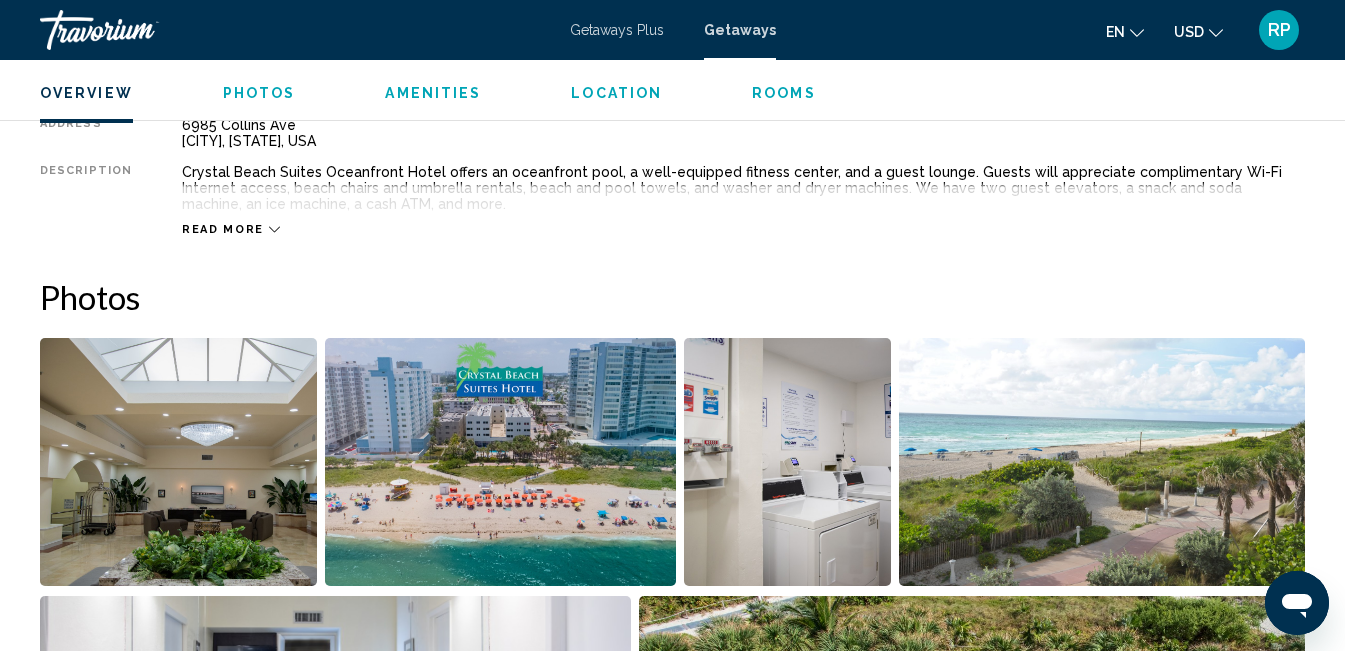 click at bounding box center (178, 462) 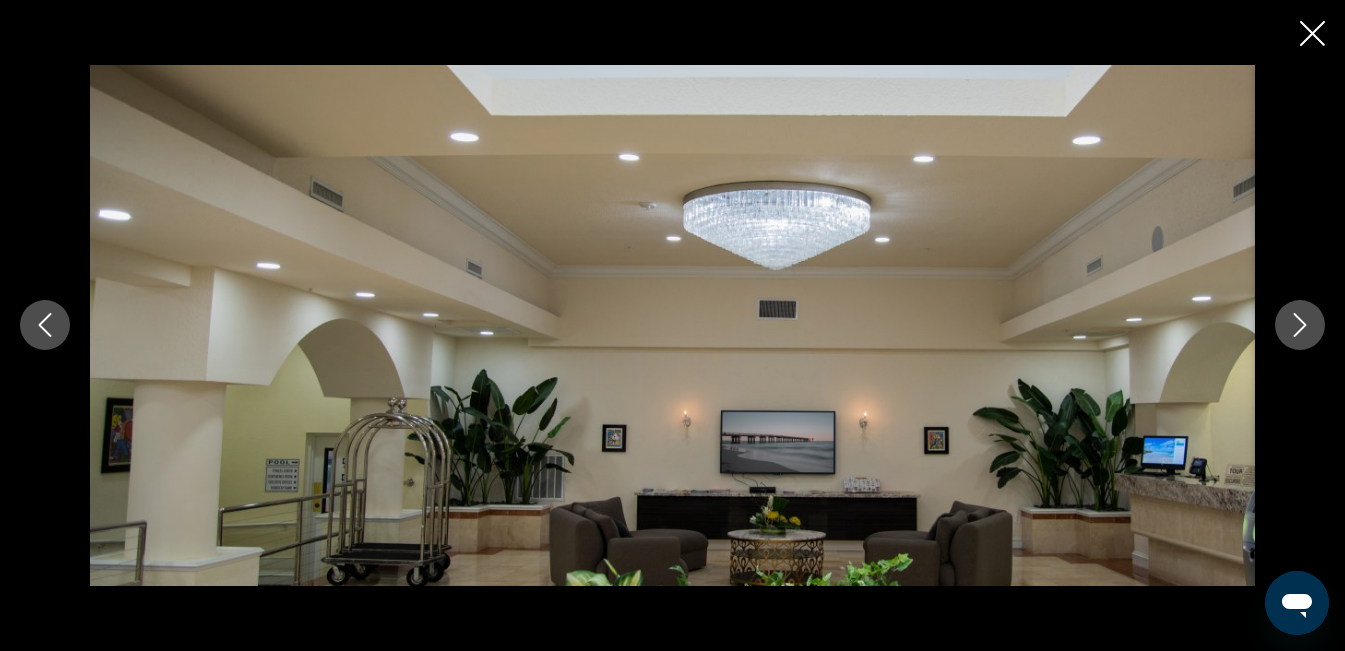 click at bounding box center [1300, 325] 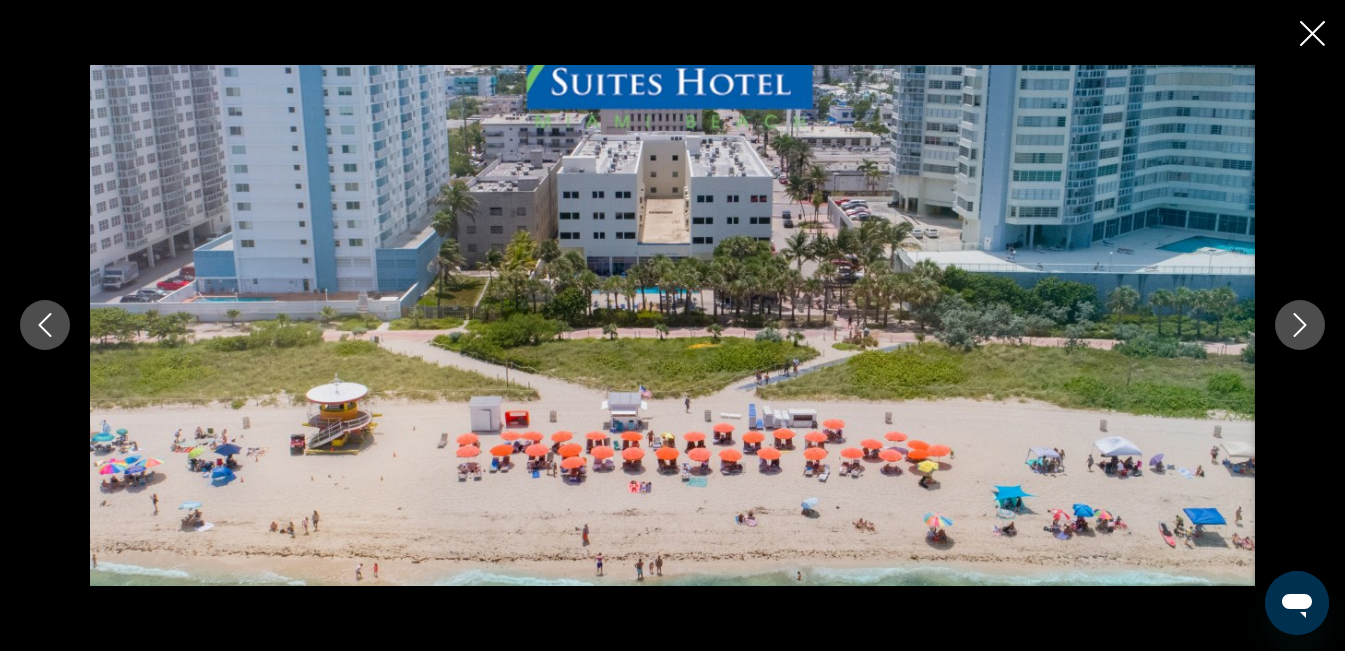 click at bounding box center [1300, 325] 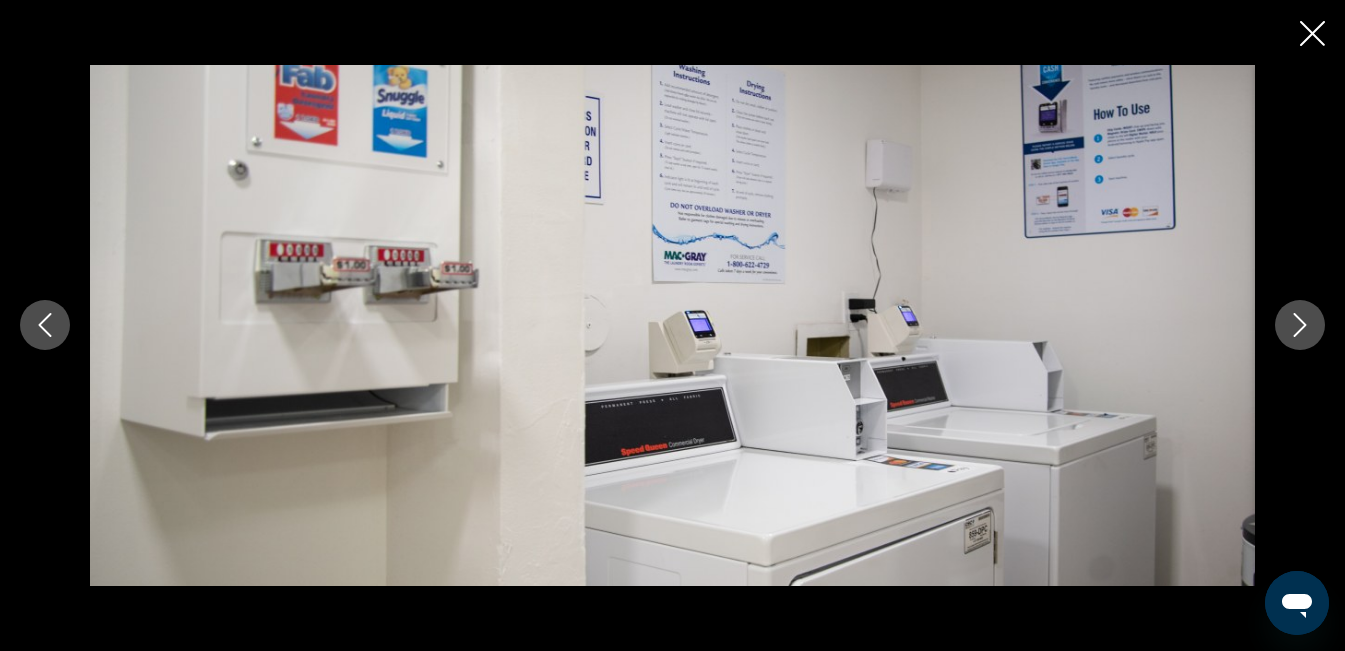 click at bounding box center [1300, 325] 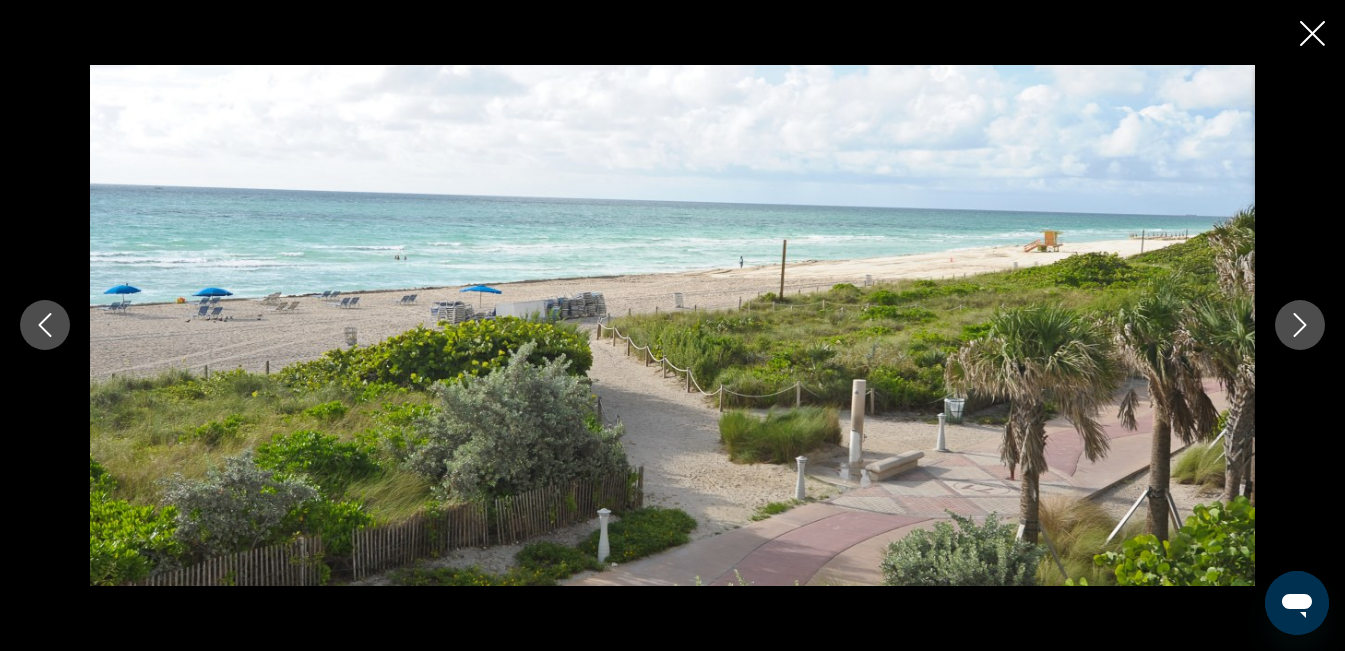 click at bounding box center [1300, 325] 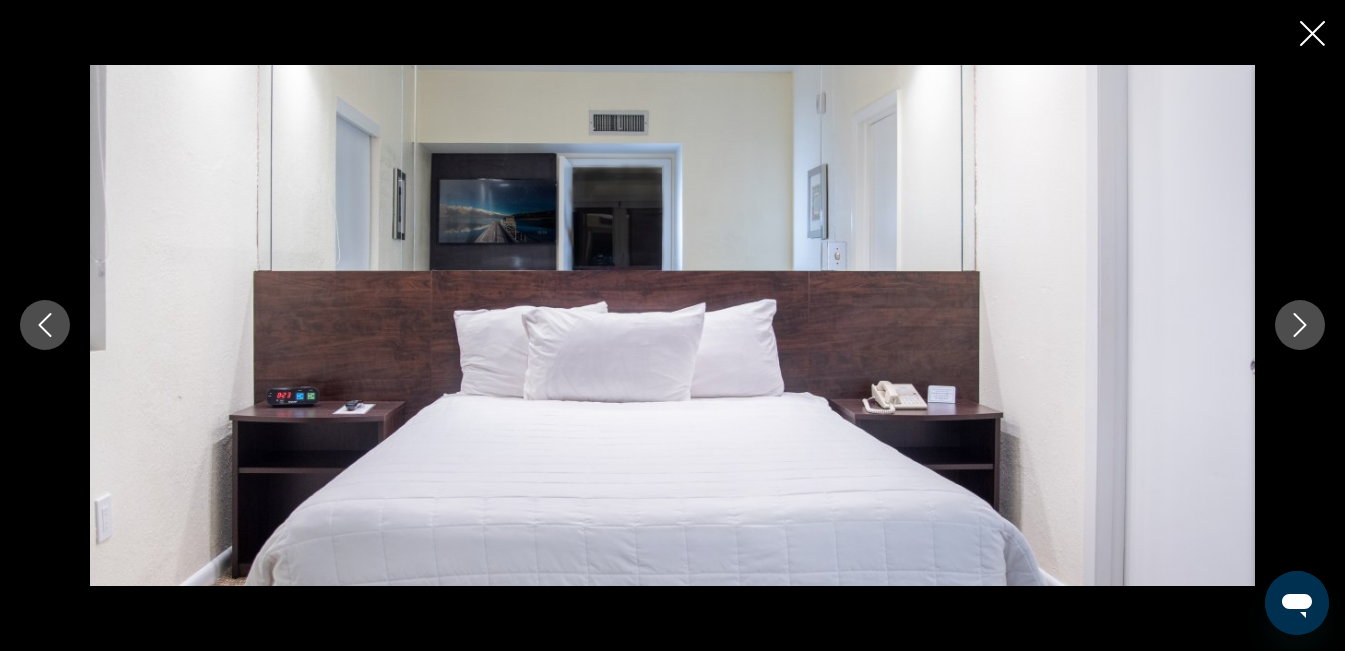 click at bounding box center [1300, 325] 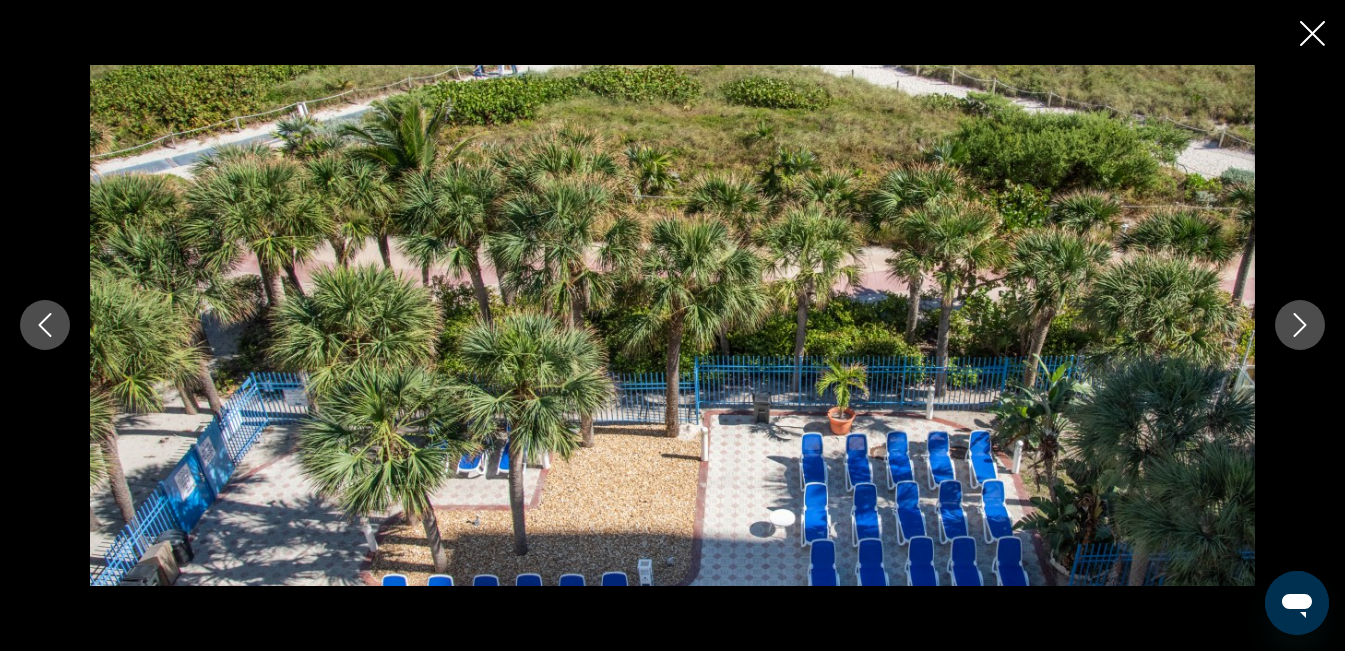 click at bounding box center (1300, 325) 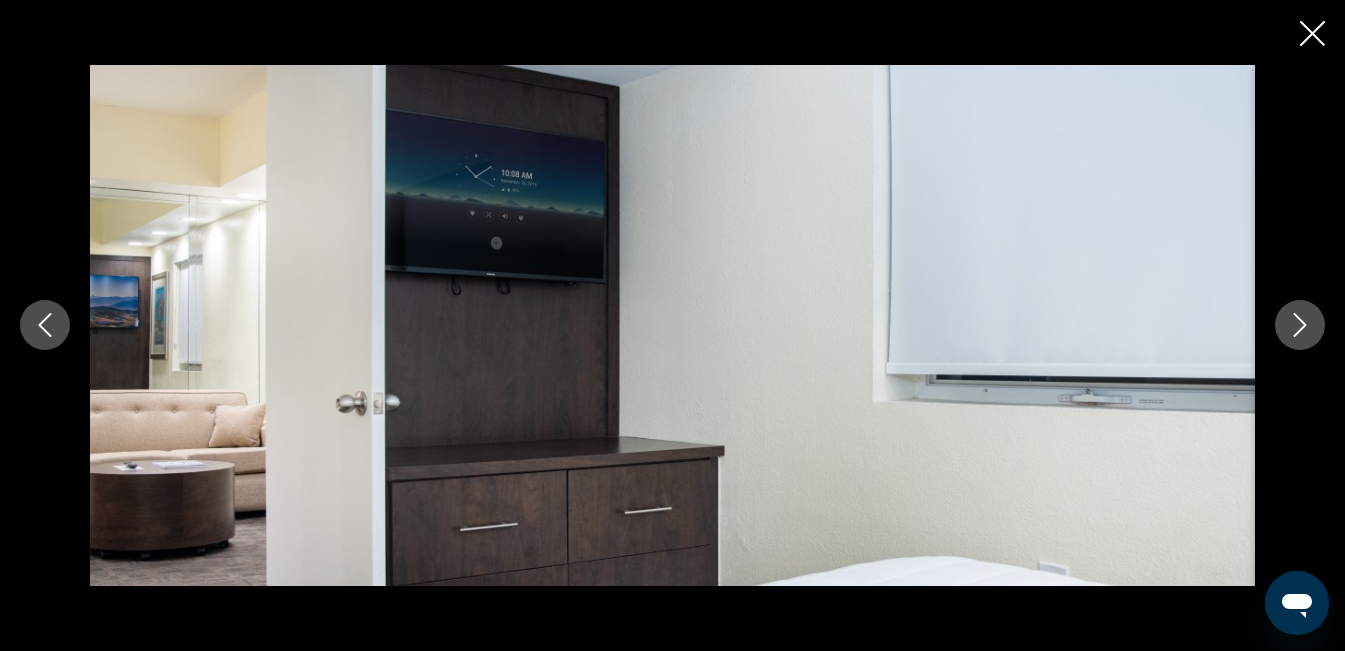 click at bounding box center (1300, 325) 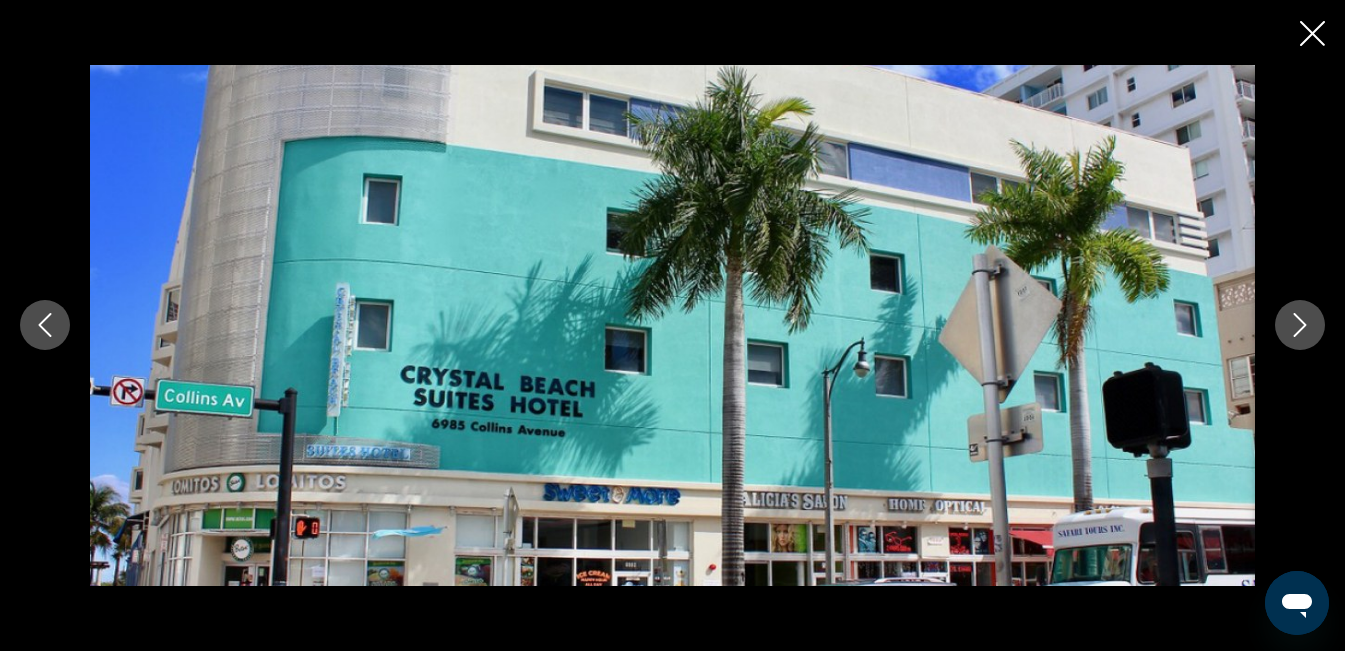 click at bounding box center [1300, 325] 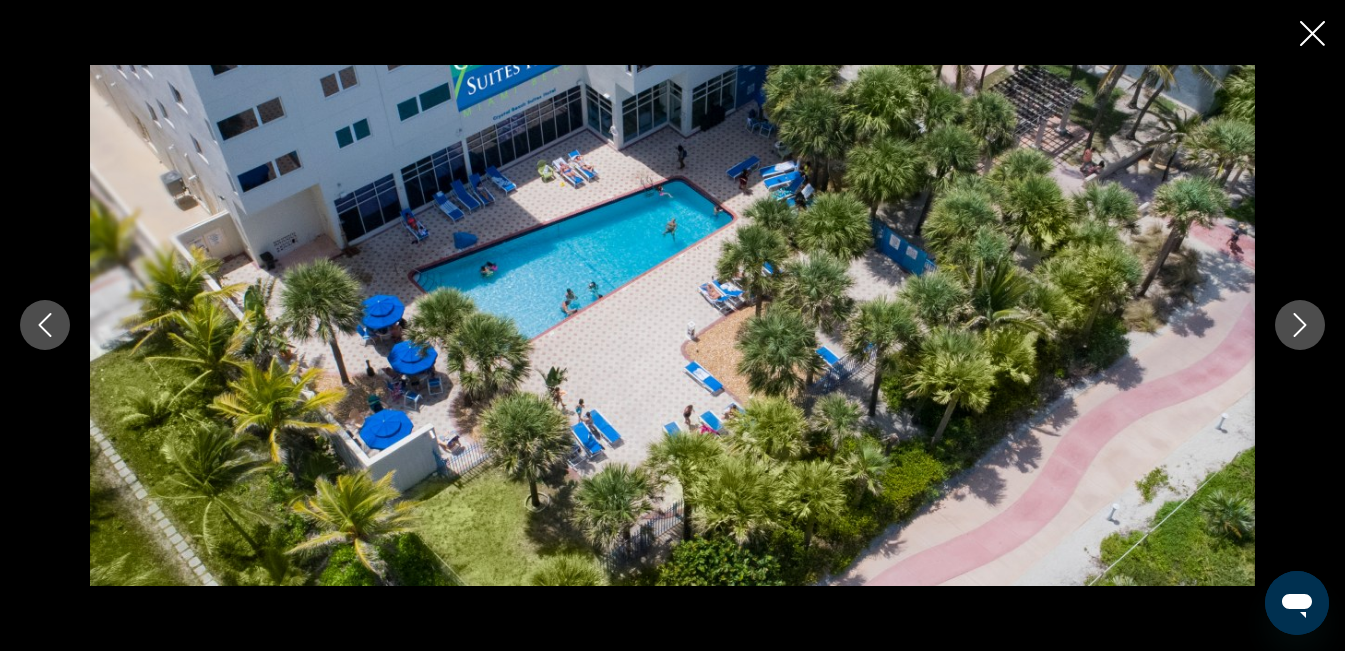 click at bounding box center (1300, 325) 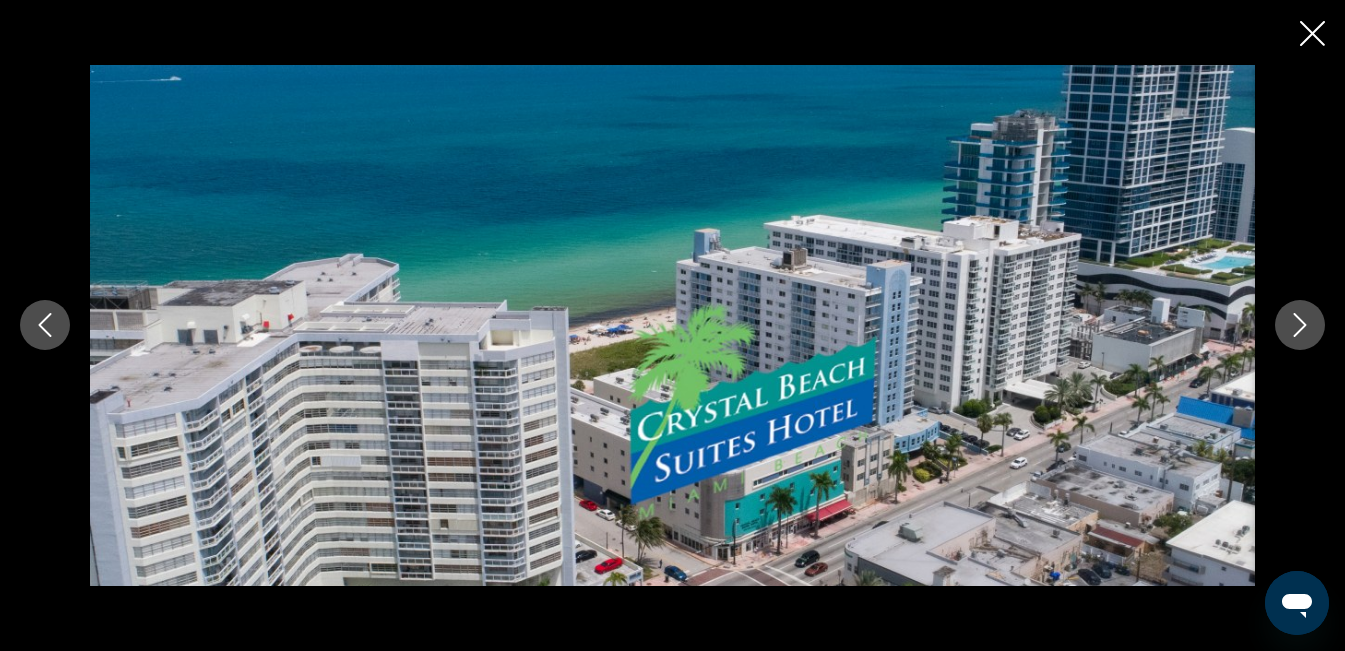 click at bounding box center (1300, 325) 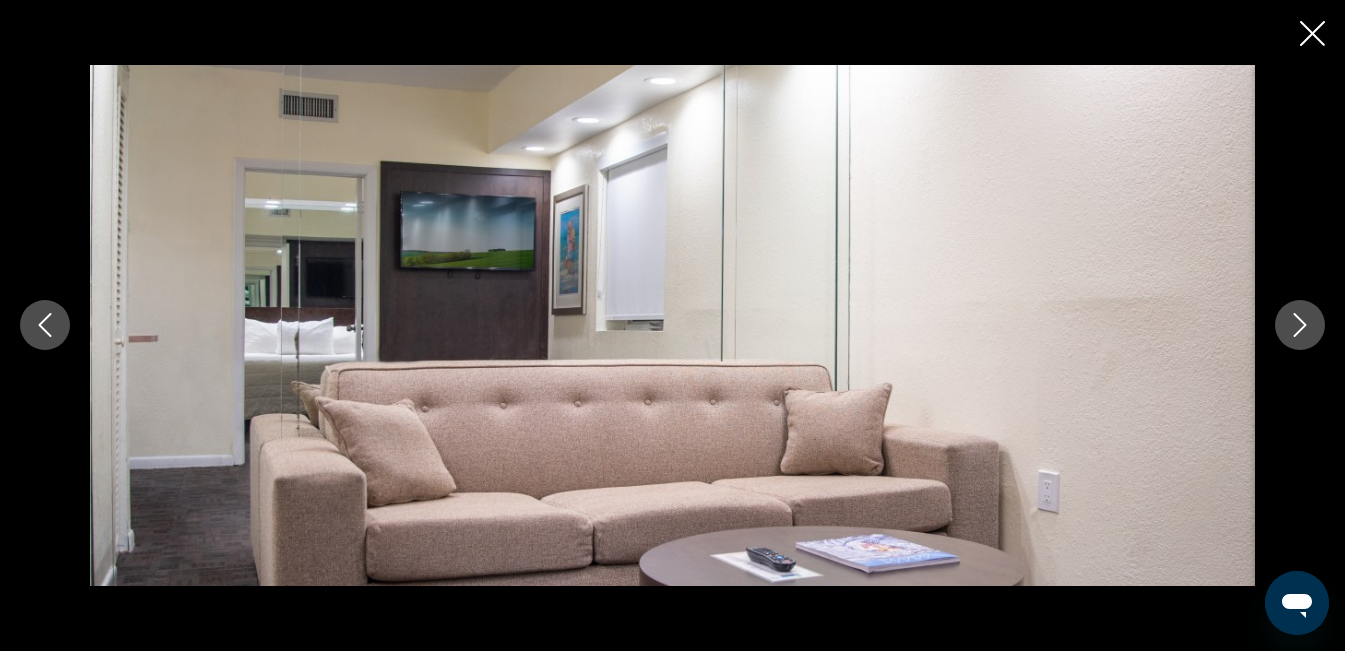 click 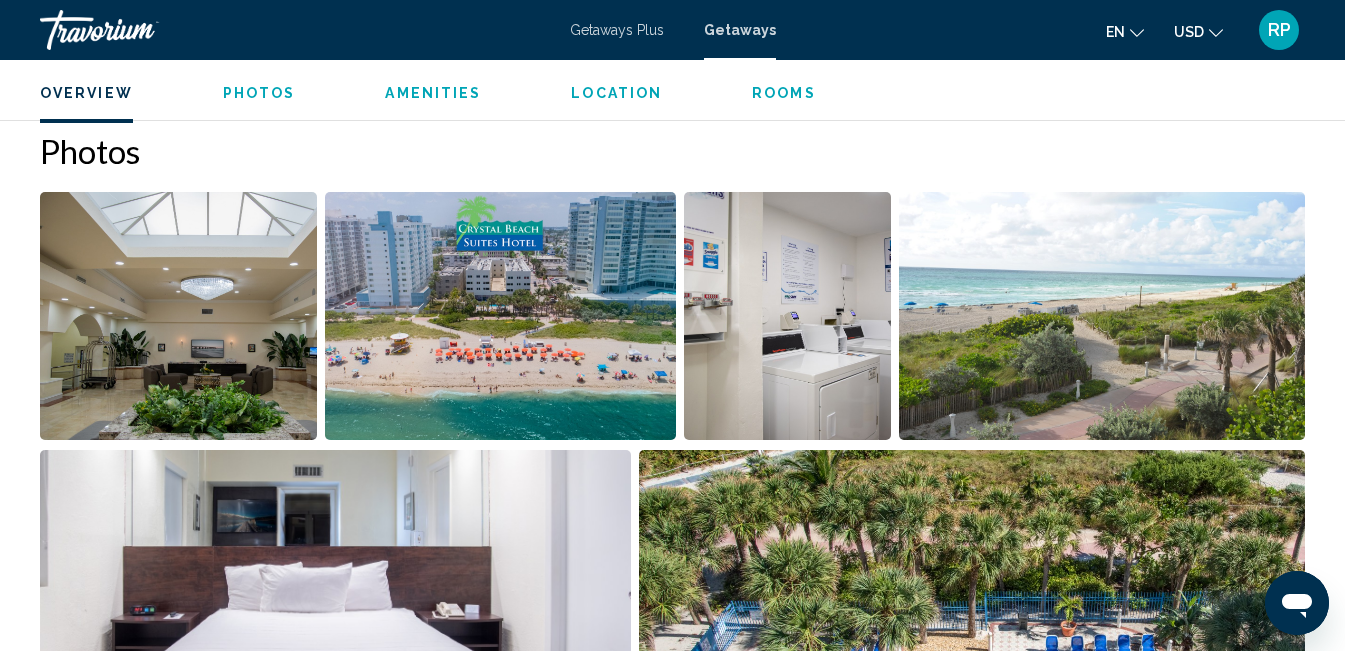 scroll, scrollTop: 1232, scrollLeft: 0, axis: vertical 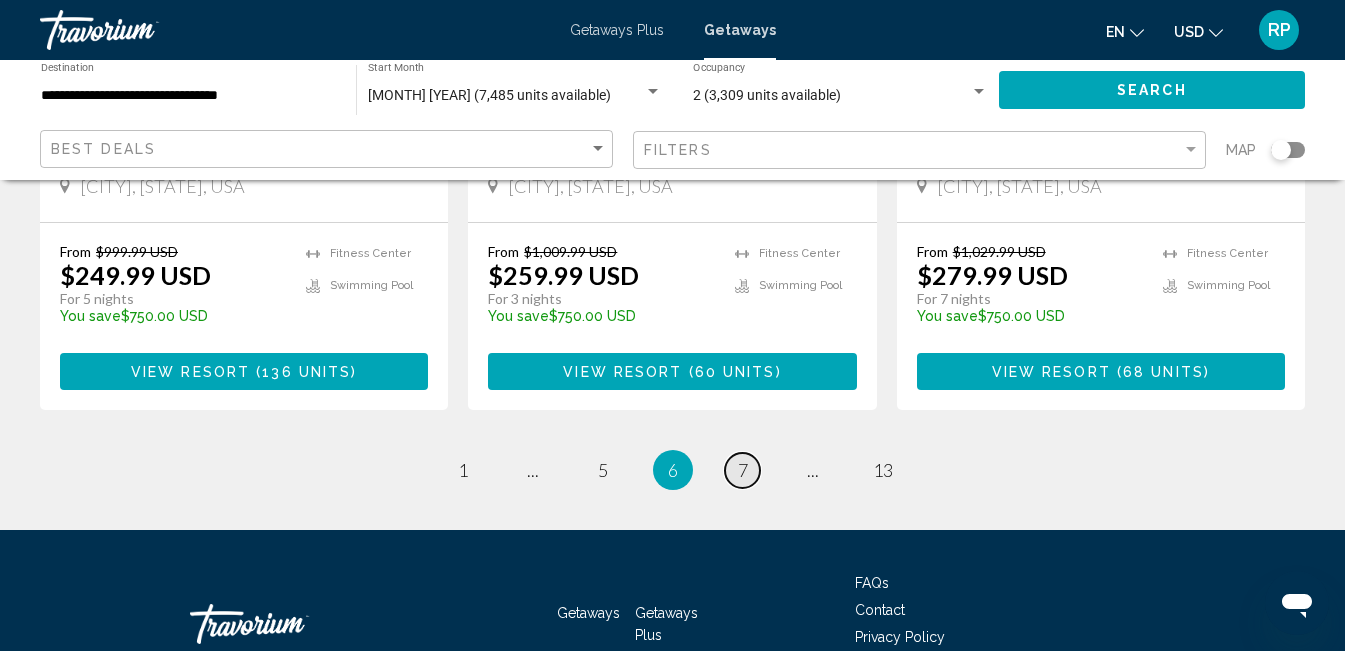 click on "7" at bounding box center (743, 470) 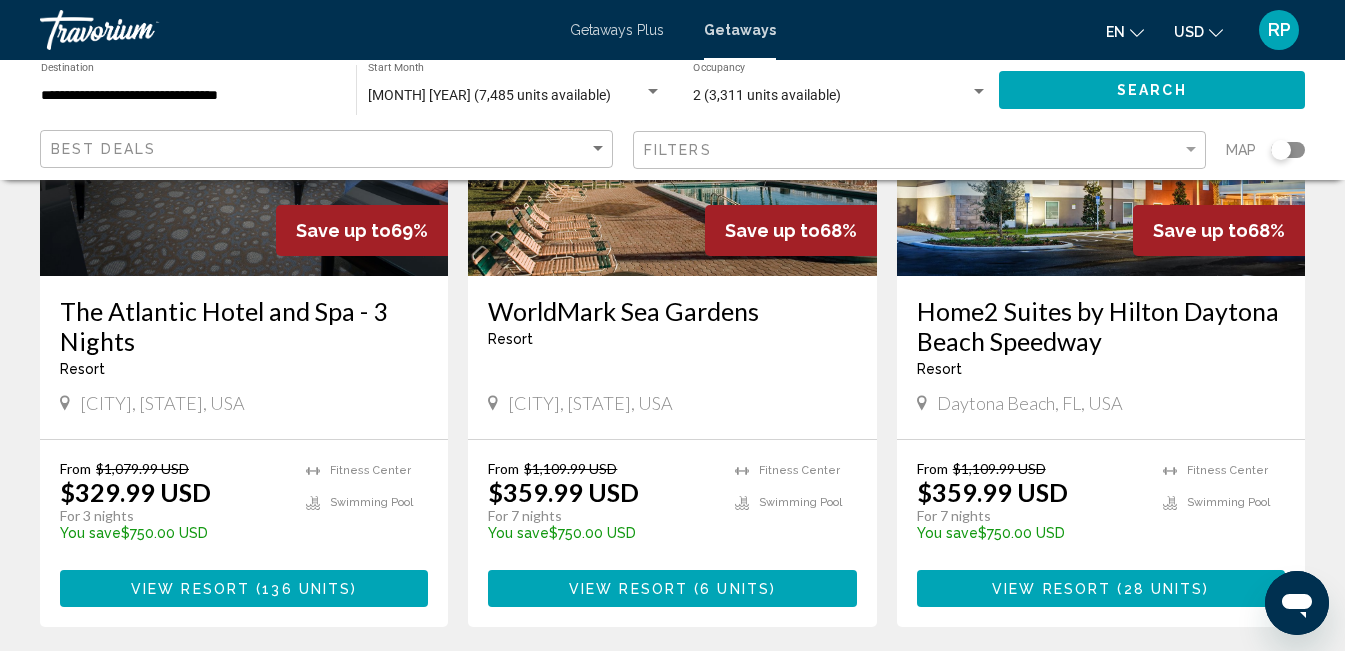 scroll, scrollTop: 2420, scrollLeft: 0, axis: vertical 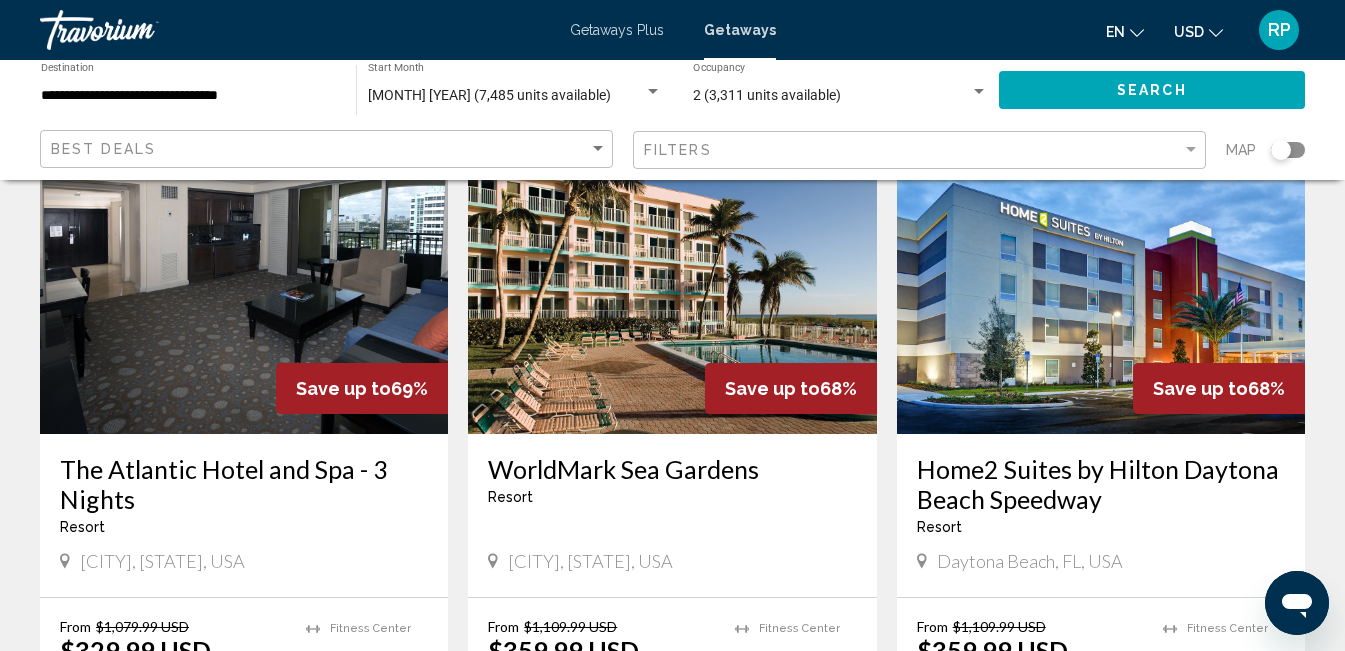 click at bounding box center [244, 274] 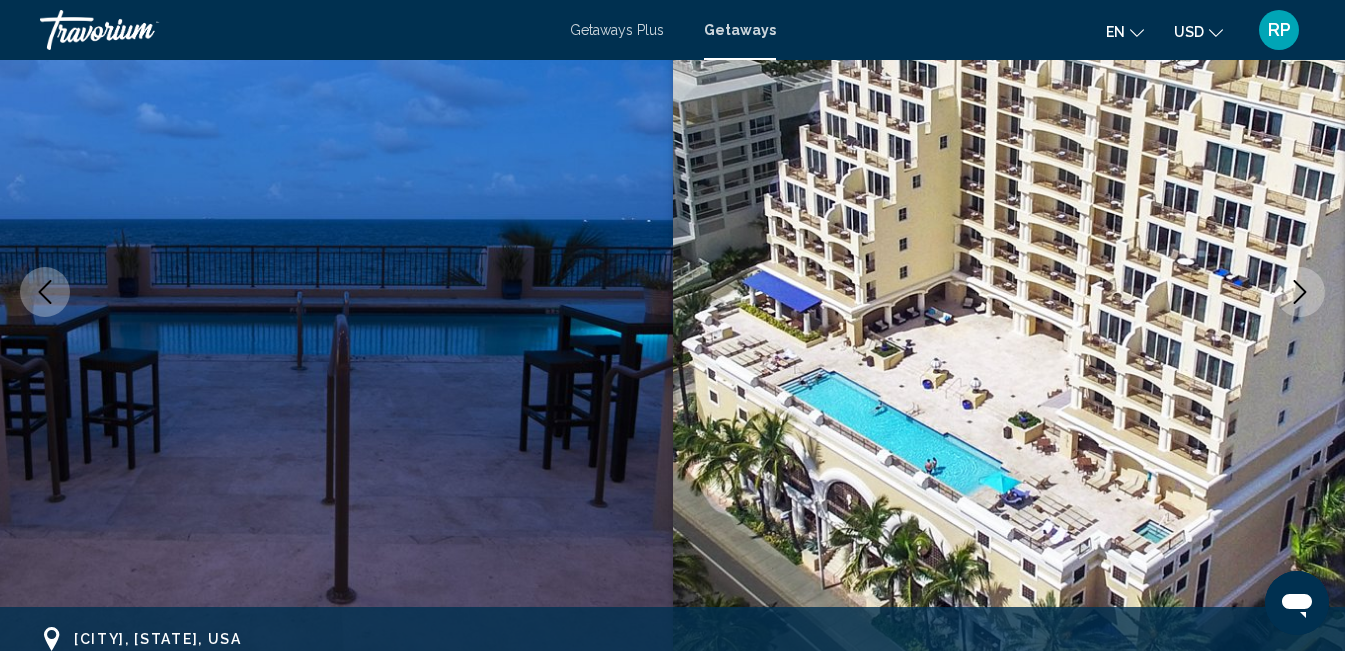 scroll, scrollTop: 247, scrollLeft: 0, axis: vertical 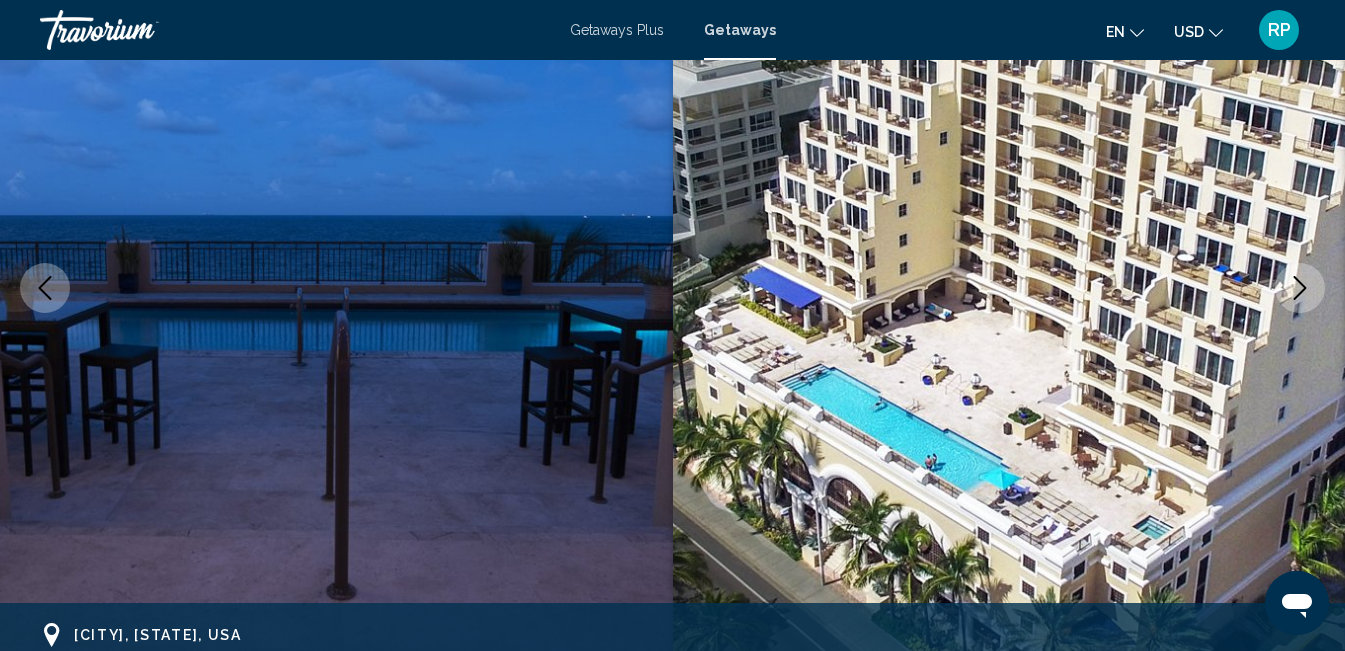 click 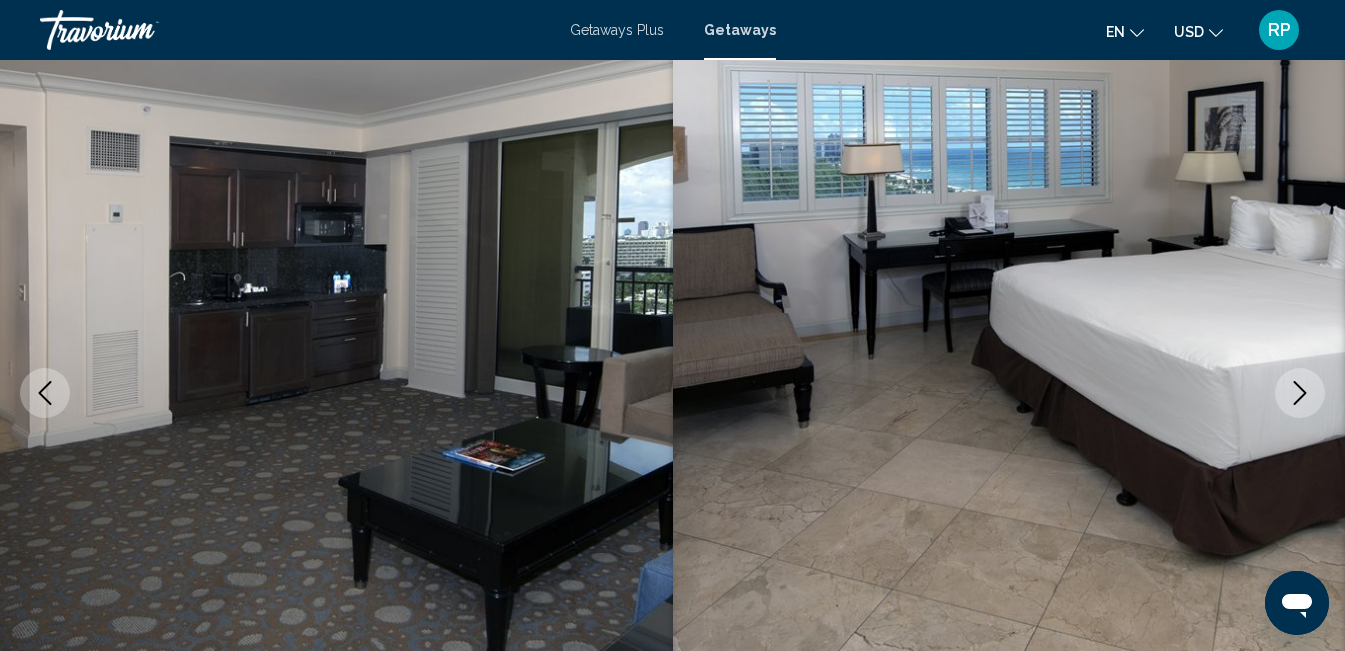 scroll, scrollTop: 159, scrollLeft: 0, axis: vertical 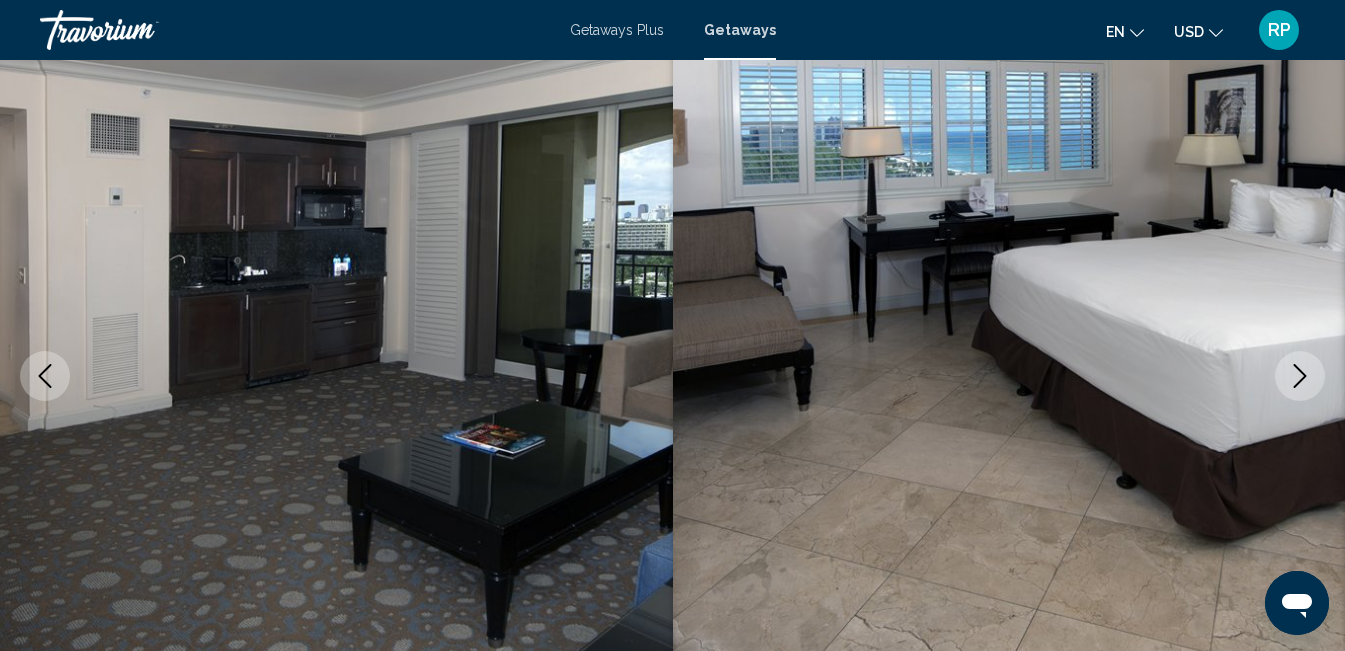 click 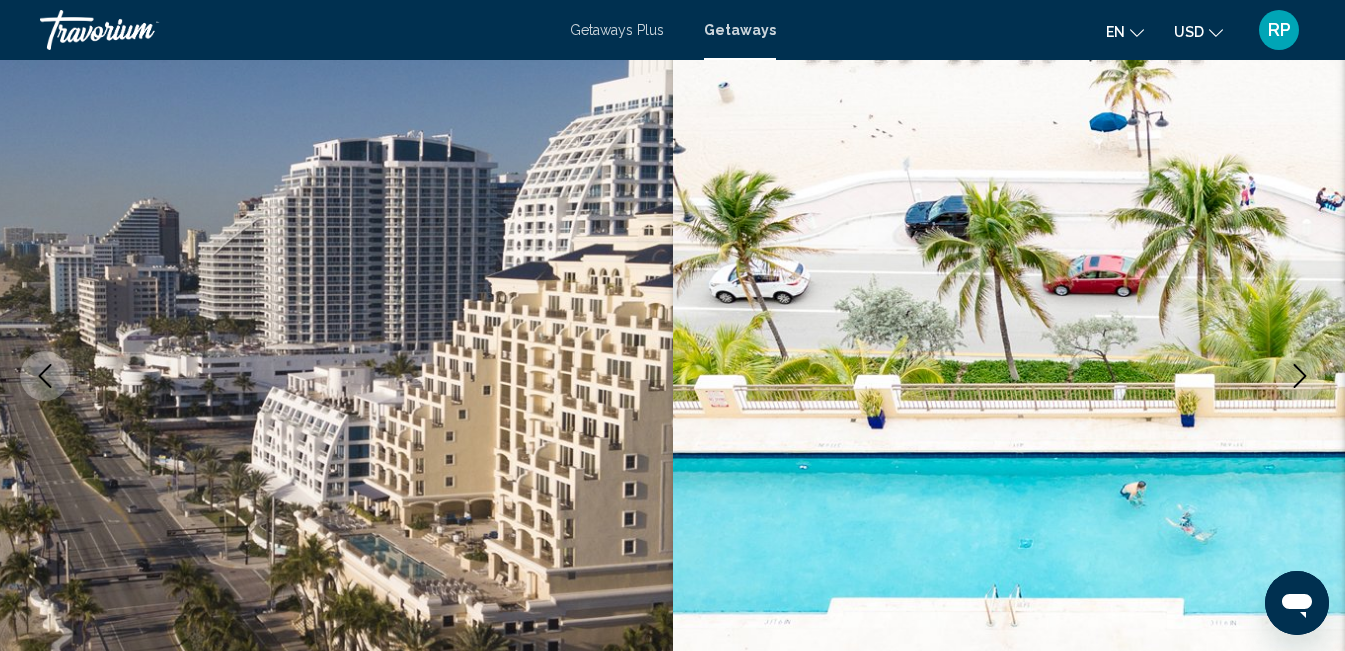 click 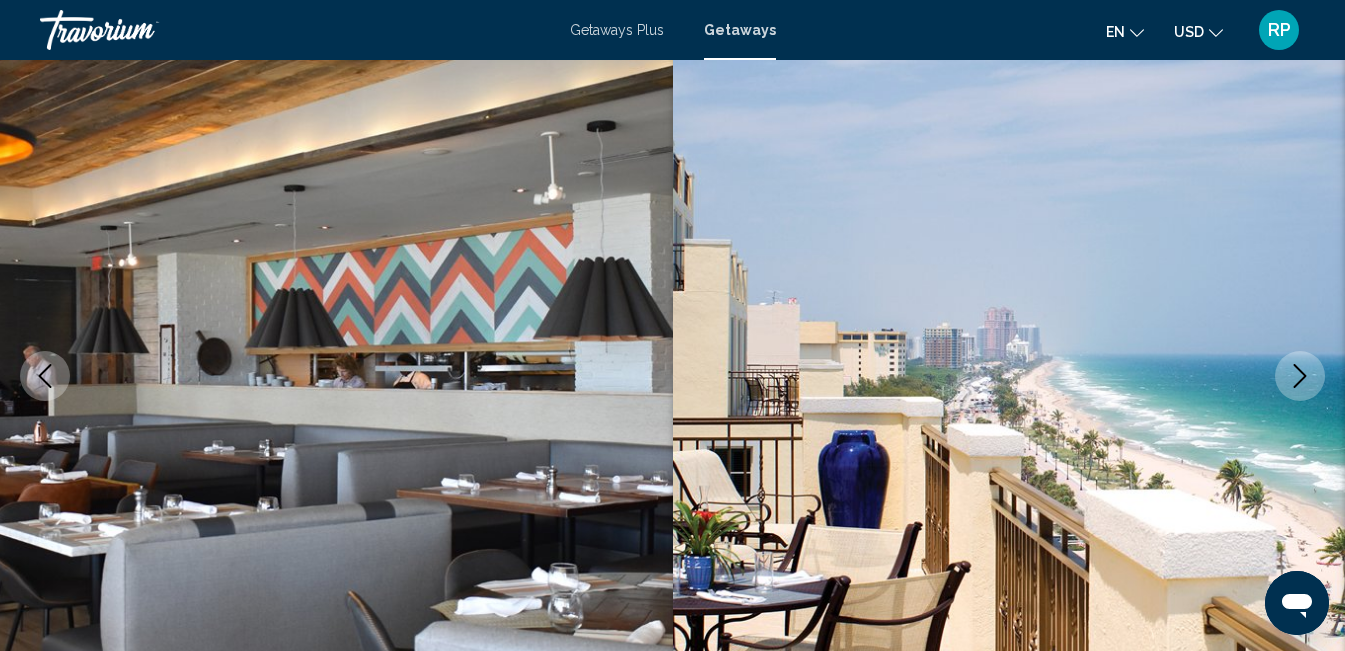 click 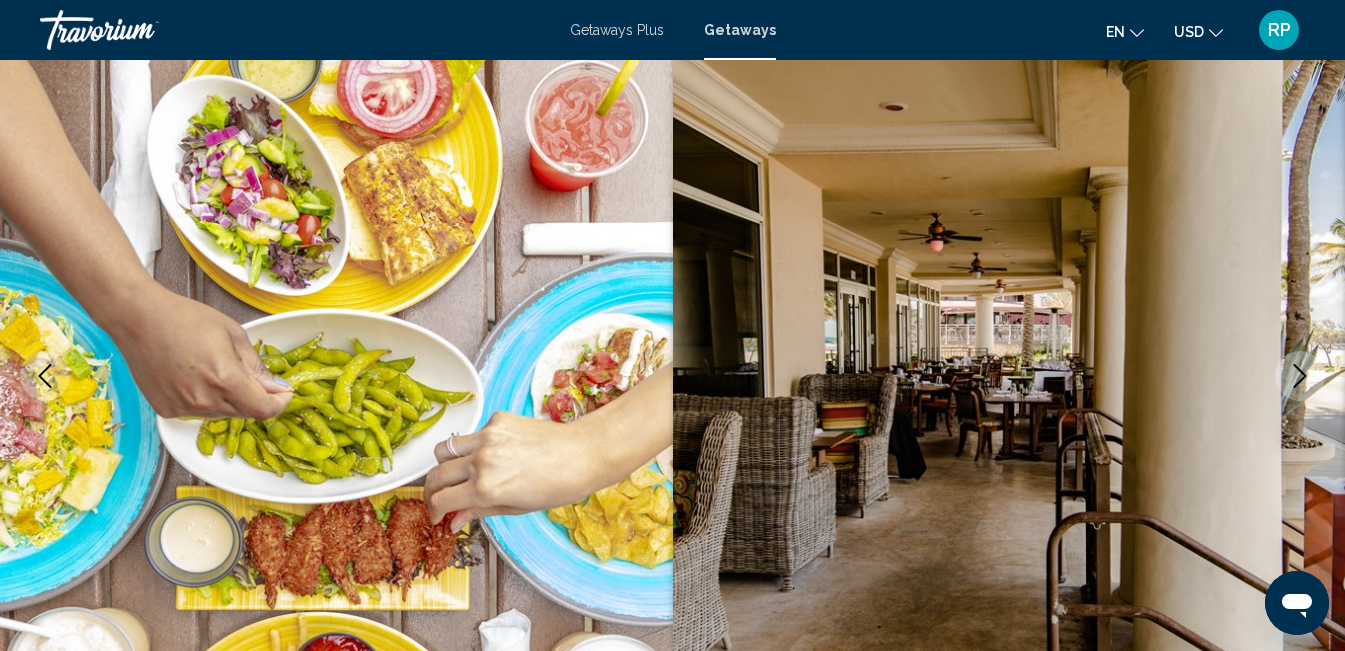 click 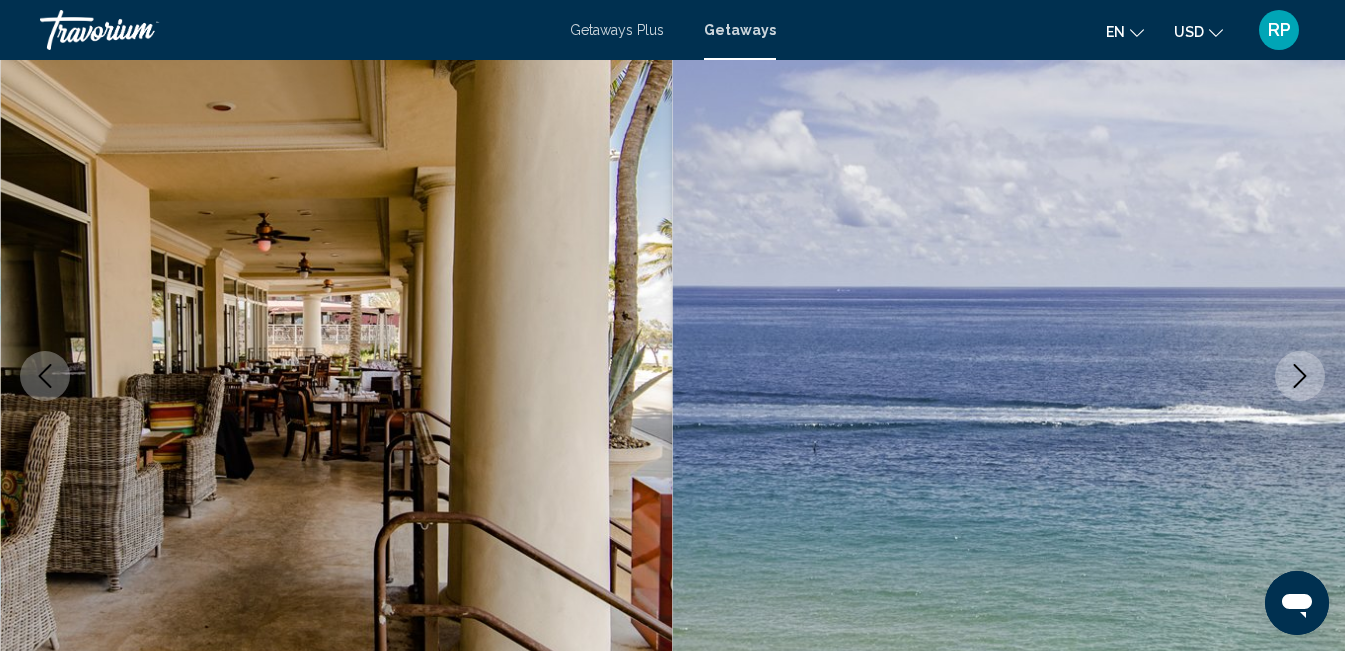 click 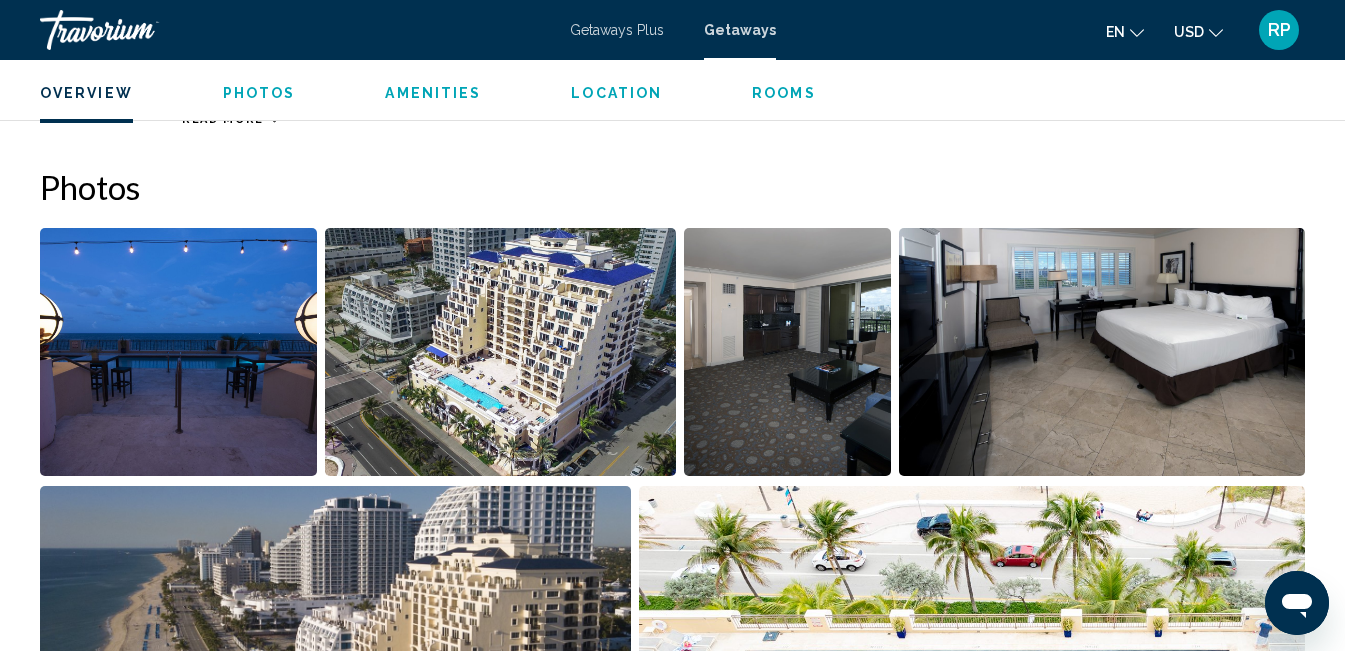 scroll, scrollTop: 1215, scrollLeft: 0, axis: vertical 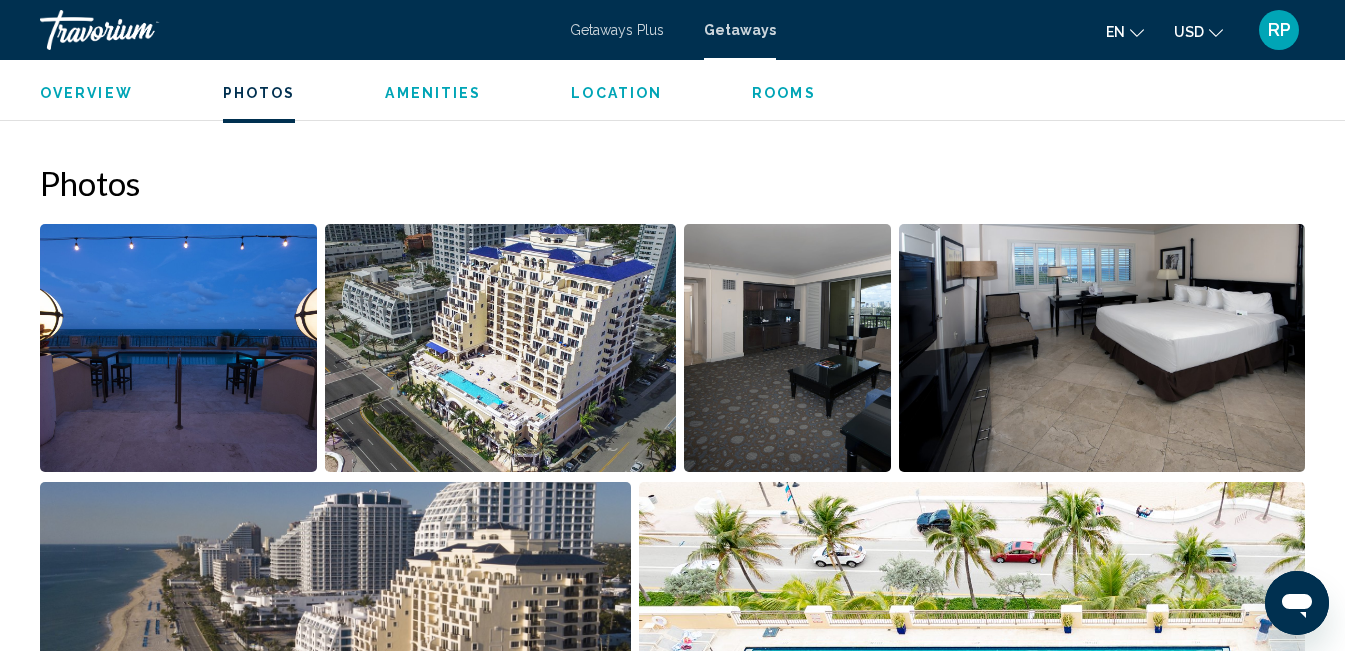 click at bounding box center [178, 348] 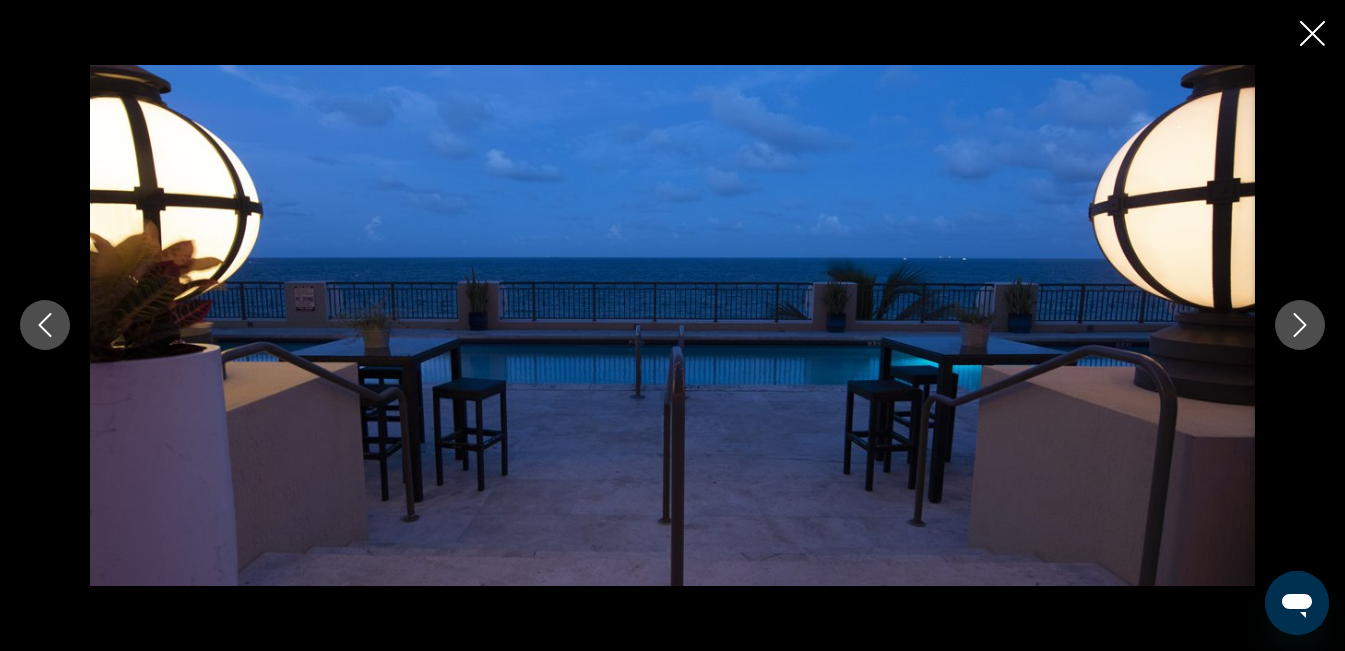 scroll, scrollTop: 1249, scrollLeft: 0, axis: vertical 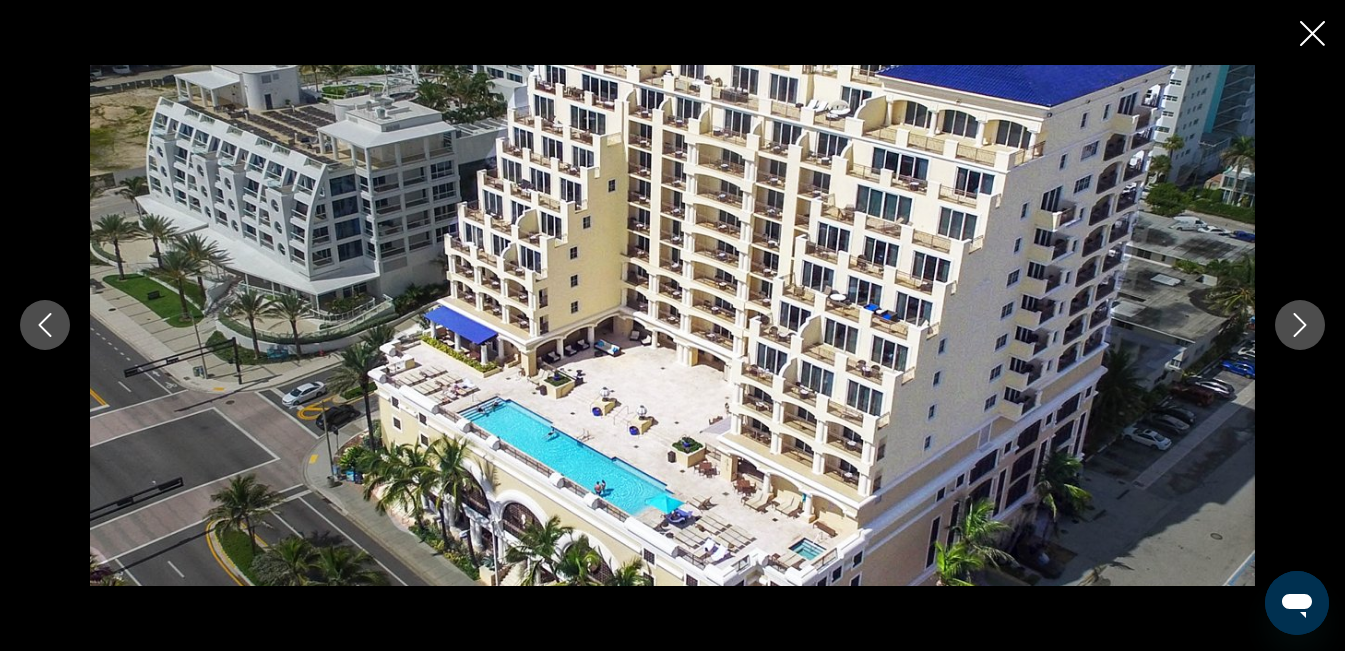 click at bounding box center (1300, 325) 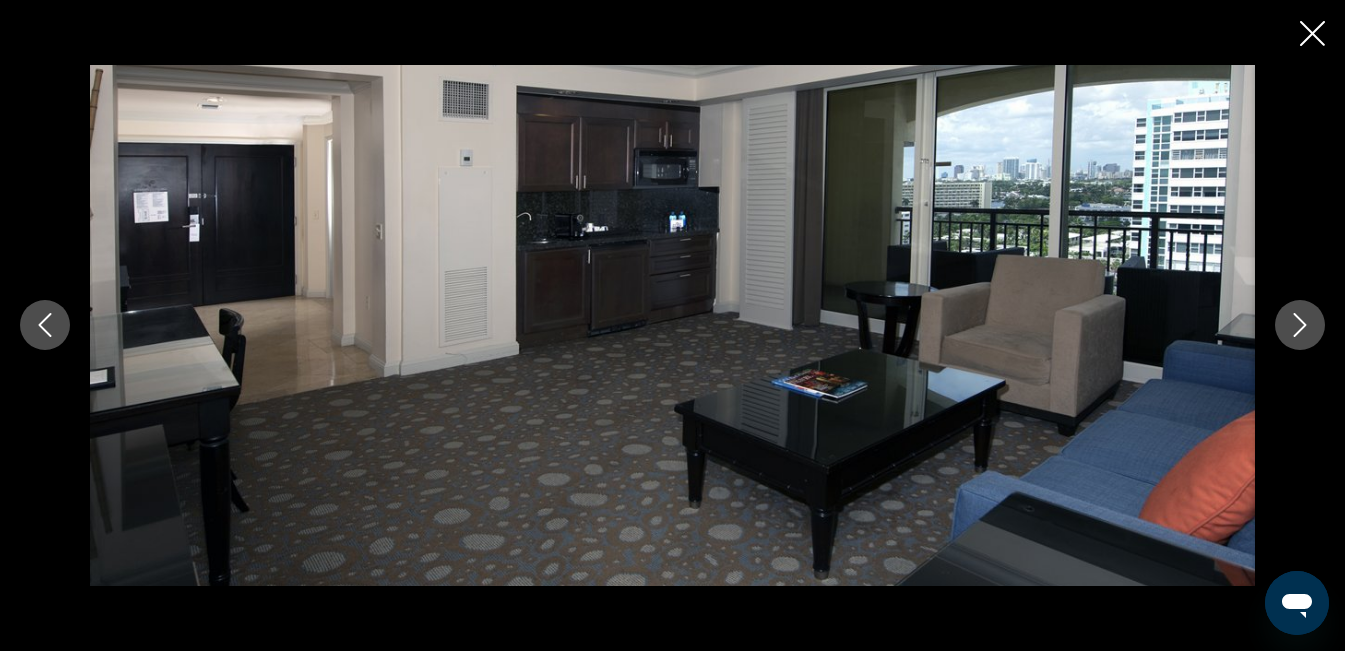 click at bounding box center (1300, 325) 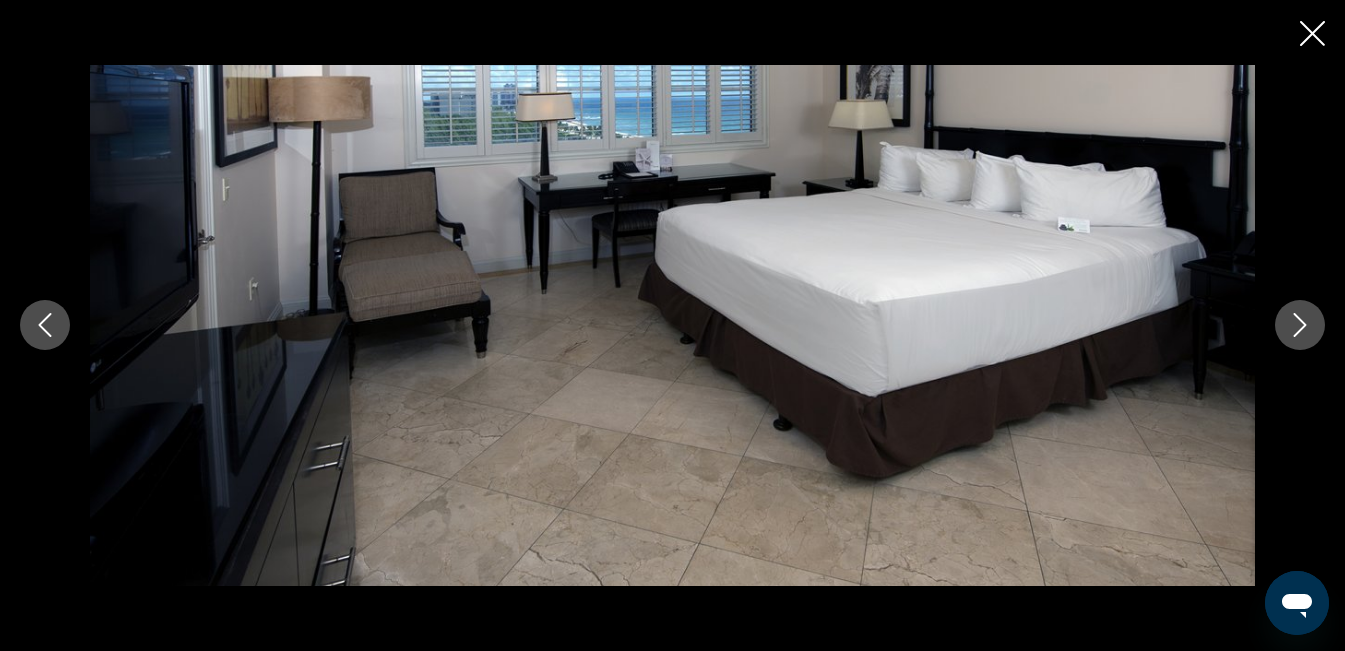 click at bounding box center [1300, 325] 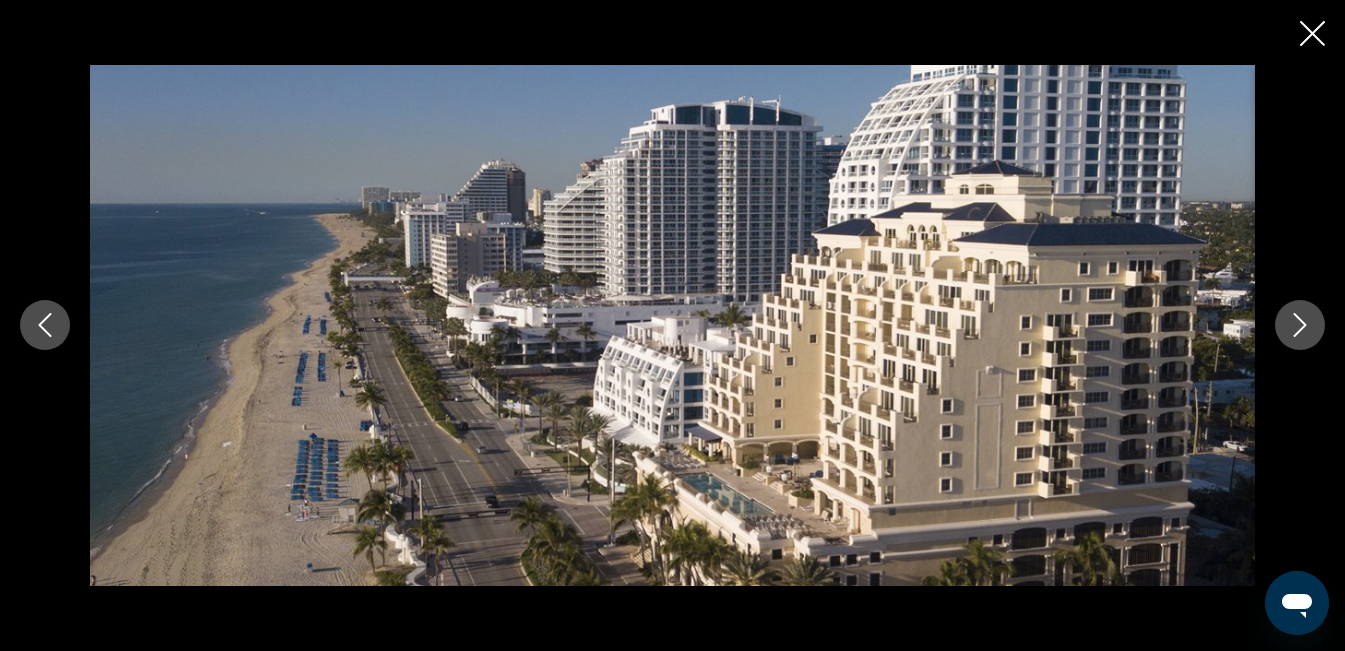 click 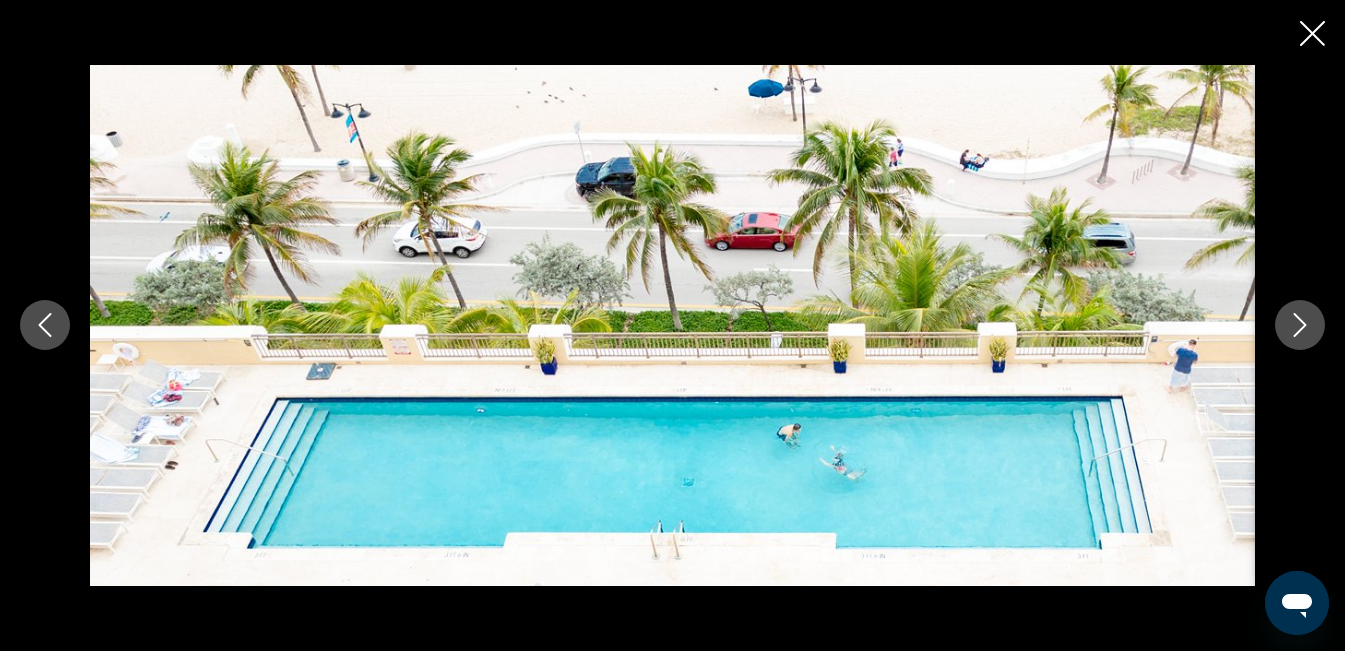 click 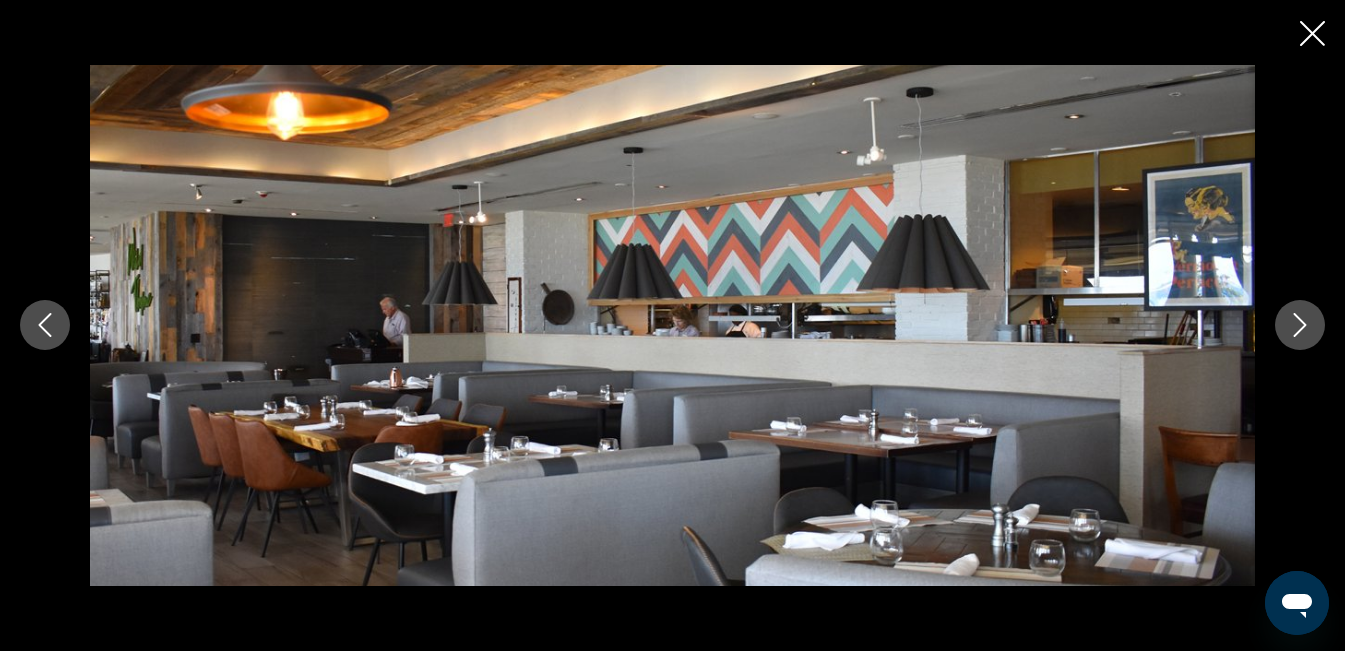 click 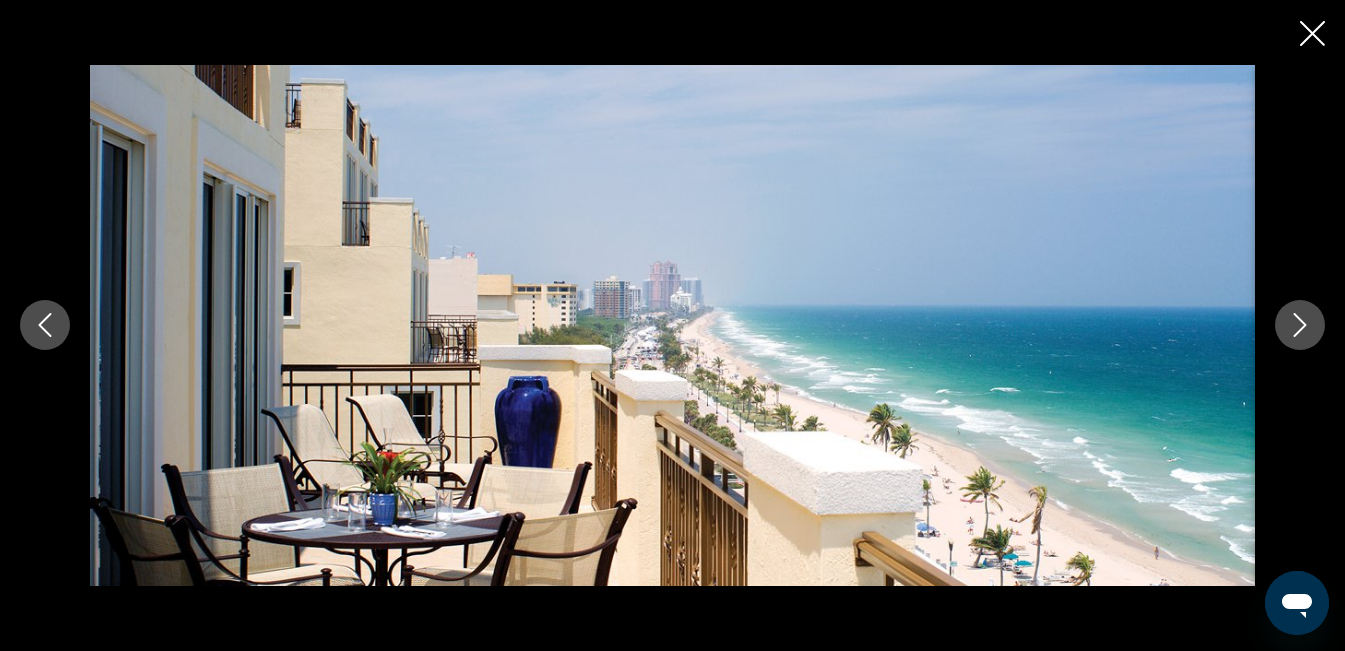 click 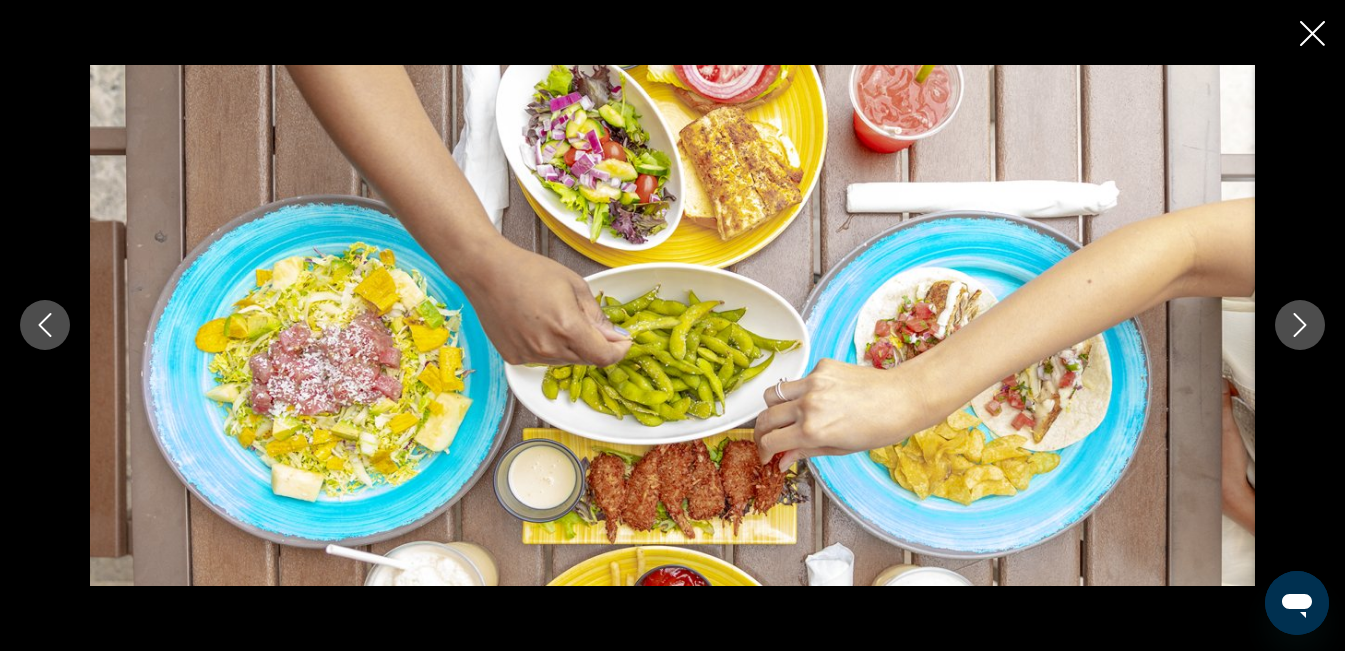 click 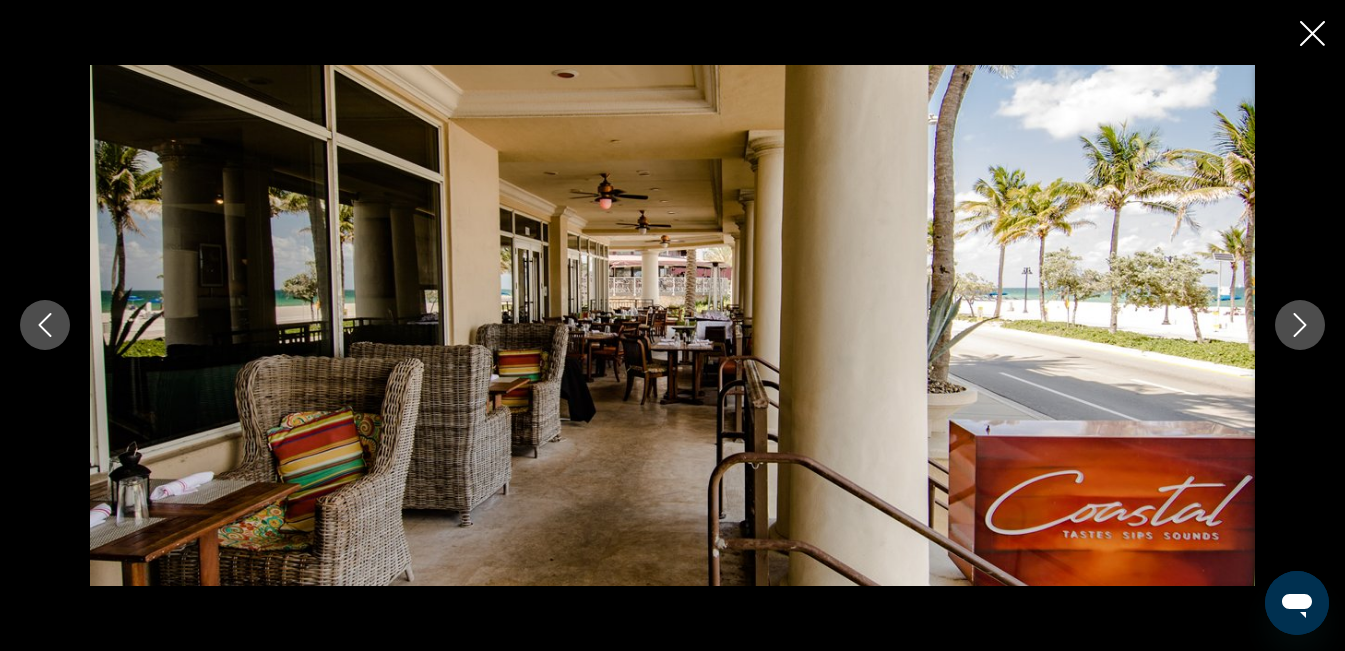 click 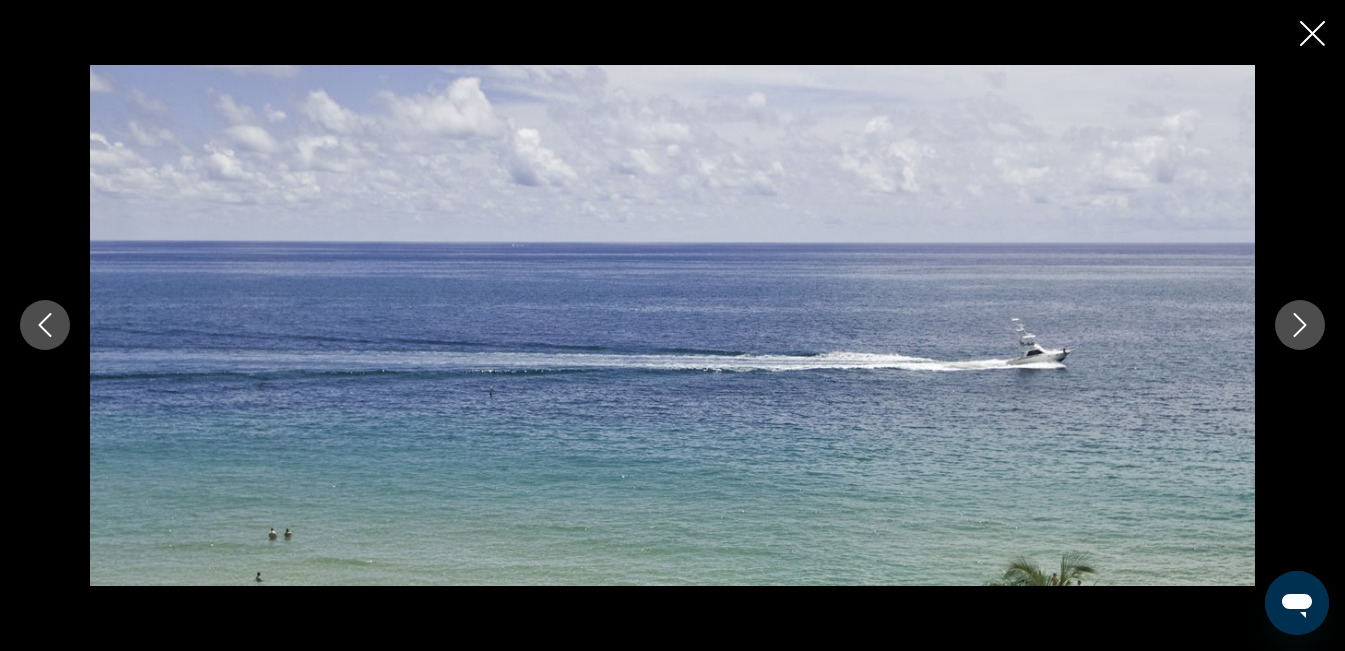click 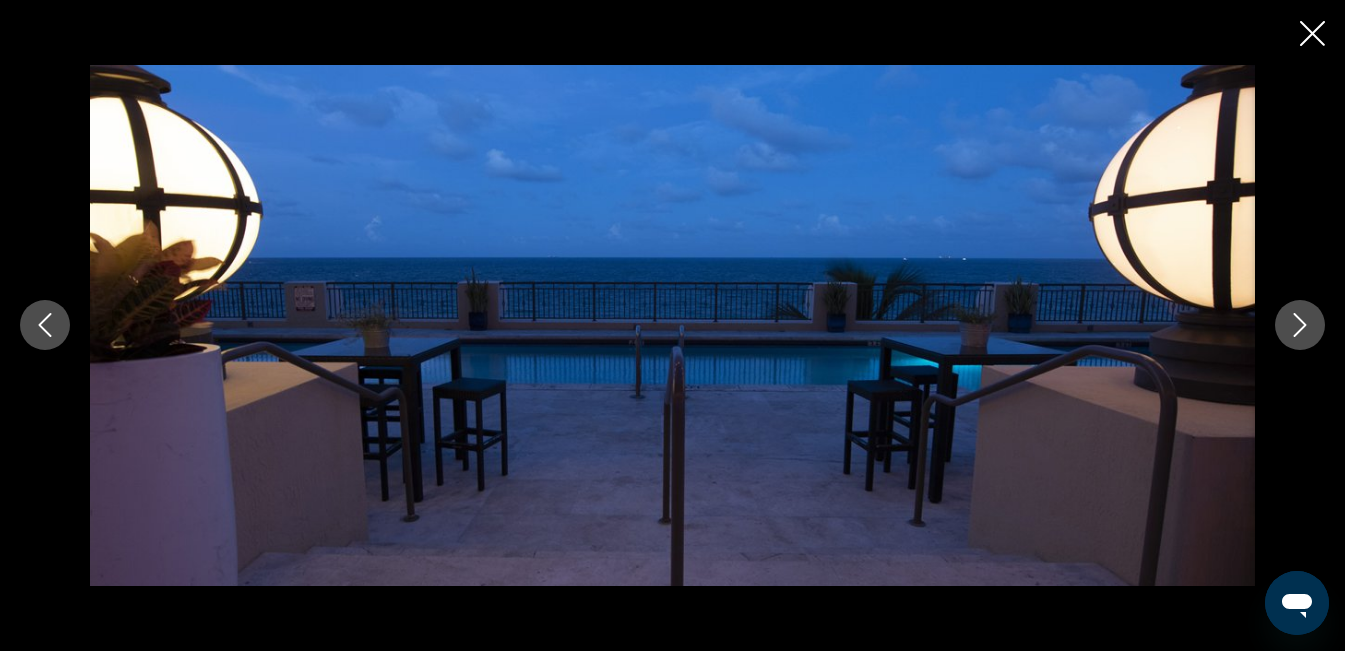 click 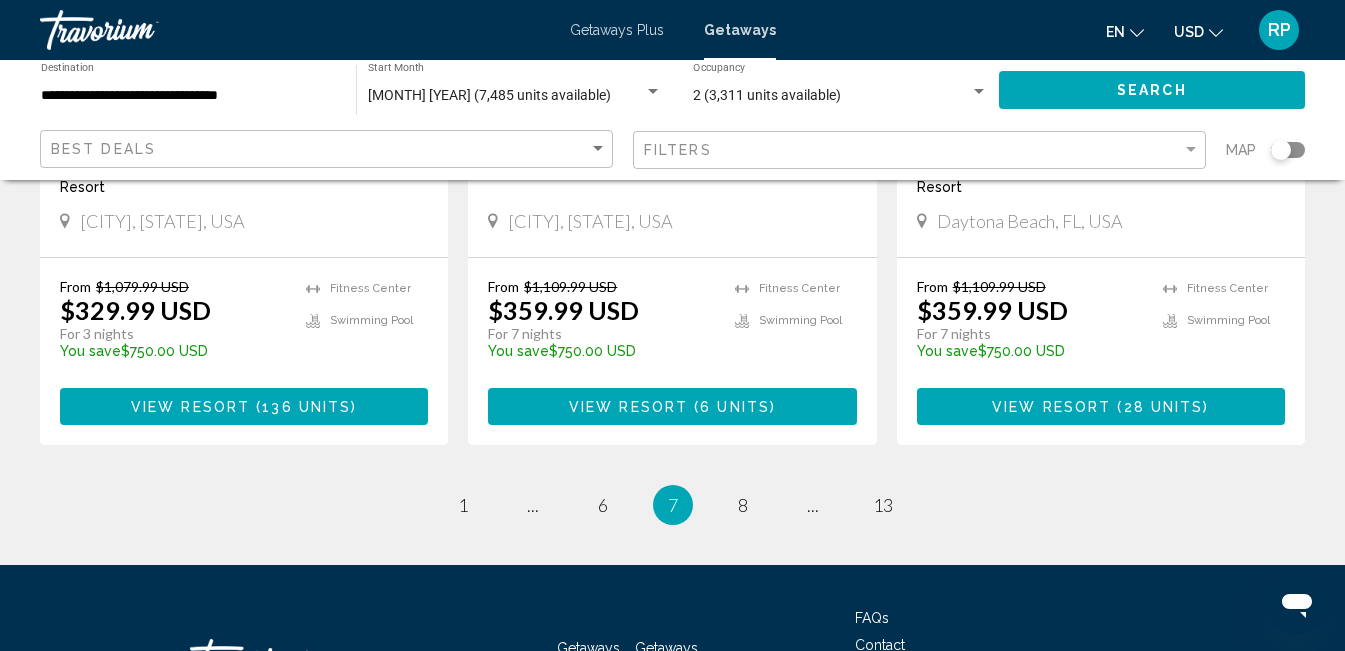 scroll, scrollTop: 2696, scrollLeft: 0, axis: vertical 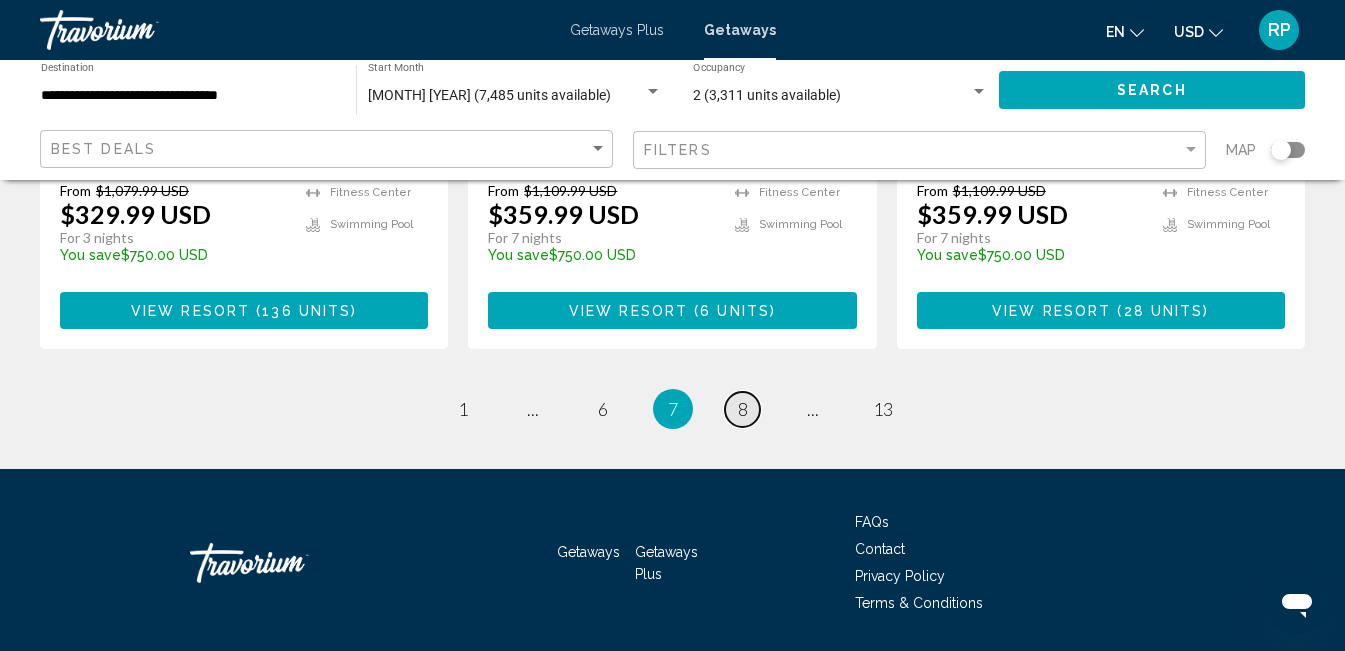 click on "8" at bounding box center (743, 409) 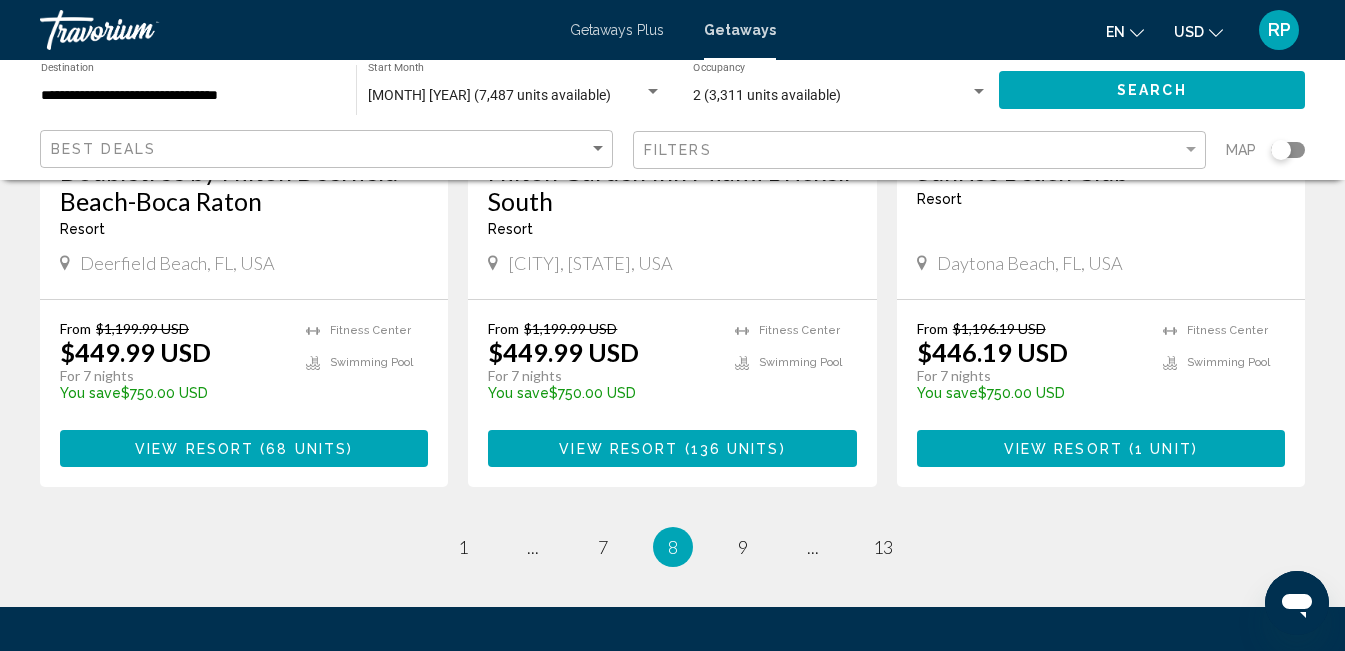 scroll, scrollTop: 2617, scrollLeft: 0, axis: vertical 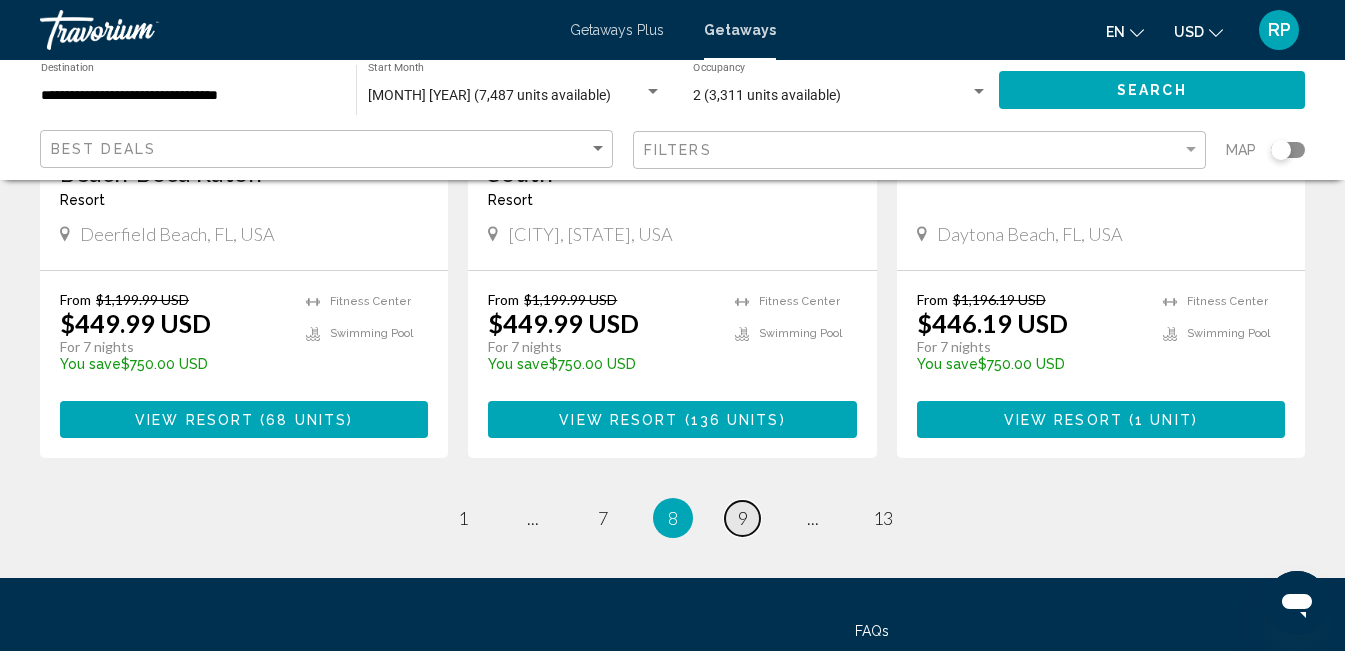 click on "9" at bounding box center (743, 518) 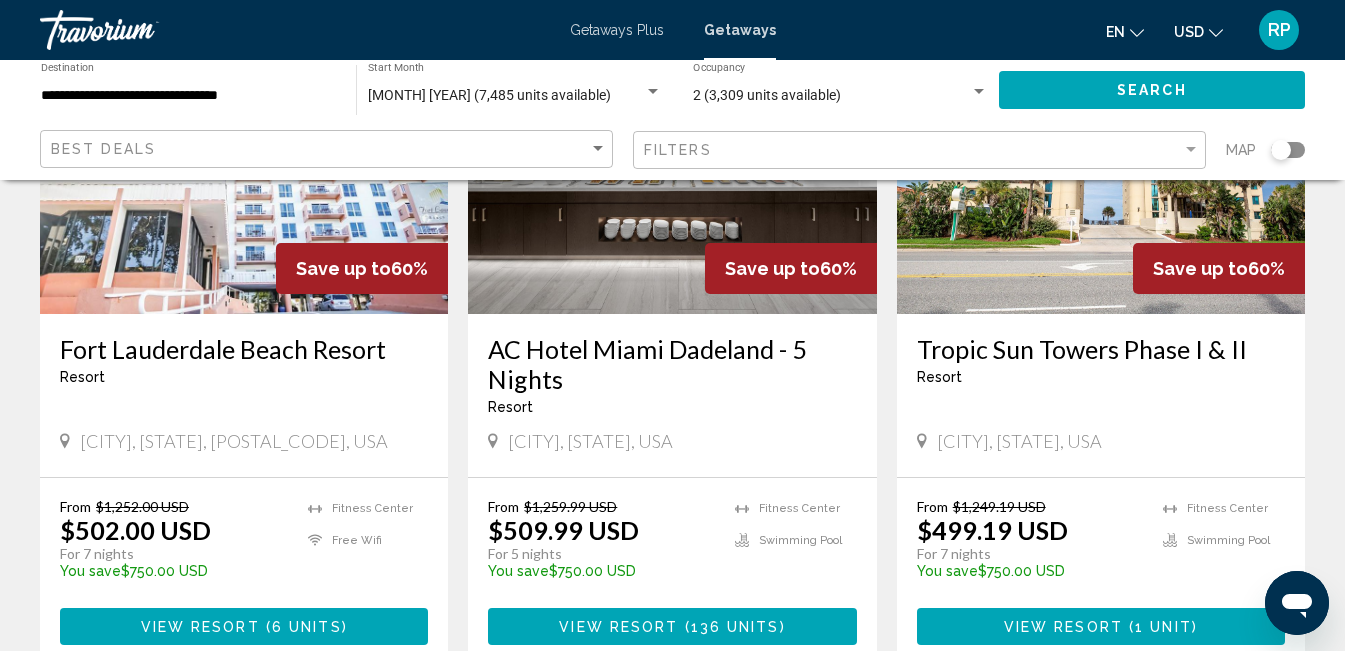 scroll, scrollTop: 1675, scrollLeft: 0, axis: vertical 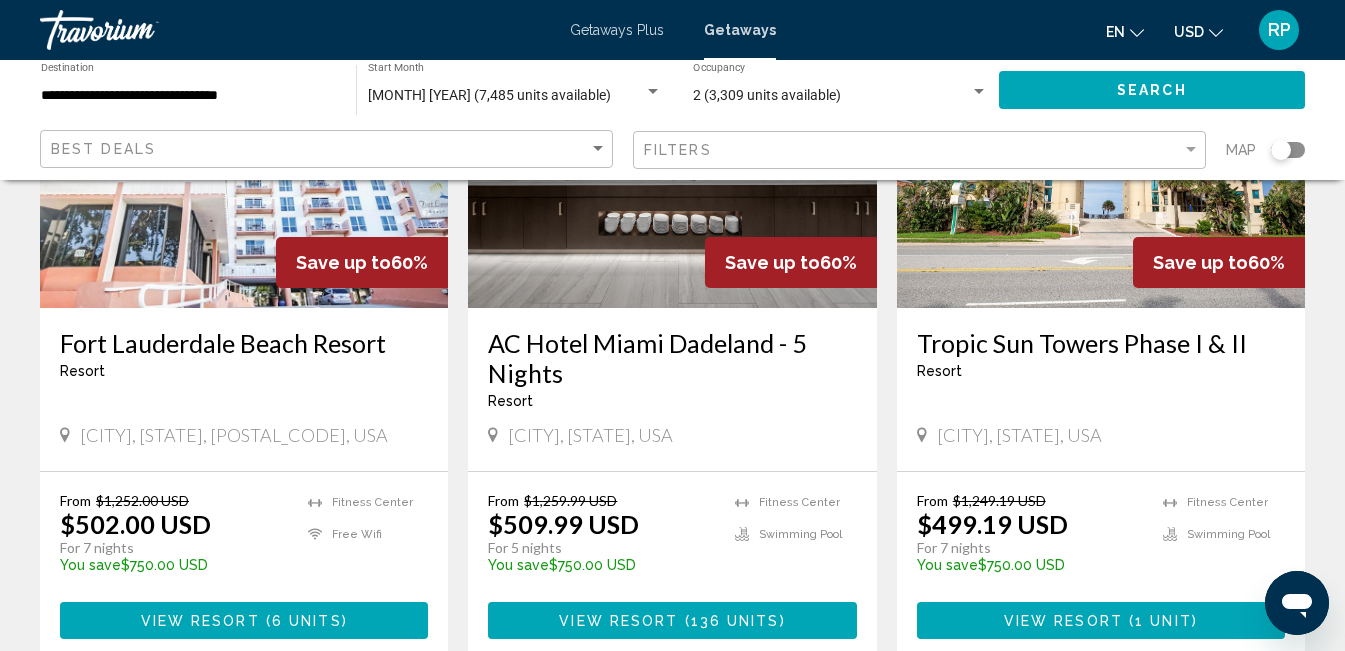 click at bounding box center (244, 148) 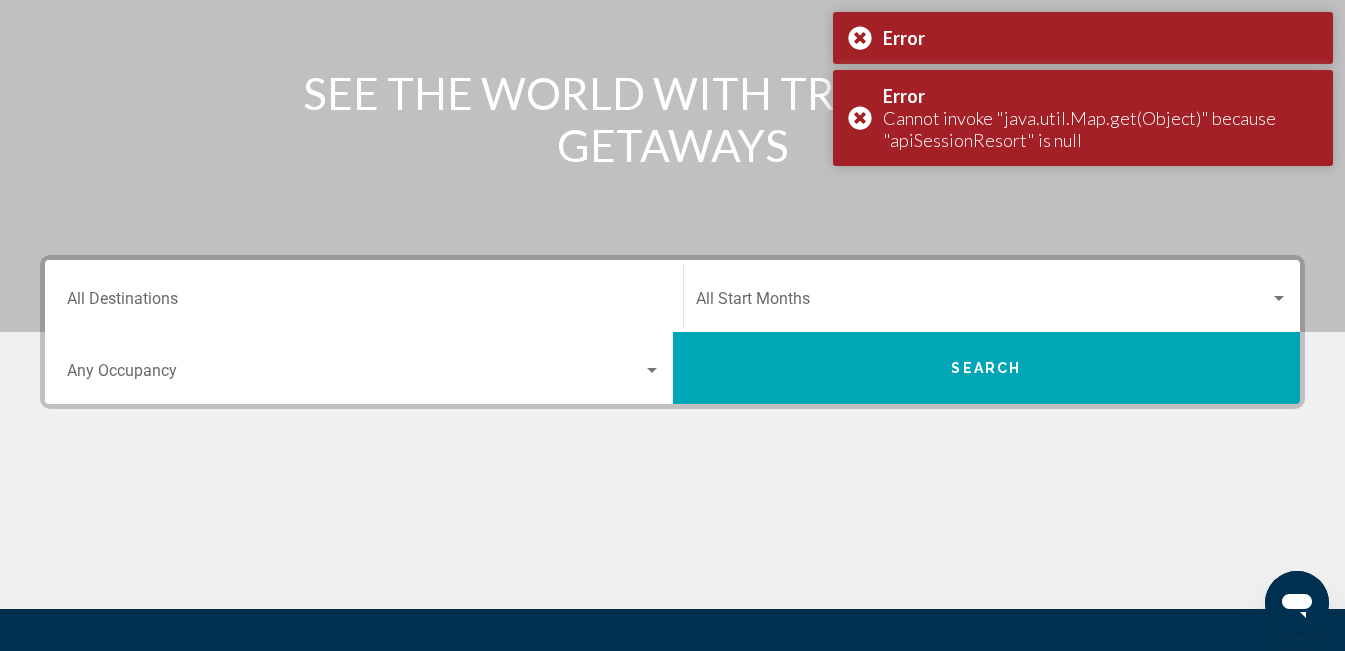 scroll, scrollTop: 291, scrollLeft: 0, axis: vertical 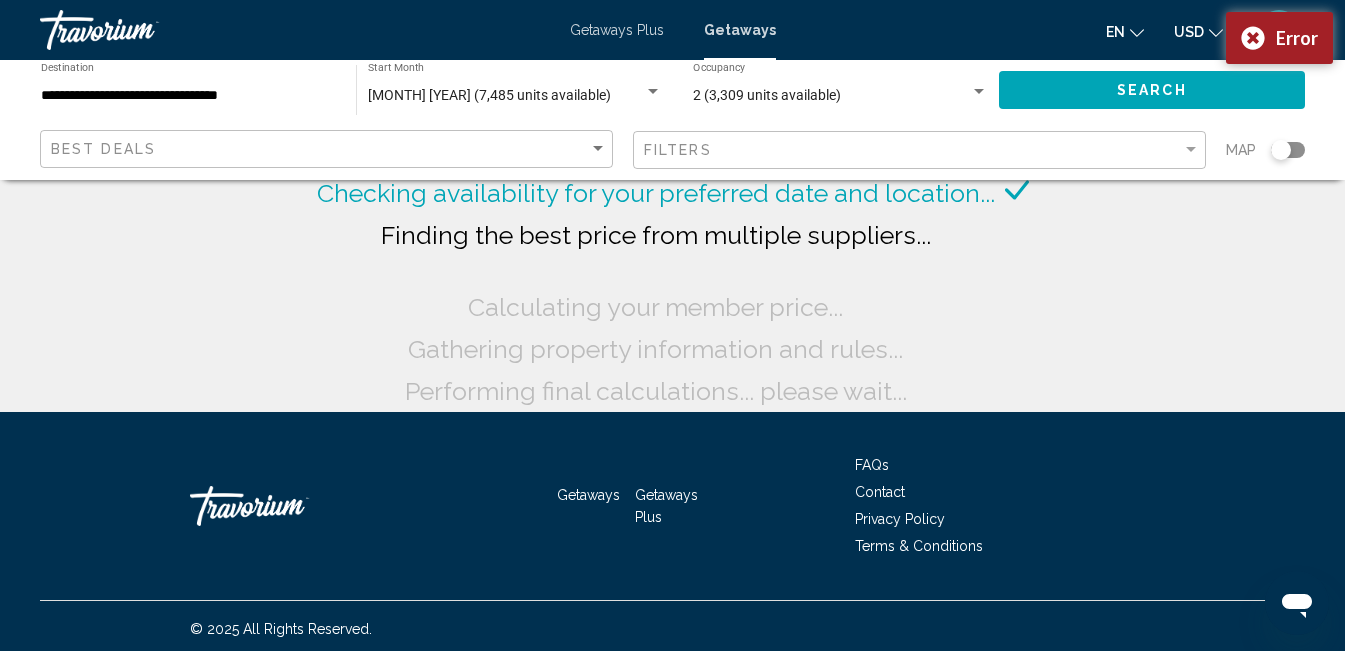 click on "en
English Español Français Italiano Português русский USD
USD ($) MXN (Mex$) CAD (Can$) GBP (£) EUR (€) AUD (A$) NZD (NZ$) CNY (CN¥) RP Login" at bounding box center [1051, 30] 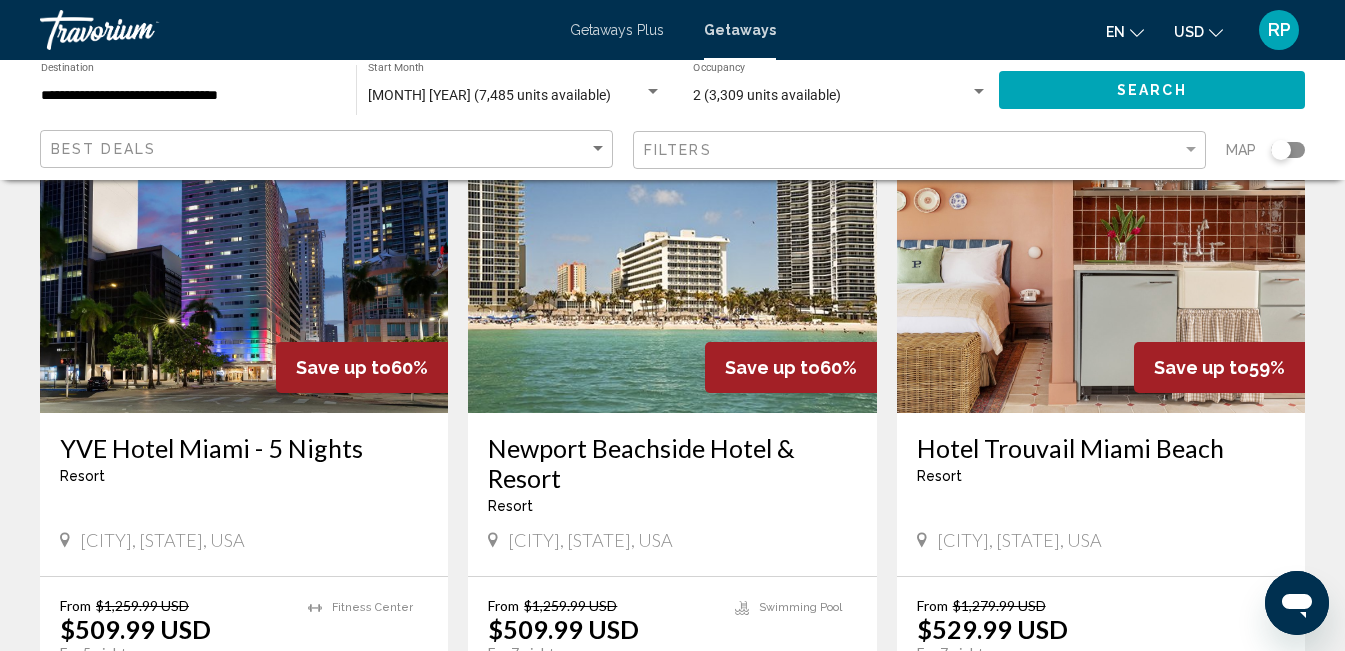 scroll, scrollTop: 2267, scrollLeft: 0, axis: vertical 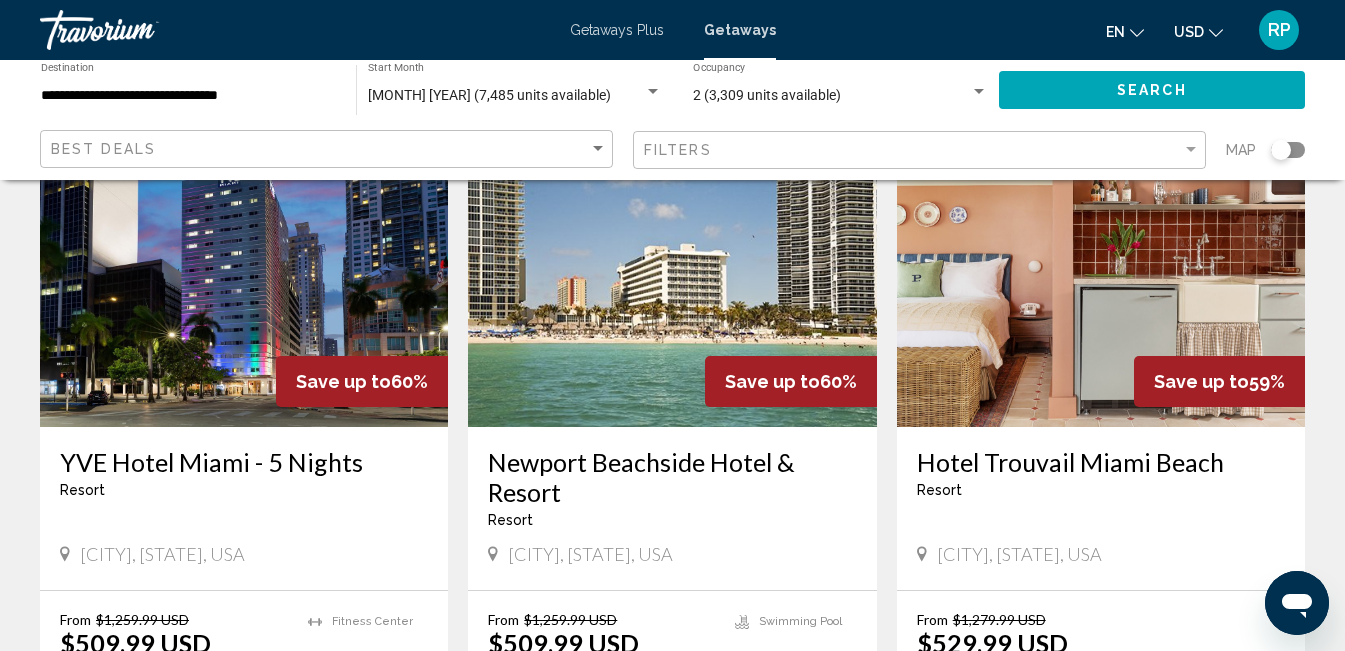 click at bounding box center (244, 267) 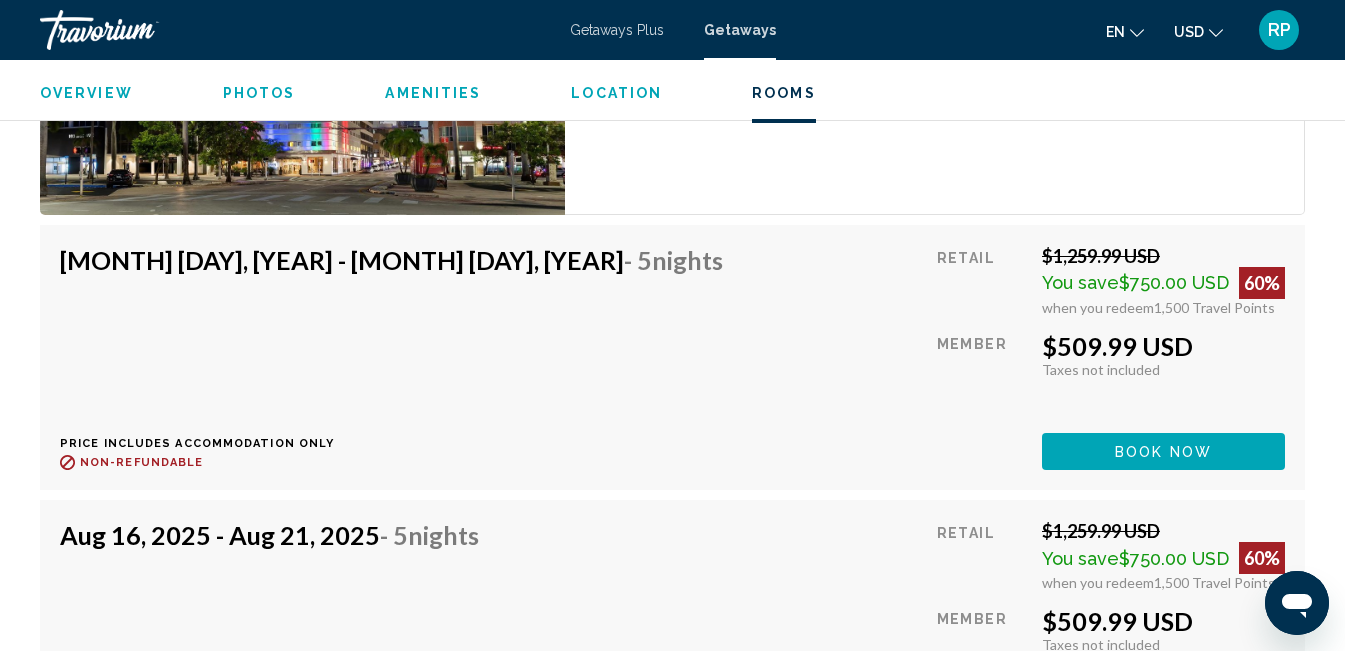 scroll, scrollTop: 3663, scrollLeft: 0, axis: vertical 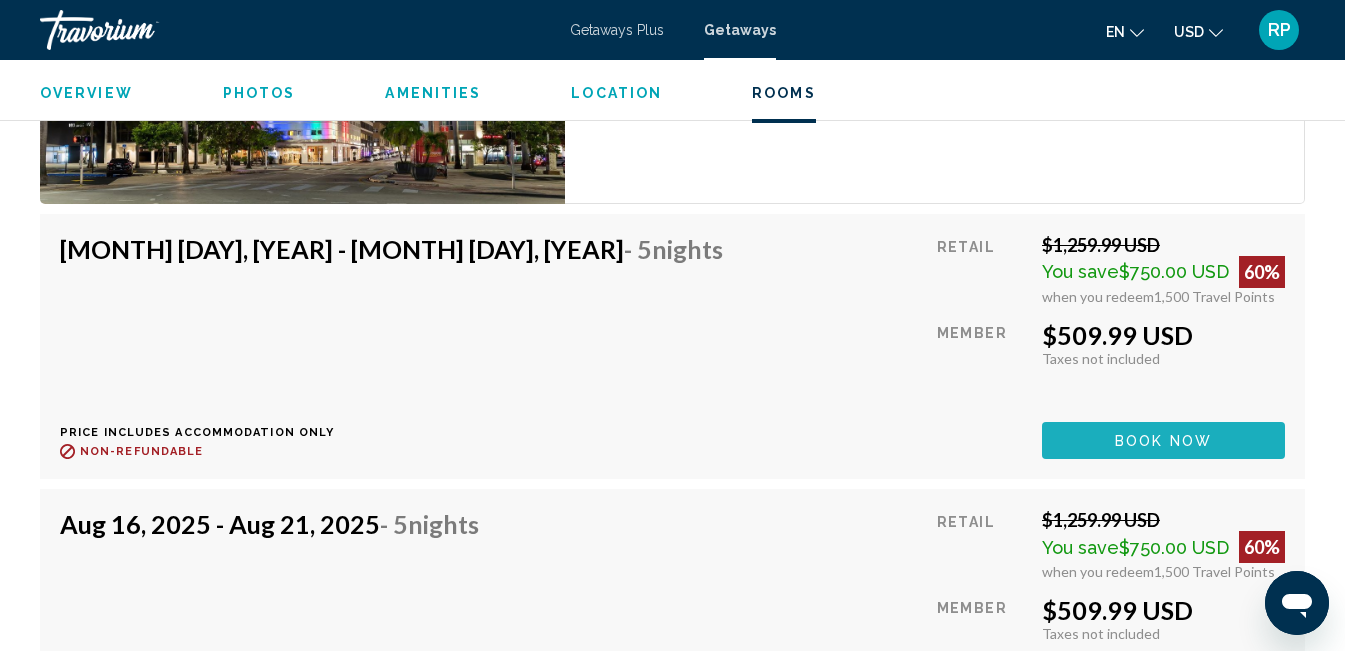 click on "Book now" at bounding box center (1163, 441) 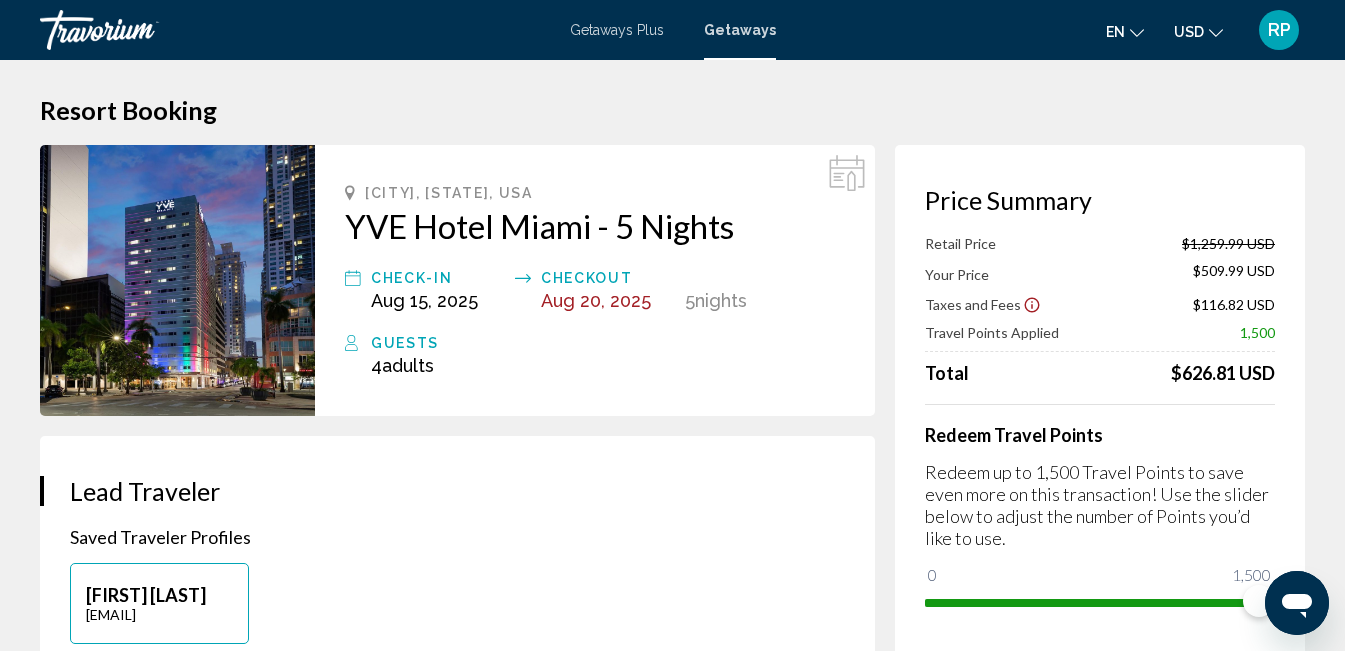 scroll, scrollTop: 16, scrollLeft: 0, axis: vertical 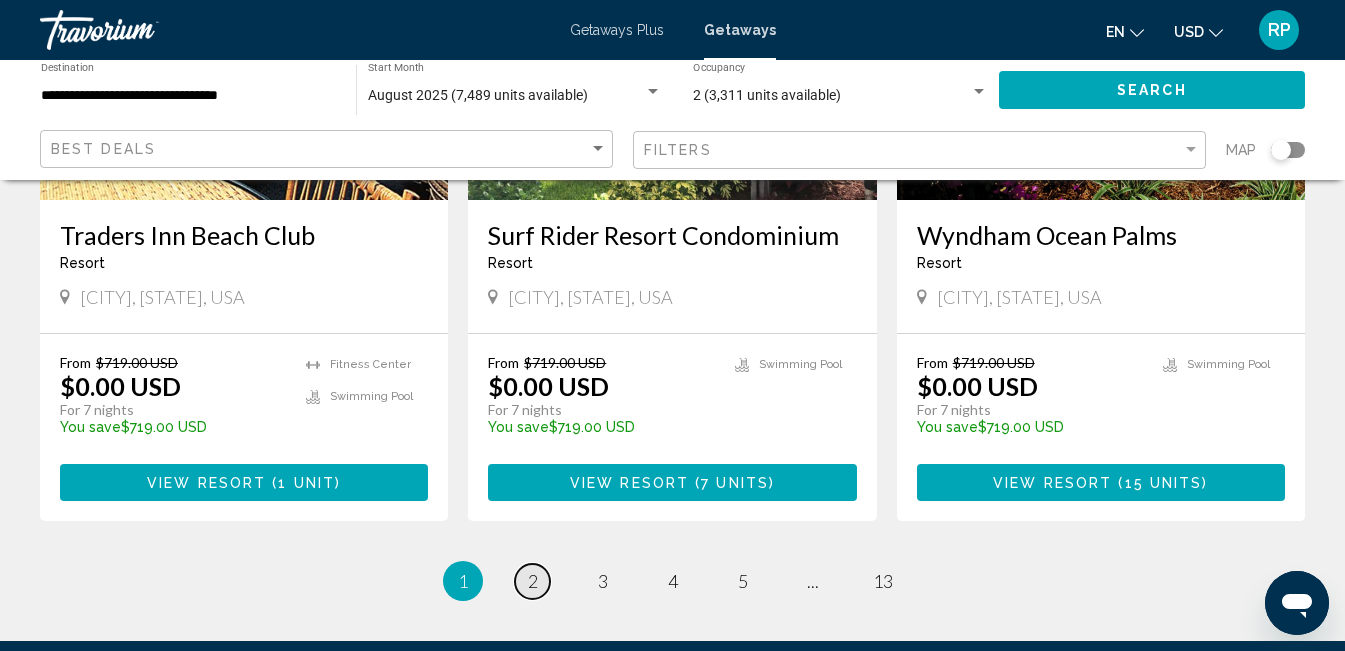 click on "2" at bounding box center (533, 581) 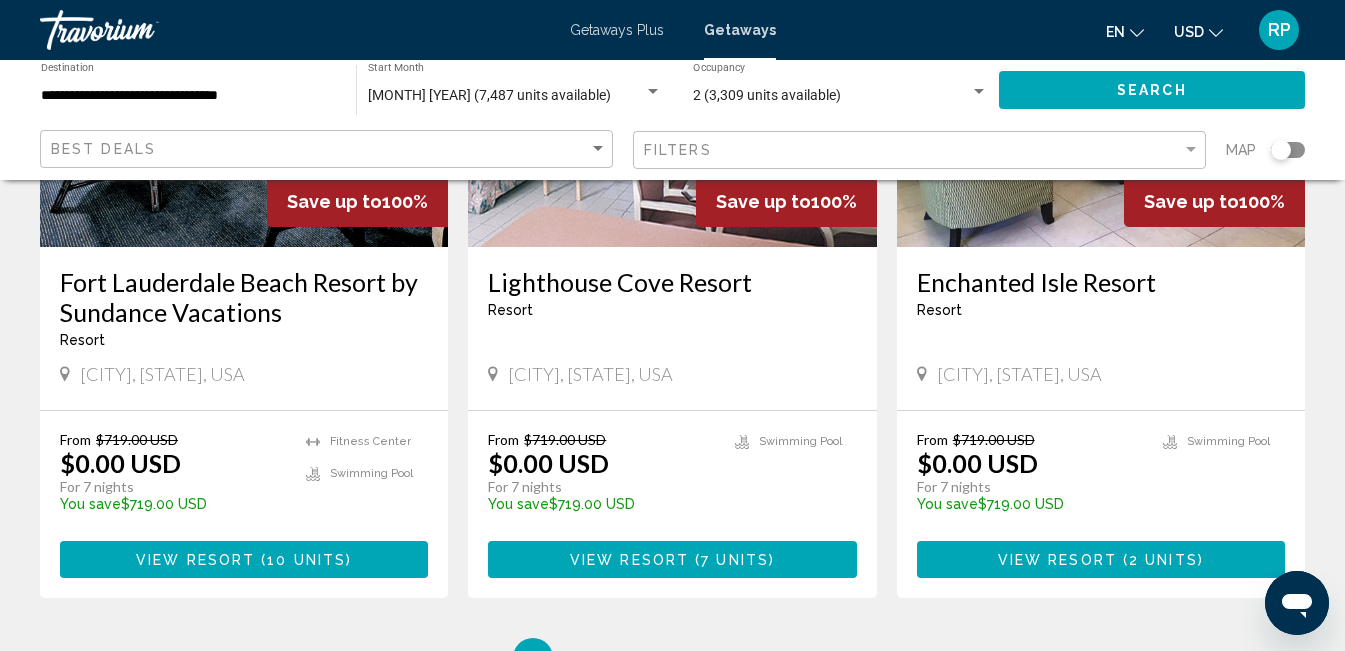 scroll, scrollTop: 2133, scrollLeft: 0, axis: vertical 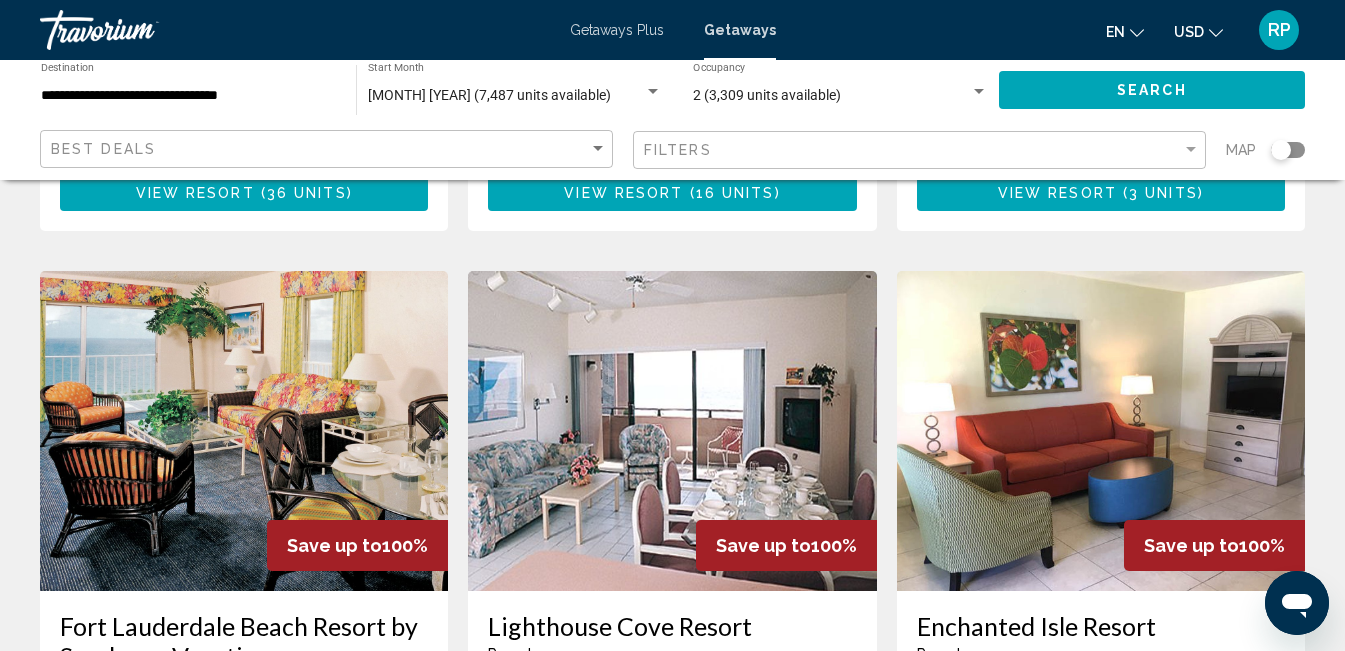 click at bounding box center (244, 431) 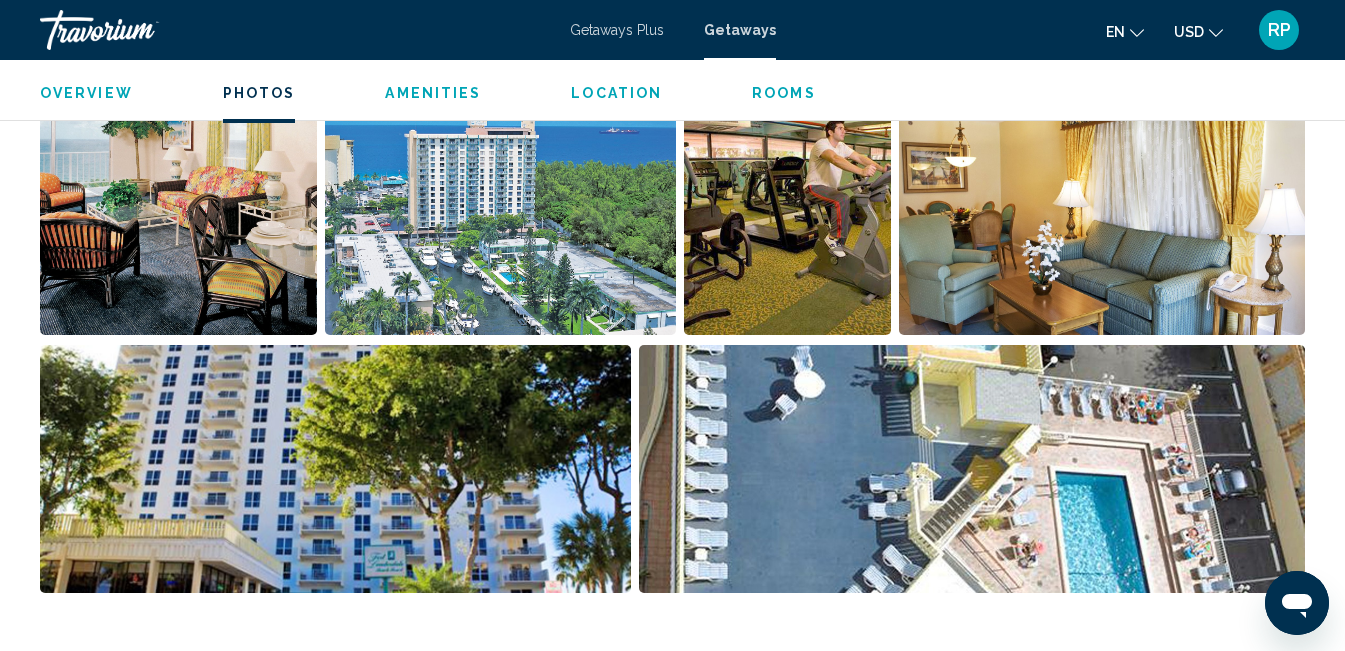 scroll, scrollTop: 1362, scrollLeft: 0, axis: vertical 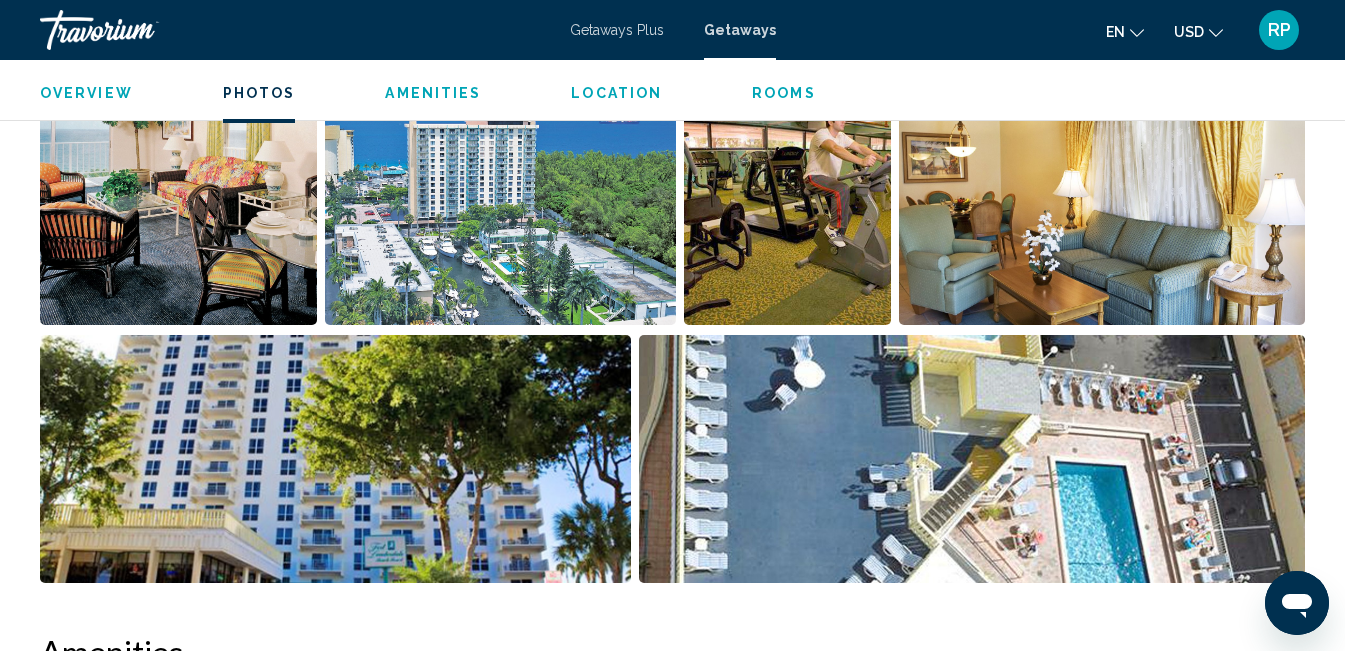 click at bounding box center [178, 201] 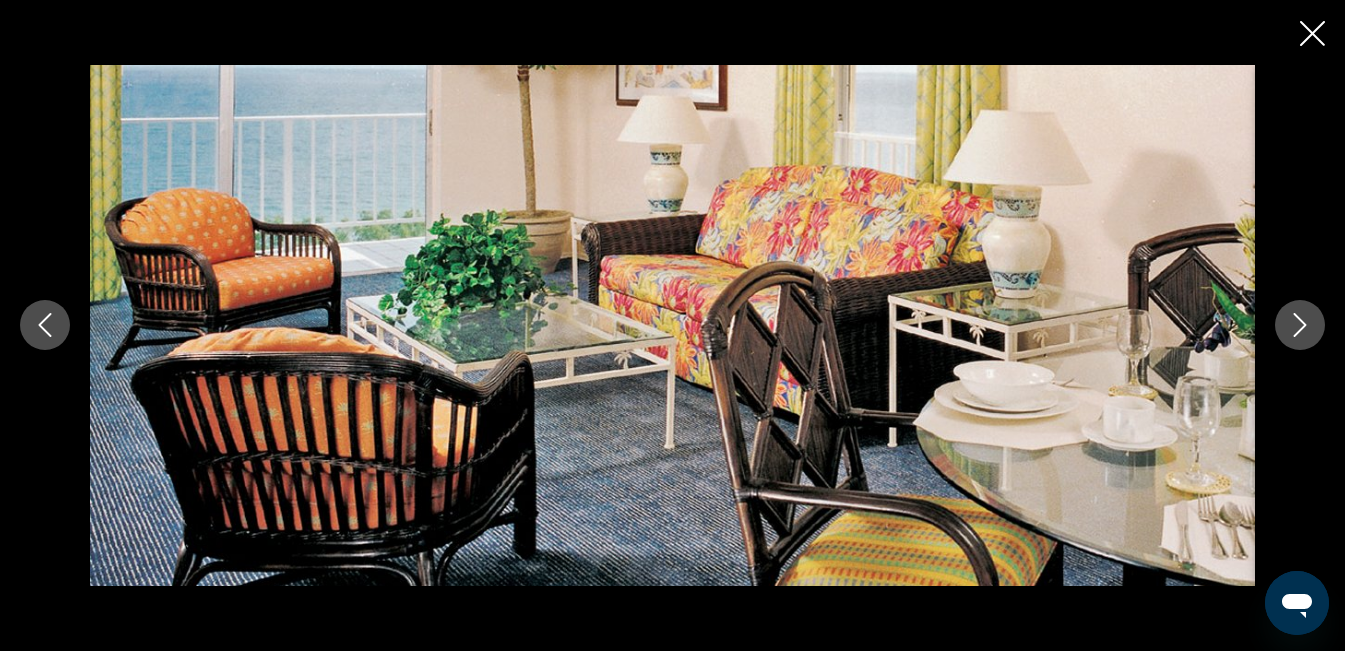 click at bounding box center [1300, 325] 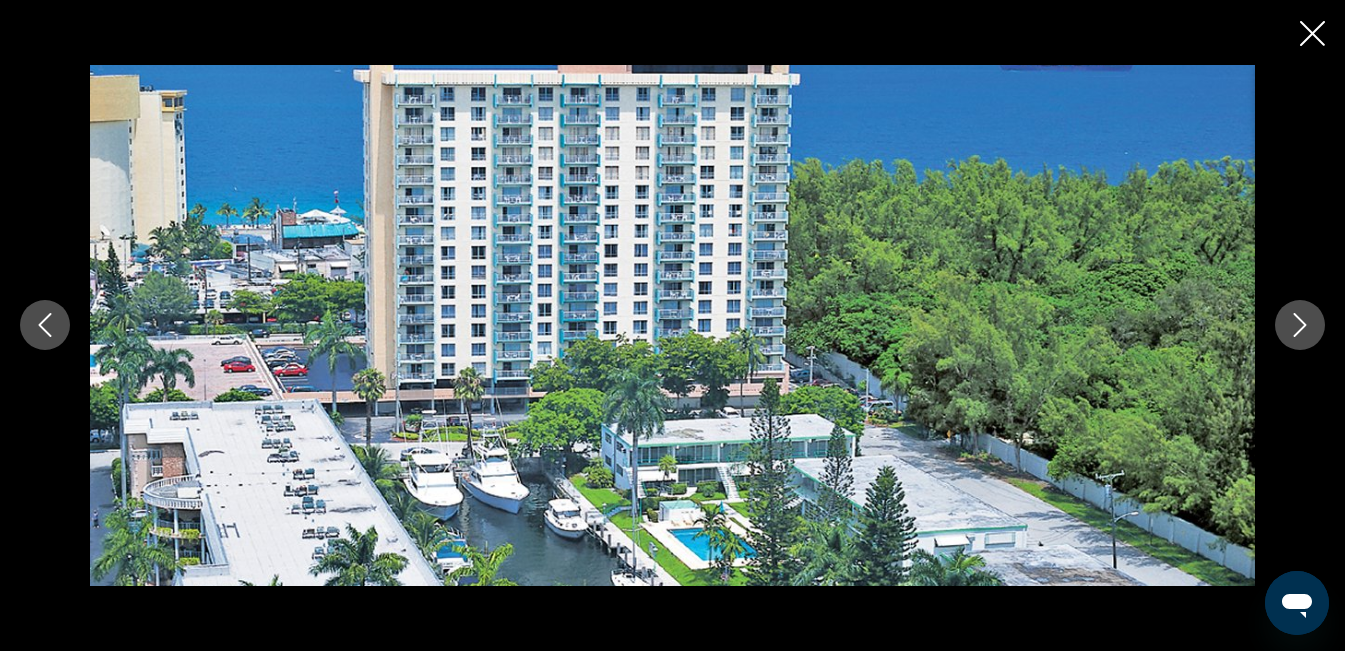click 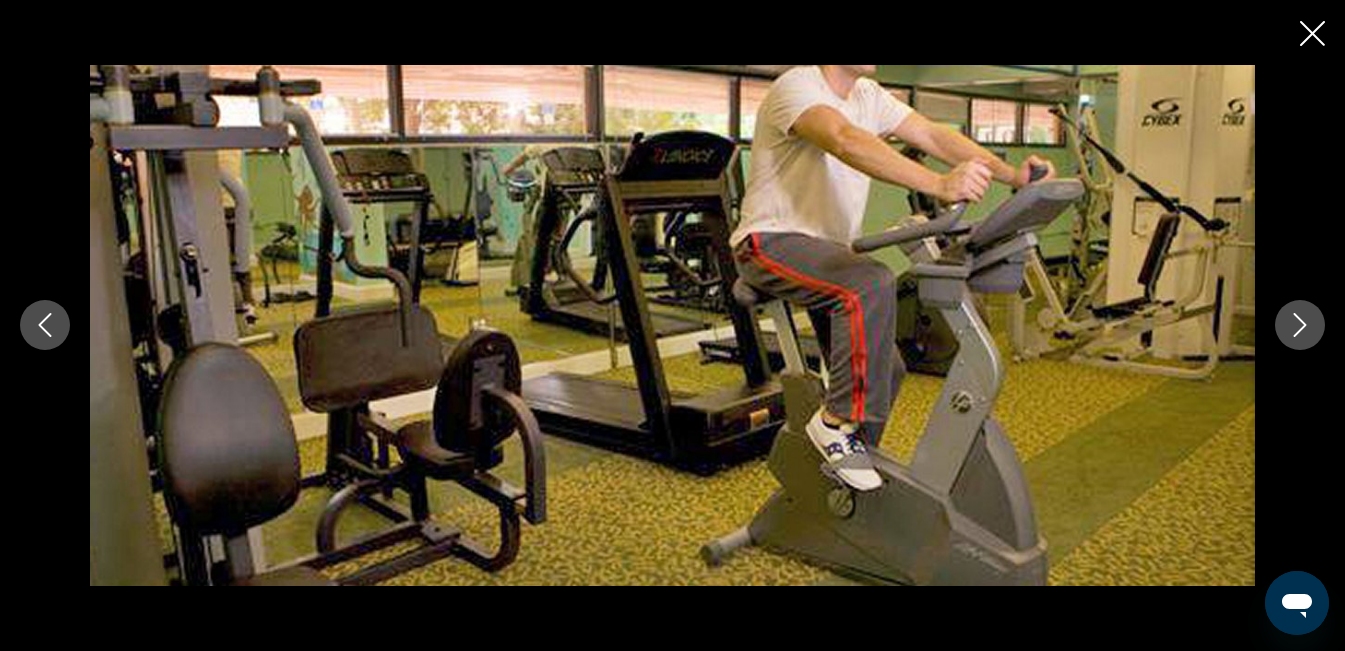 click 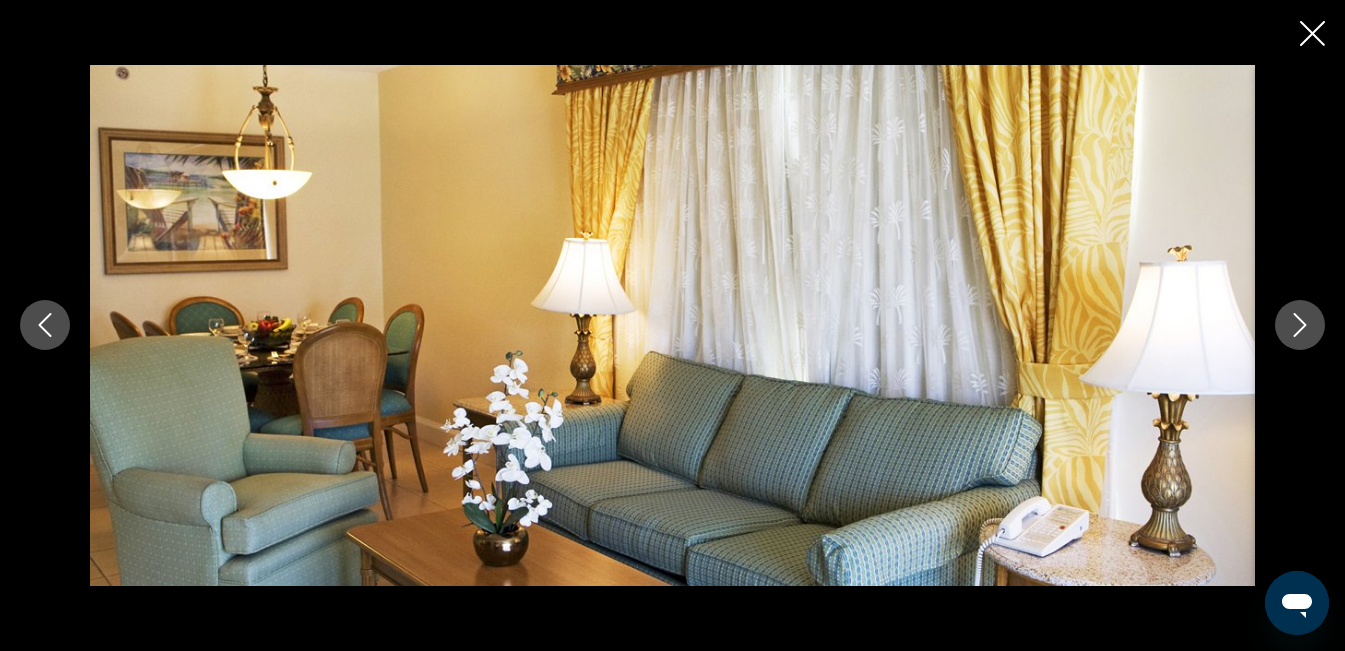 click 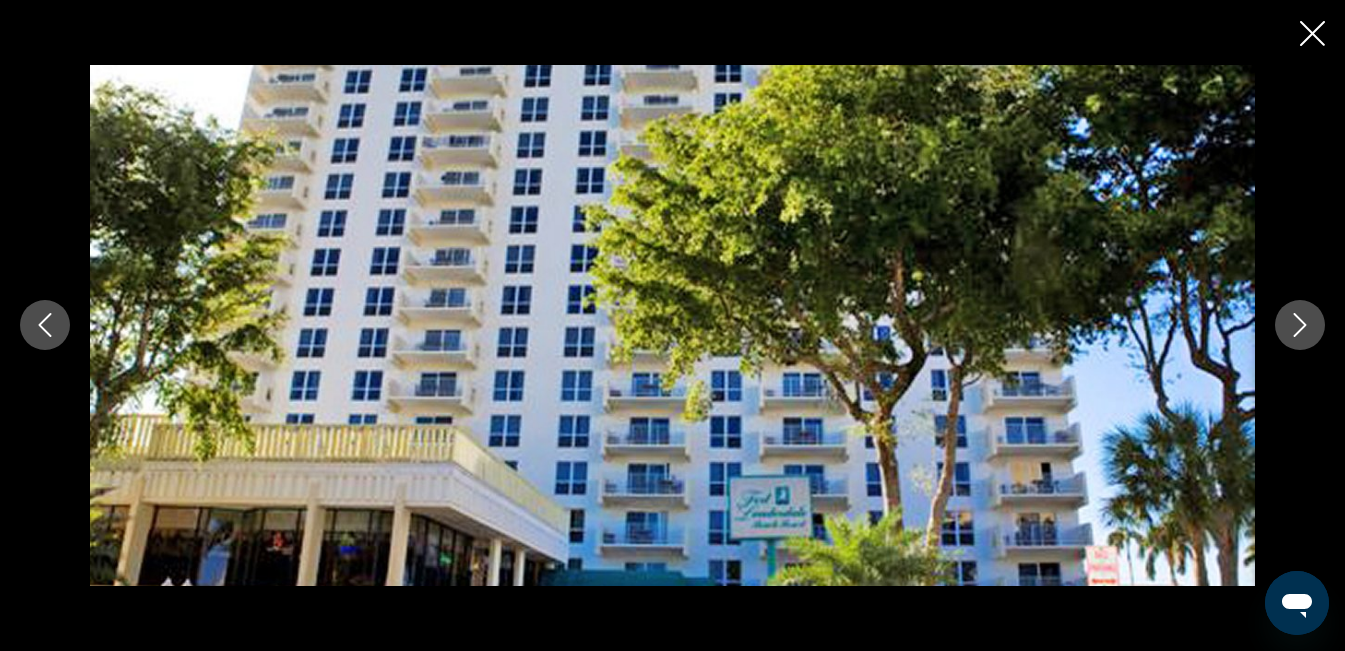 click 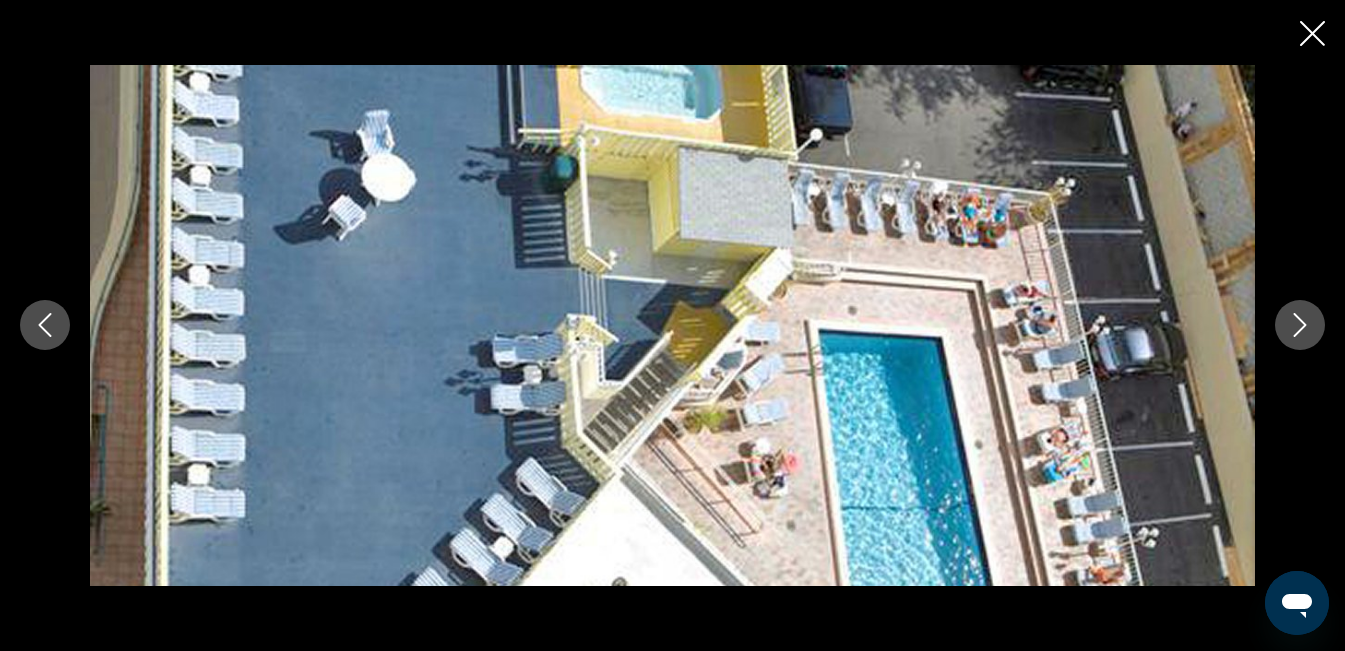 click 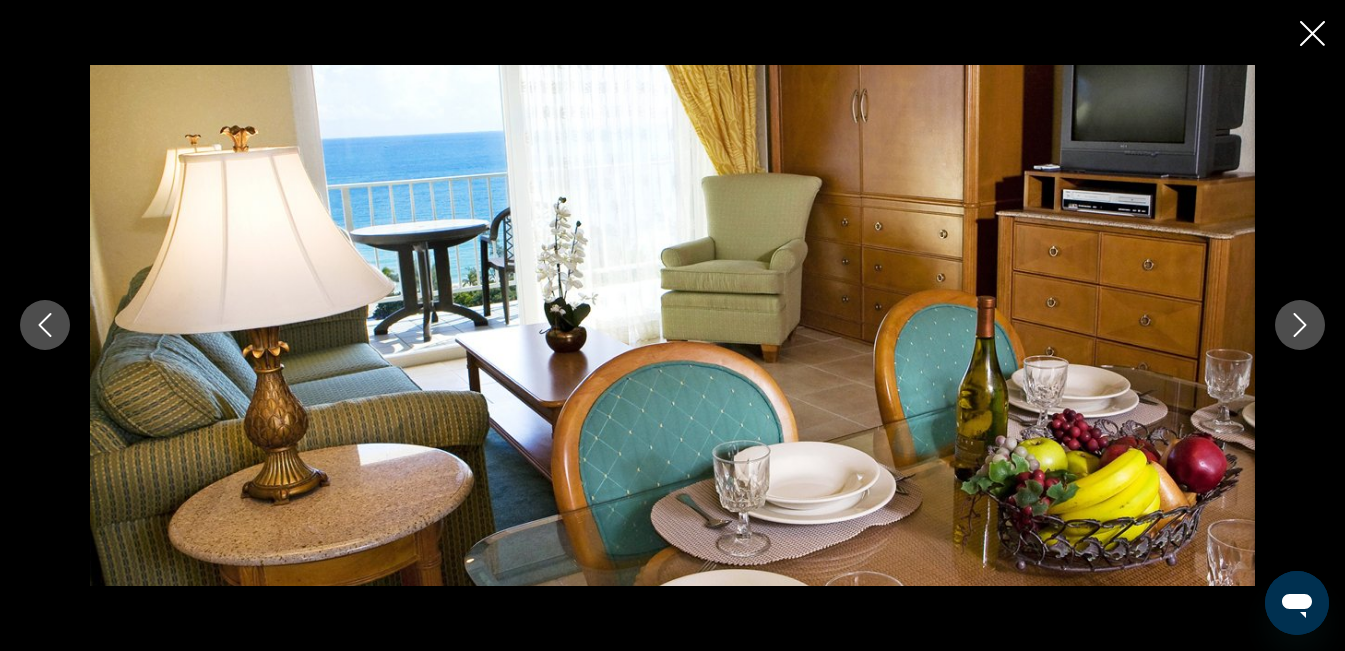 click 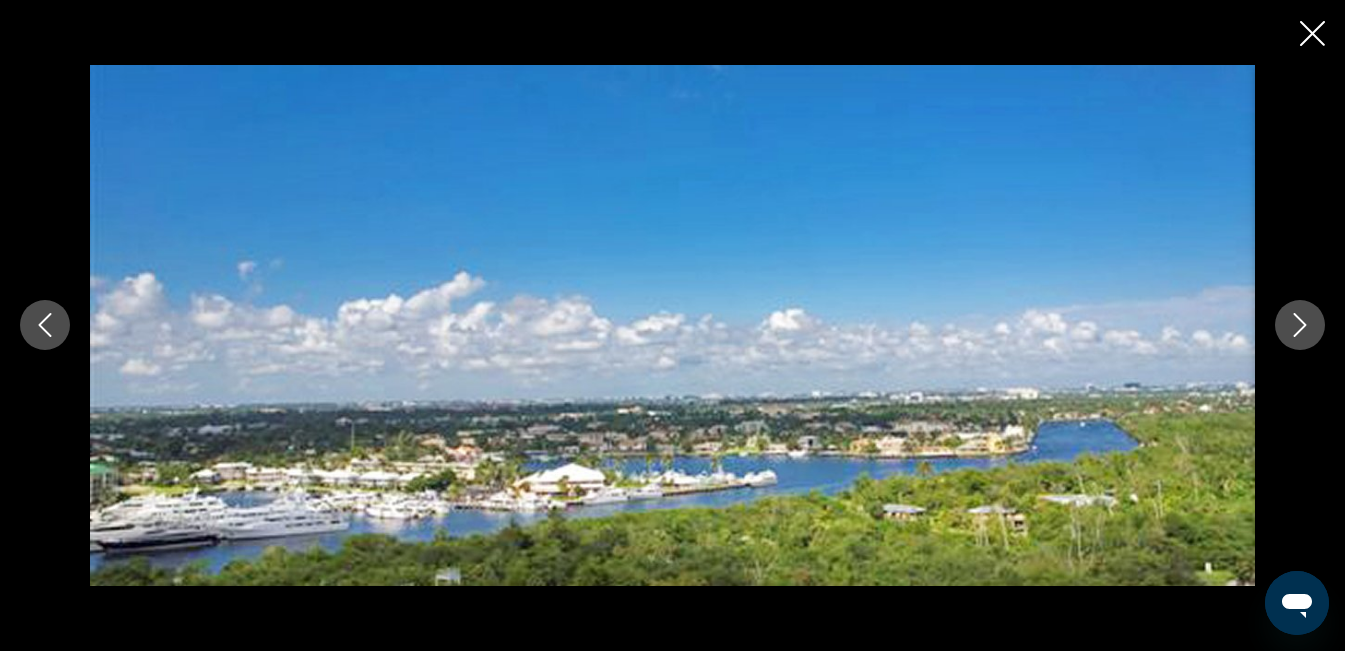 click 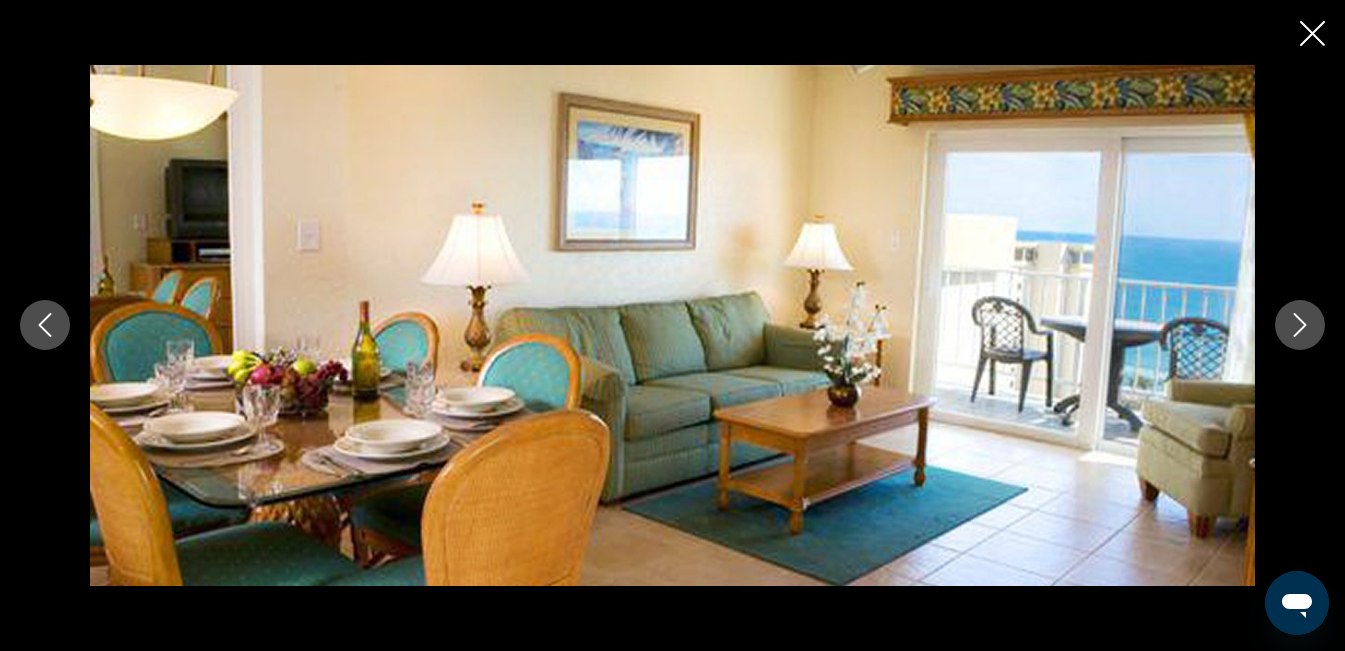click 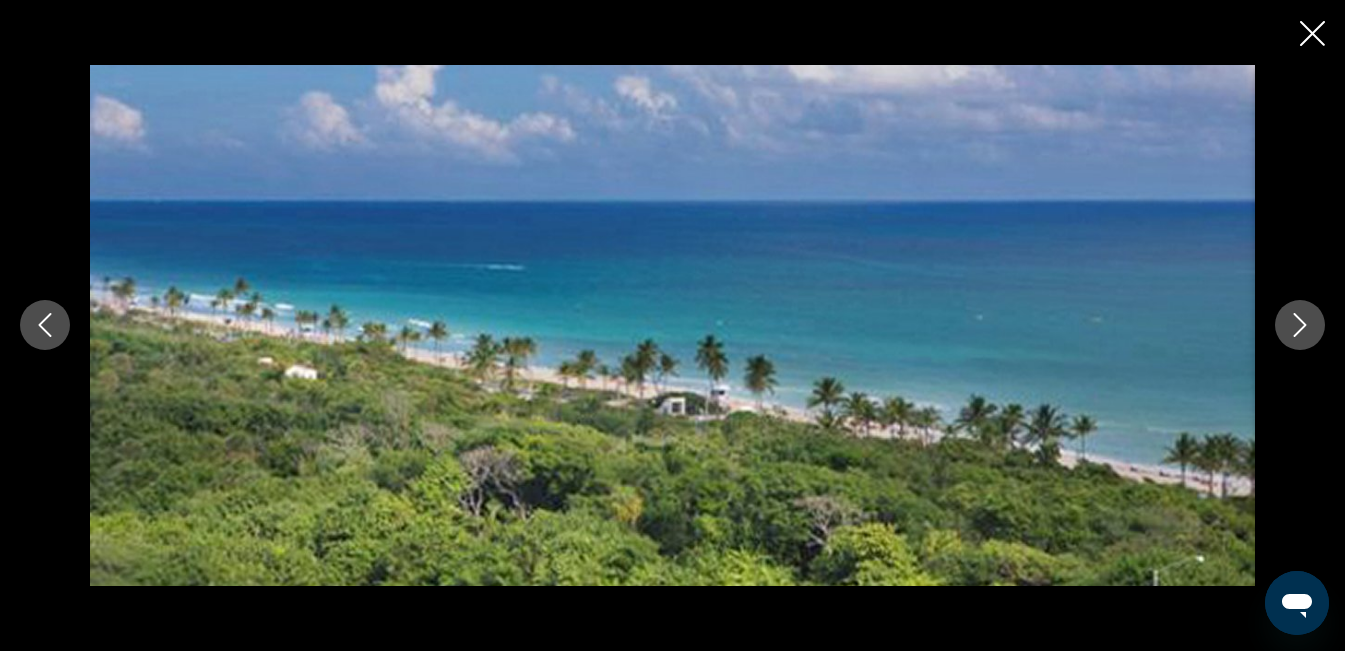 click 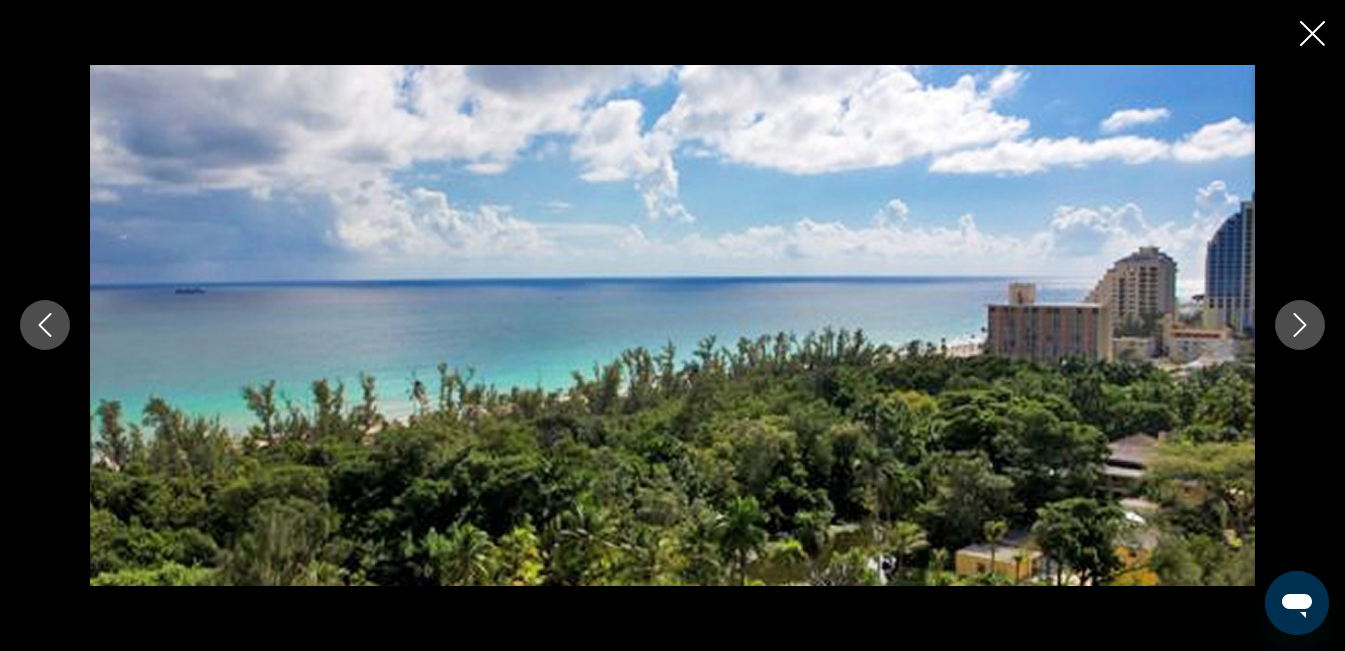 click 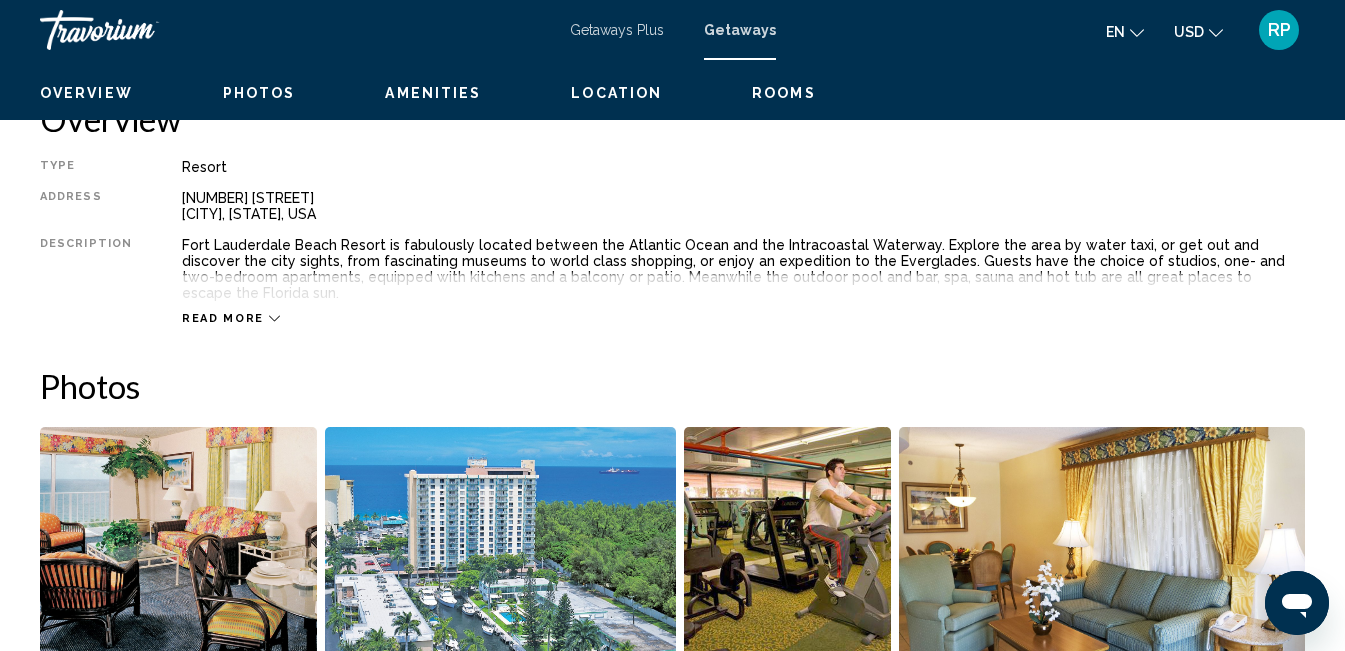 scroll, scrollTop: 1028, scrollLeft: 0, axis: vertical 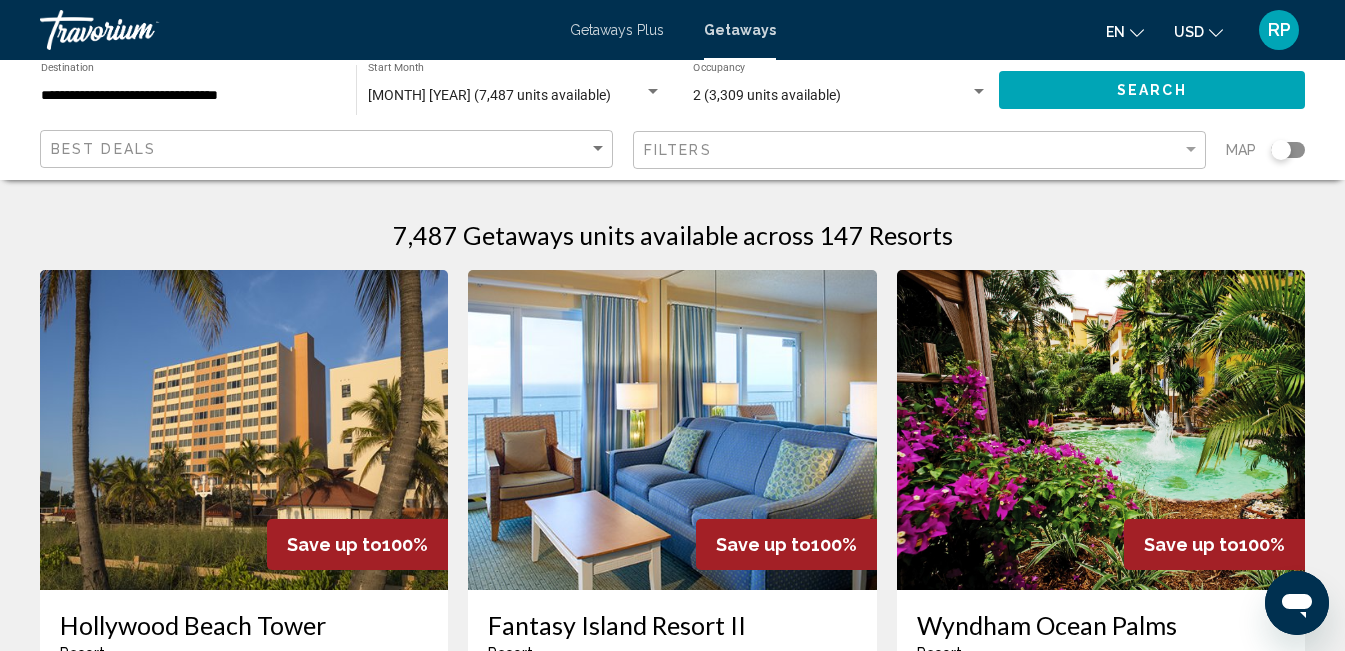 click at bounding box center [244, 430] 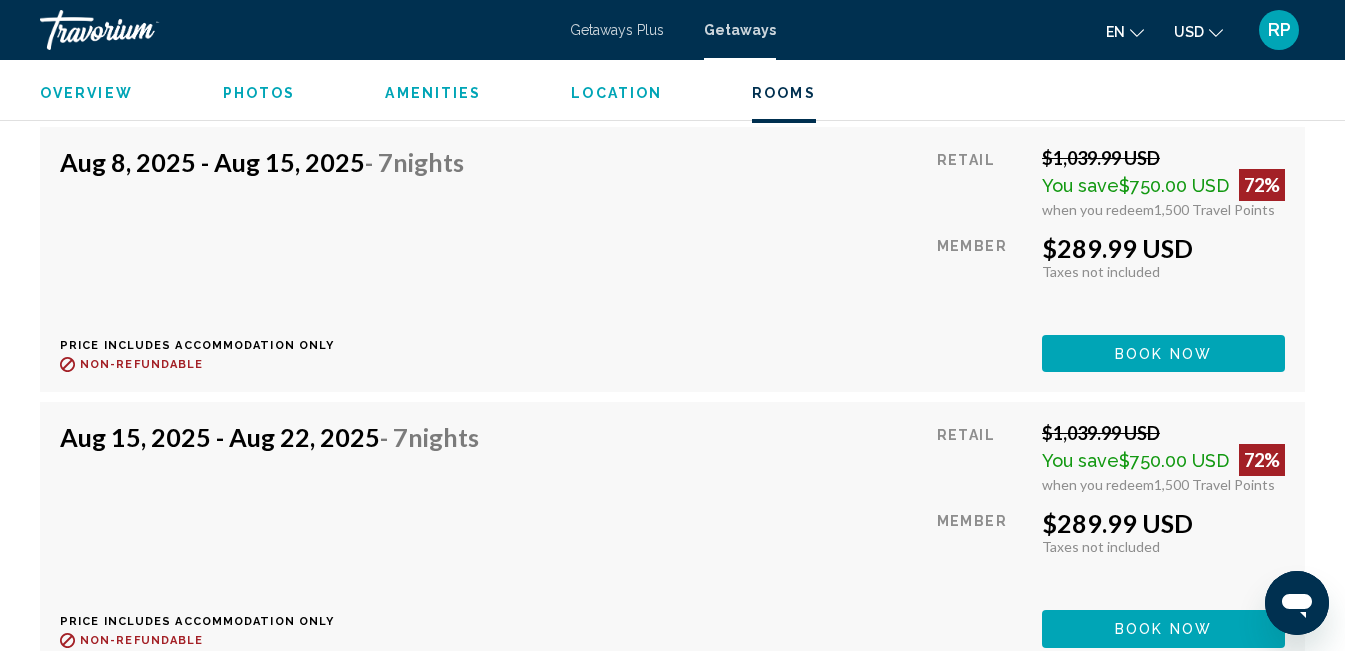 scroll, scrollTop: 4361, scrollLeft: 0, axis: vertical 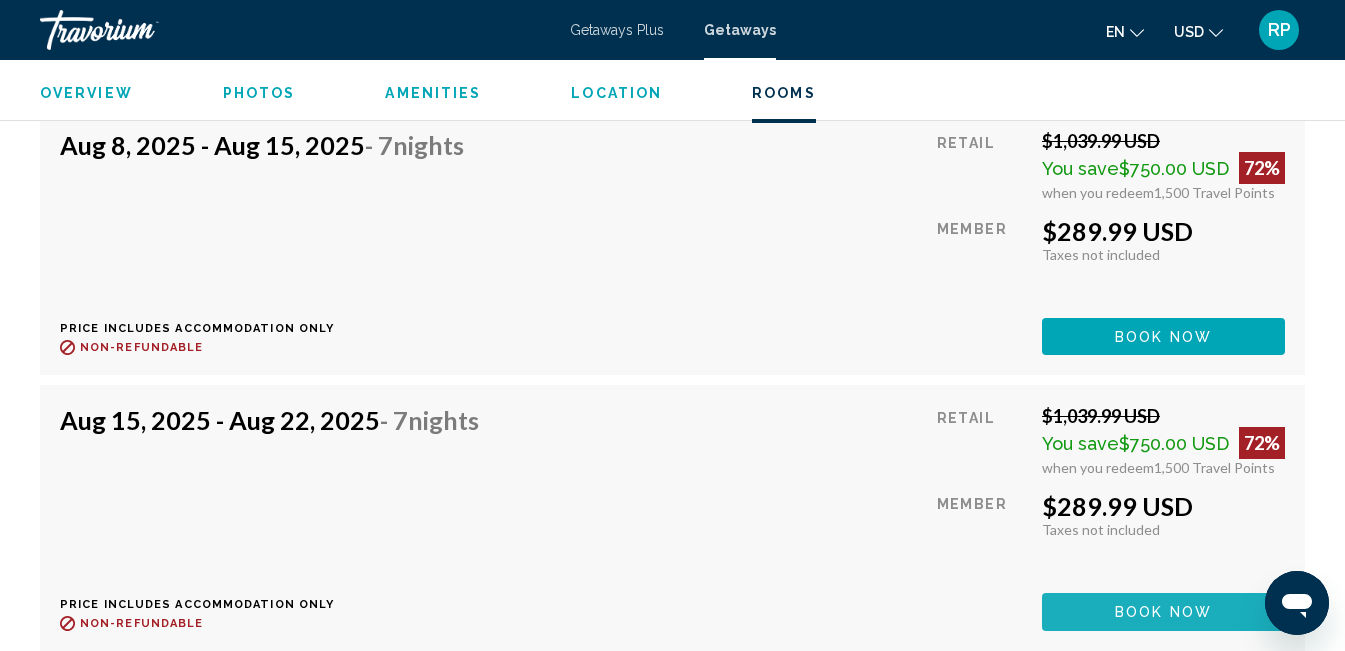 click on "Book now" at bounding box center [1163, 613] 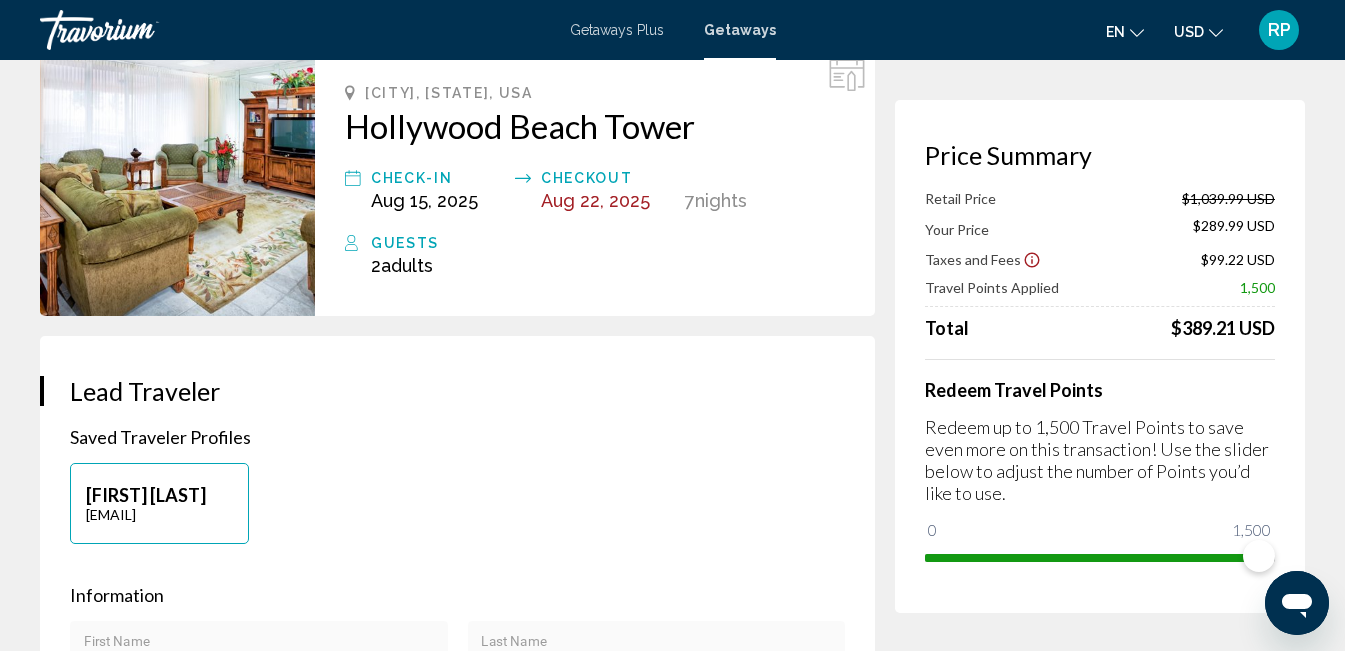 scroll, scrollTop: 115, scrollLeft: 0, axis: vertical 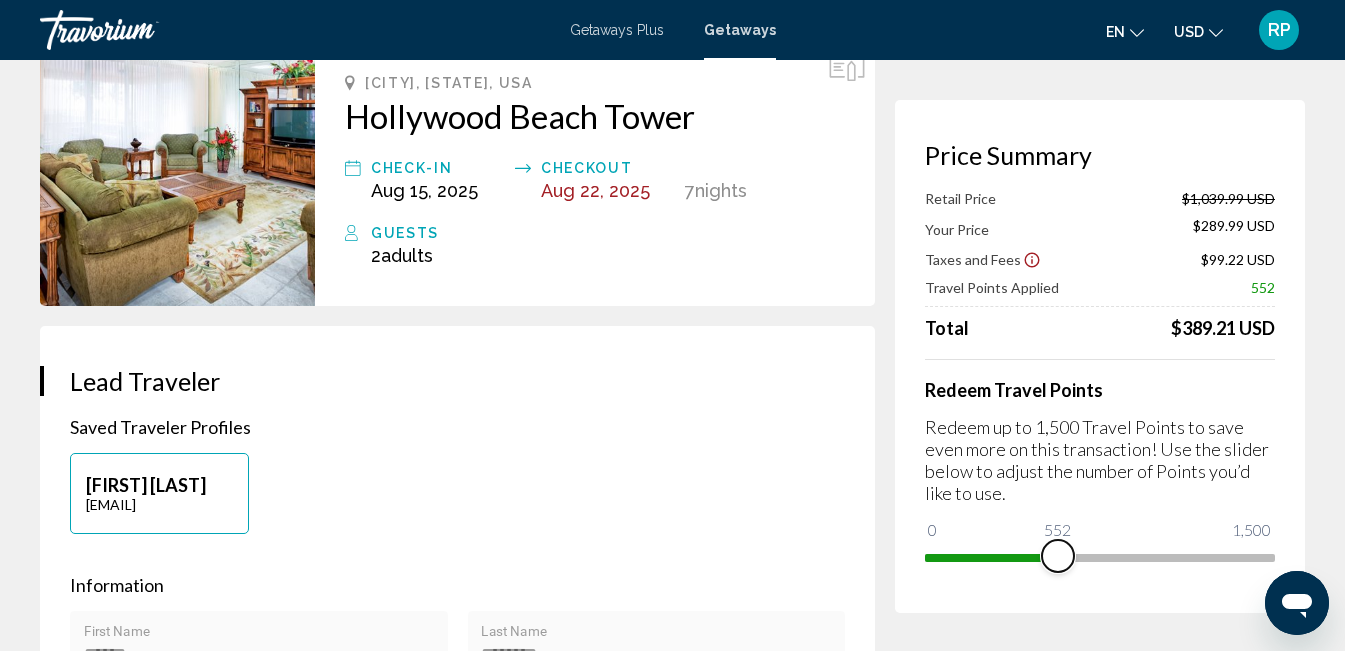 drag, startPoint x: 1260, startPoint y: 568, endPoint x: 1039, endPoint y: 569, distance: 221.00226 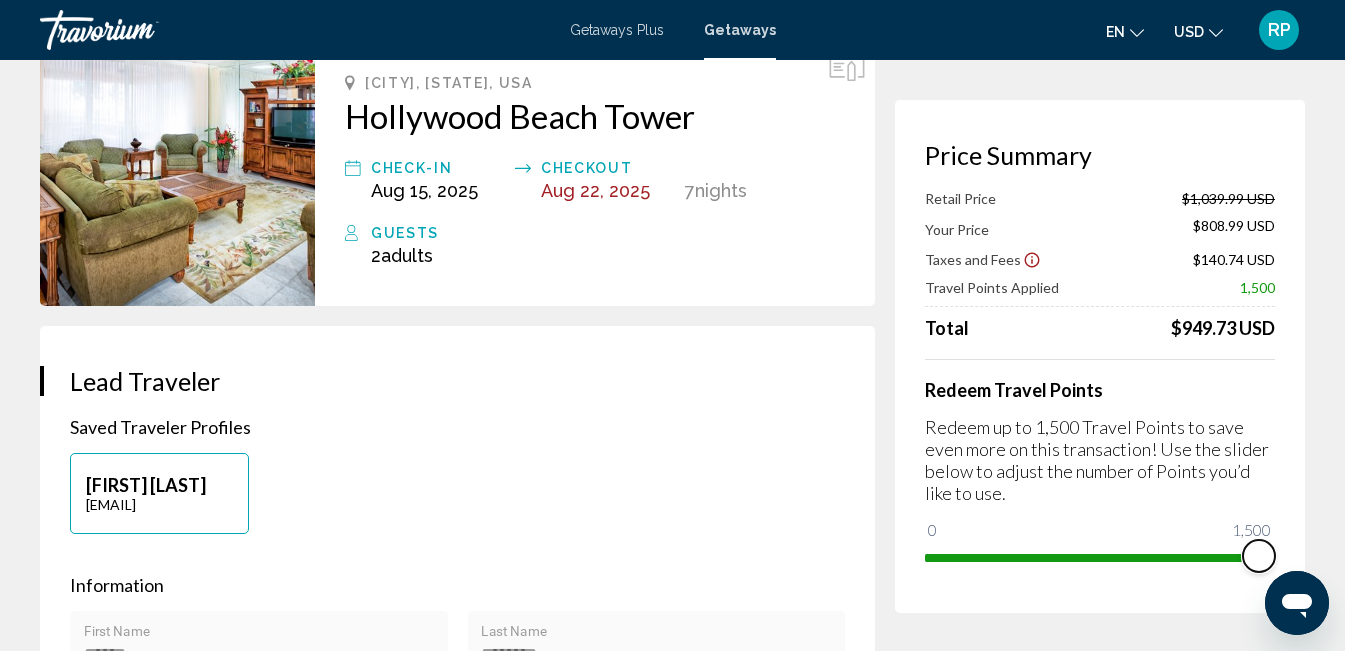 drag, startPoint x: 1047, startPoint y: 559, endPoint x: 1291, endPoint y: 562, distance: 244.01845 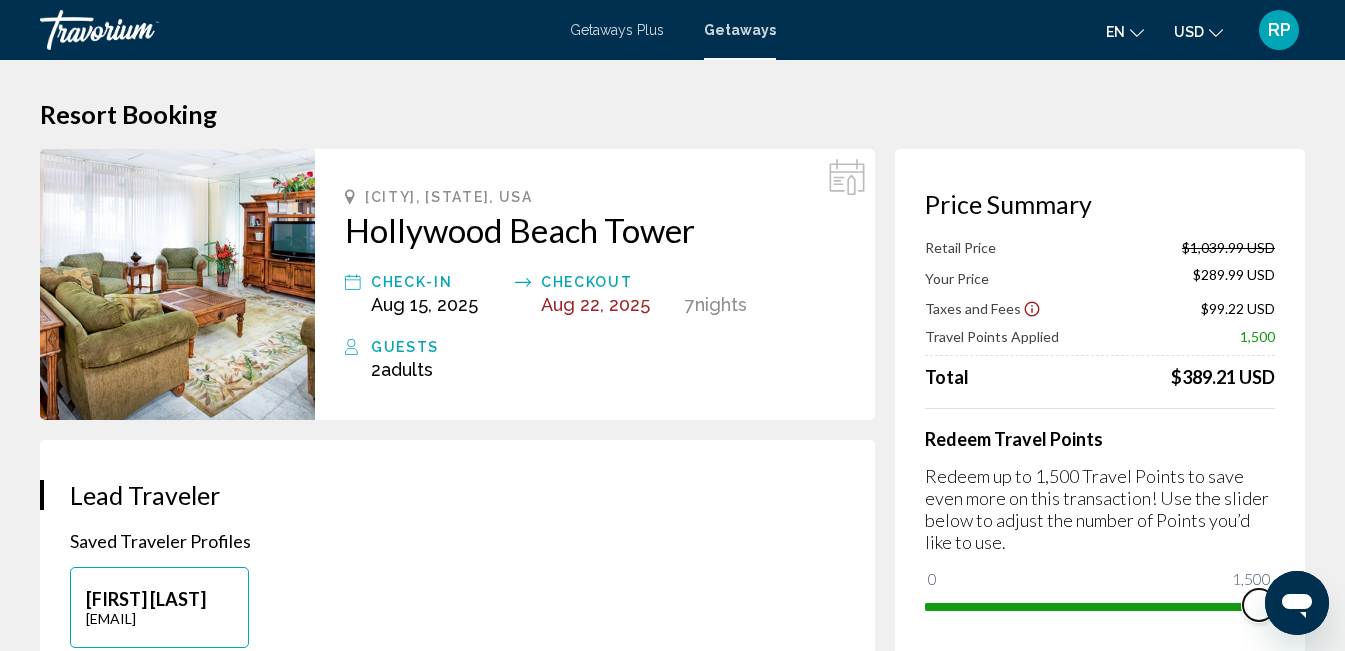 scroll, scrollTop: 0, scrollLeft: 0, axis: both 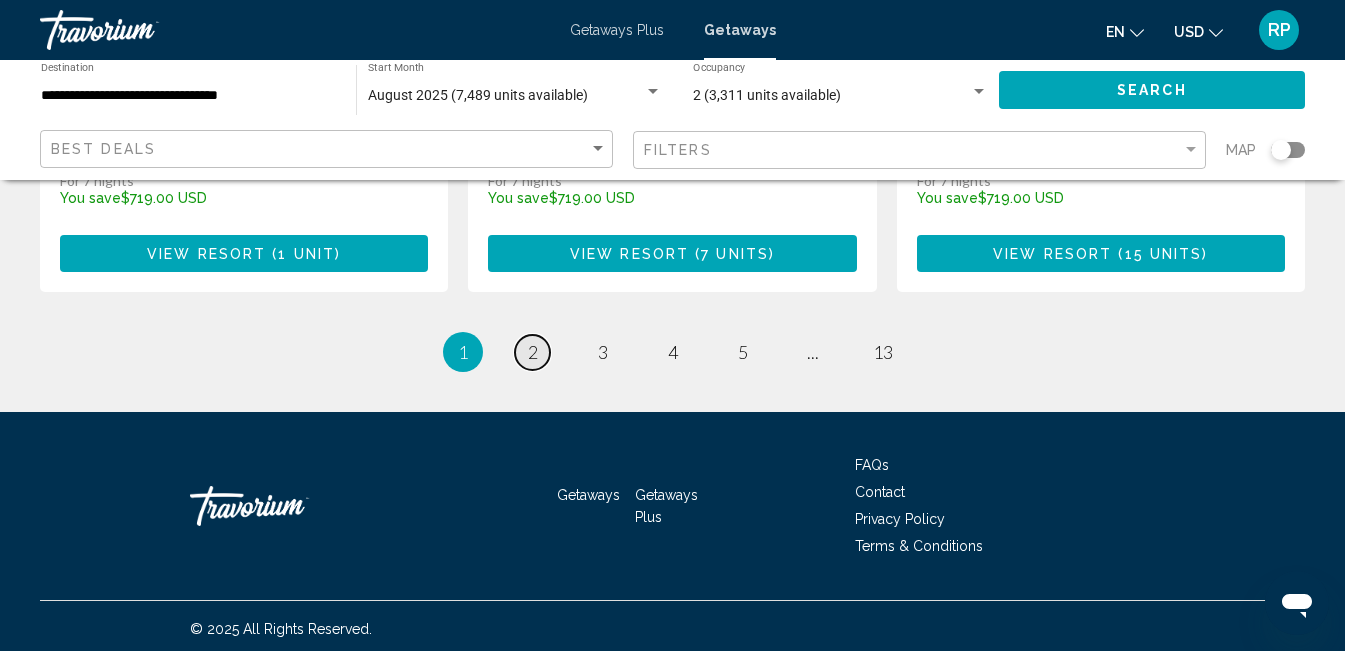 click on "2" at bounding box center (533, 352) 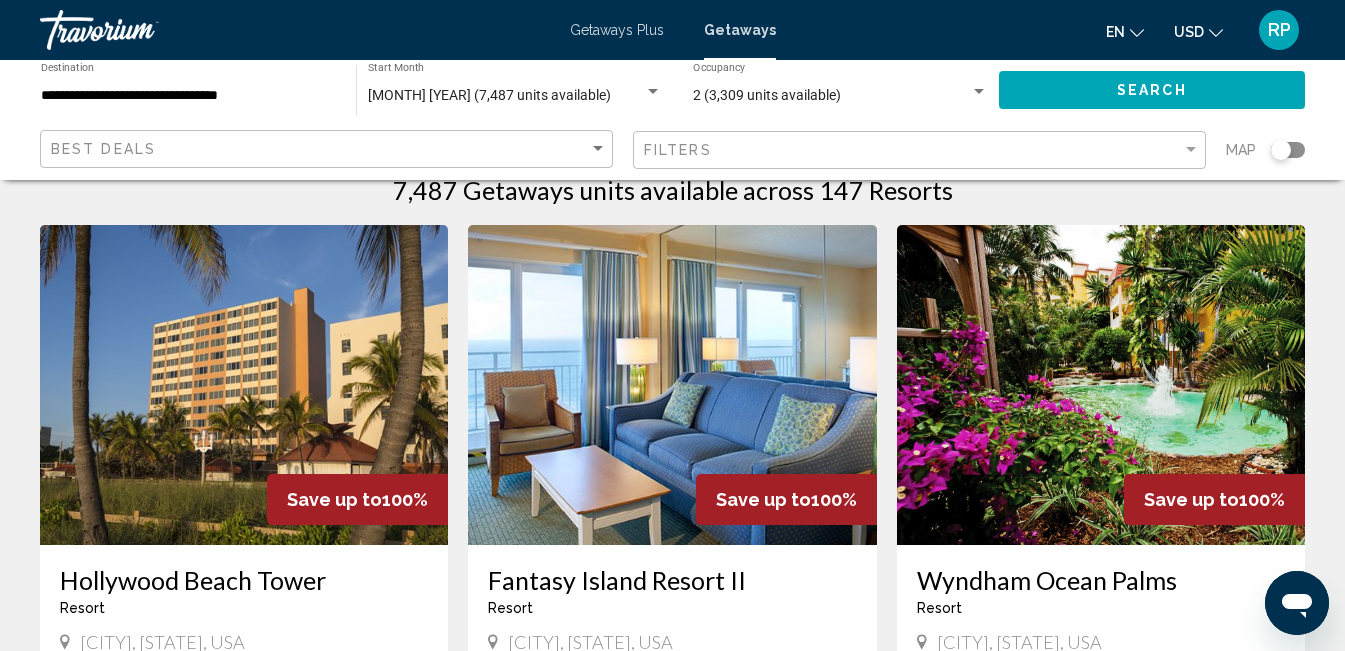 scroll, scrollTop: 44, scrollLeft: 0, axis: vertical 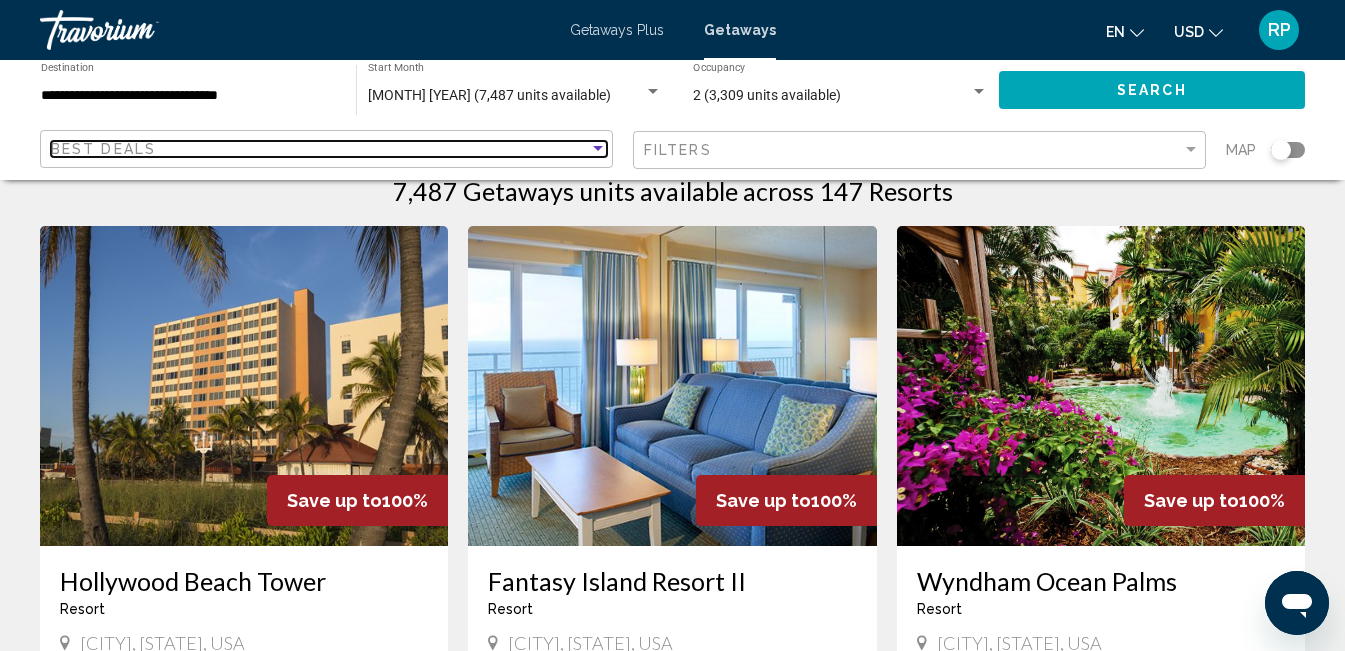 click on "Best Deals" at bounding box center [320, 149] 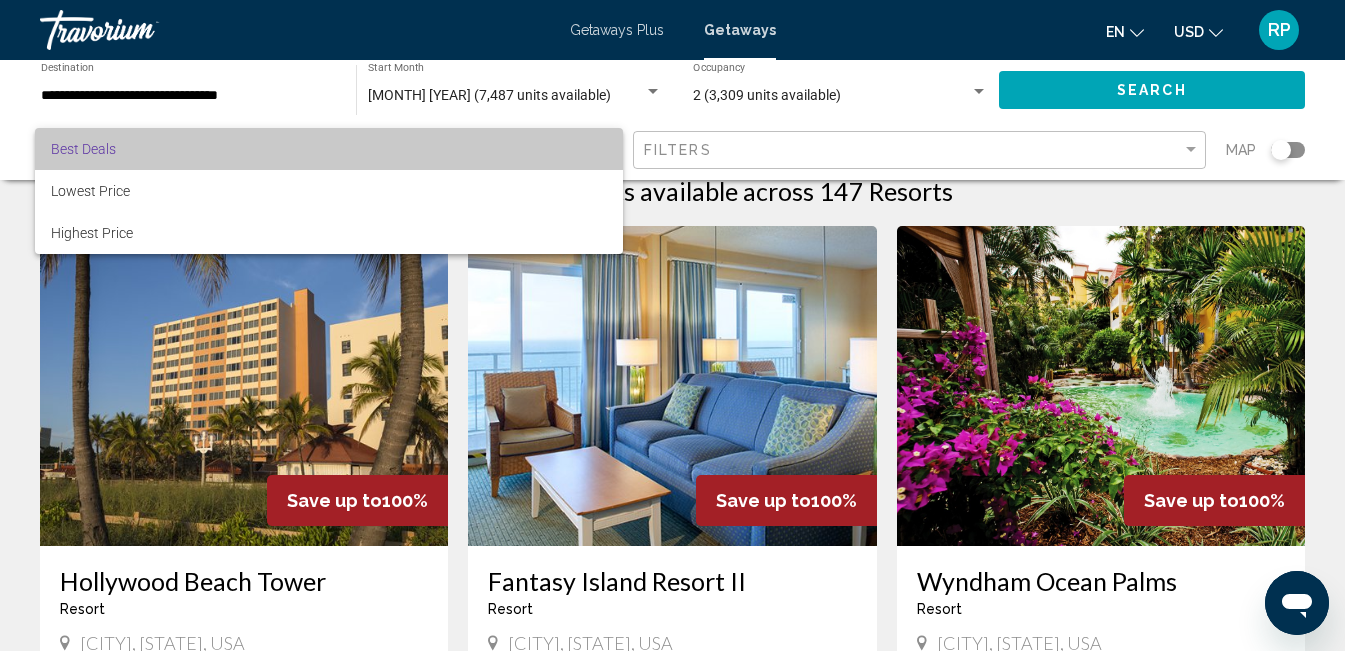 click on "Best Deals" at bounding box center [329, 149] 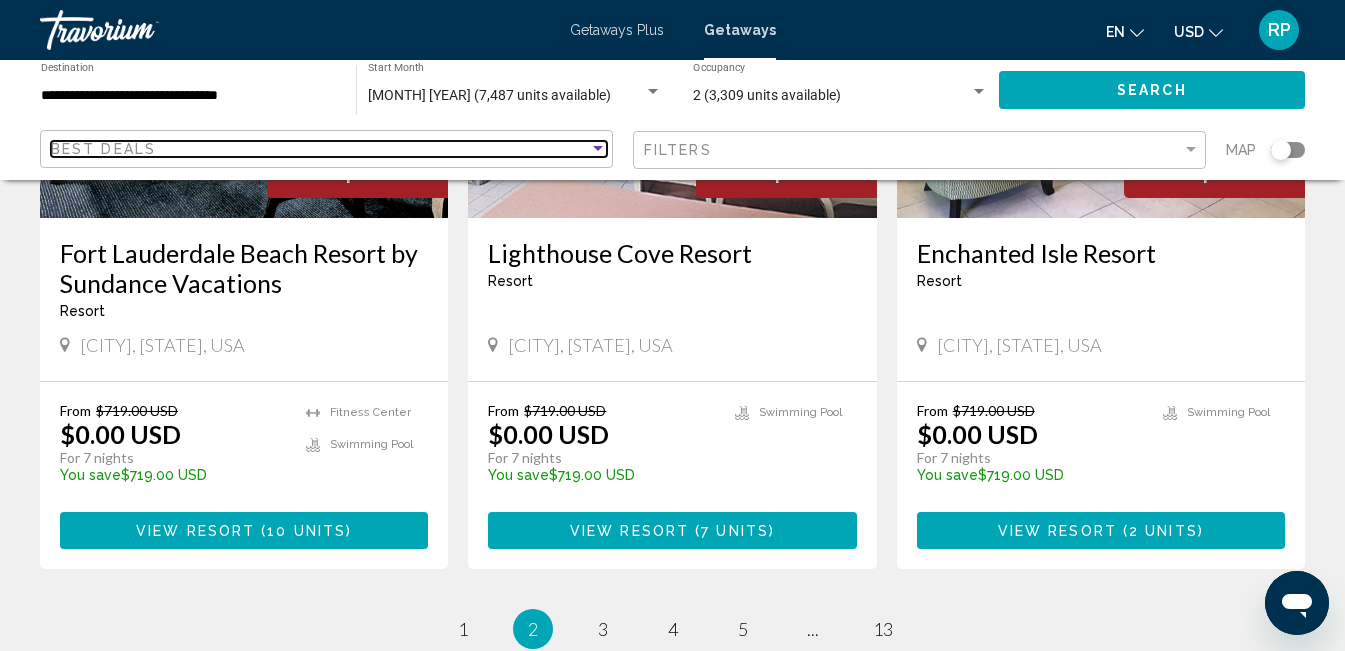 scroll, scrollTop: 2605, scrollLeft: 0, axis: vertical 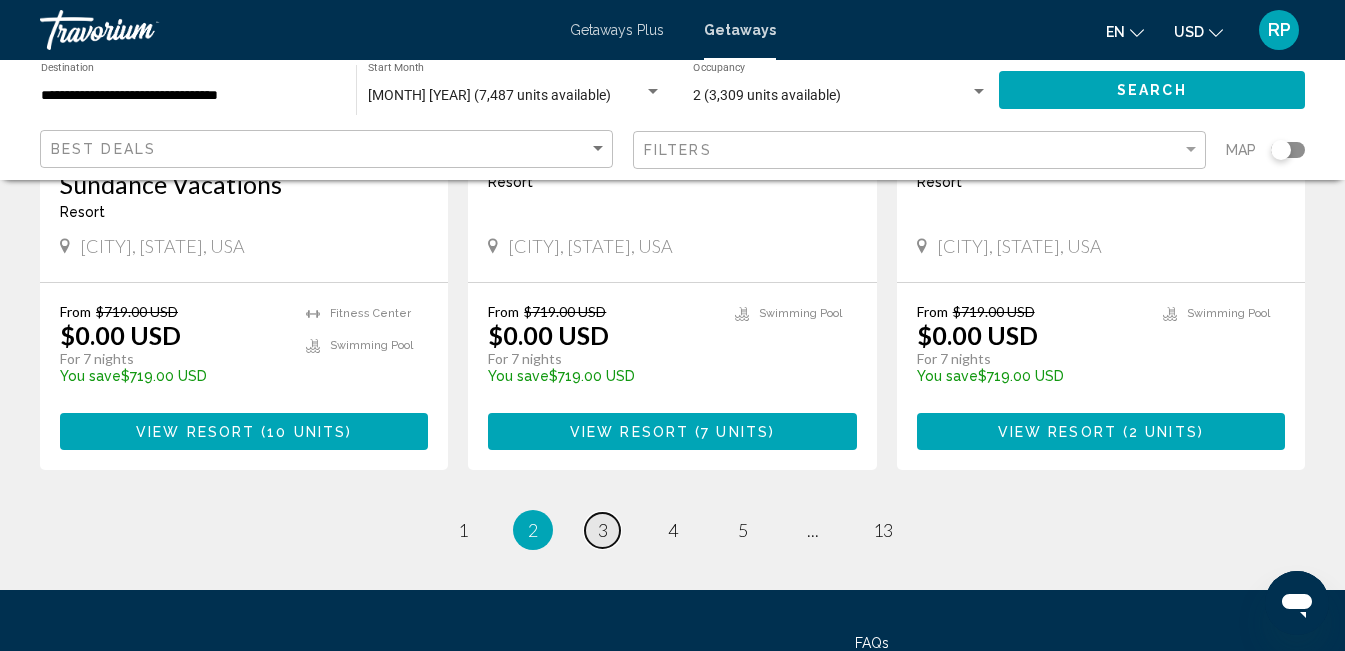 click on "3" at bounding box center (603, 530) 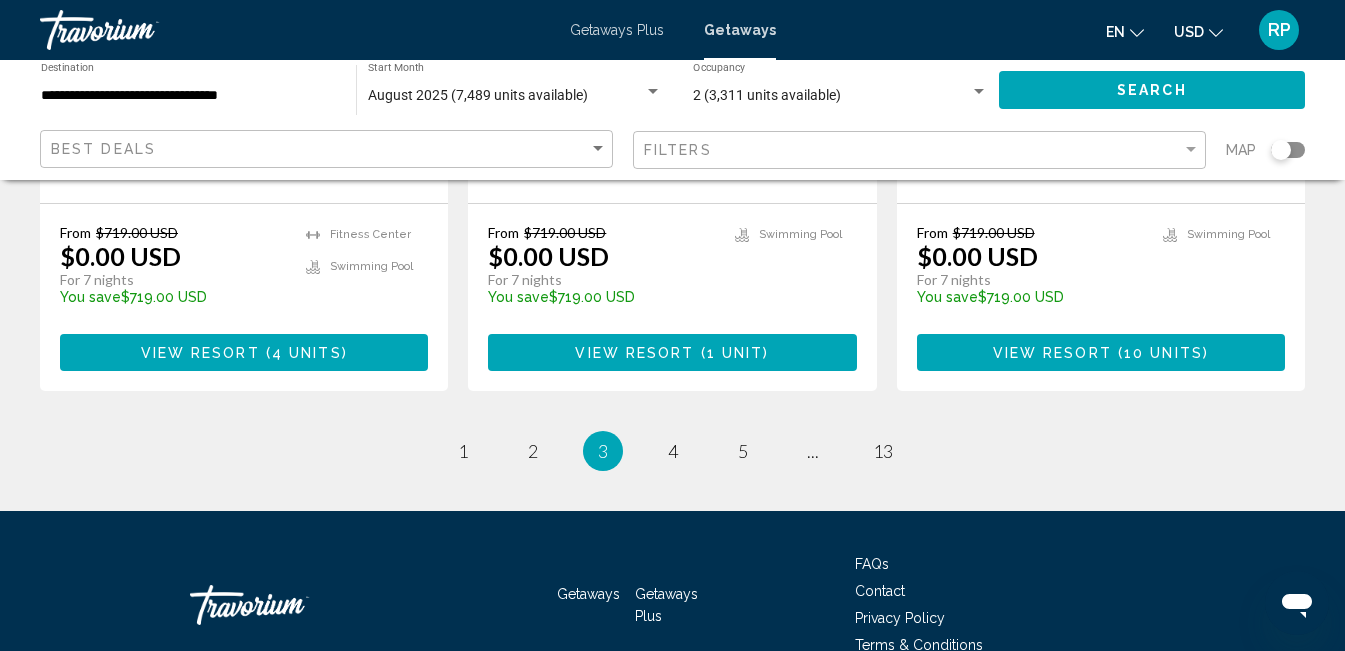 scroll, scrollTop: 2695, scrollLeft: 0, axis: vertical 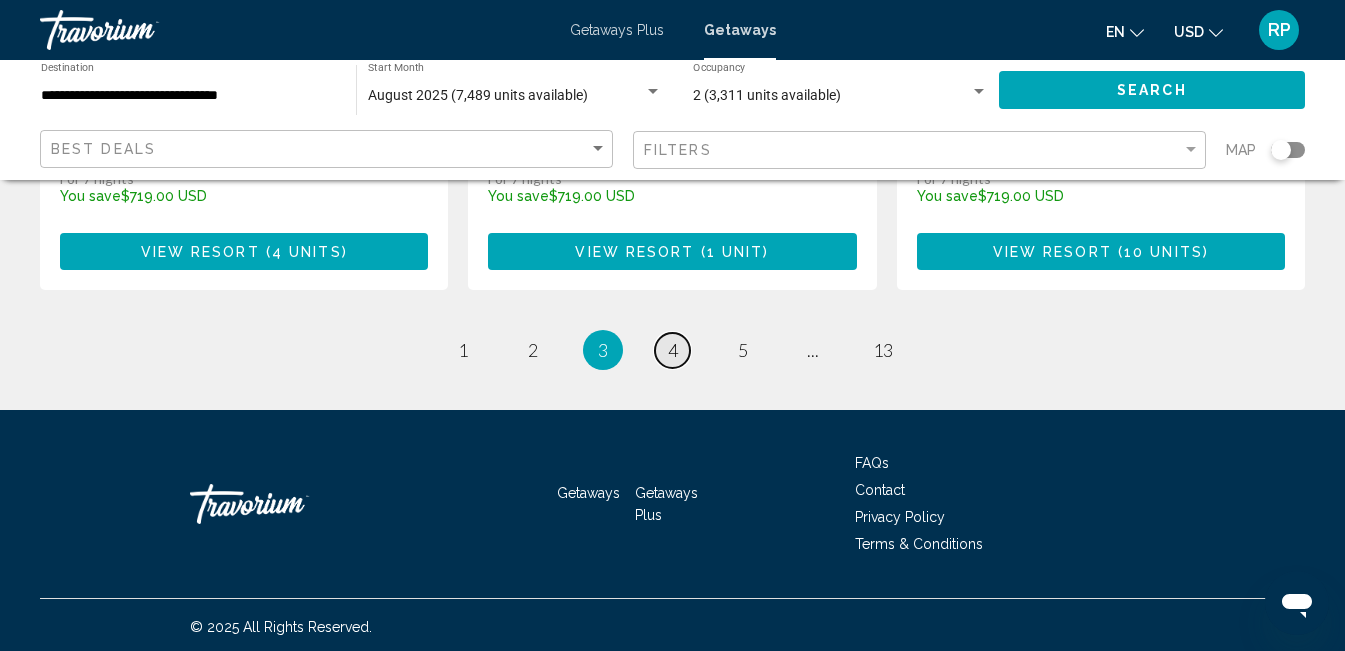 click on "4" at bounding box center [673, 350] 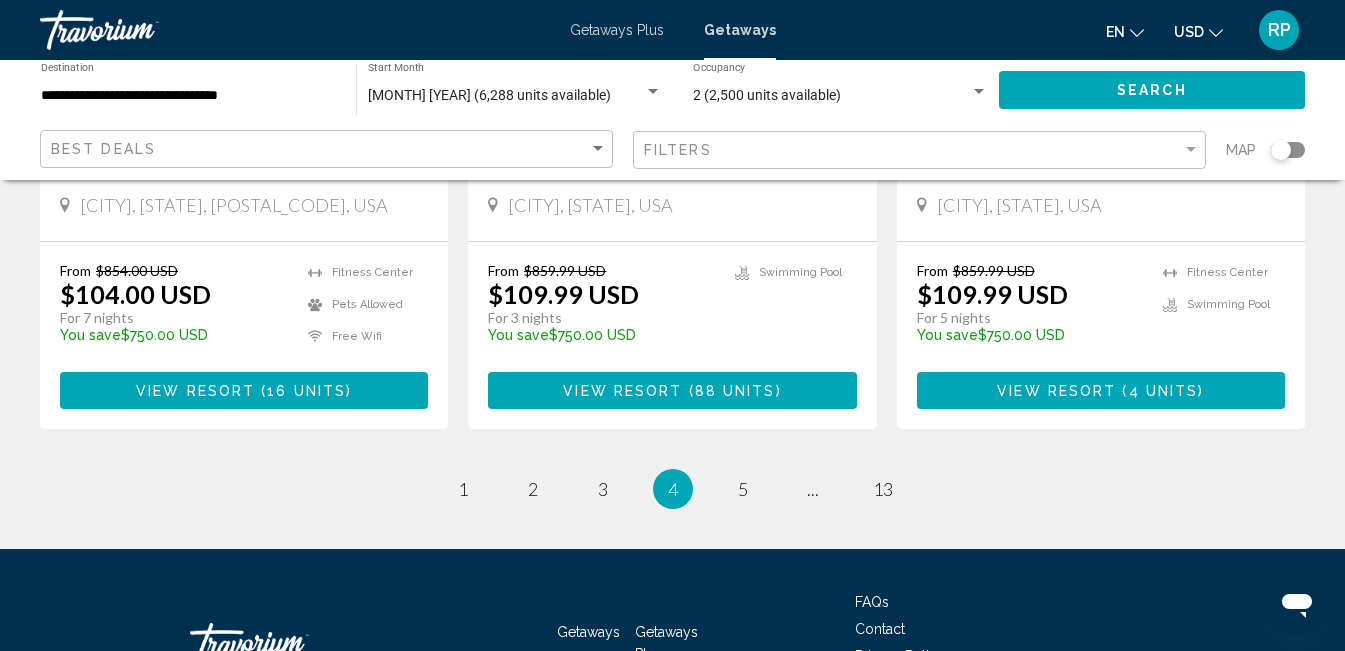 scroll, scrollTop: 2744, scrollLeft: 0, axis: vertical 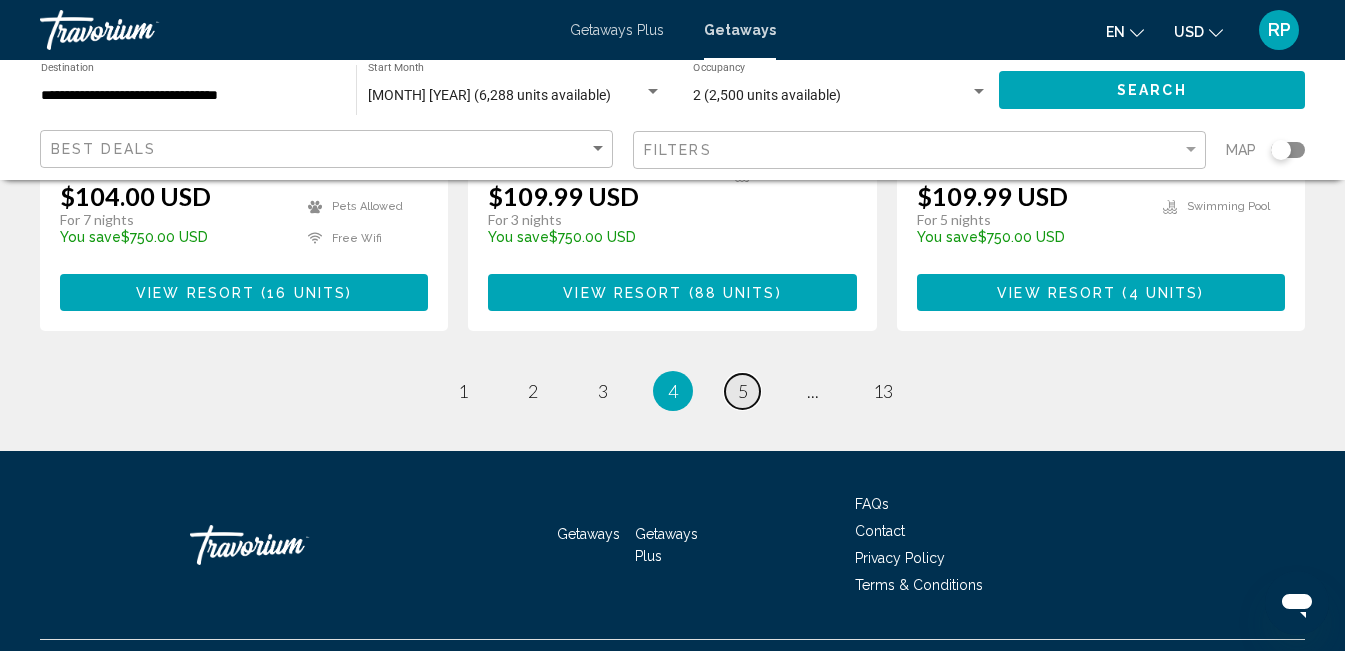 click on "5" at bounding box center (743, 391) 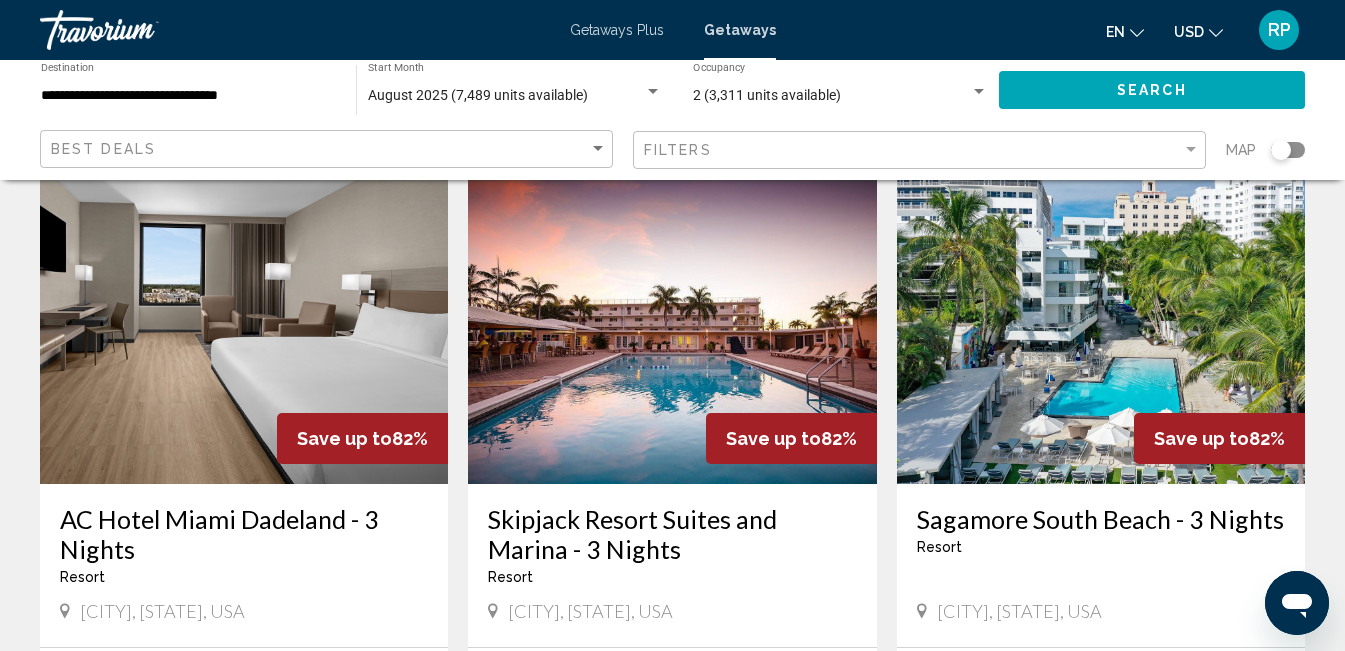 scroll, scrollTop: 2269, scrollLeft: 0, axis: vertical 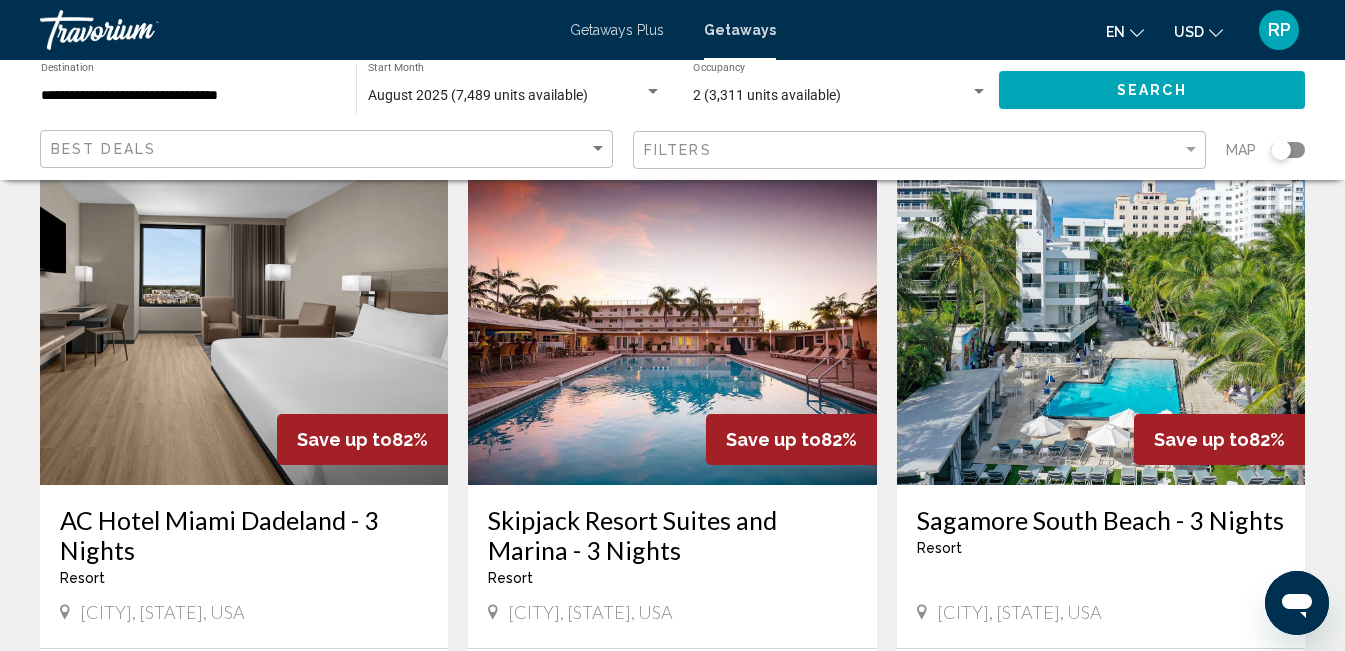 click at bounding box center [244, 325] 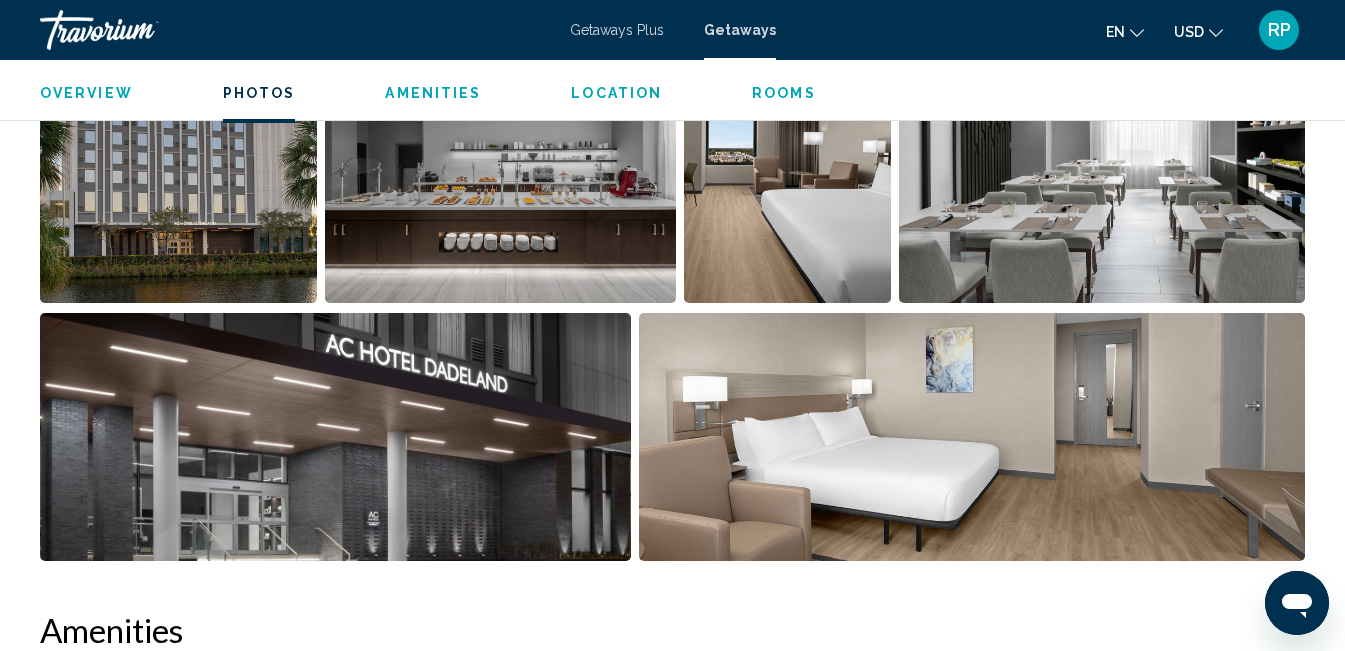 scroll, scrollTop: 1409, scrollLeft: 0, axis: vertical 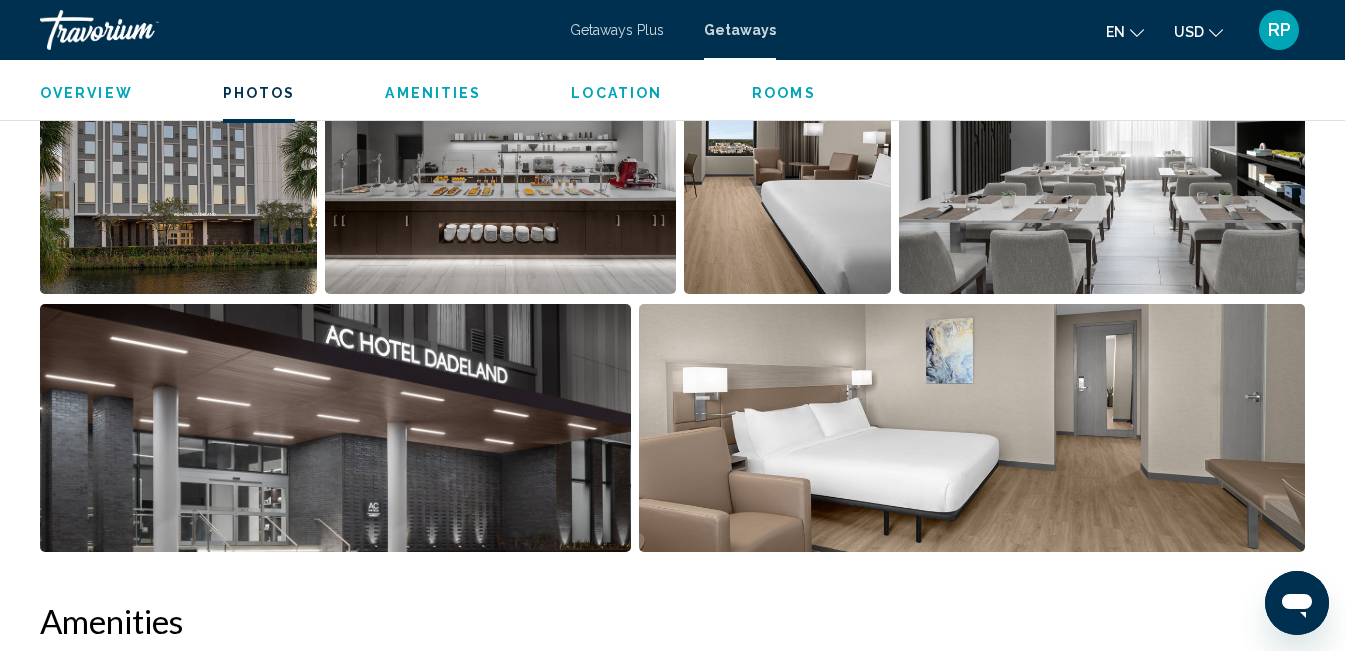 click at bounding box center [178, 170] 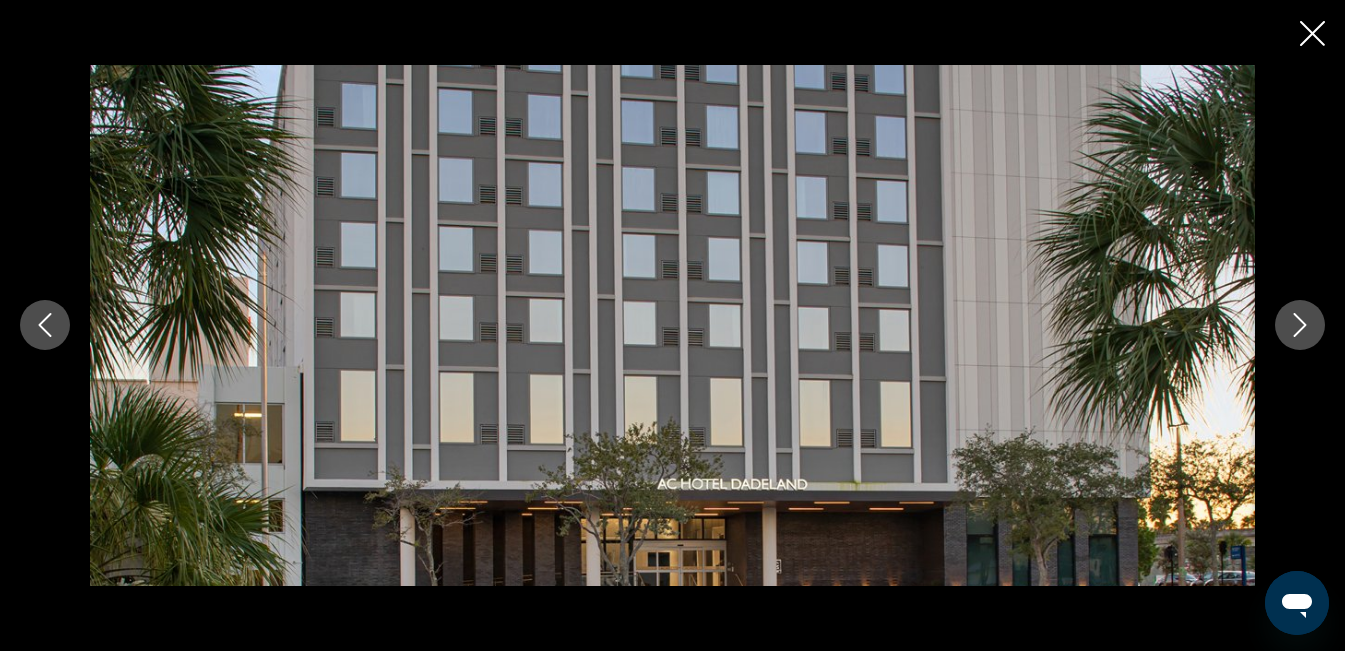 click 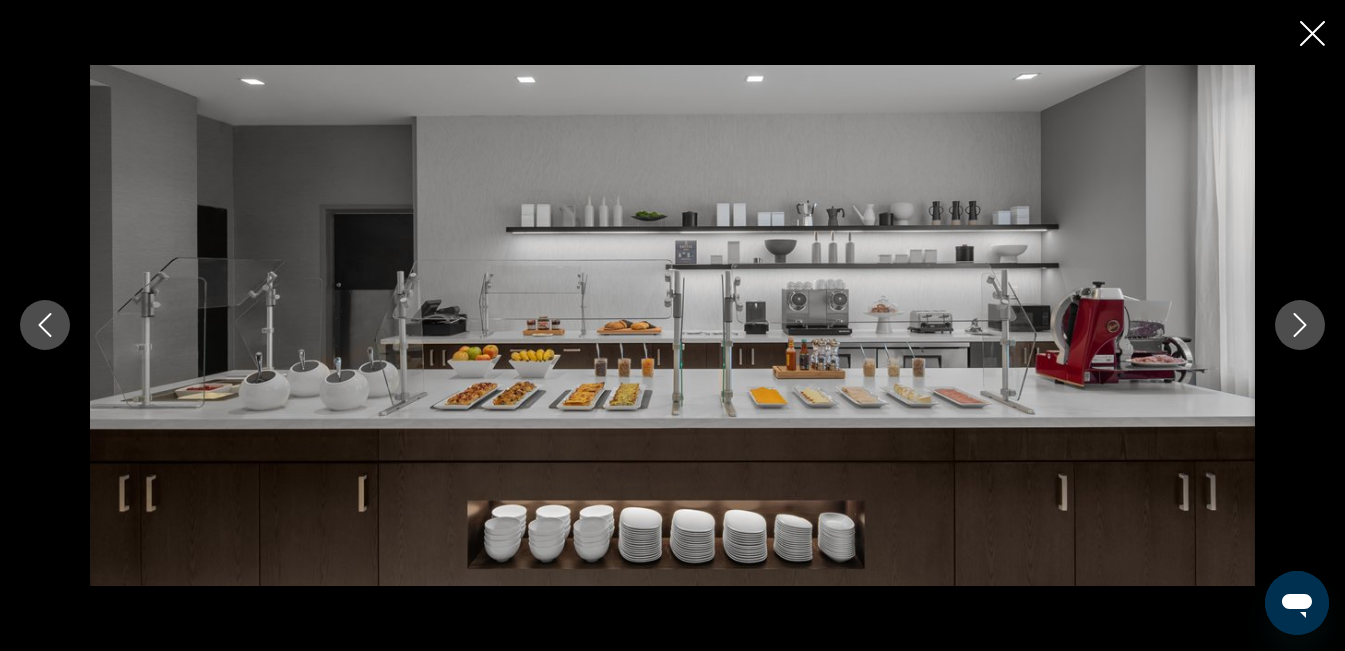 click 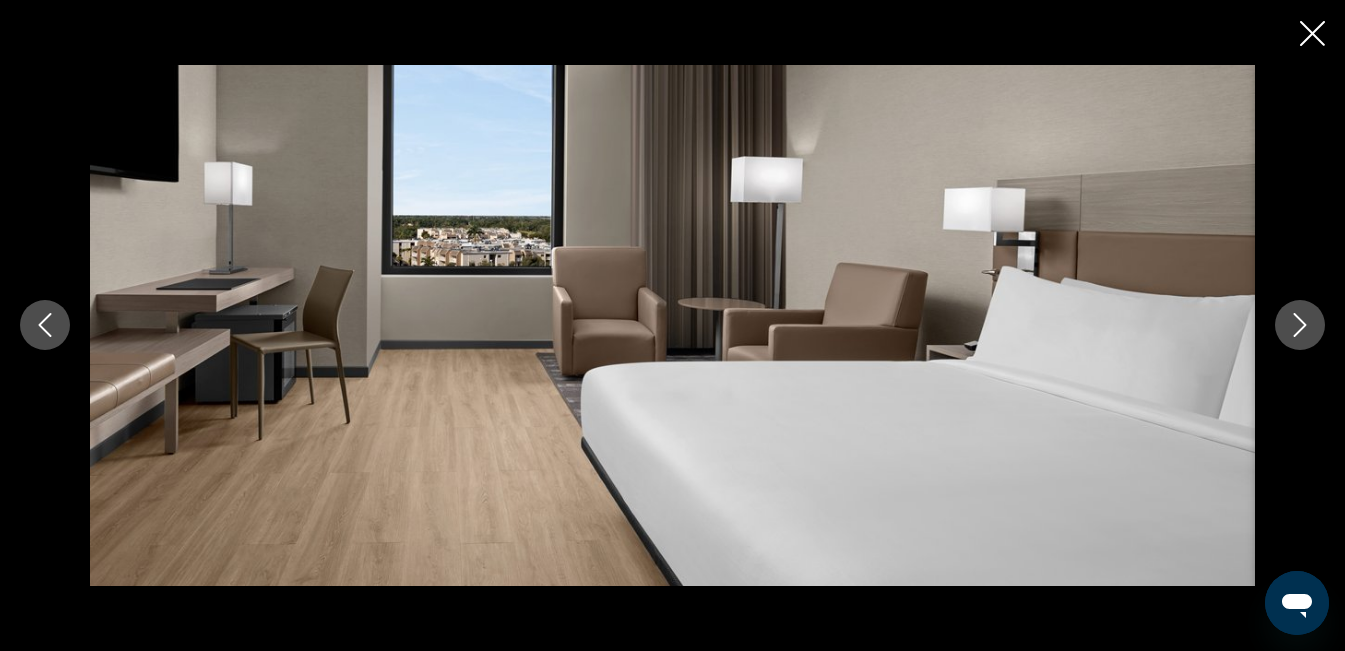 click 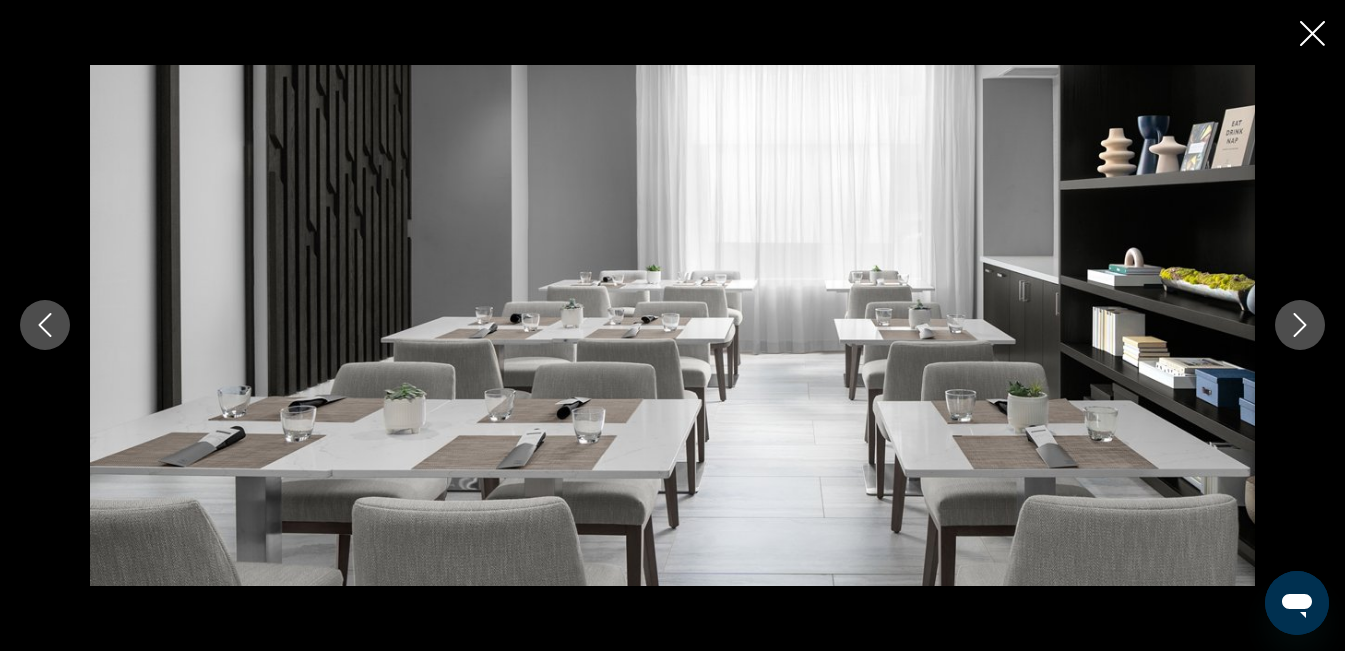 click 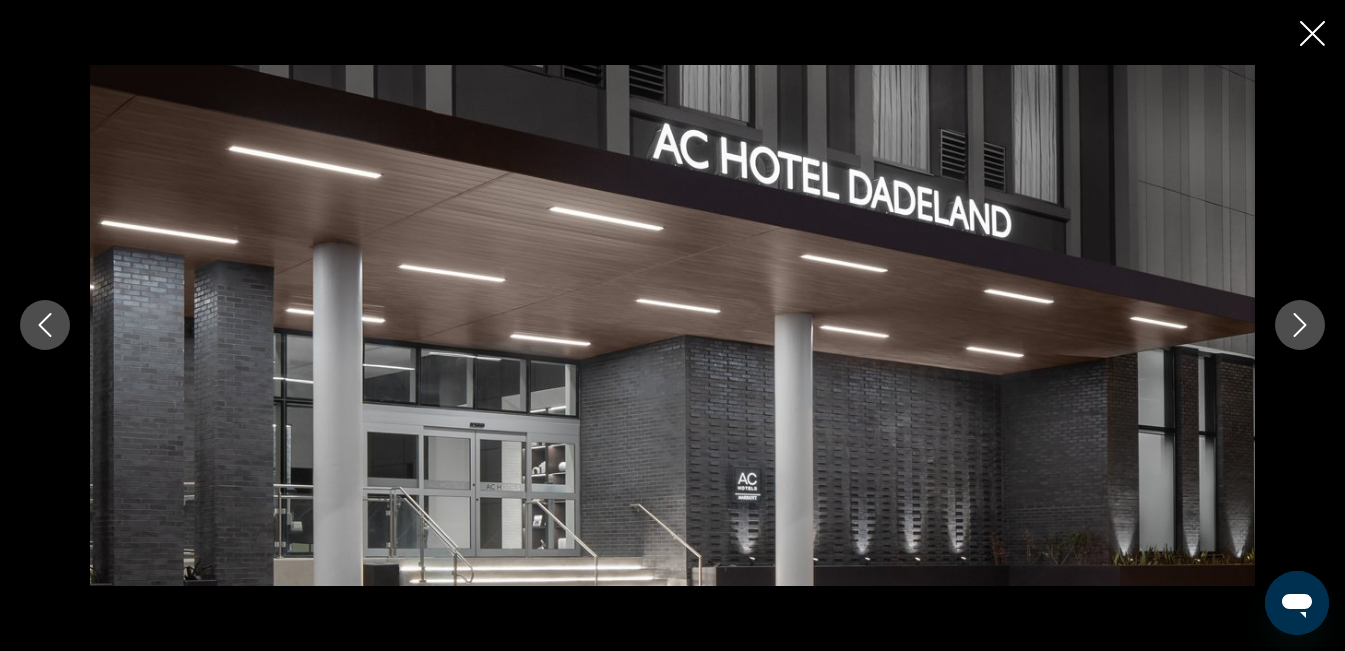 click 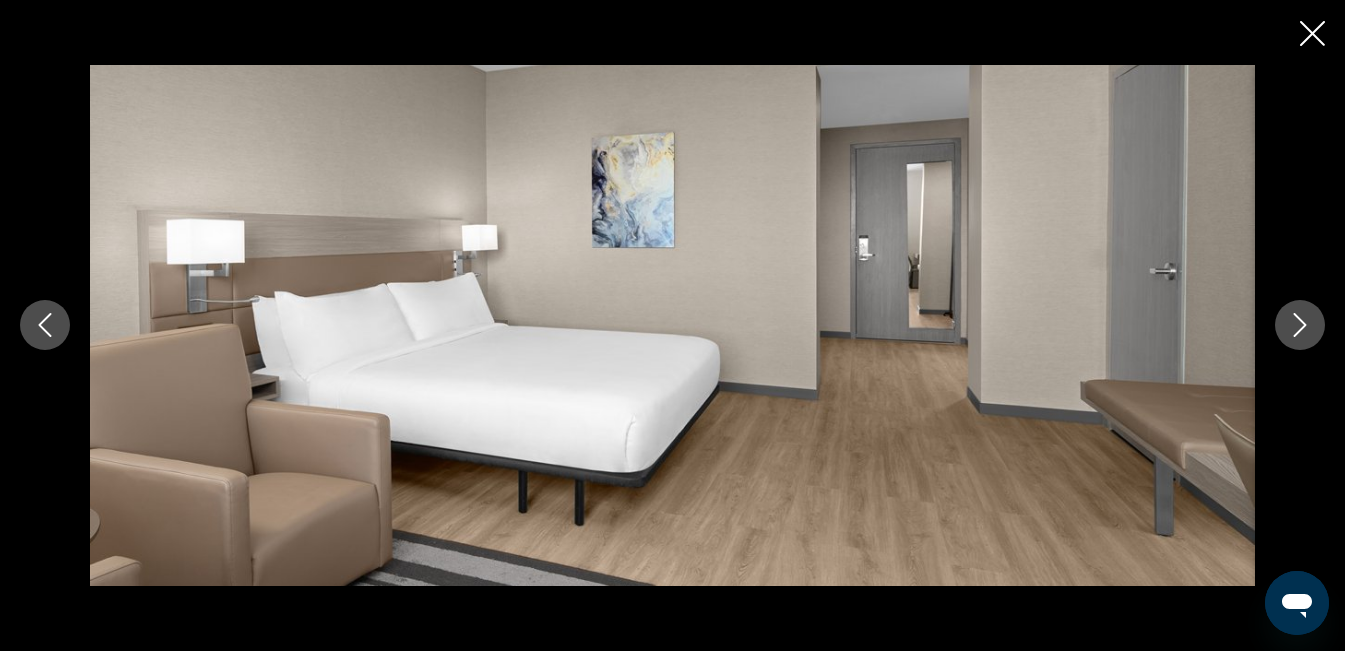 click 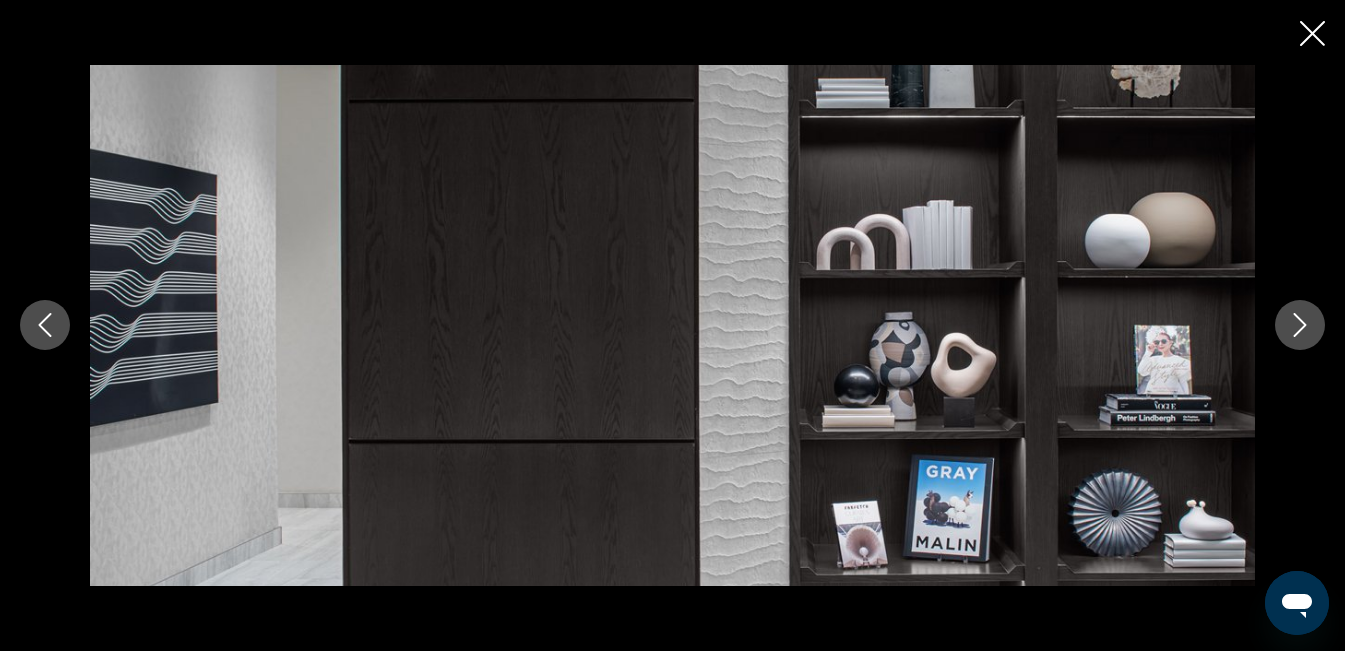 click 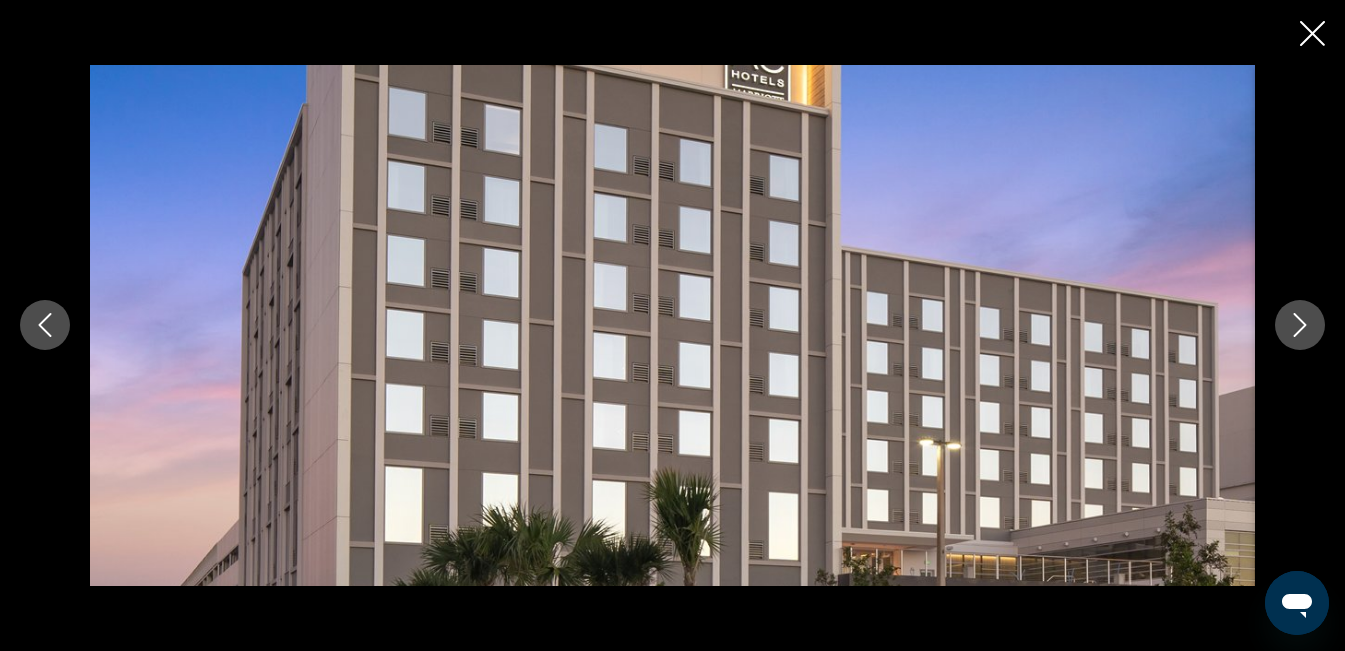 click 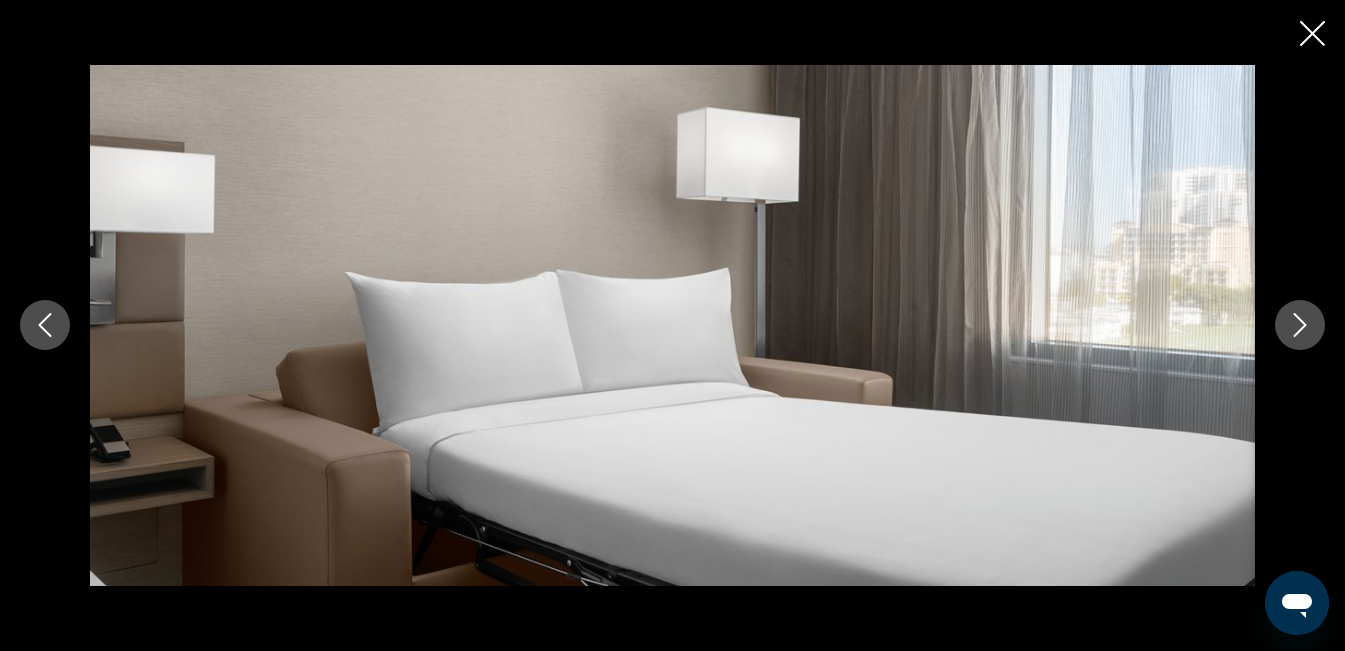 click 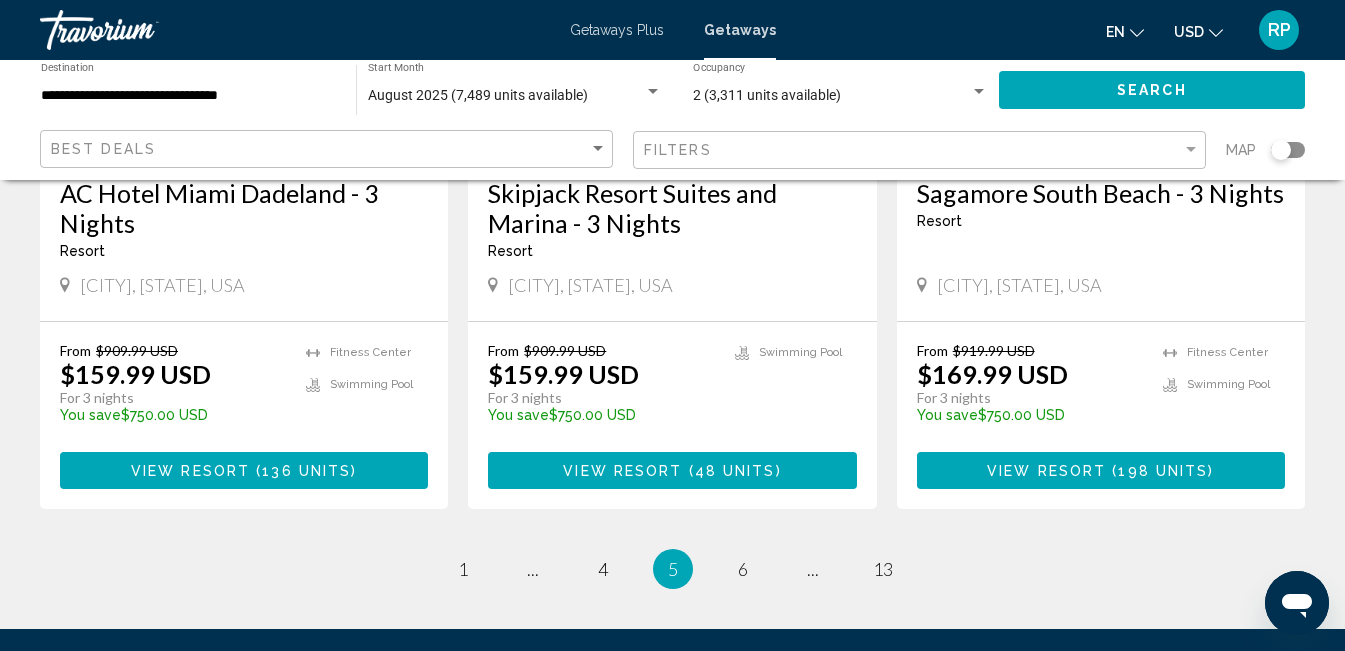 scroll, scrollTop: 2775, scrollLeft: 0, axis: vertical 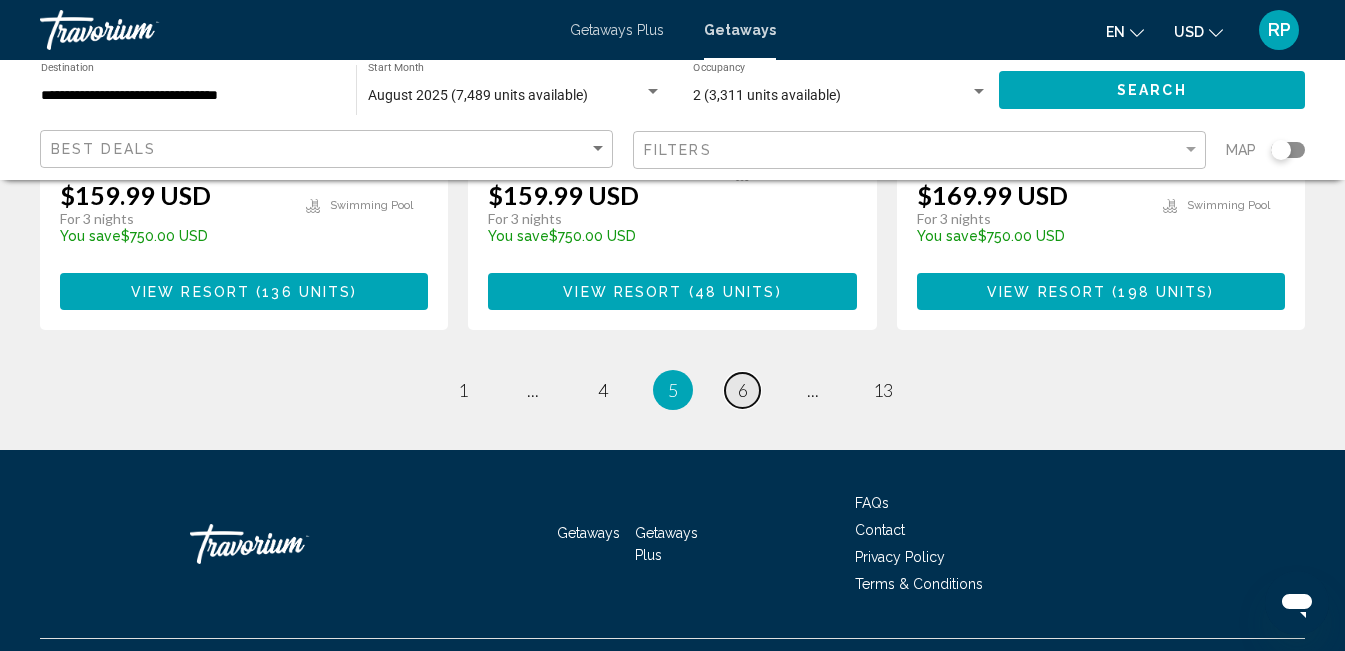 click on "page  6" at bounding box center [742, 390] 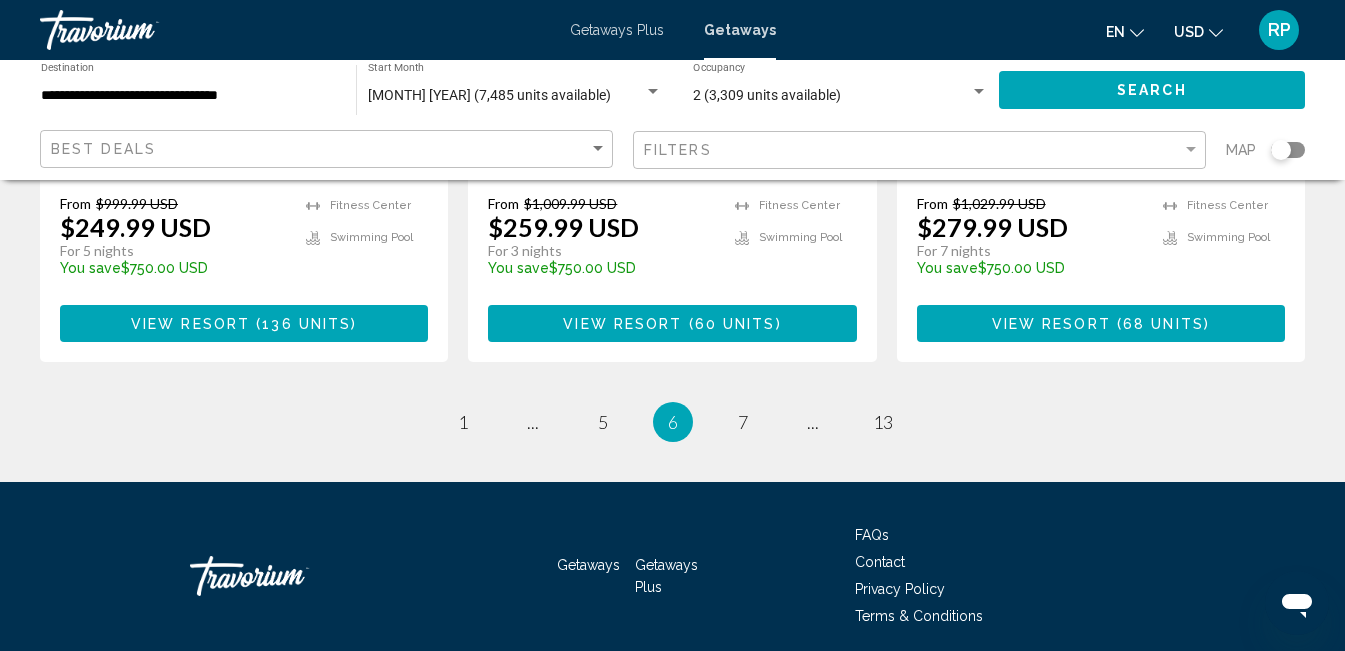 scroll, scrollTop: 2748, scrollLeft: 0, axis: vertical 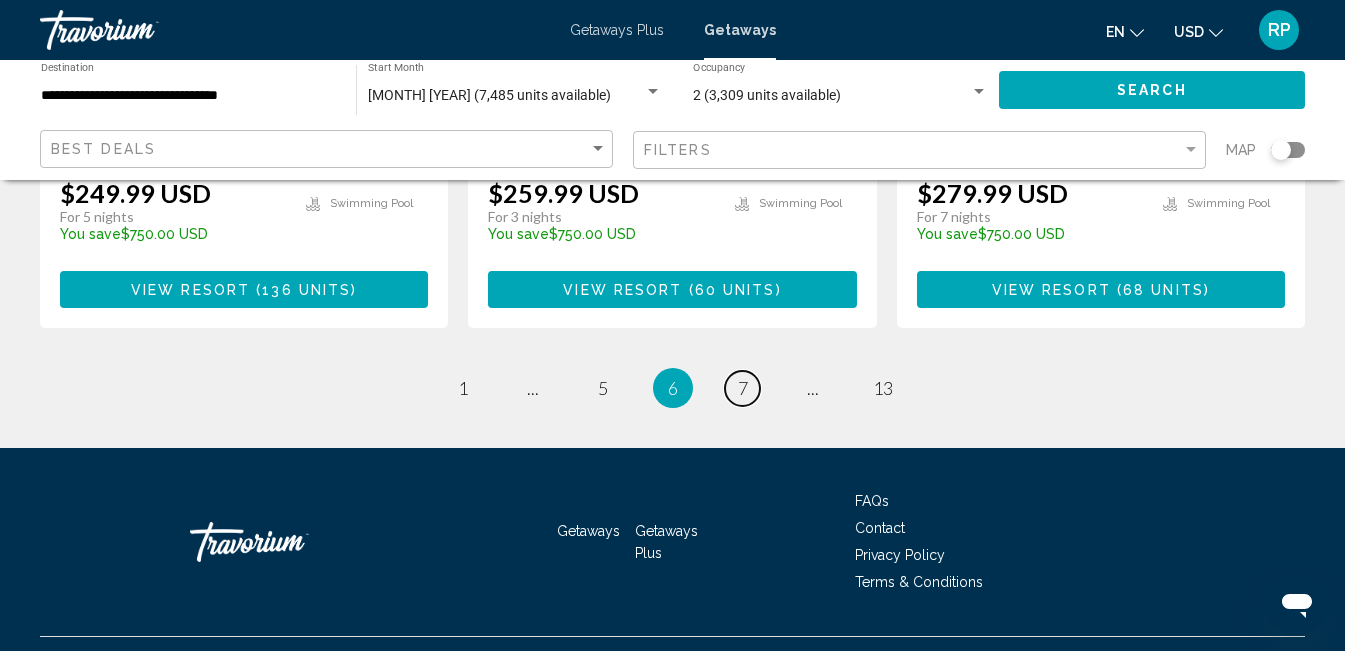 click on "page  7" at bounding box center (742, 388) 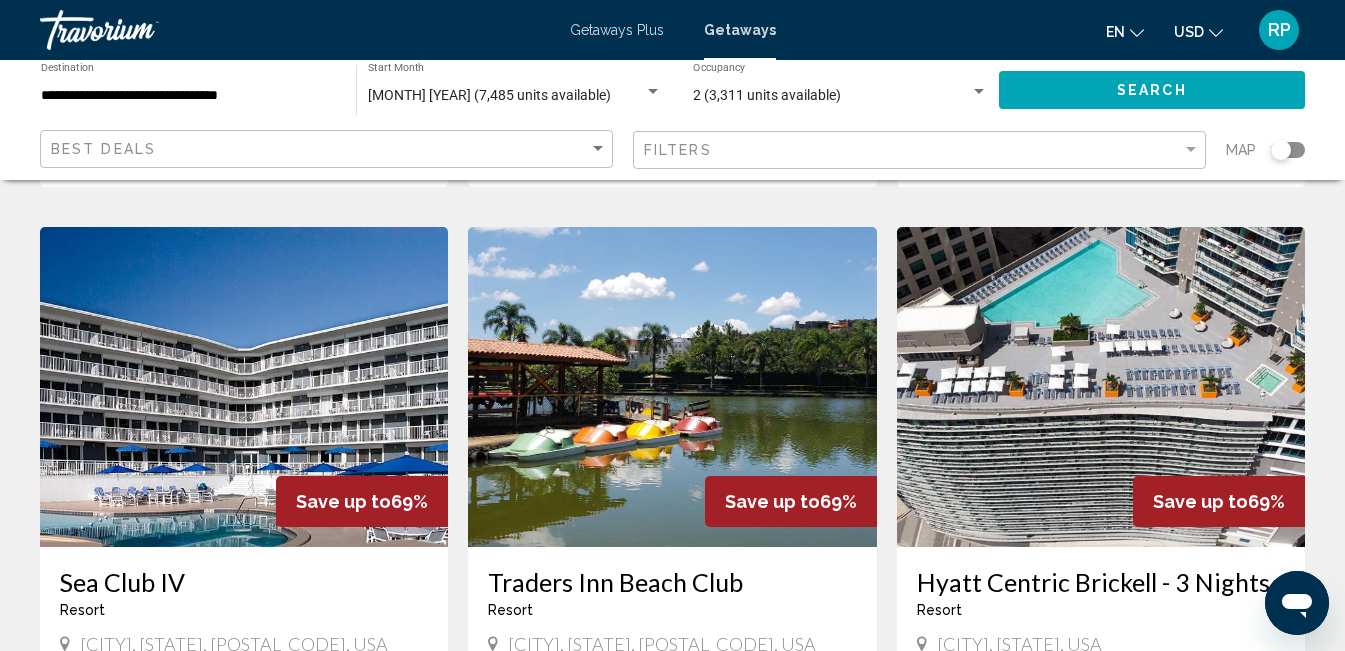 scroll, scrollTop: 1423, scrollLeft: 0, axis: vertical 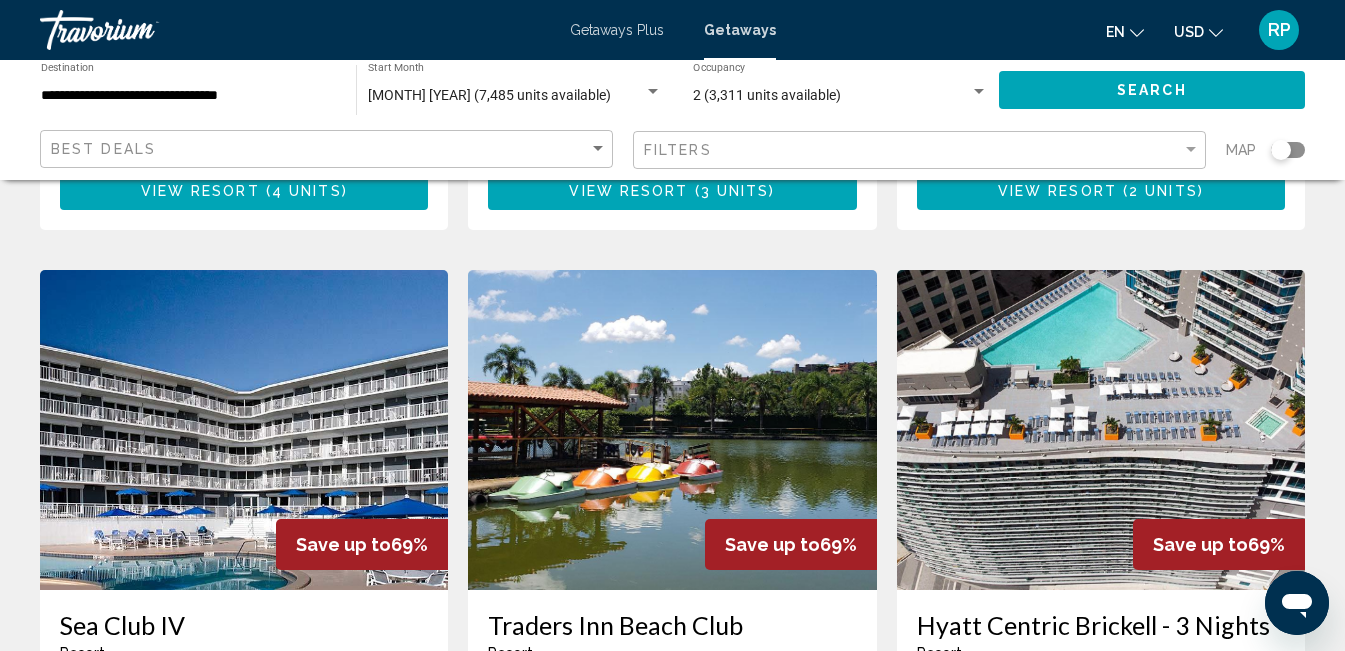click at bounding box center [1101, 430] 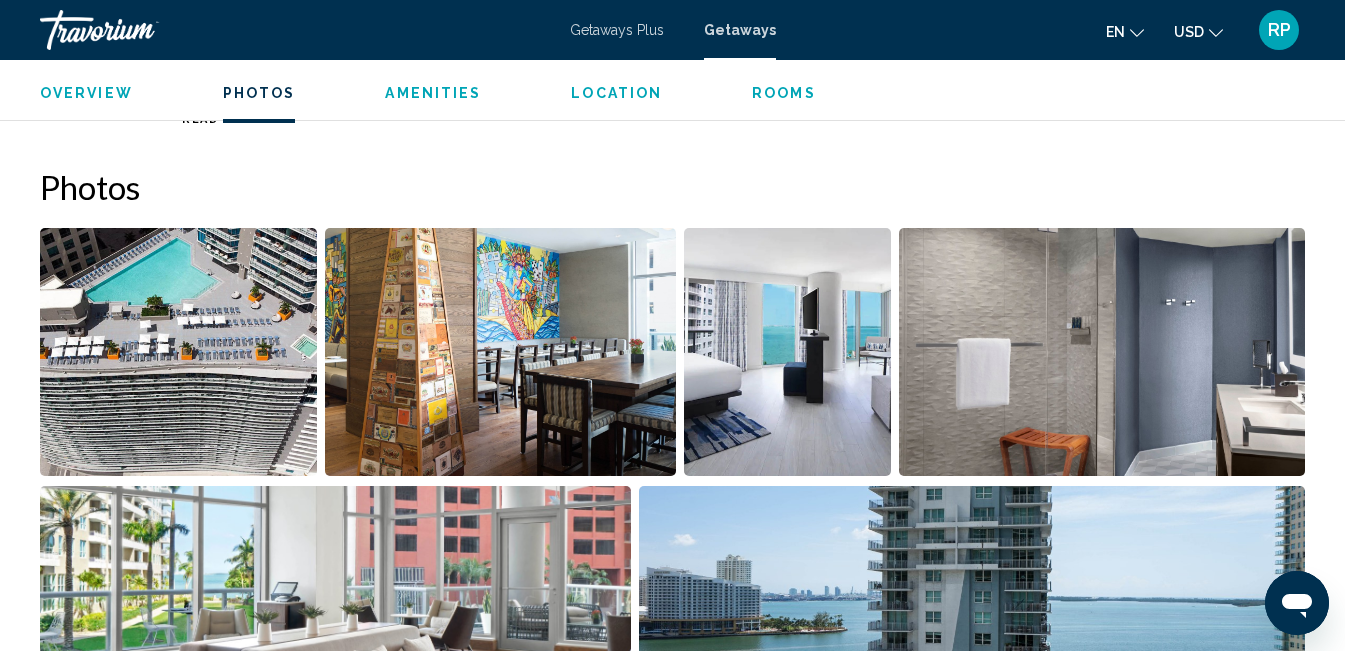 scroll, scrollTop: 1333, scrollLeft: 0, axis: vertical 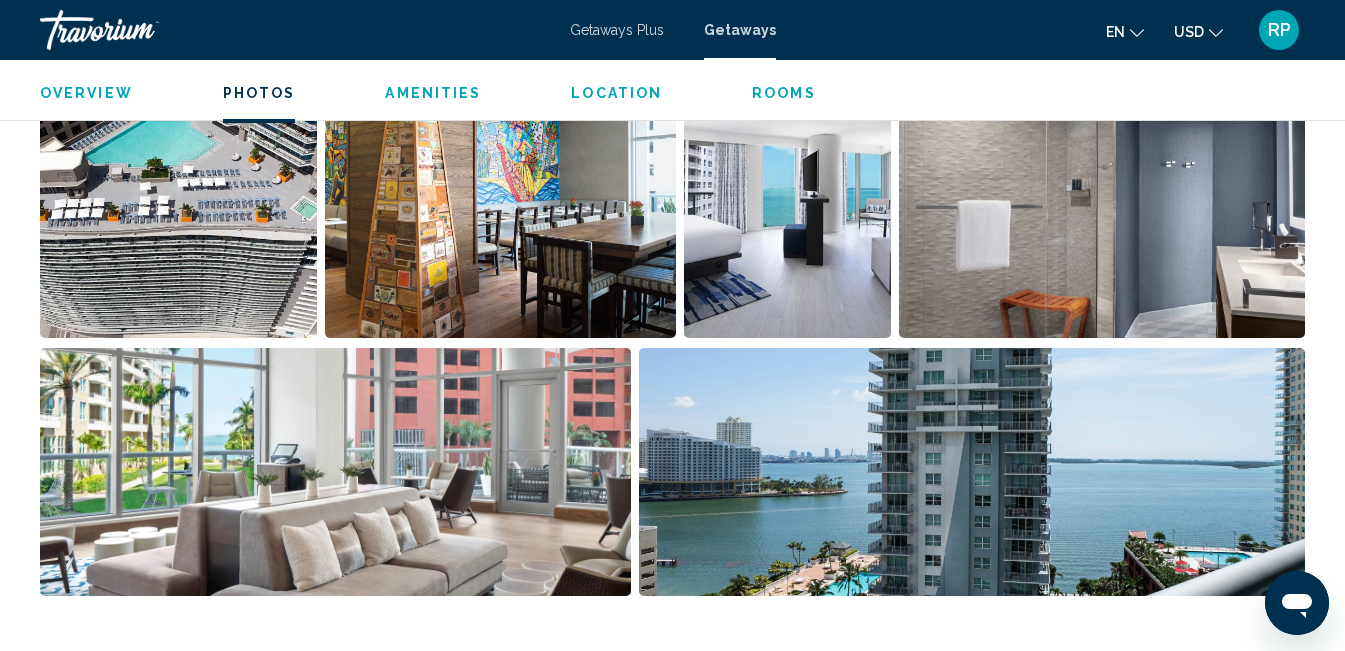click at bounding box center [178, 214] 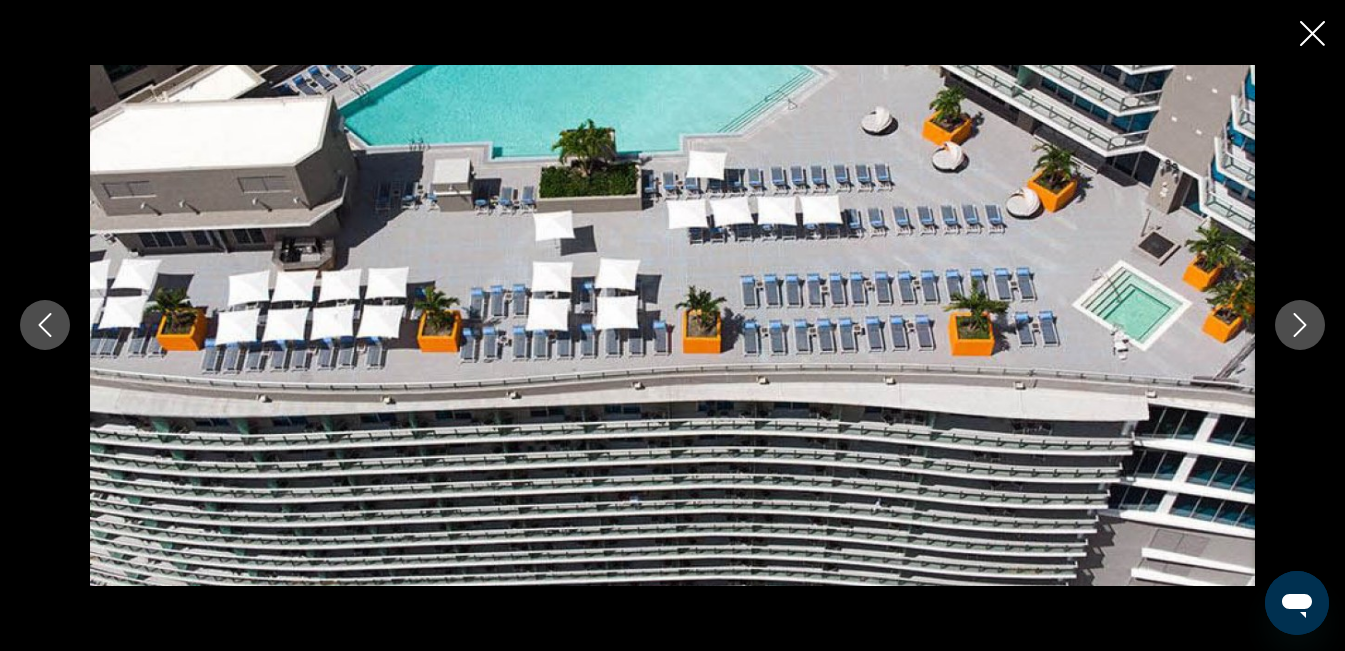 click at bounding box center [1300, 325] 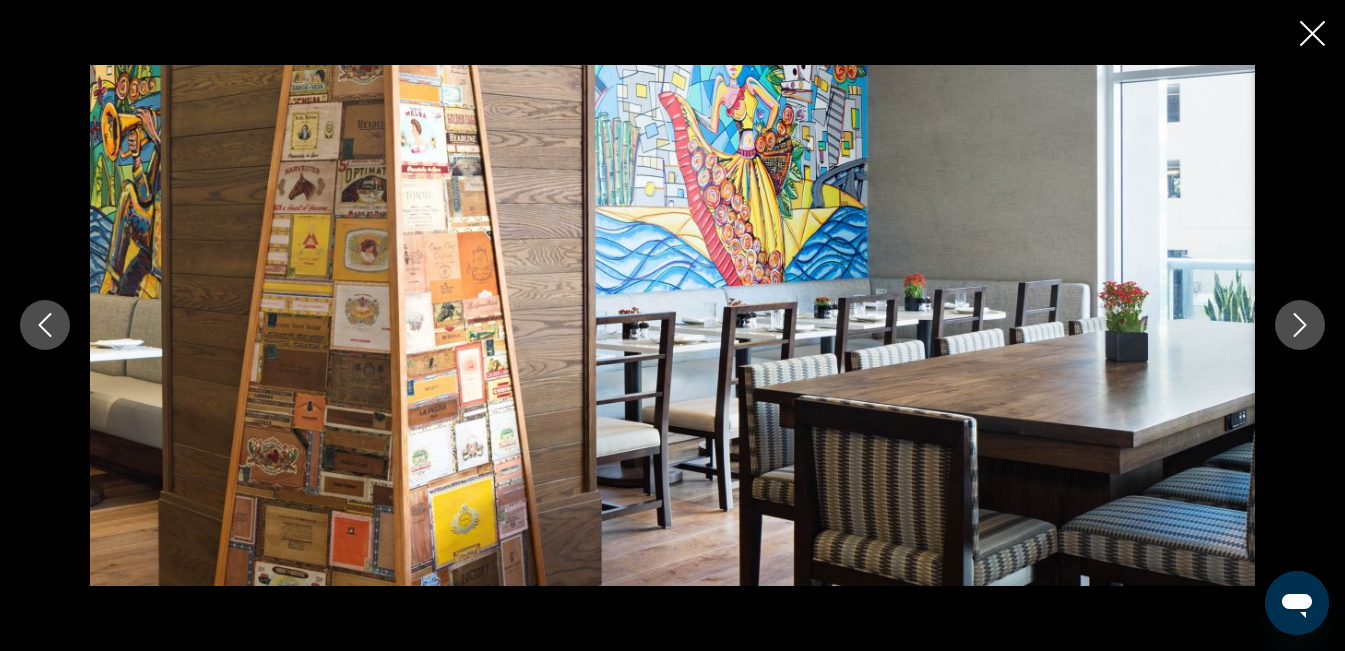 click at bounding box center (1300, 325) 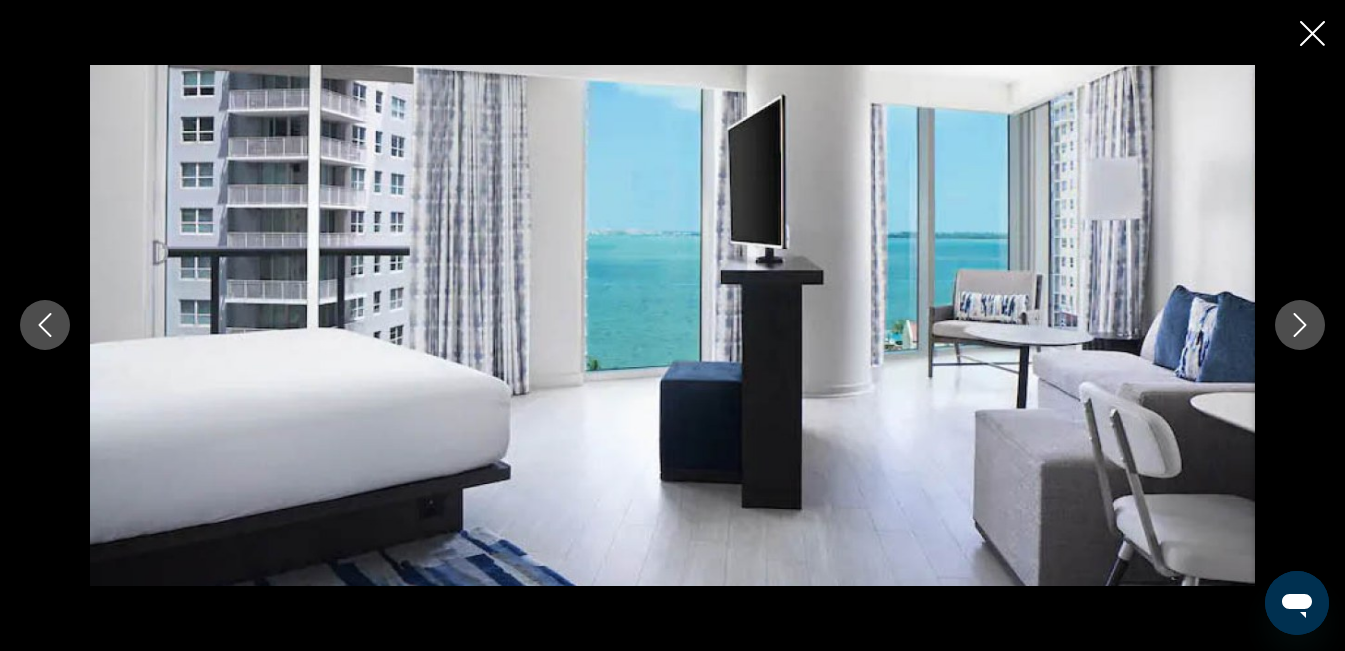 click at bounding box center (1300, 325) 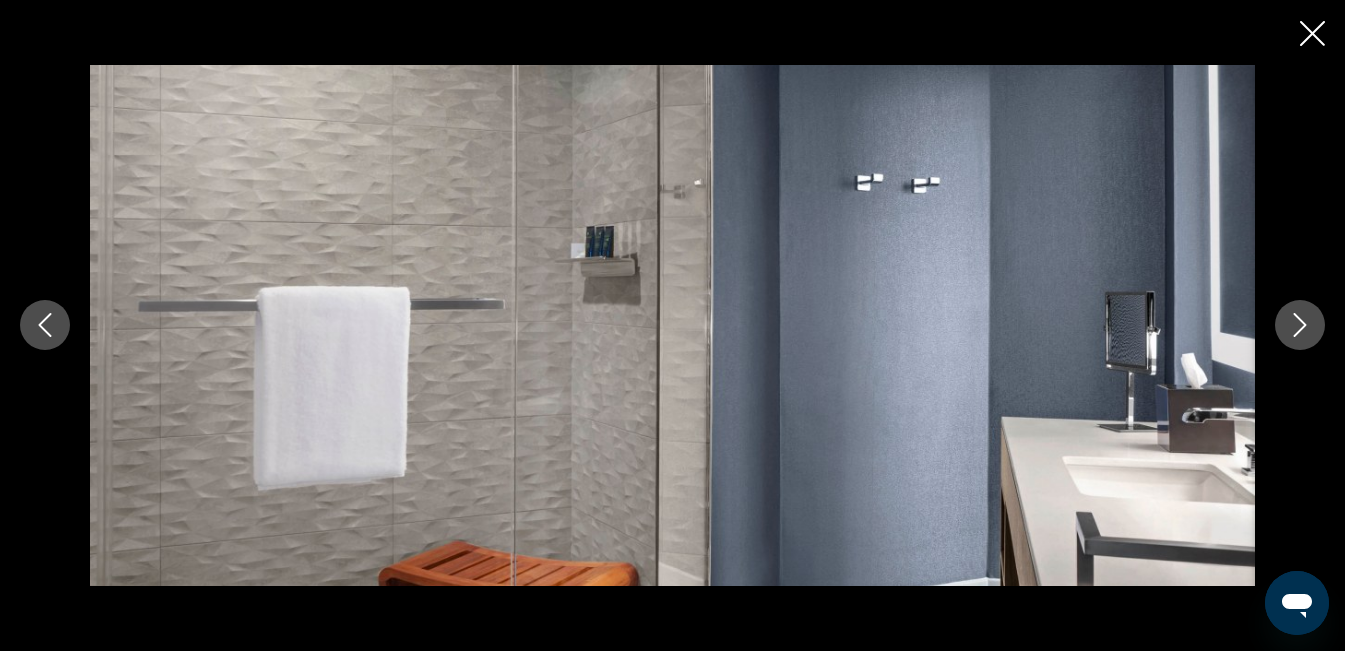 click at bounding box center [1300, 325] 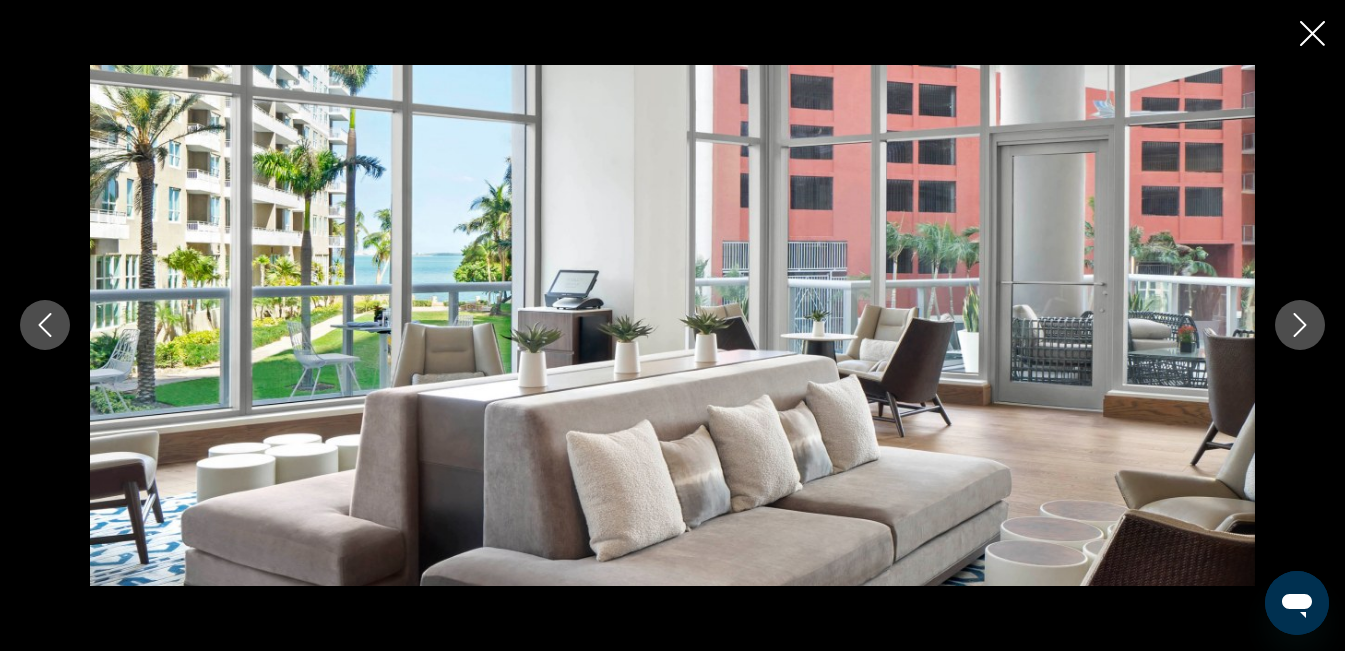 click at bounding box center [1300, 325] 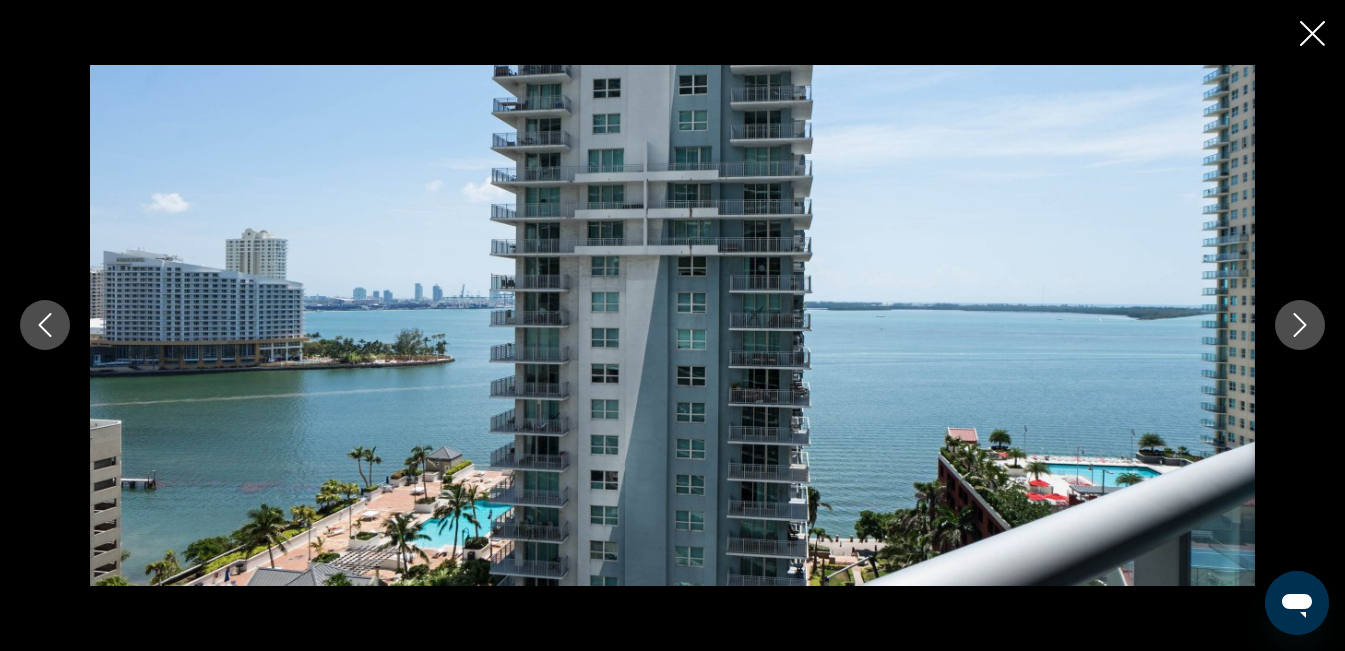 click at bounding box center (1300, 325) 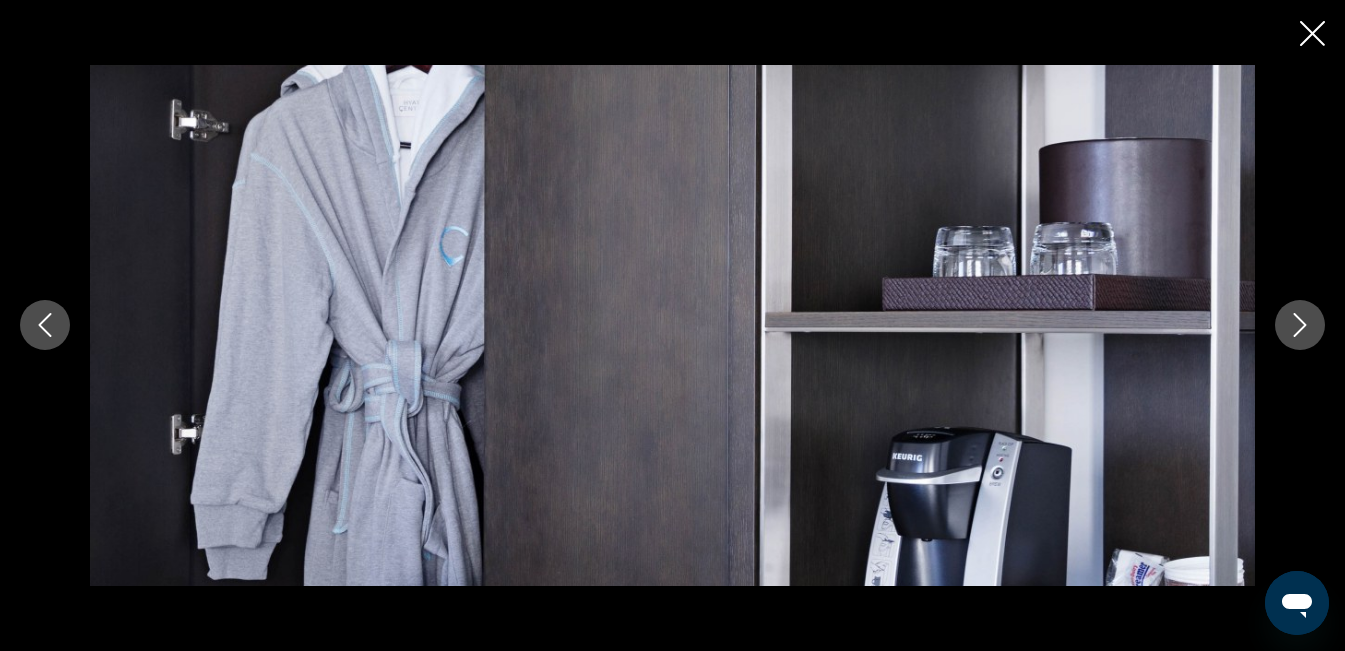 click at bounding box center (1300, 325) 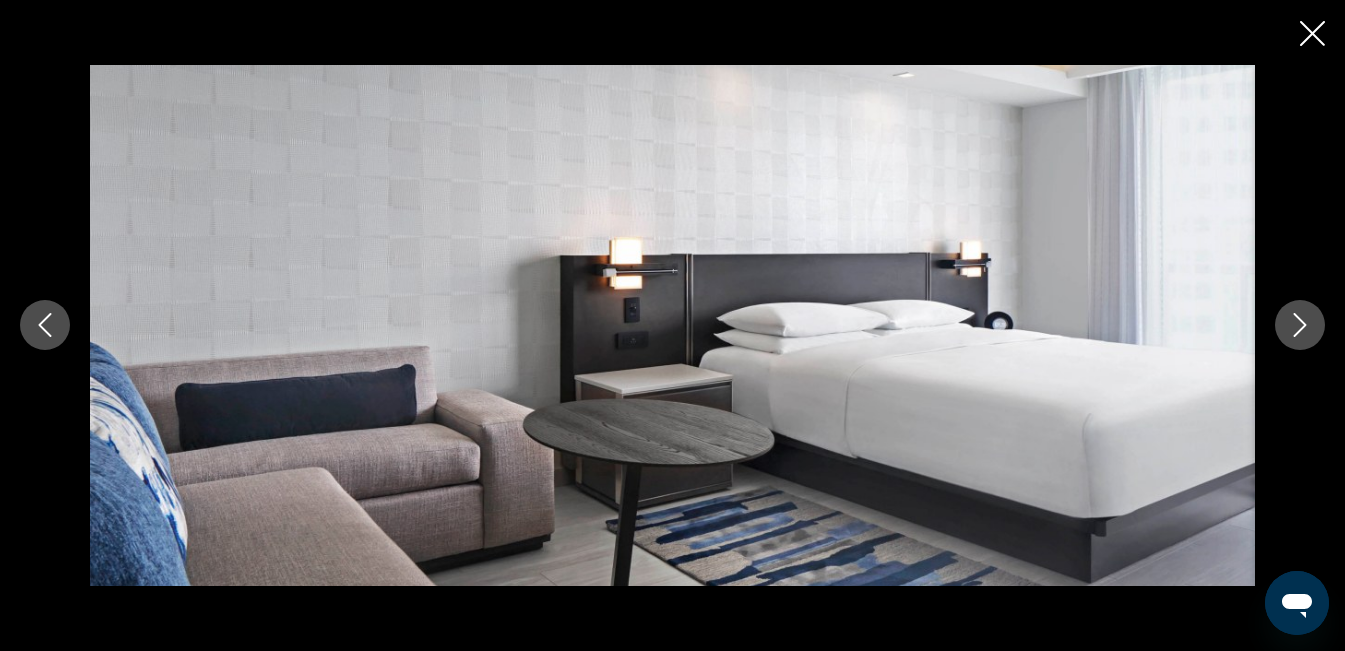 click at bounding box center [1300, 325] 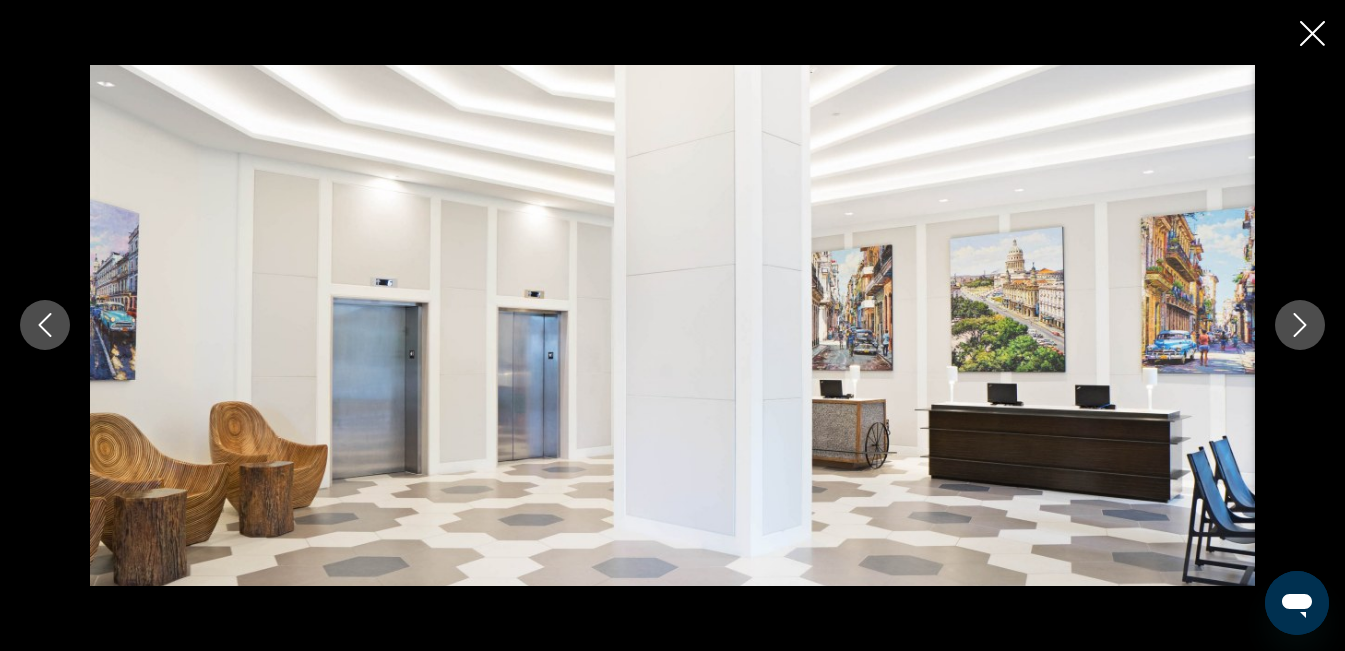click at bounding box center [1300, 325] 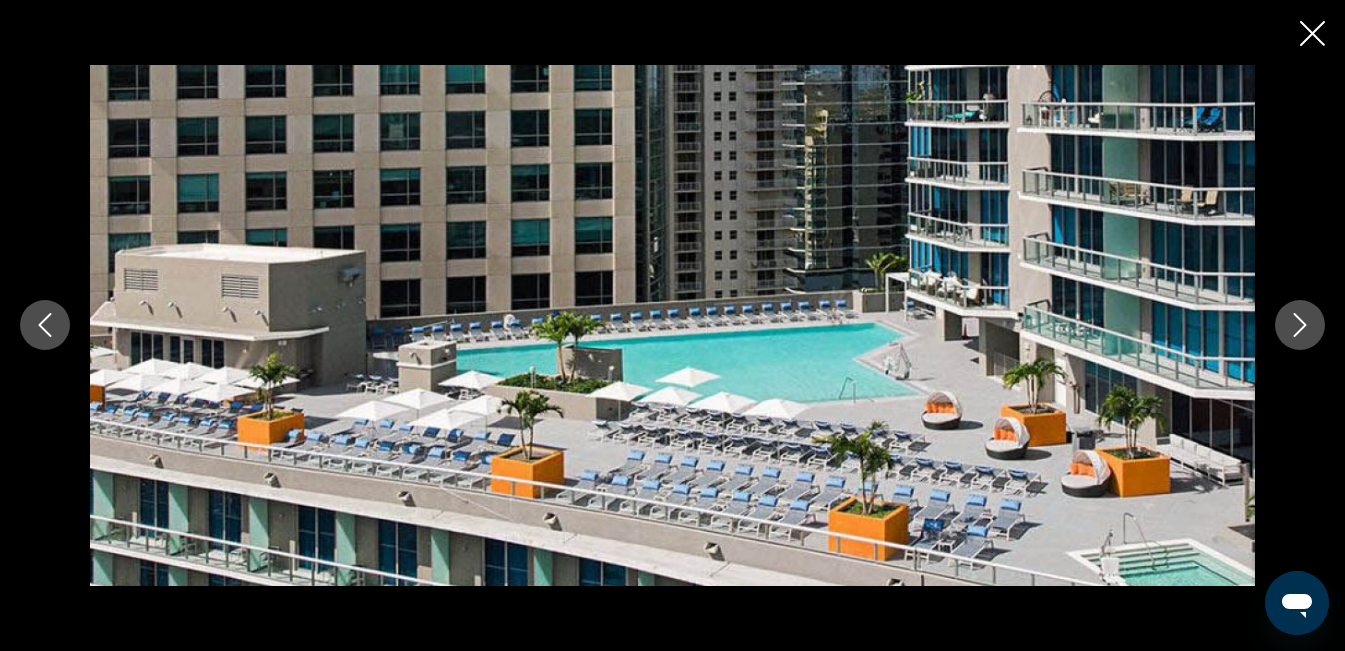 click at bounding box center (1300, 325) 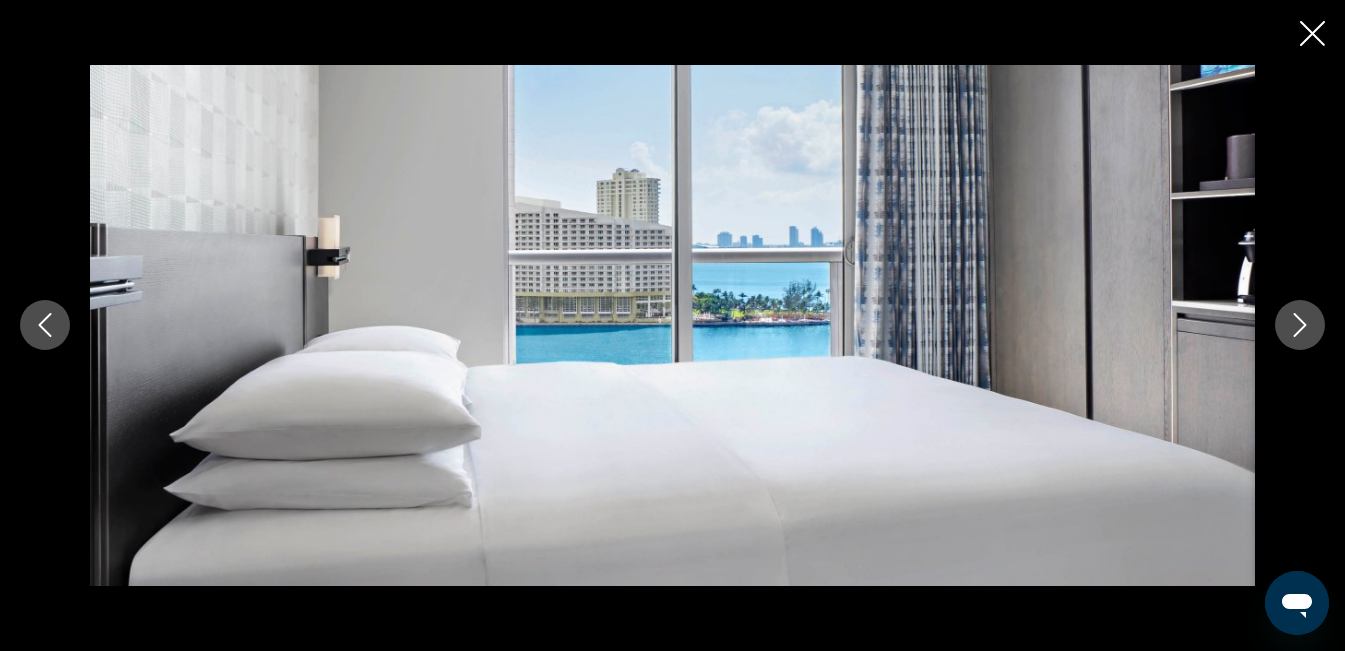 click at bounding box center [1300, 325] 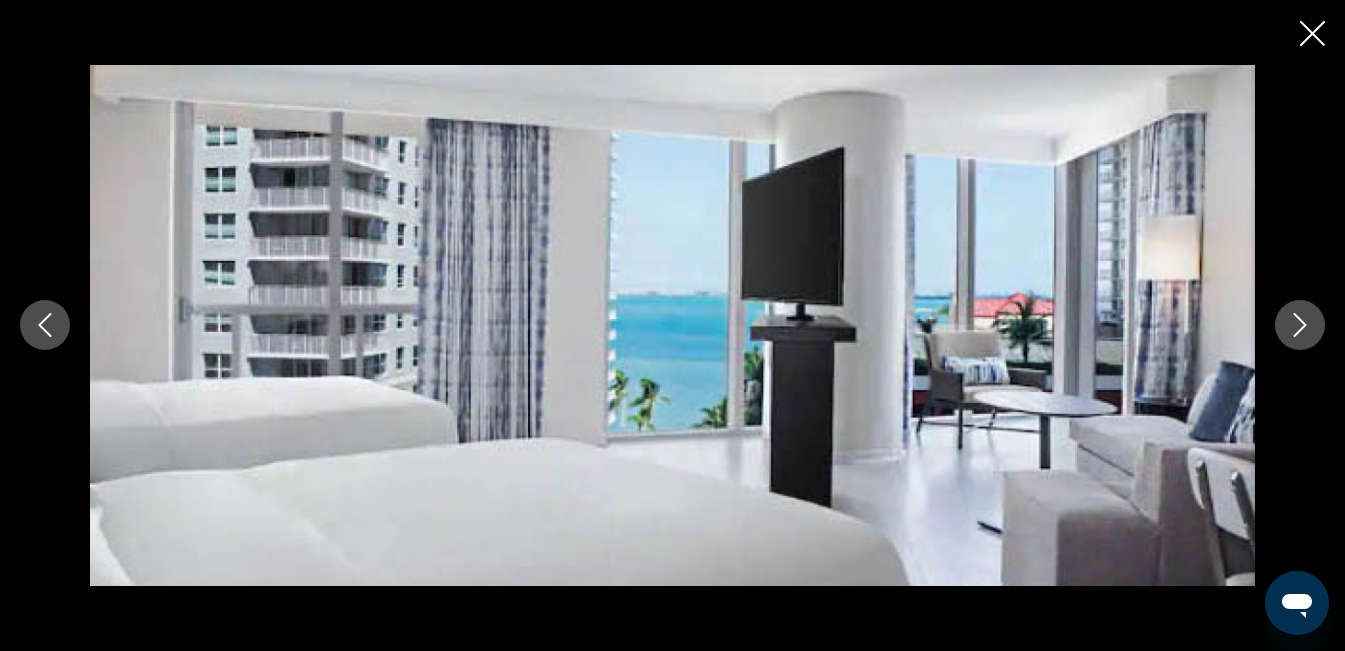 click at bounding box center (1300, 325) 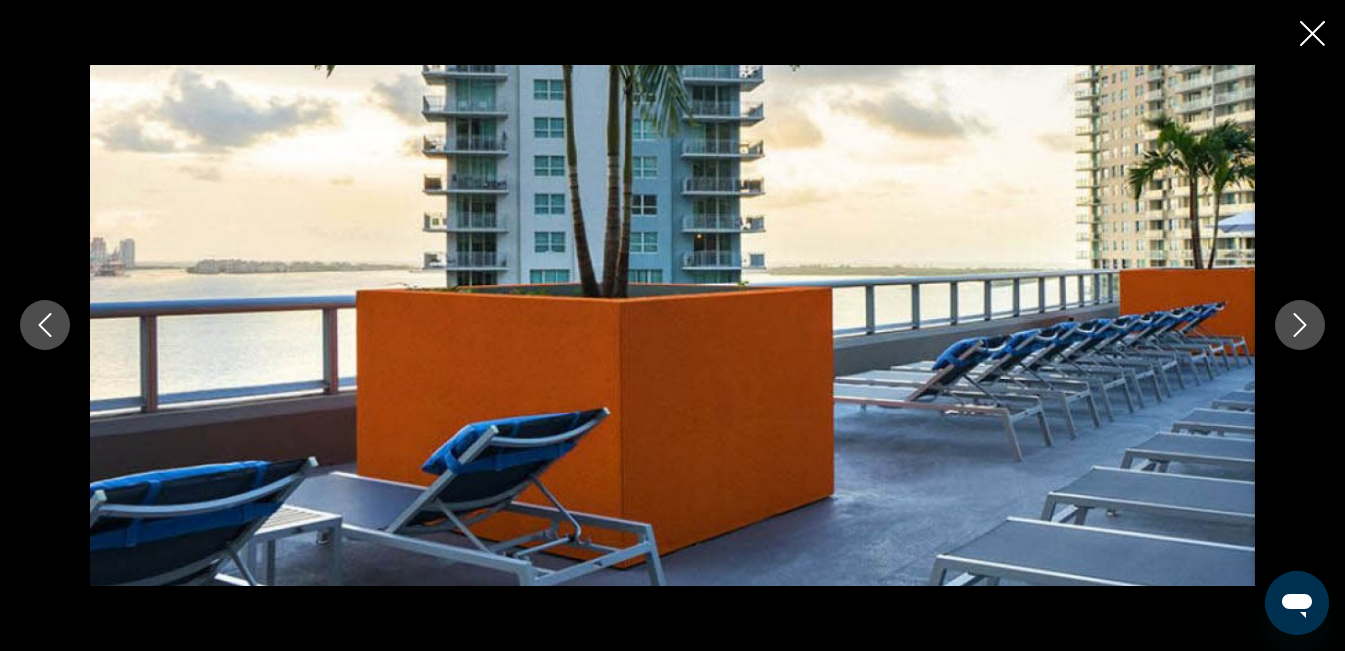 click at bounding box center (1300, 325) 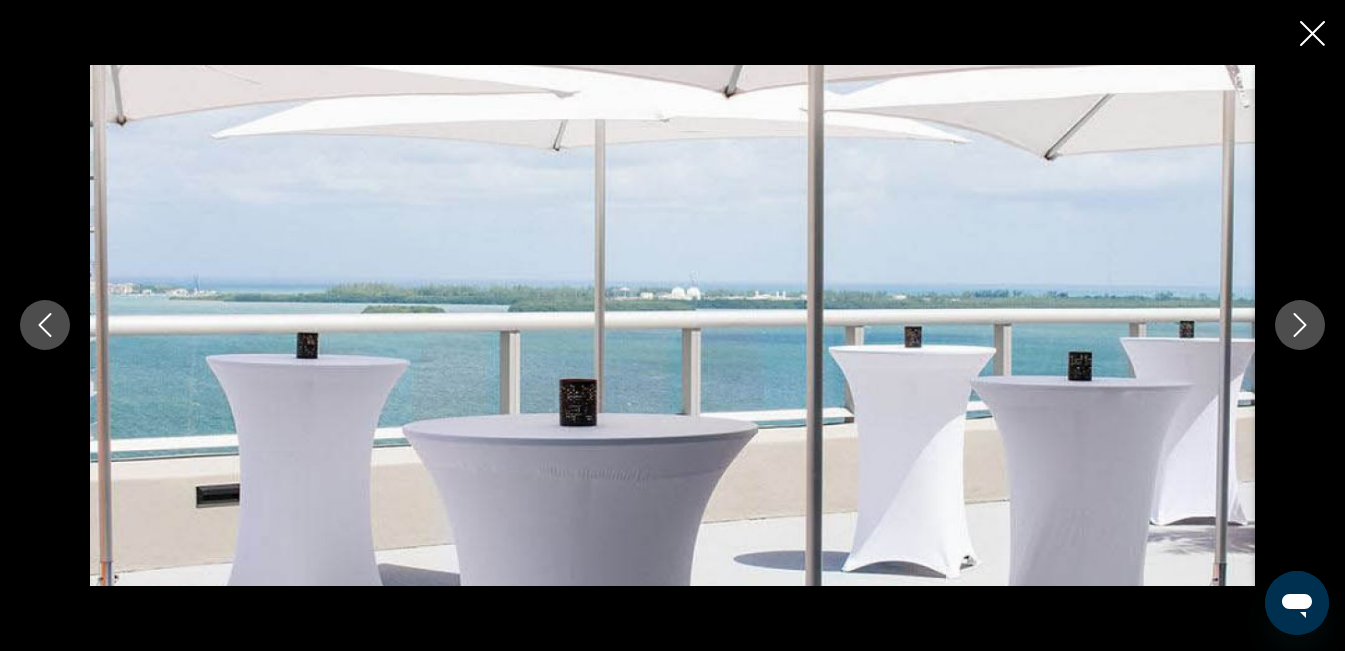 click at bounding box center [1300, 325] 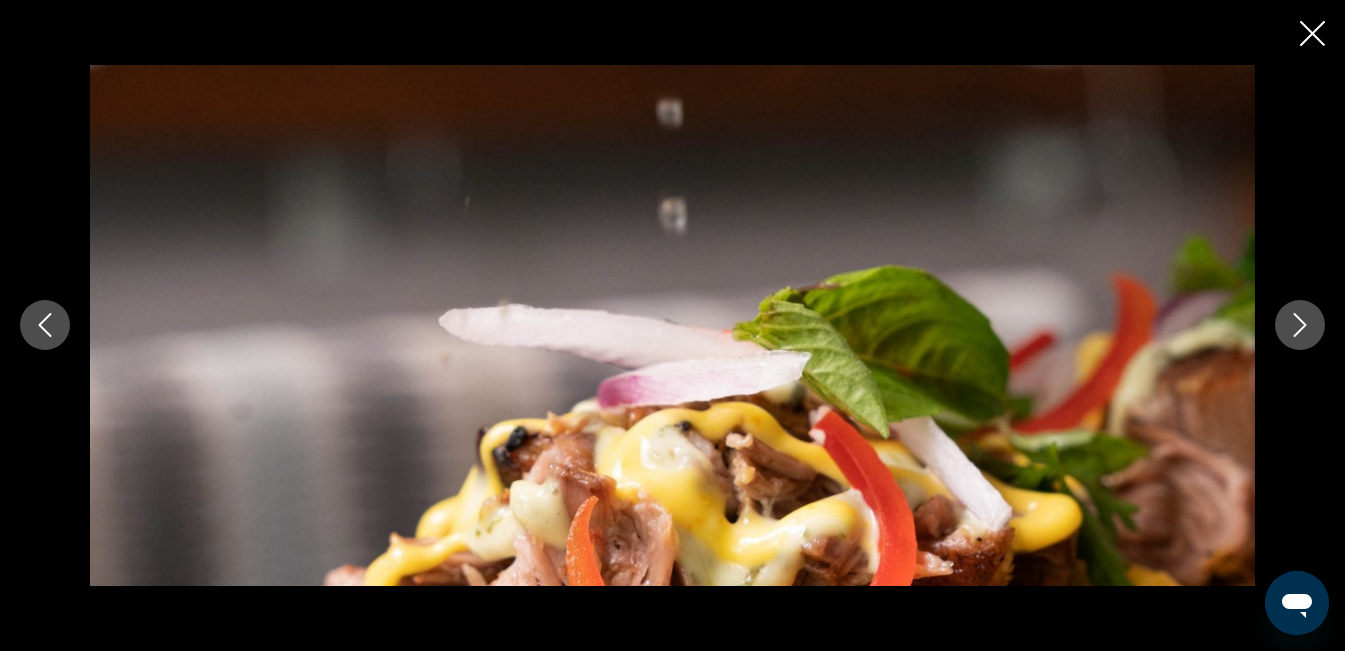 click at bounding box center [1300, 325] 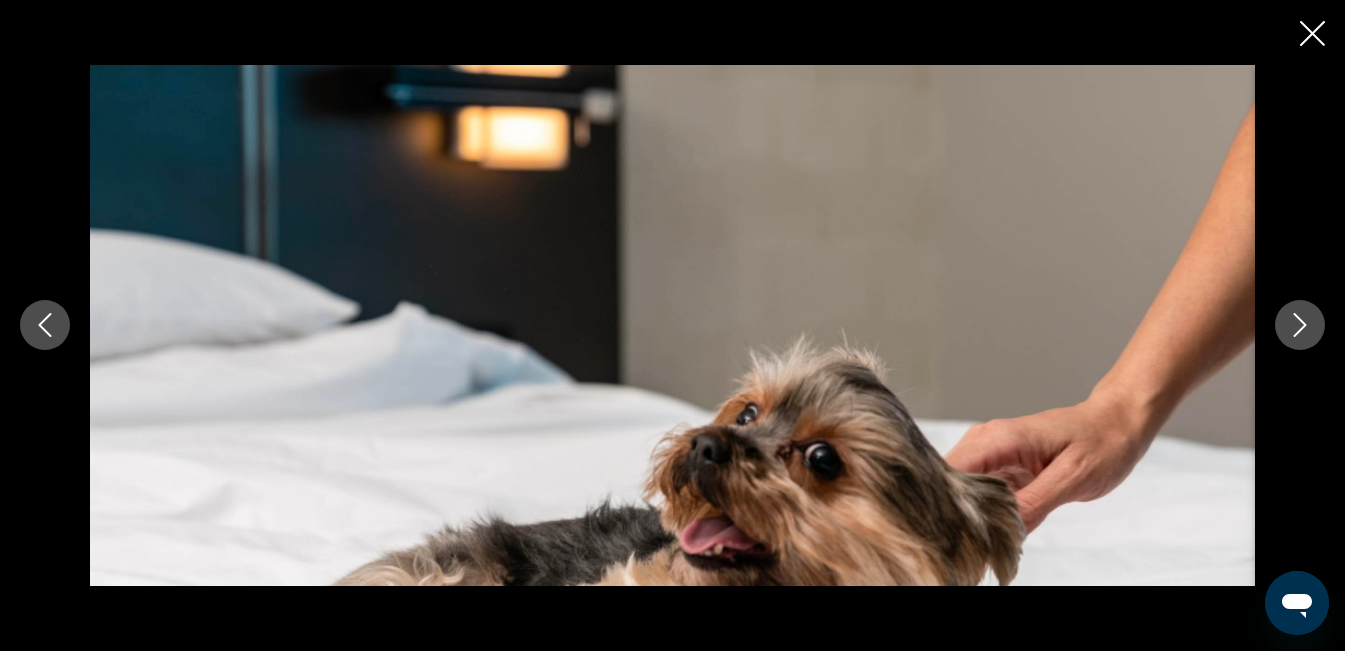 click 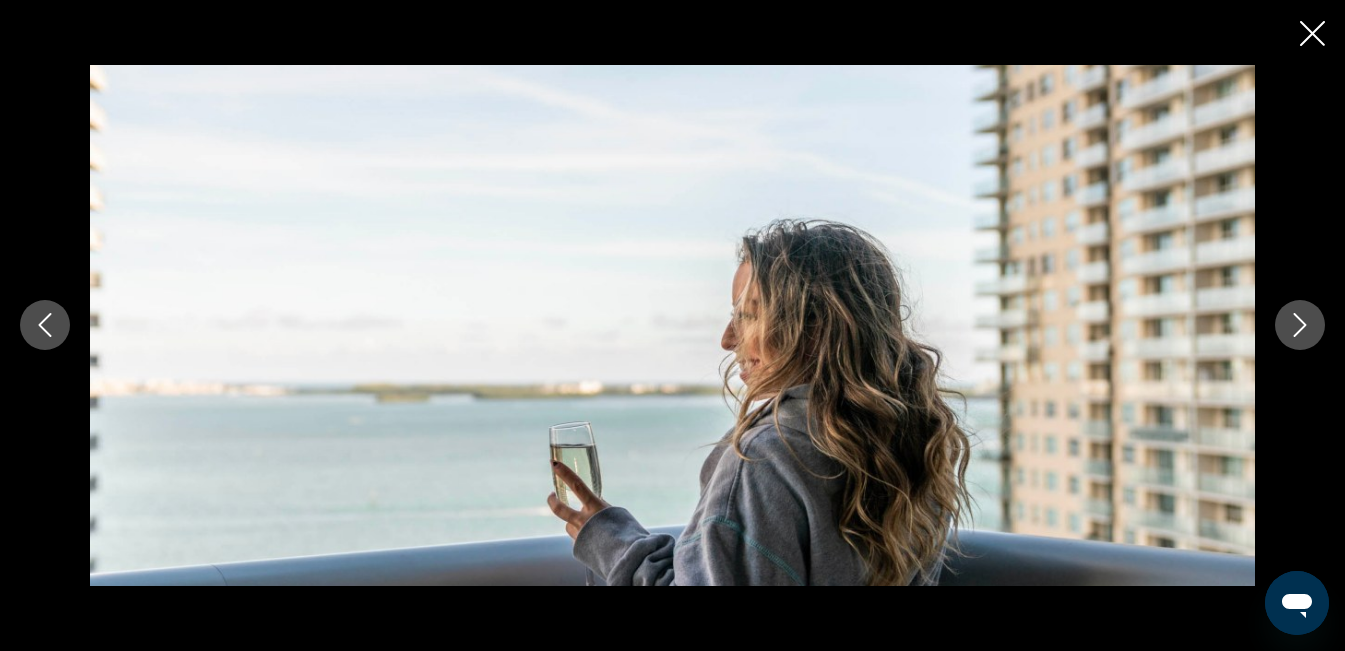 click 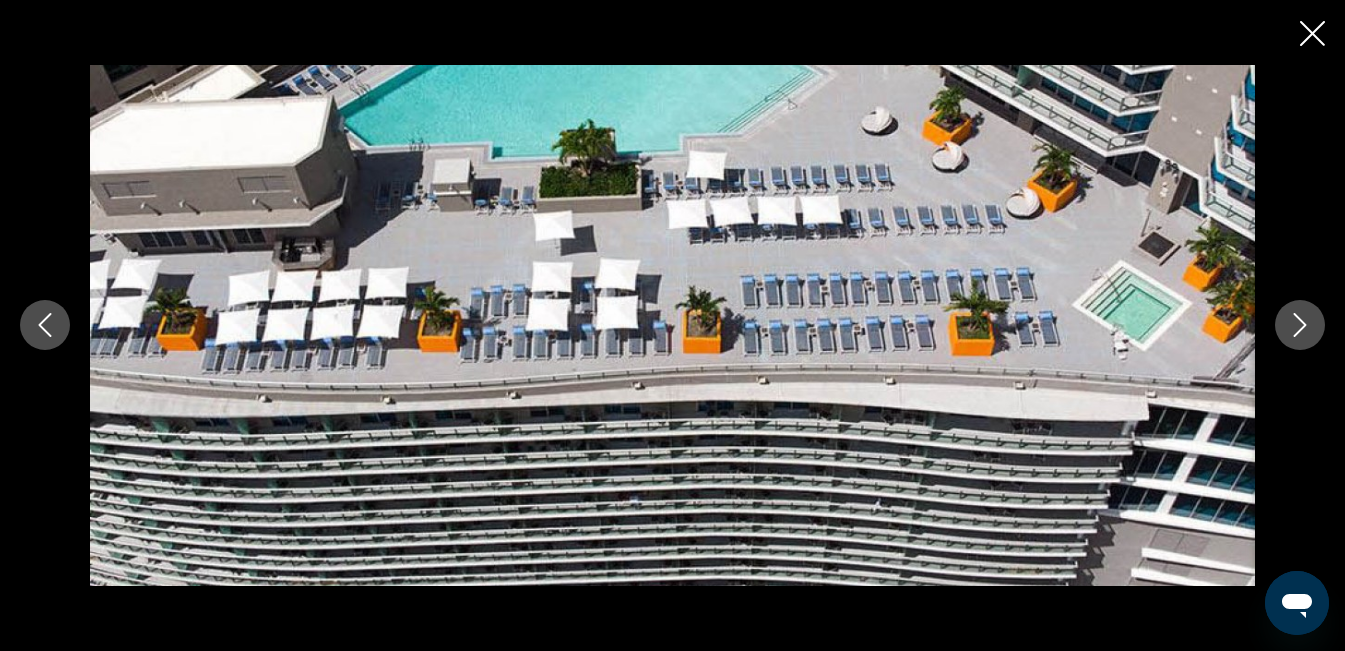 click 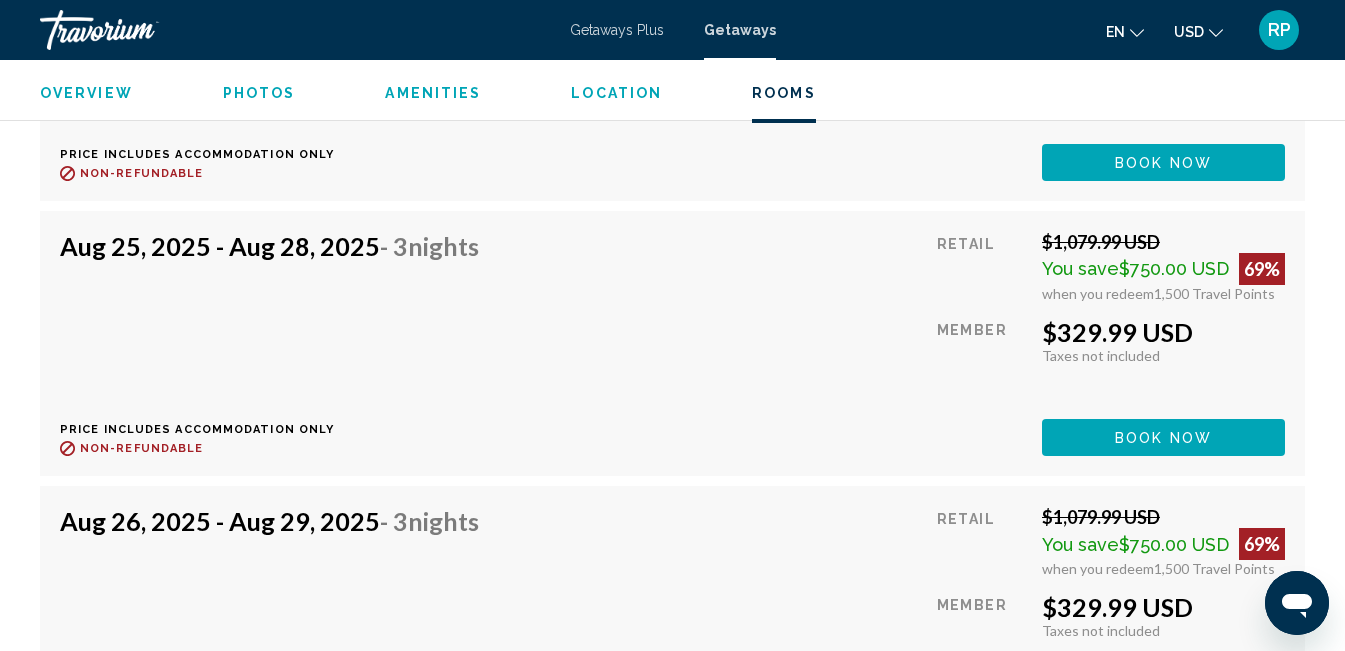 scroll, scrollTop: 6388, scrollLeft: 0, axis: vertical 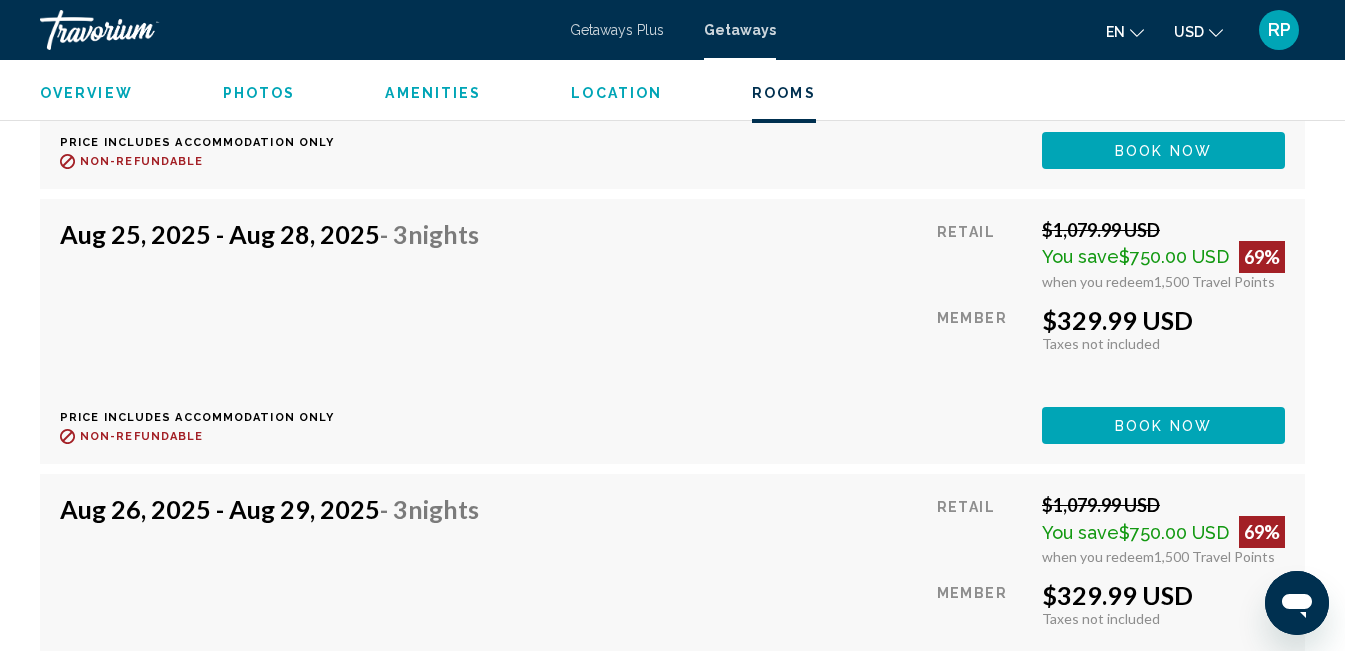 drag, startPoint x: 1052, startPoint y: 322, endPoint x: 1203, endPoint y: 333, distance: 151.40013 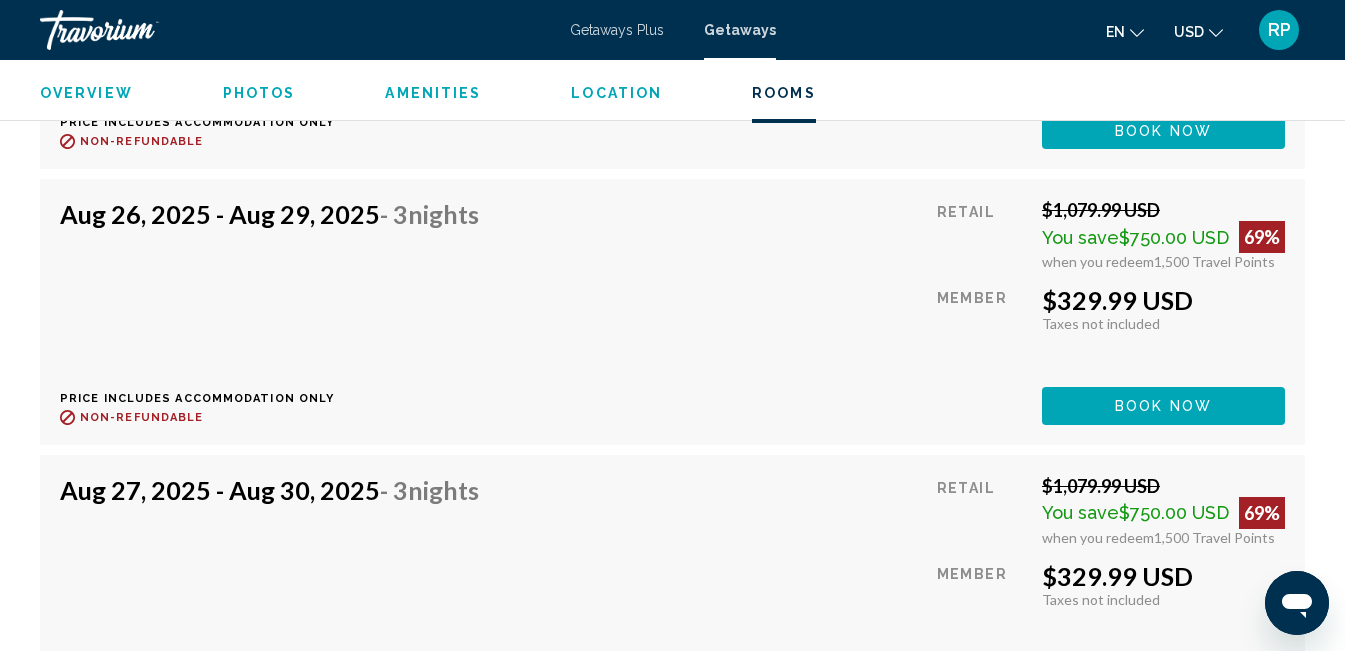 scroll, scrollTop: 6586, scrollLeft: 0, axis: vertical 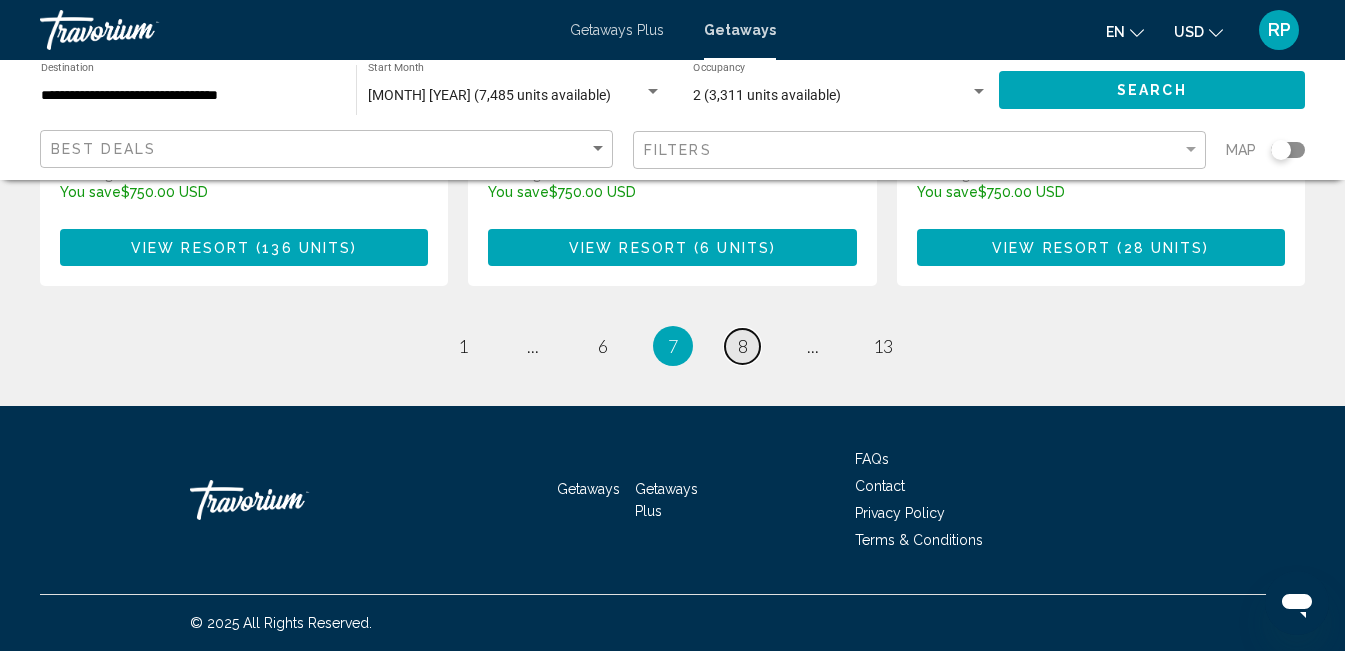 click on "page  8" at bounding box center (742, 346) 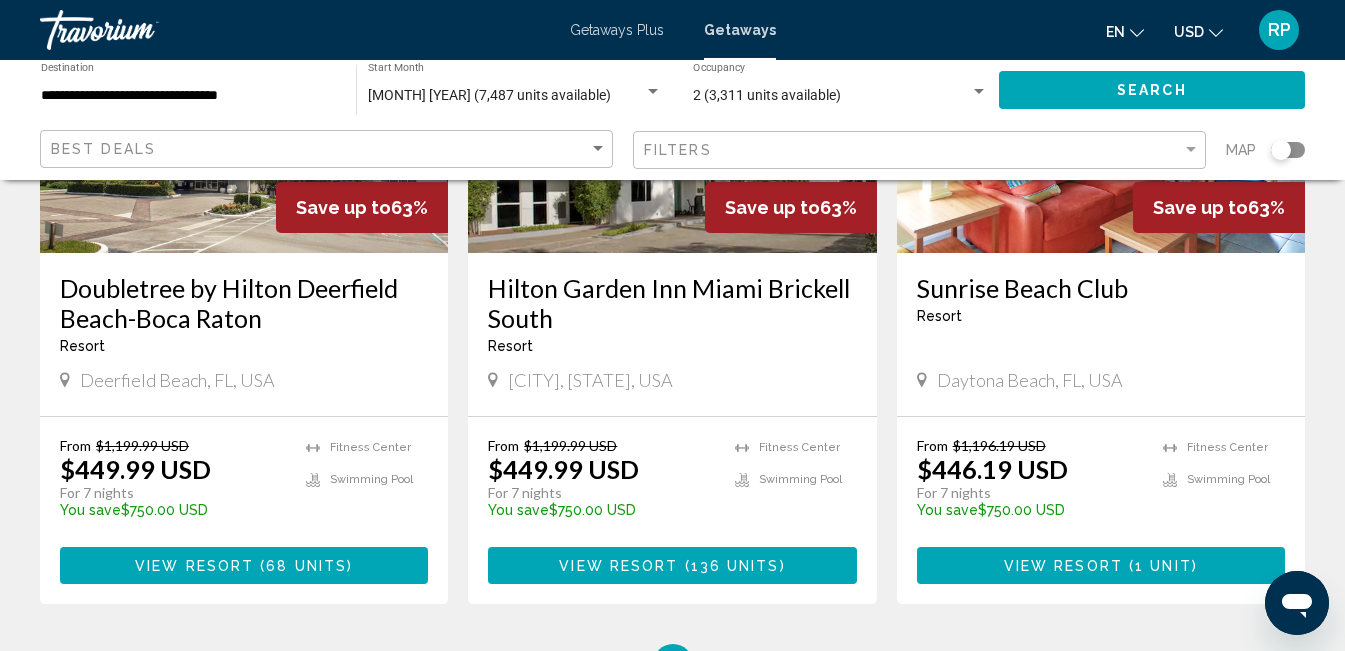 scroll, scrollTop: 2789, scrollLeft: 0, axis: vertical 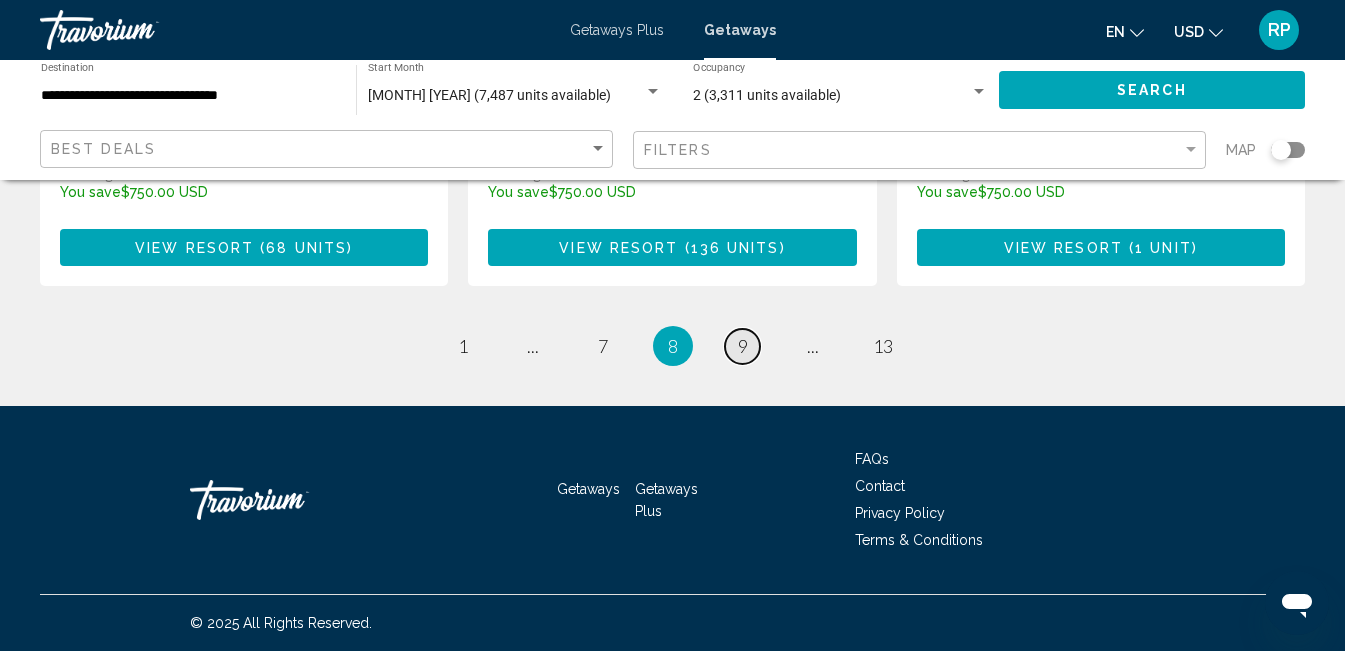 click on "9" at bounding box center (743, 346) 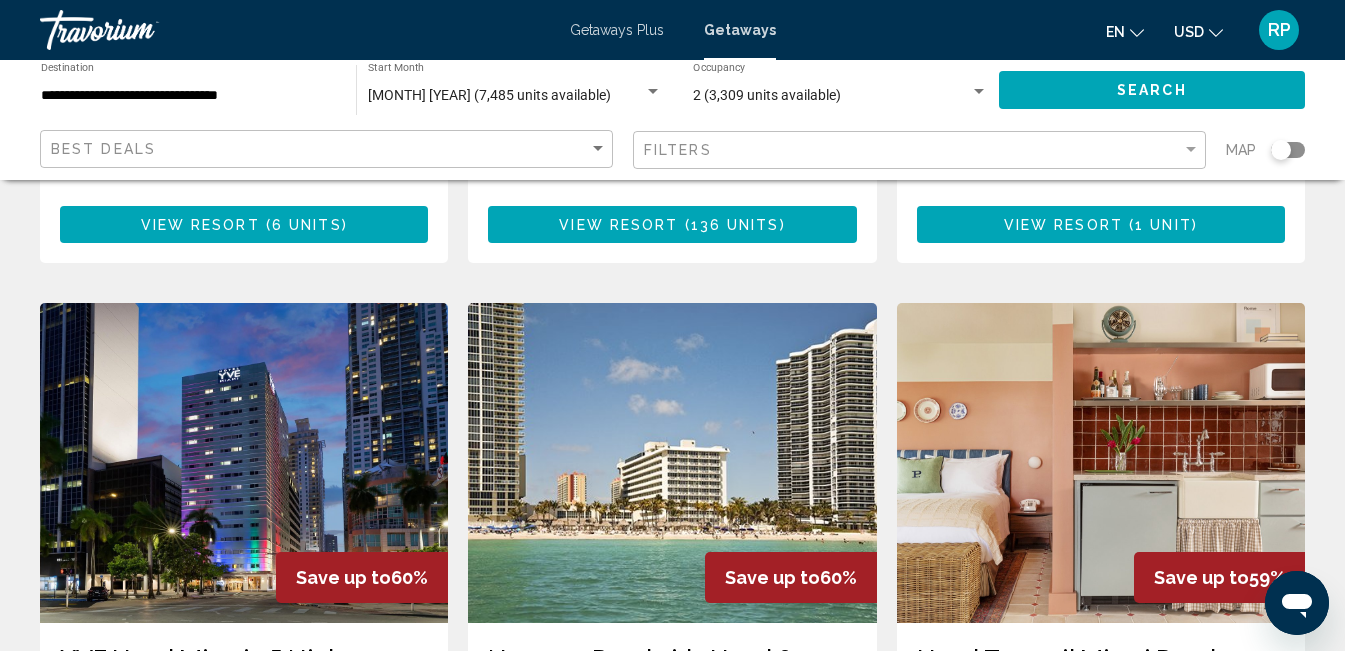 scroll, scrollTop: 2253, scrollLeft: 0, axis: vertical 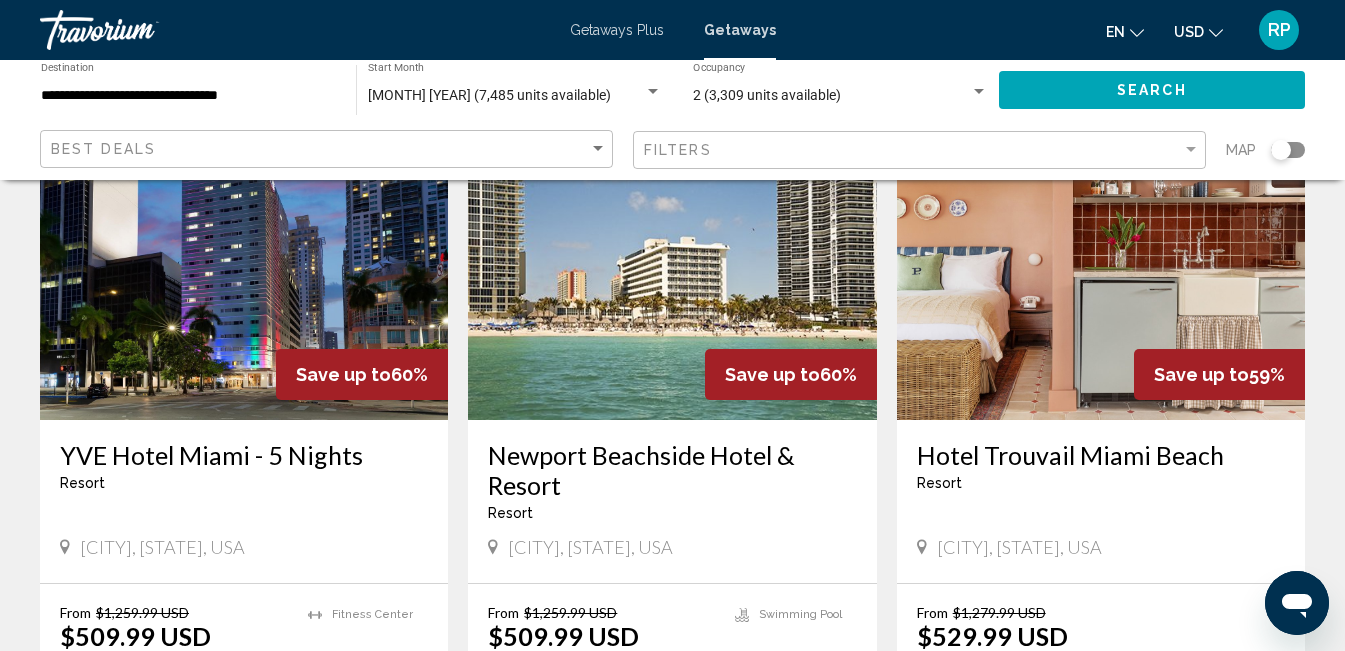 click at bounding box center [244, 260] 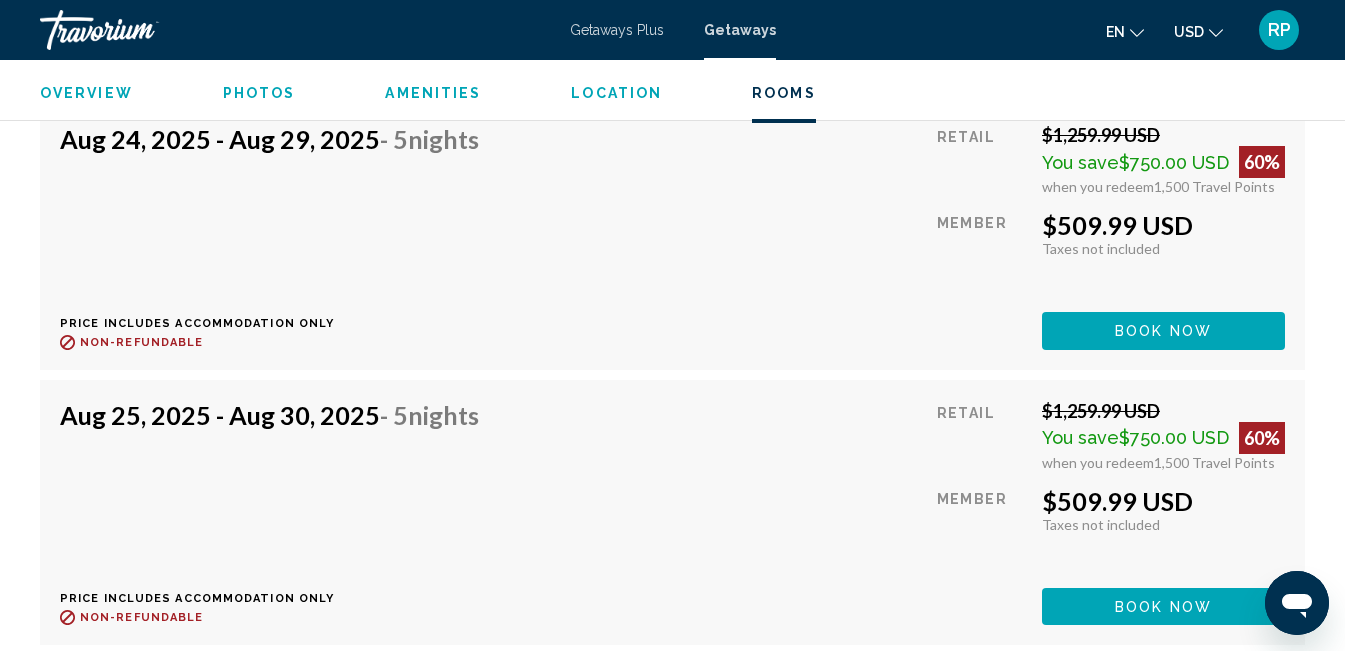 scroll, scrollTop: 6252, scrollLeft: 0, axis: vertical 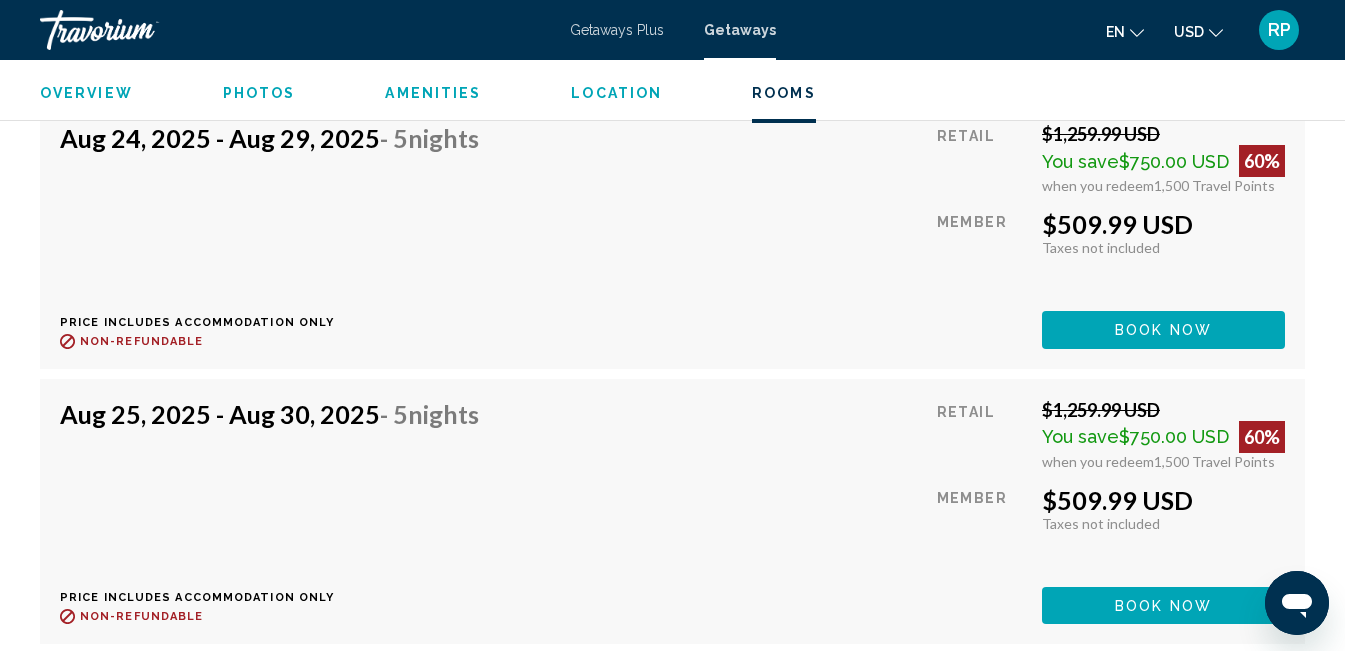 drag, startPoint x: 1204, startPoint y: 502, endPoint x: 1052, endPoint y: 482, distance: 153.31015 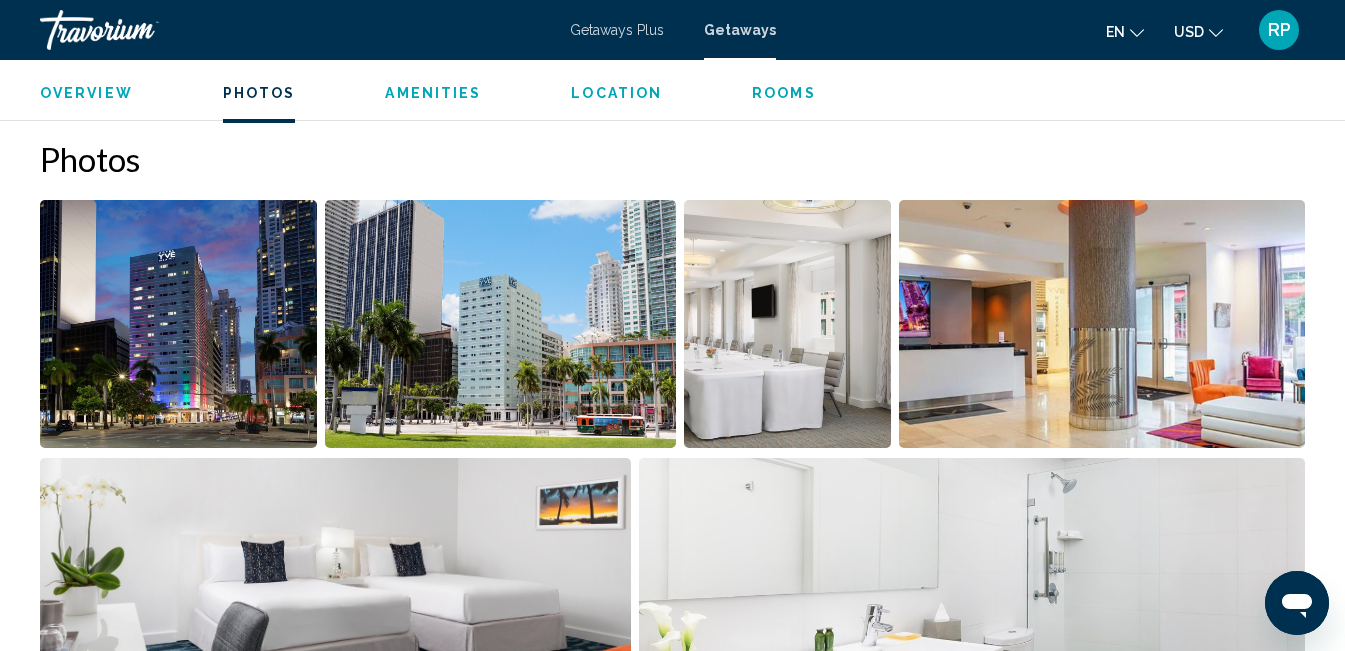 scroll, scrollTop: 1219, scrollLeft: 0, axis: vertical 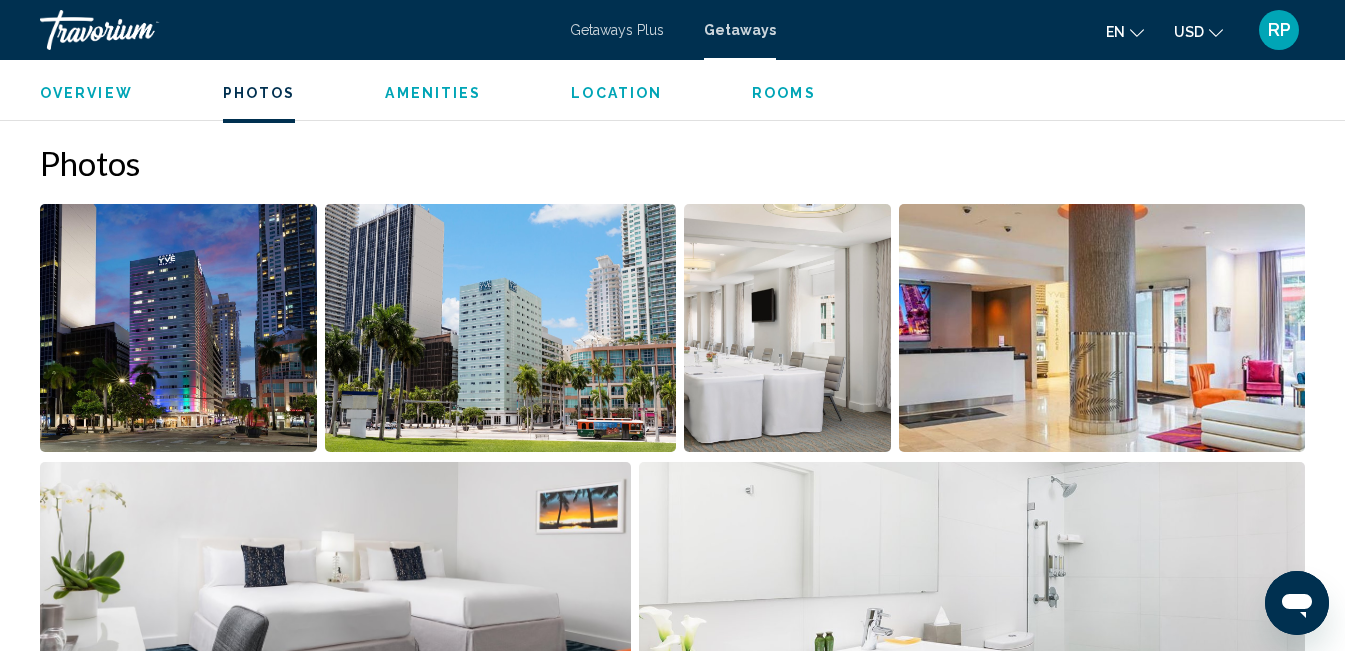click at bounding box center [178, 328] 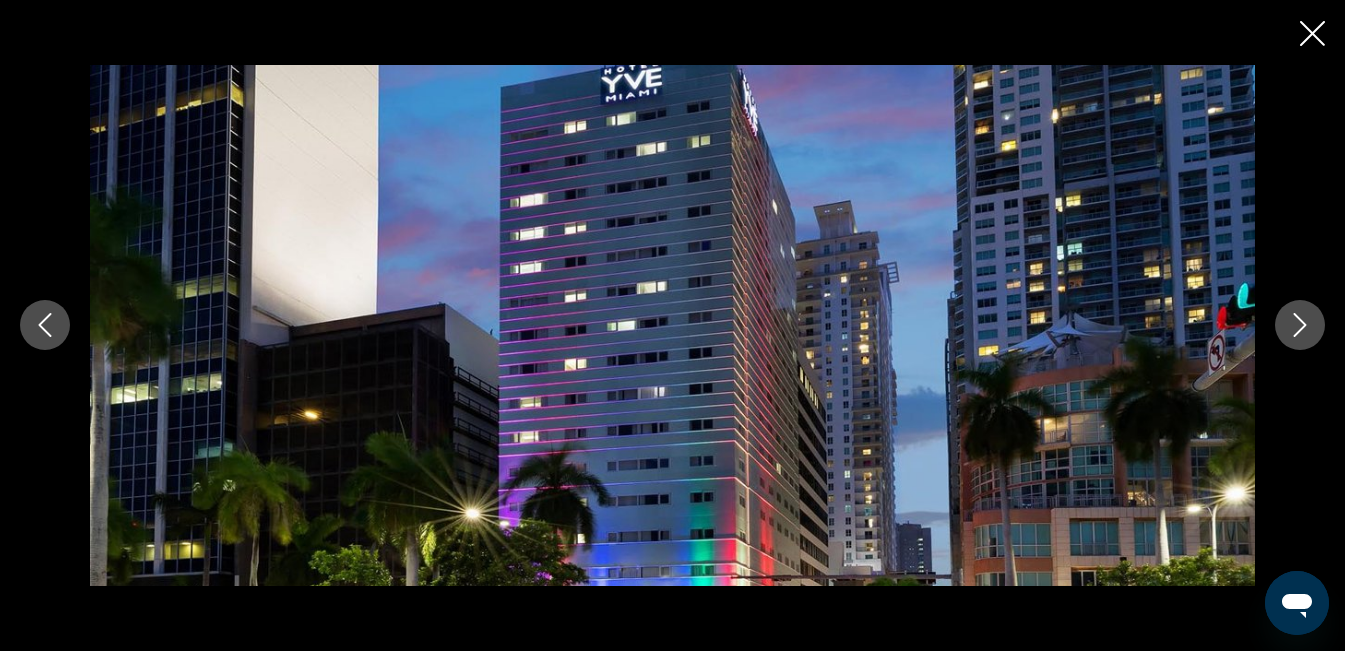 click 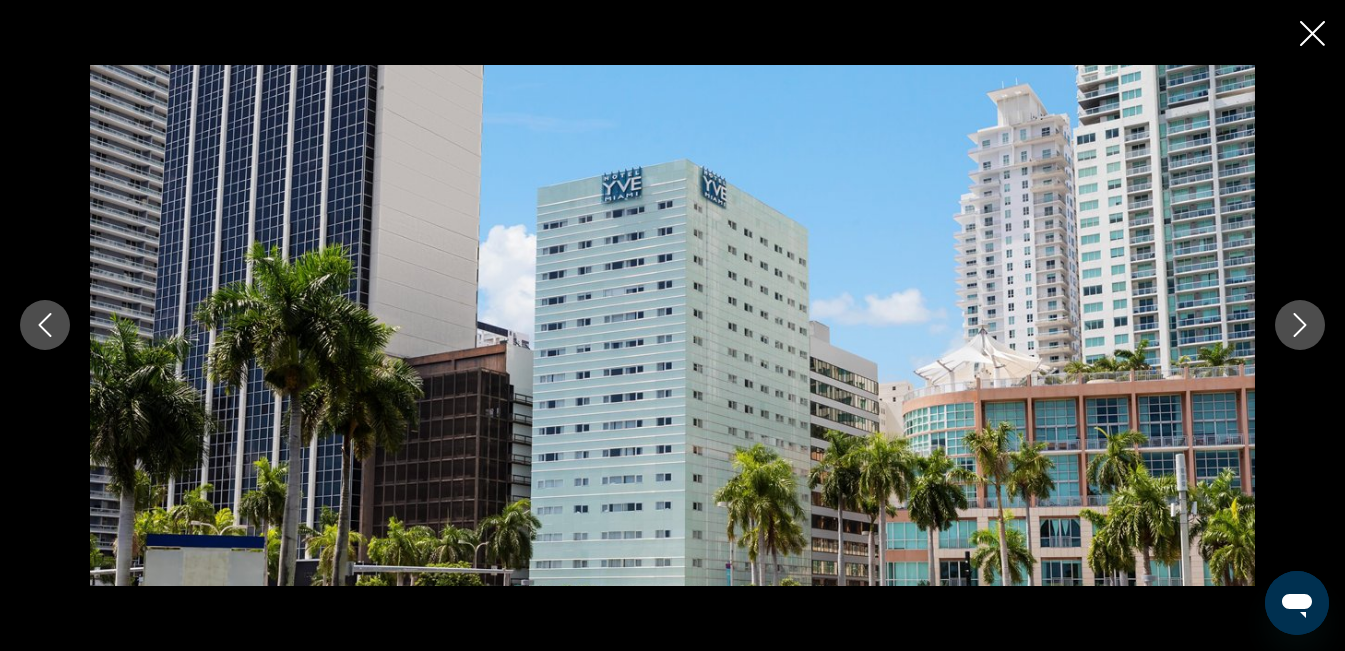 click 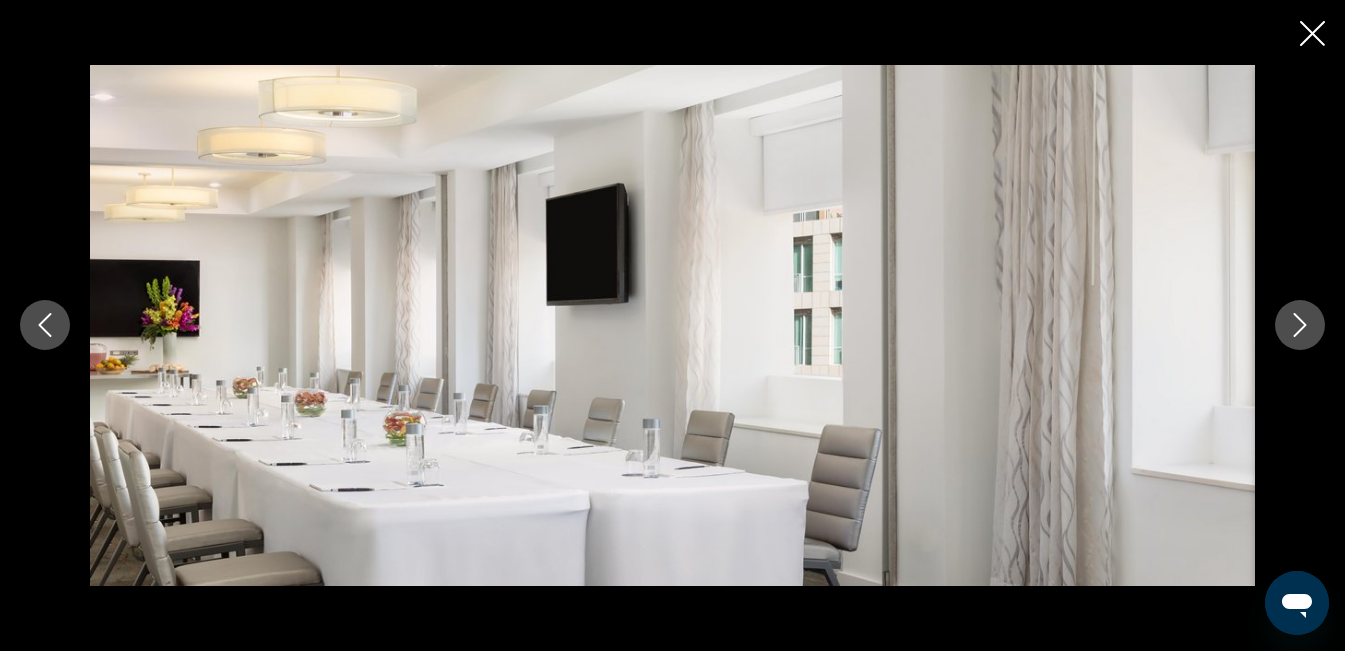click 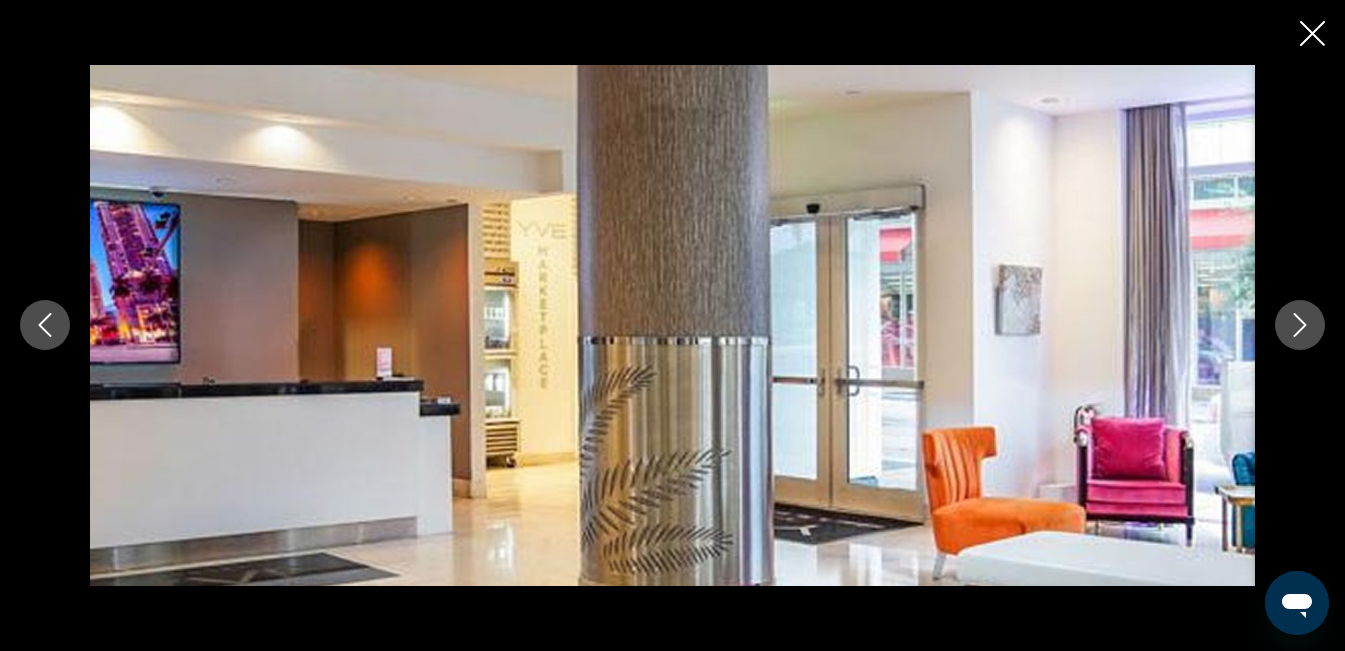 click 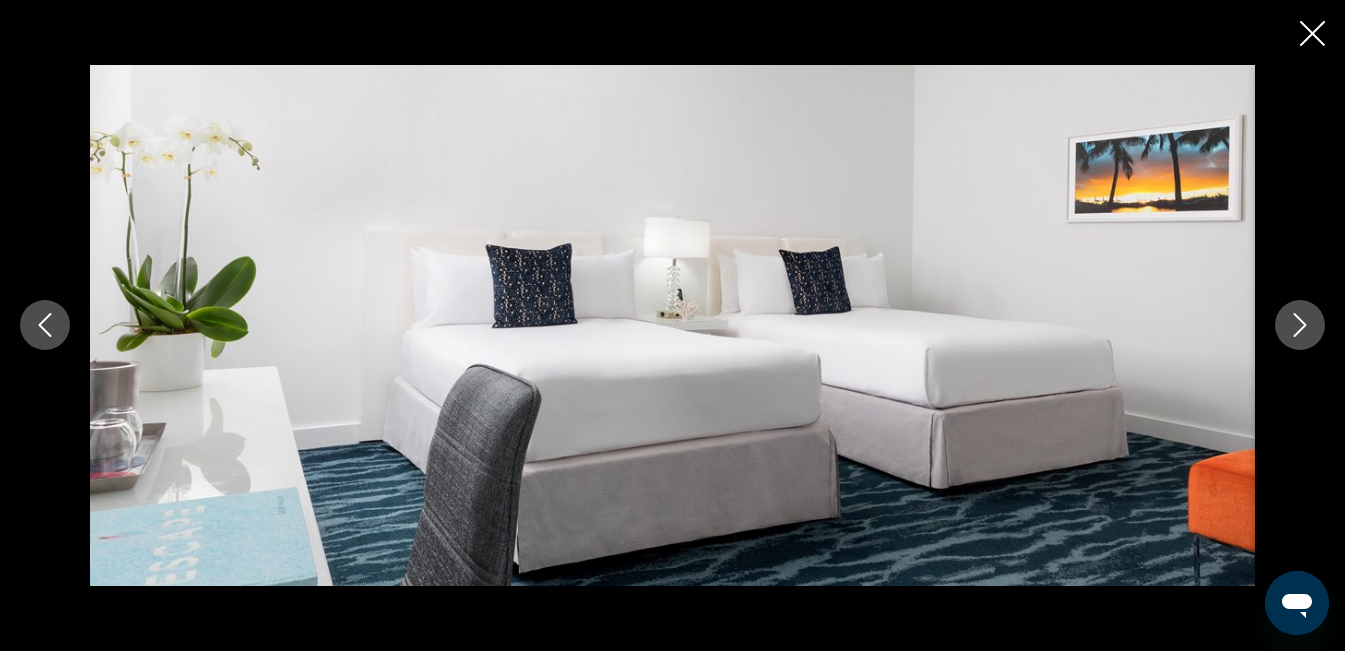 click 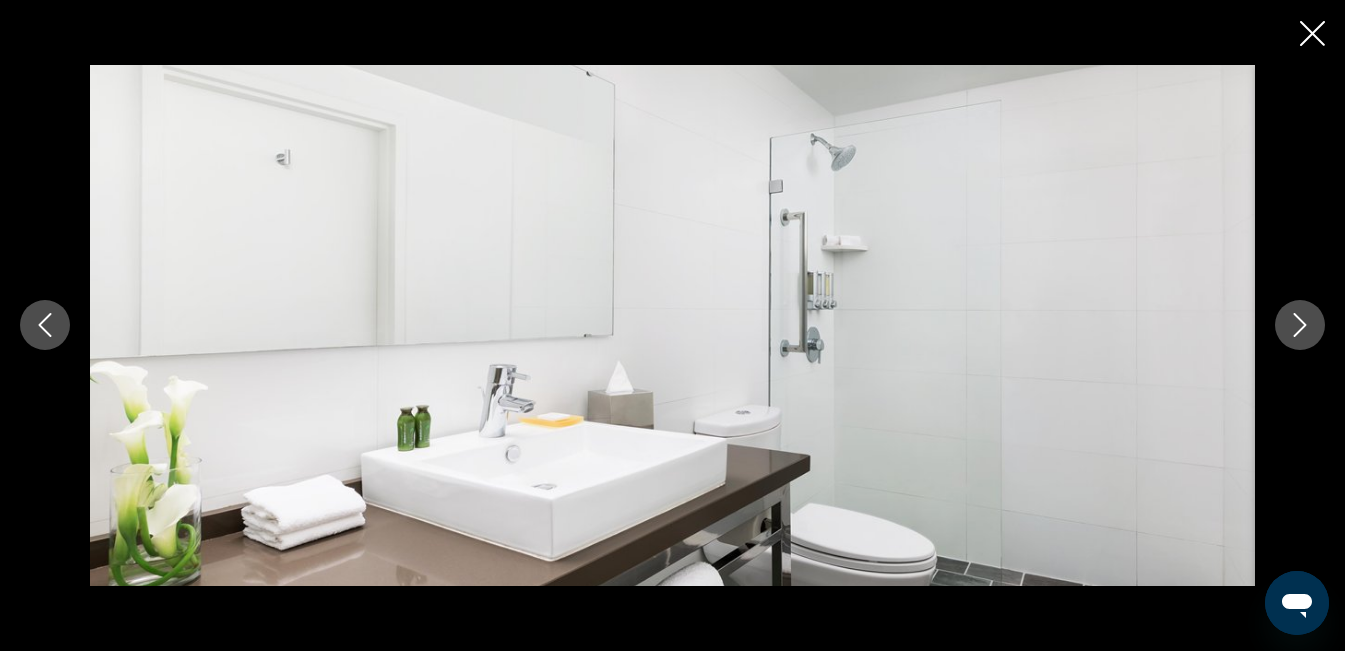 click 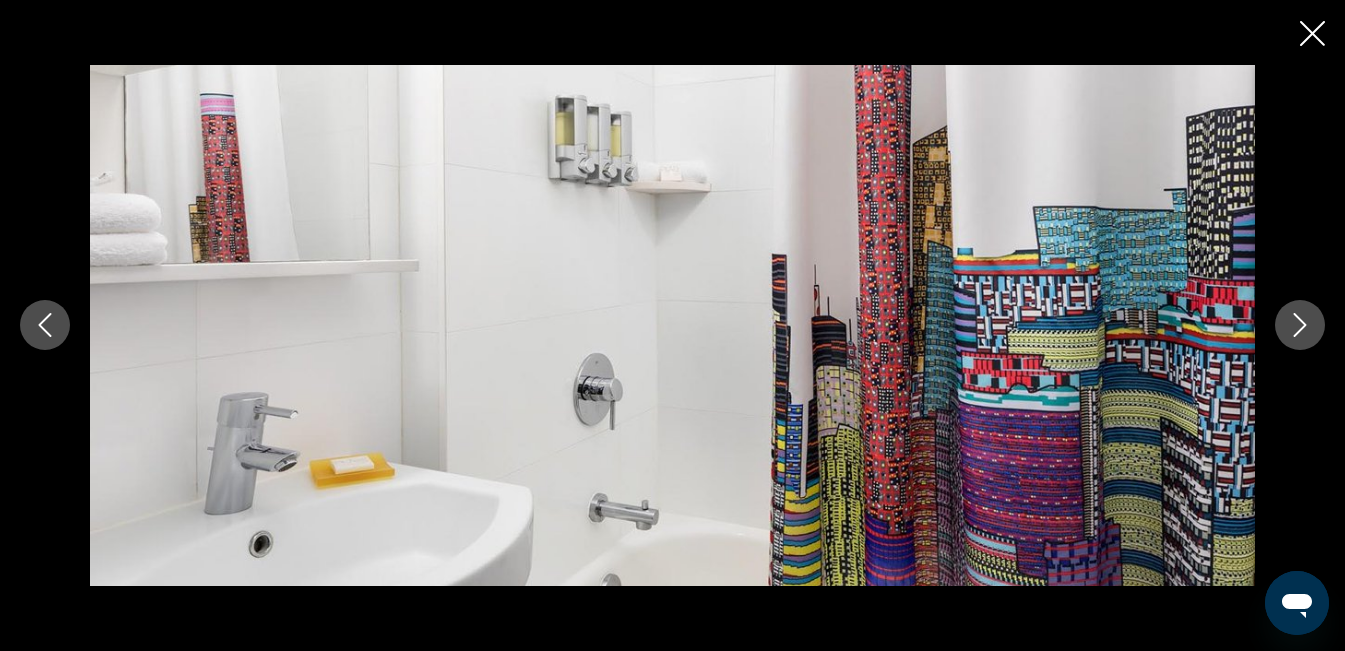 click 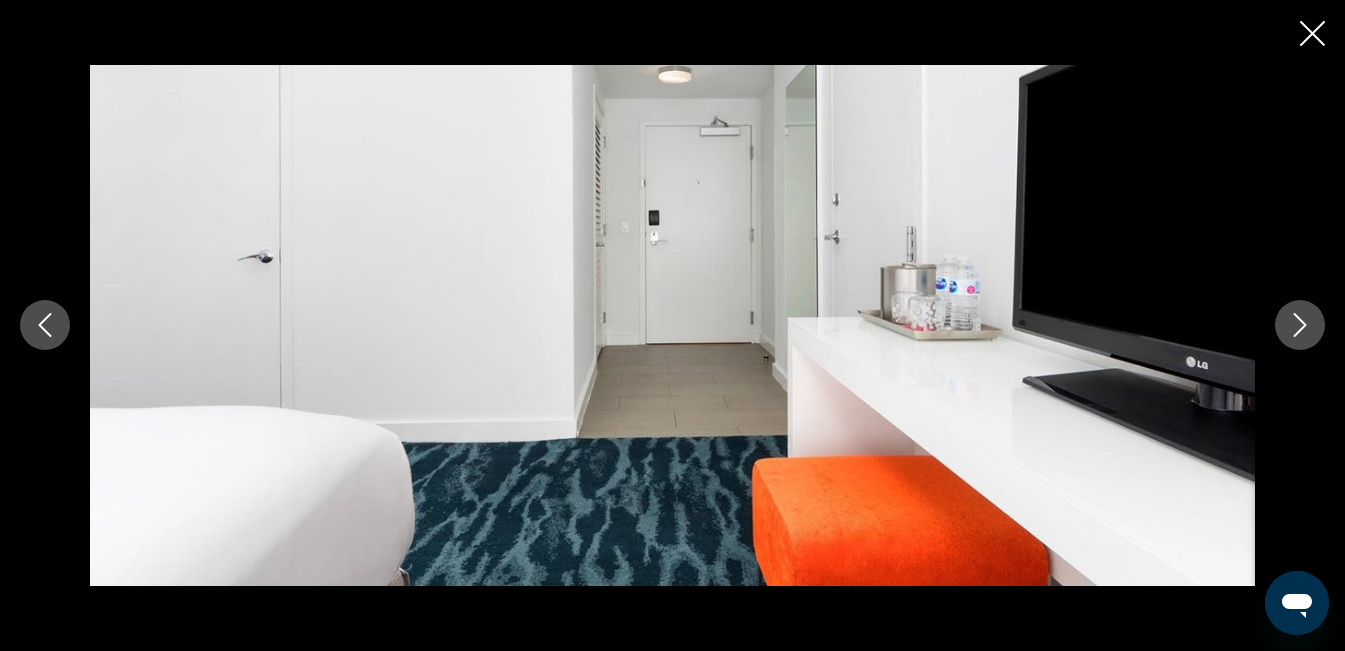 click 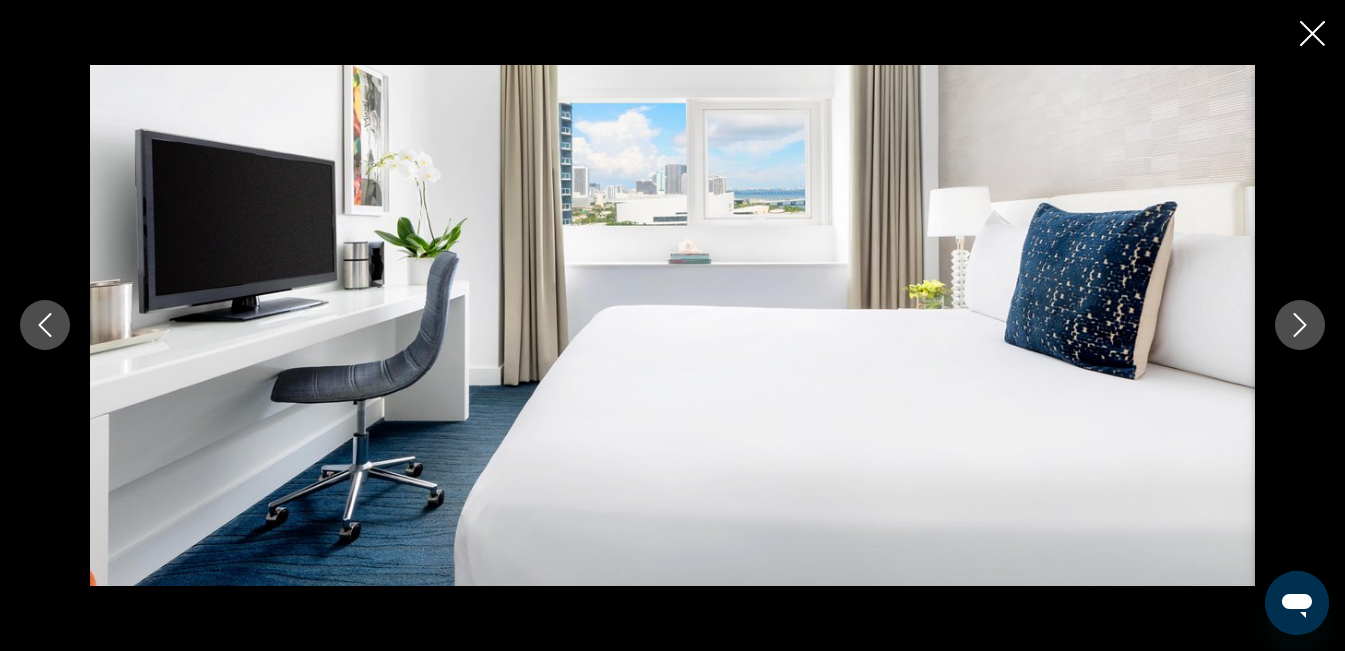 click 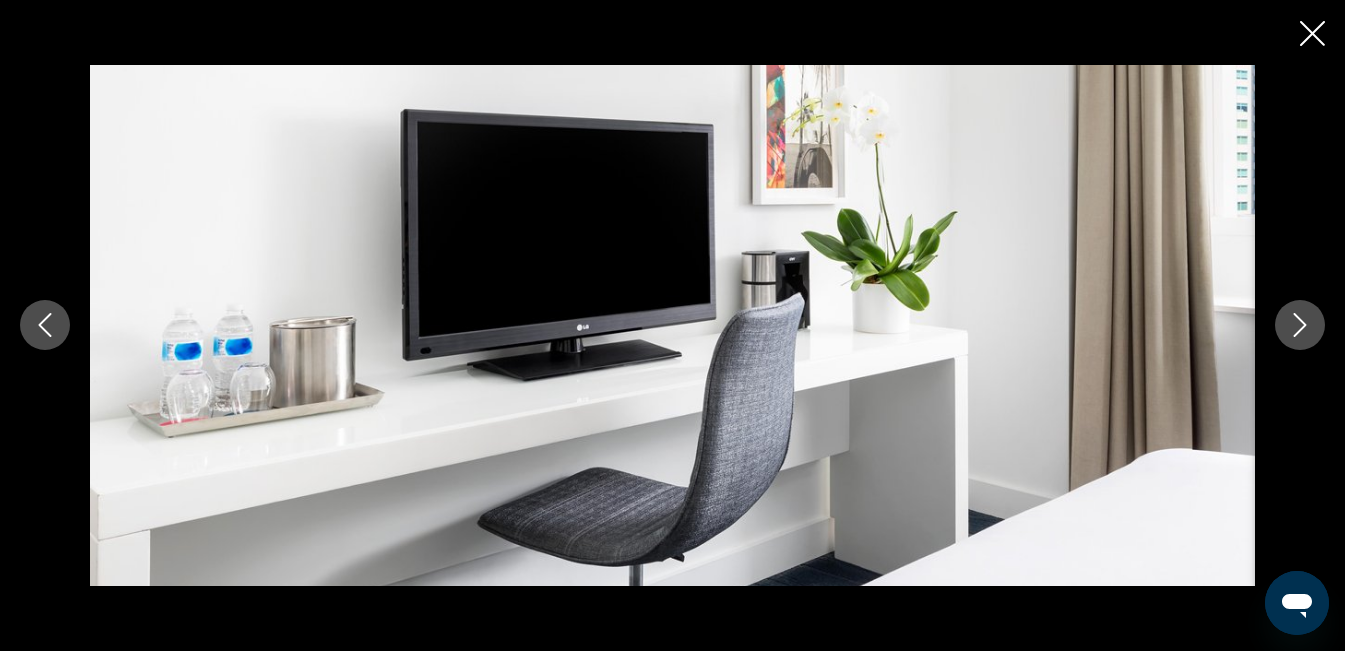 click 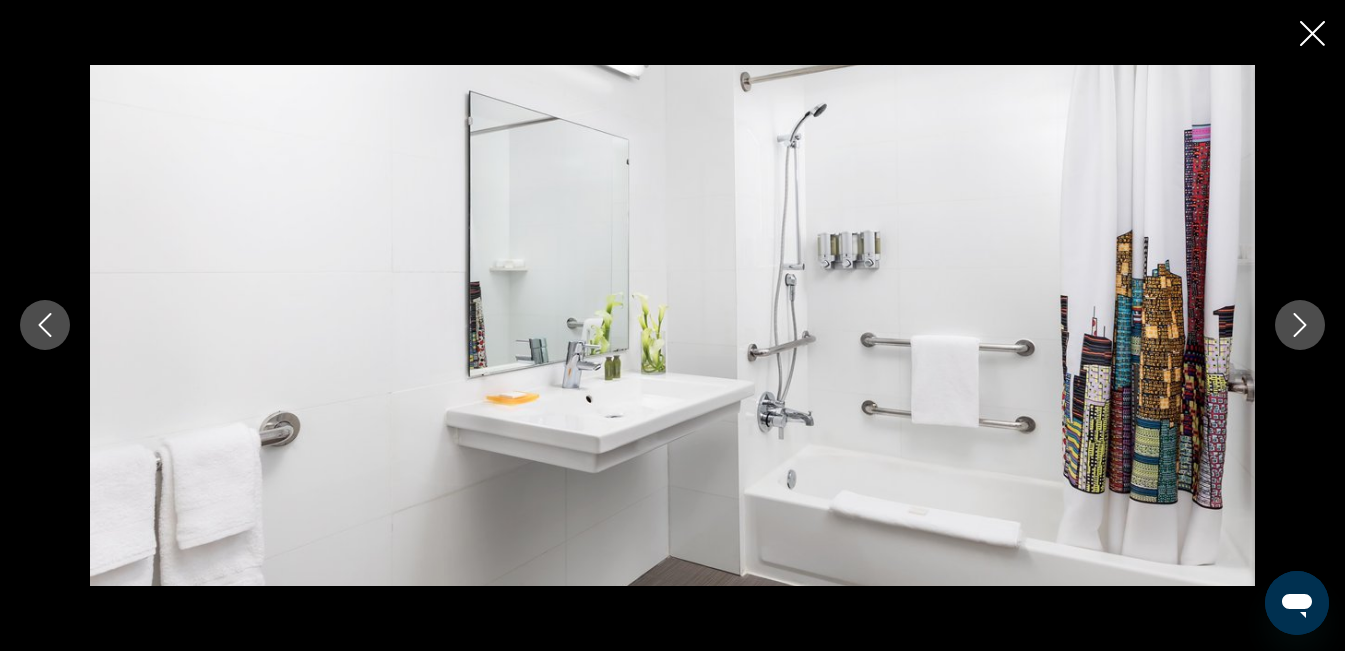 click 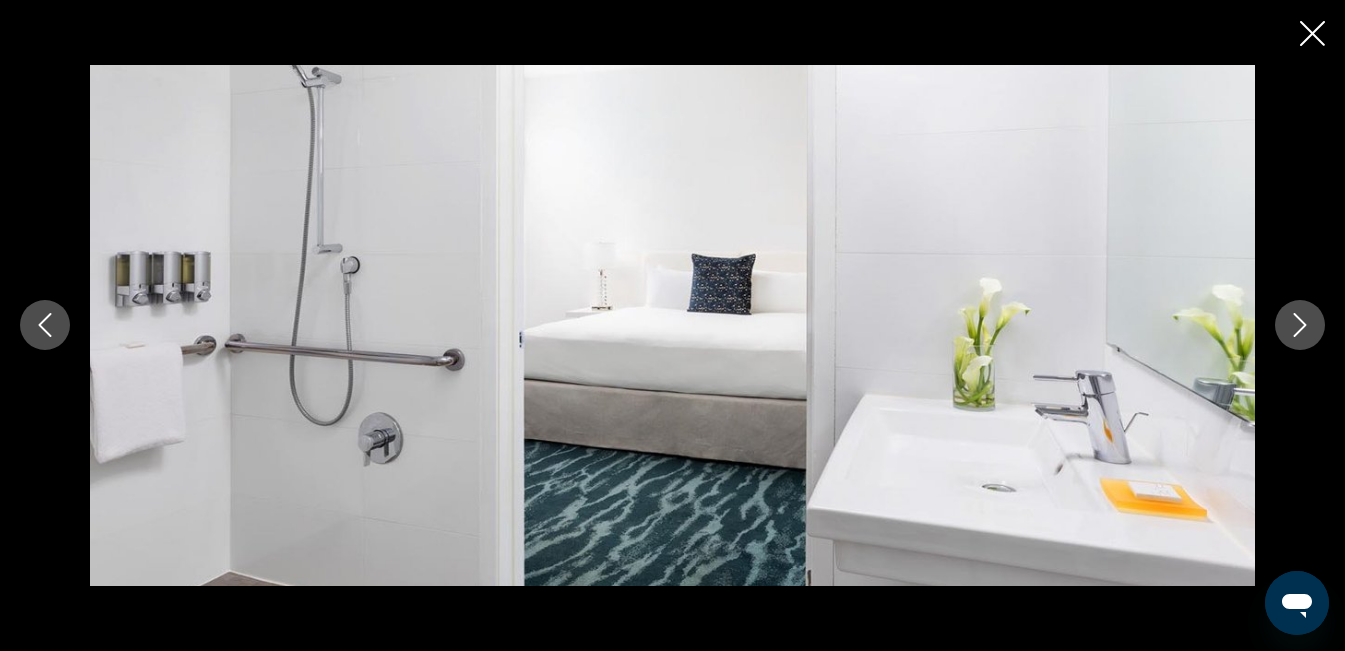 click 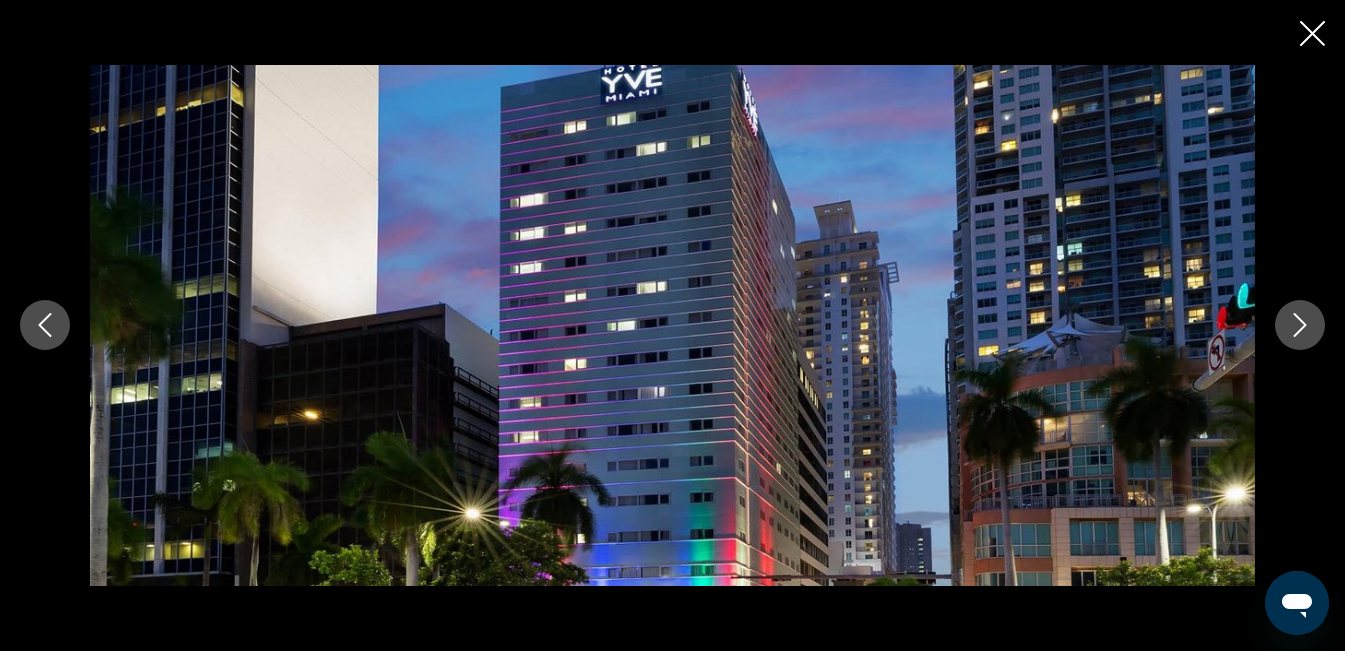 click at bounding box center (1312, 35) 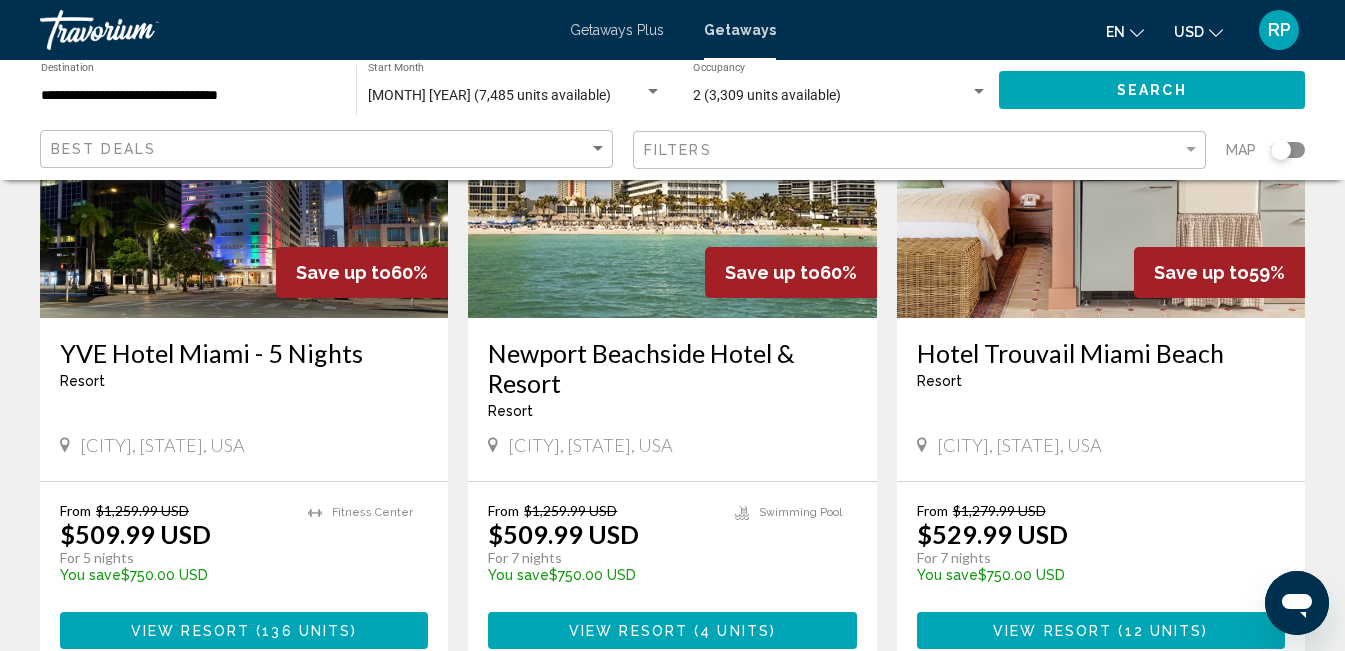 scroll, scrollTop: 2231, scrollLeft: 0, axis: vertical 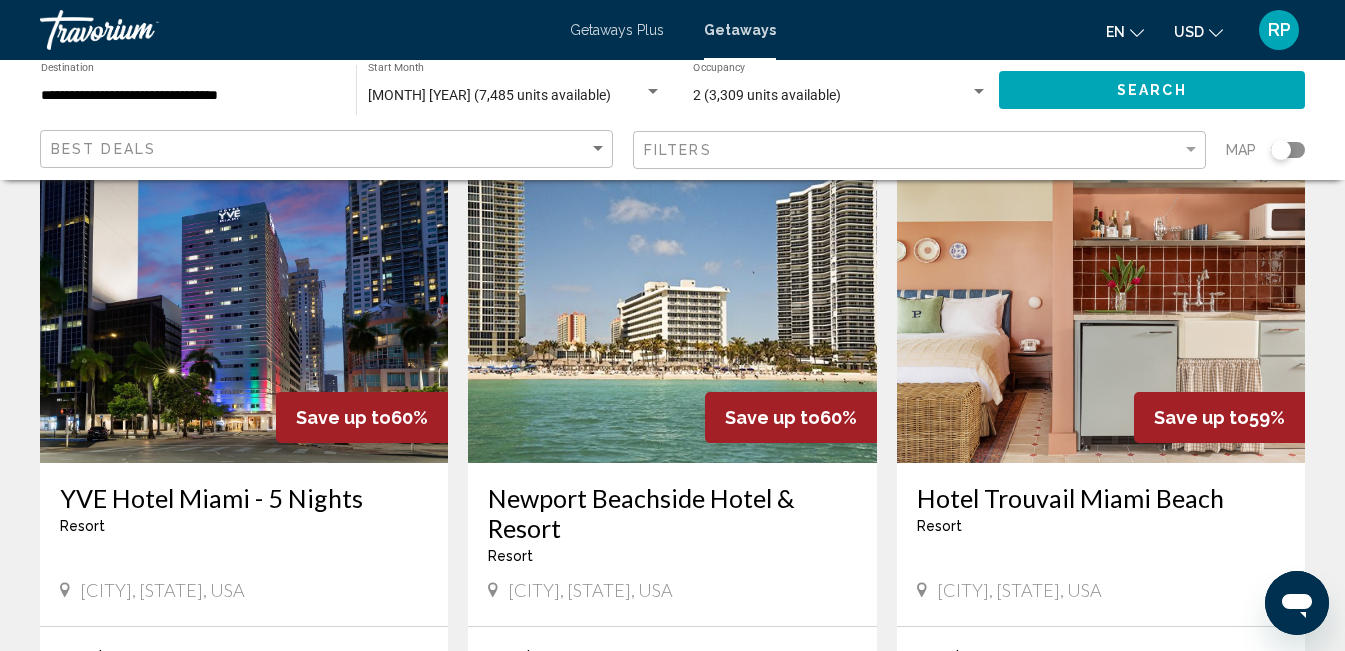 click at bounding box center (672, 303) 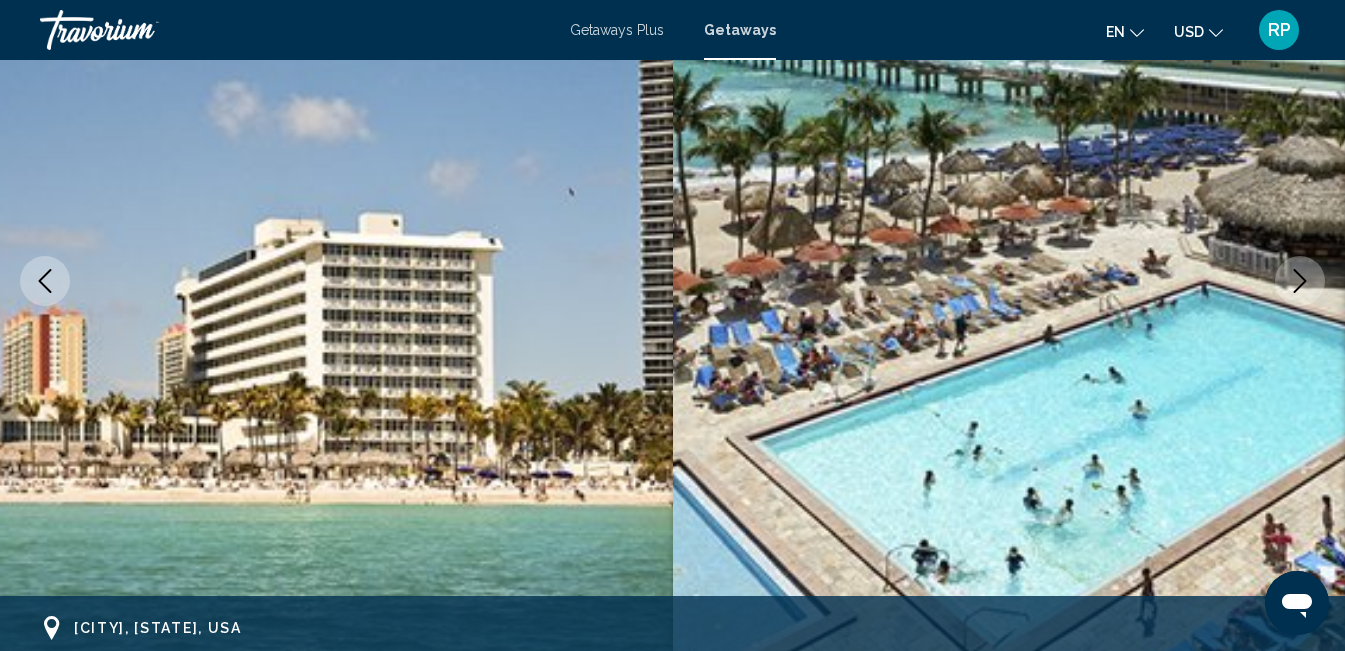 scroll, scrollTop: 270, scrollLeft: 0, axis: vertical 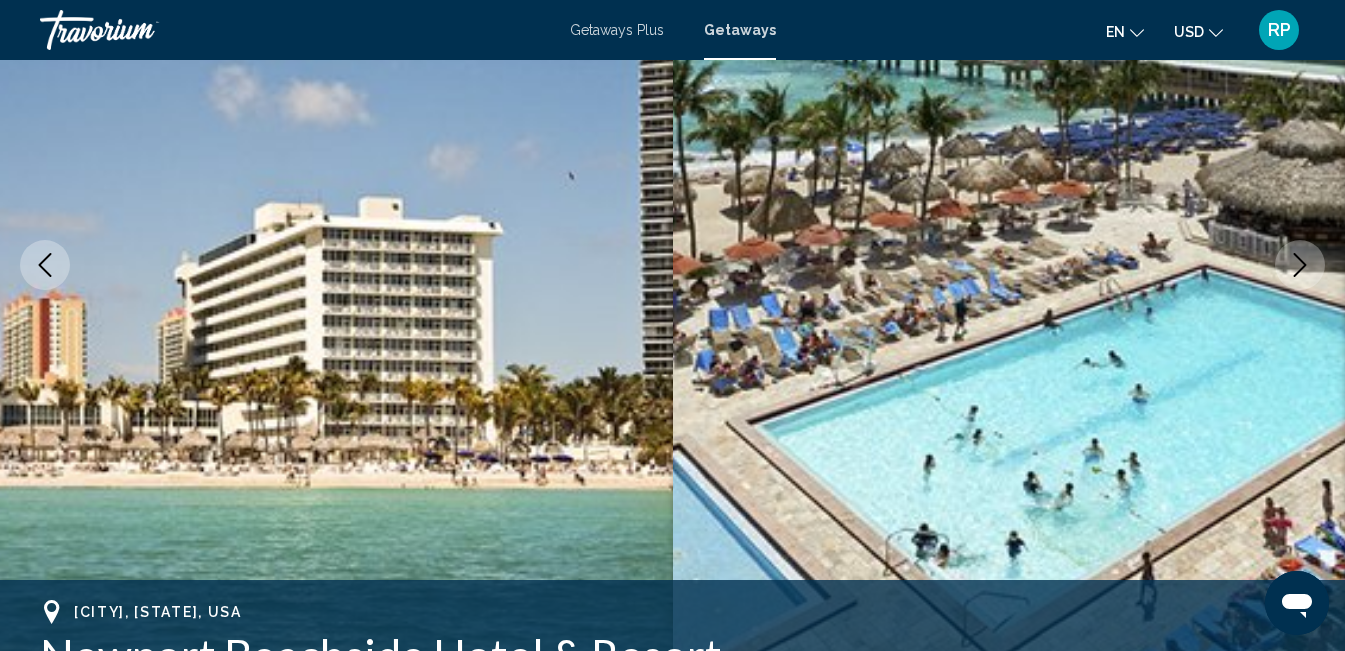 click 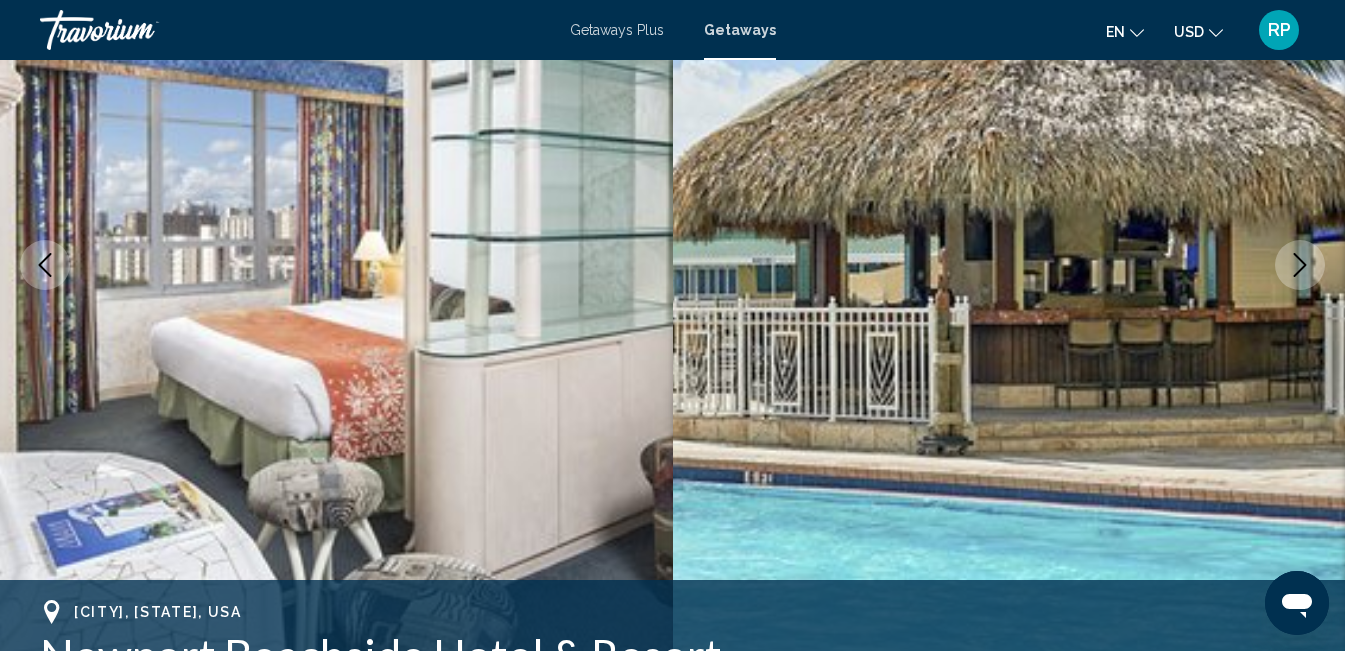 click at bounding box center [1300, 265] 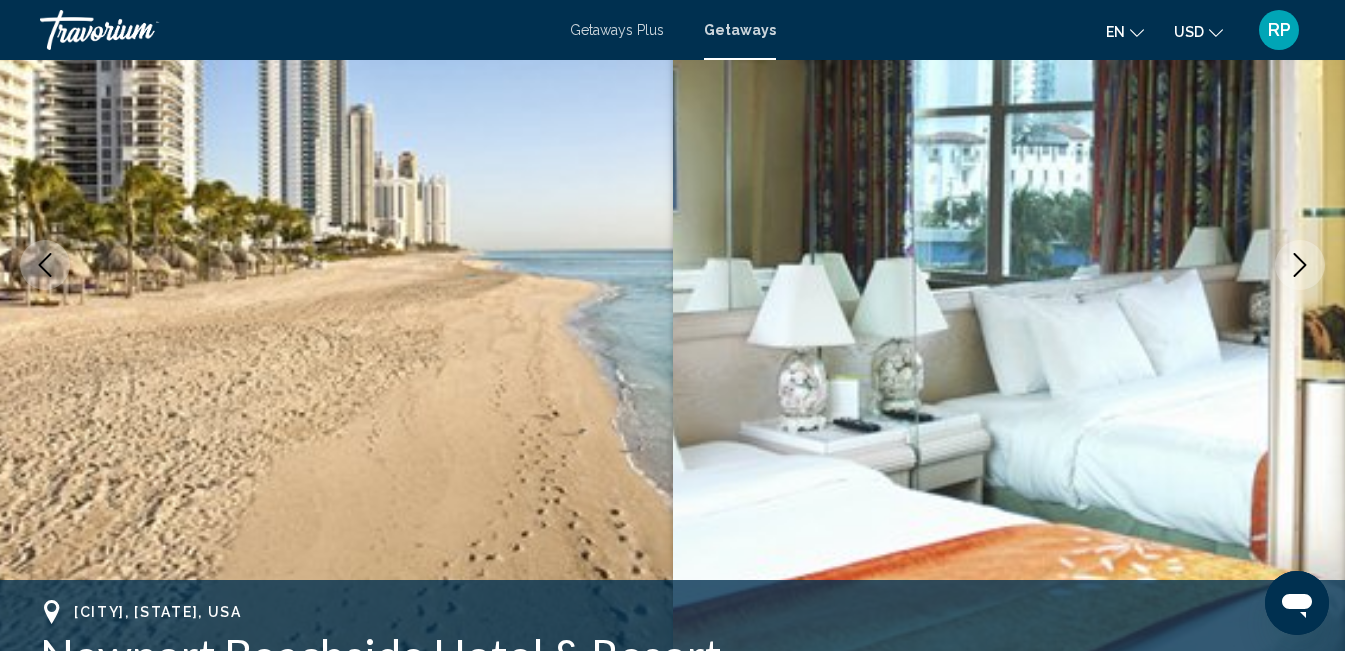 click 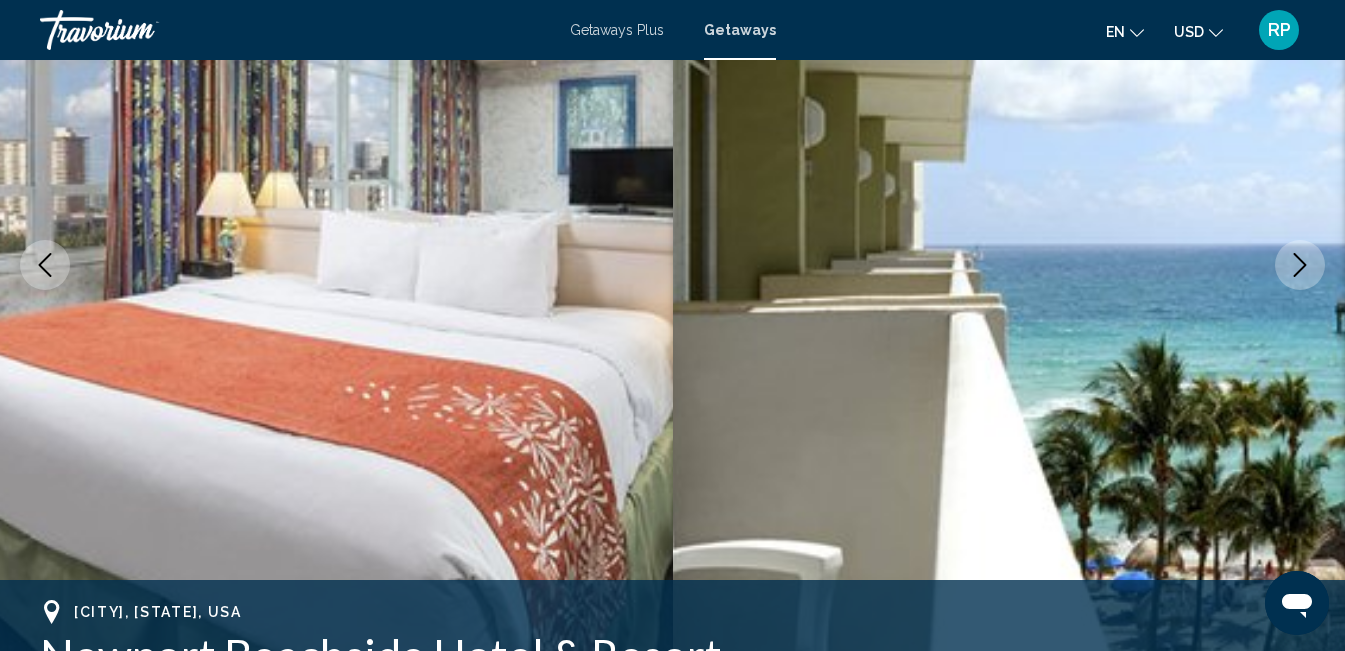 click 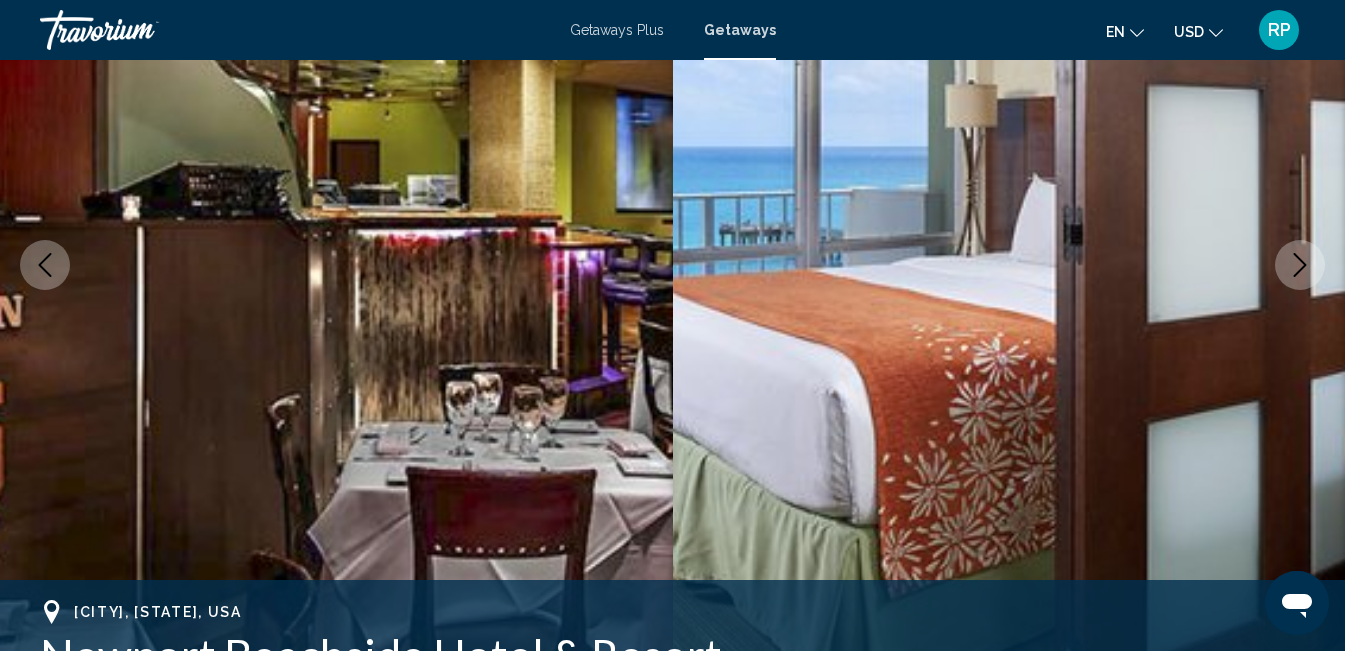 click 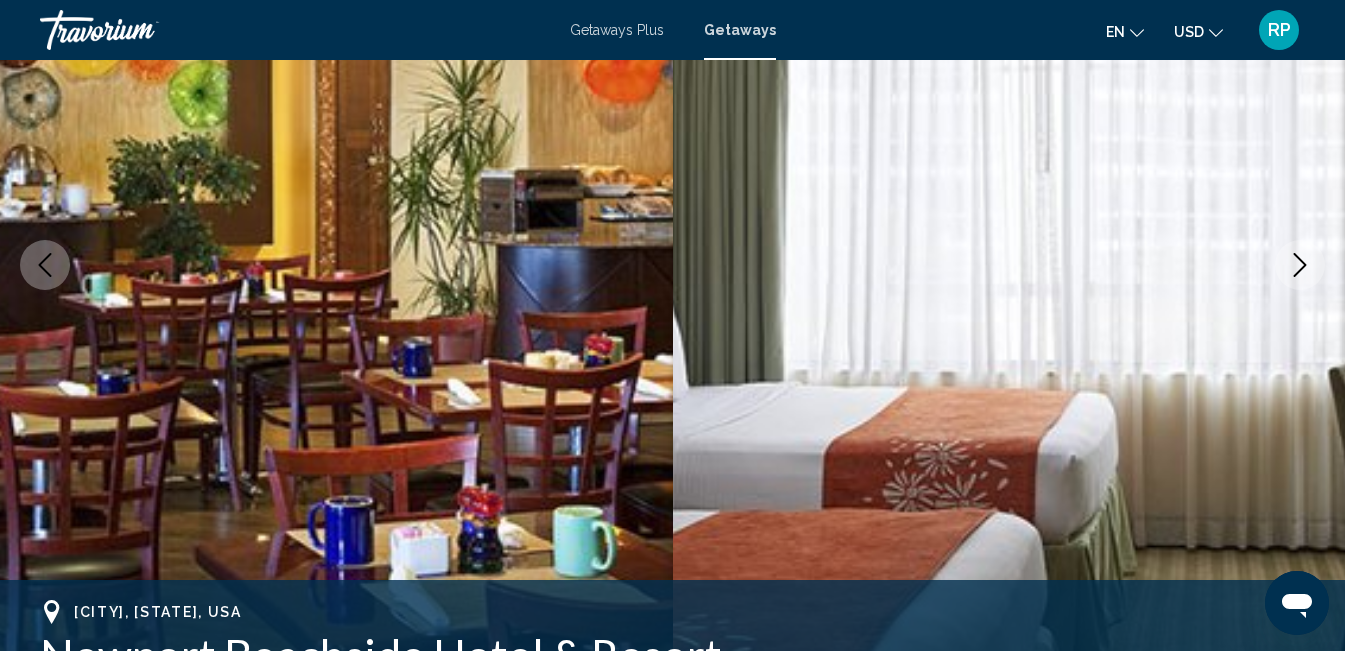 click 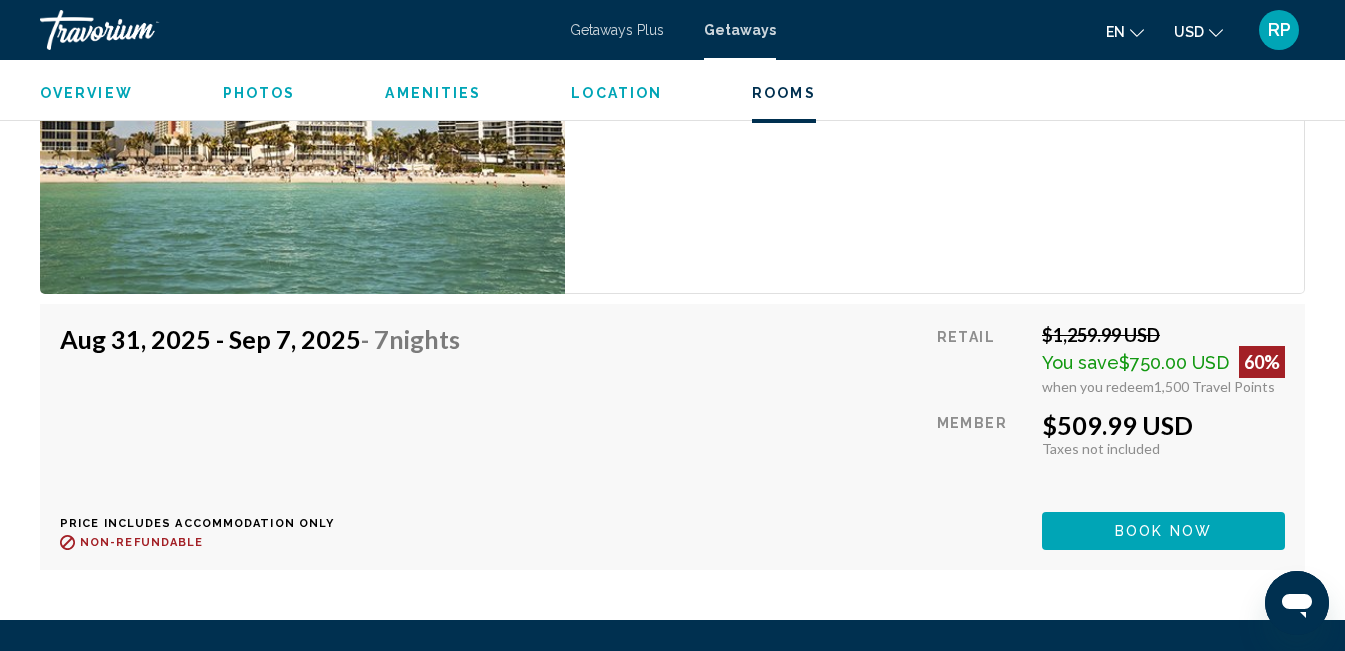 scroll, scrollTop: 3858, scrollLeft: 0, axis: vertical 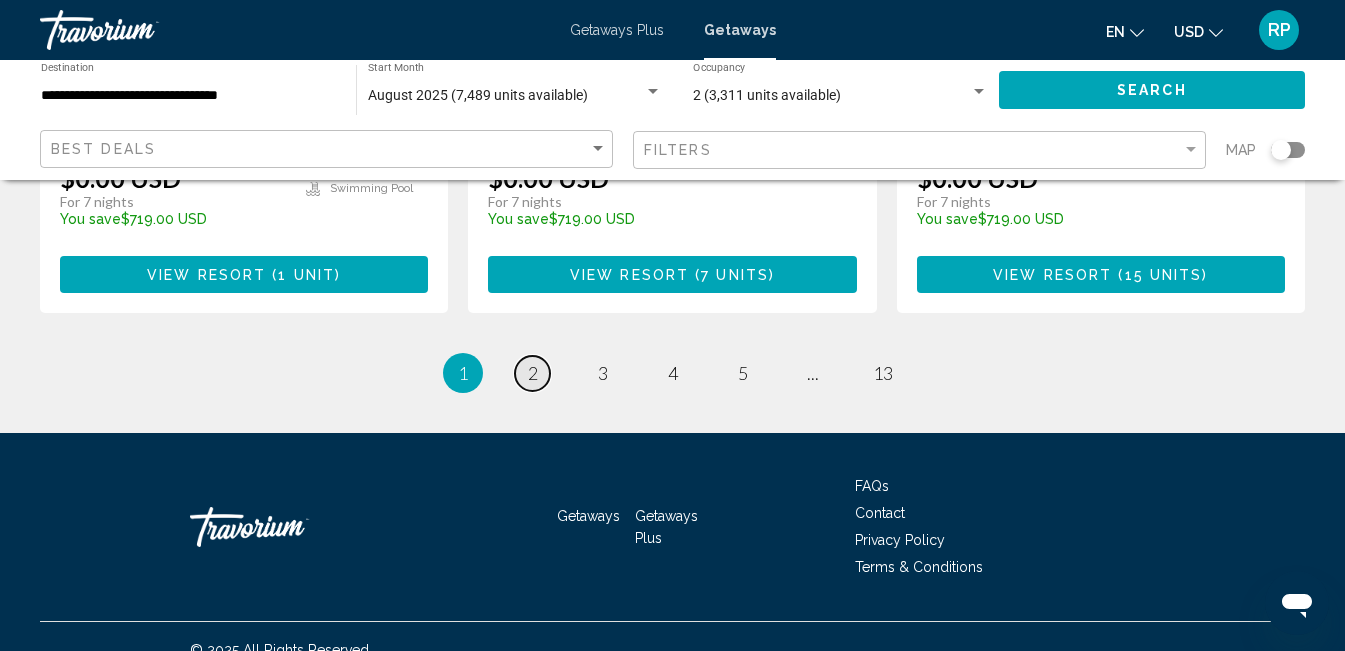 click on "page  2" at bounding box center (532, 373) 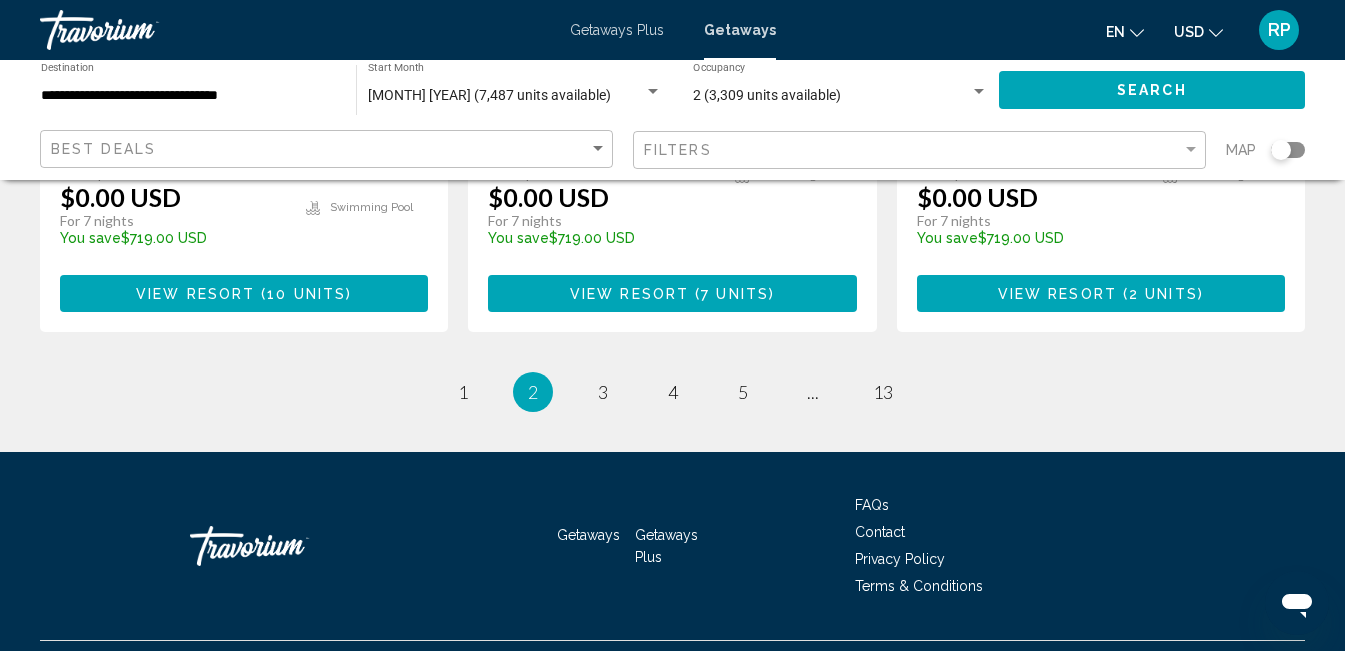 scroll, scrollTop: 2753, scrollLeft: 0, axis: vertical 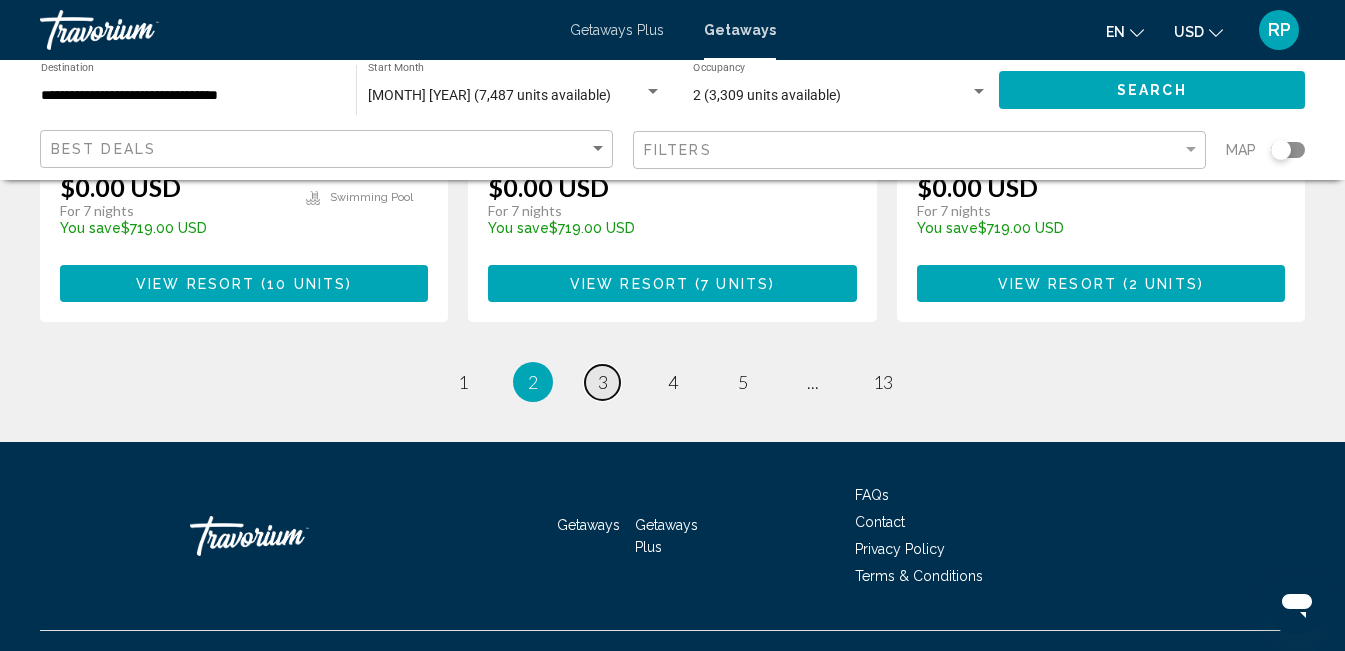 click on "page  3" at bounding box center [602, 382] 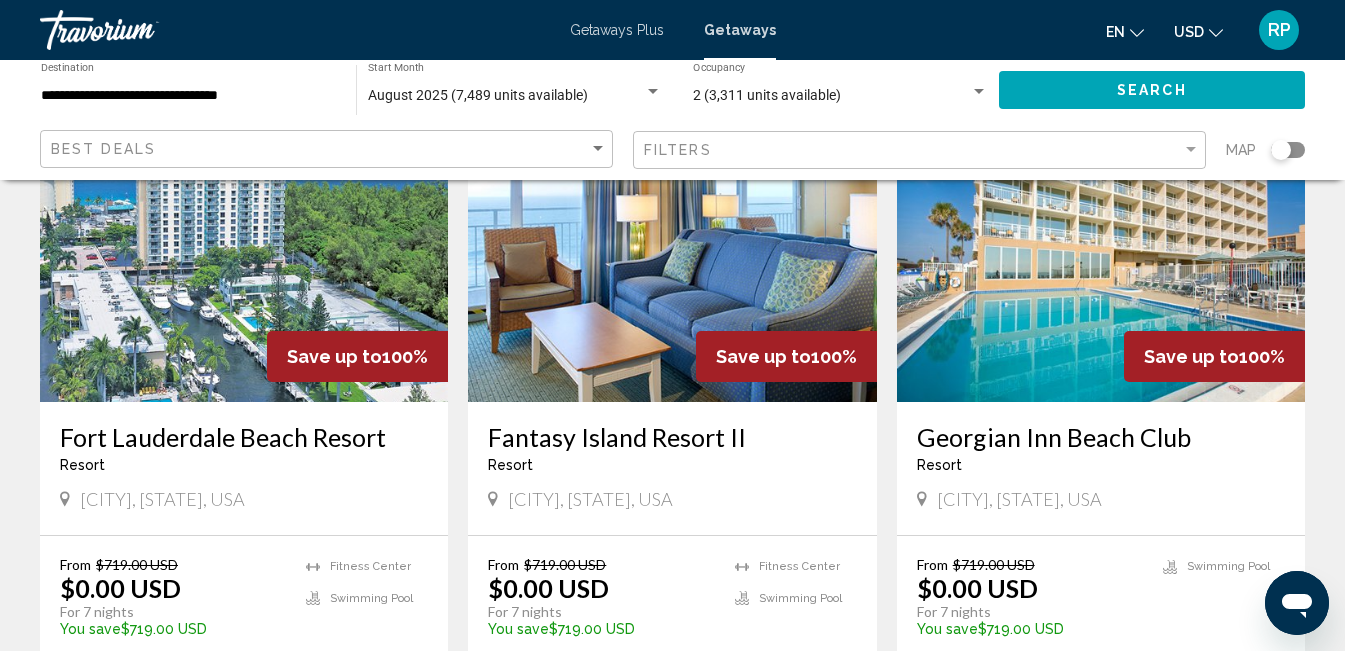 scroll, scrollTop: 165, scrollLeft: 0, axis: vertical 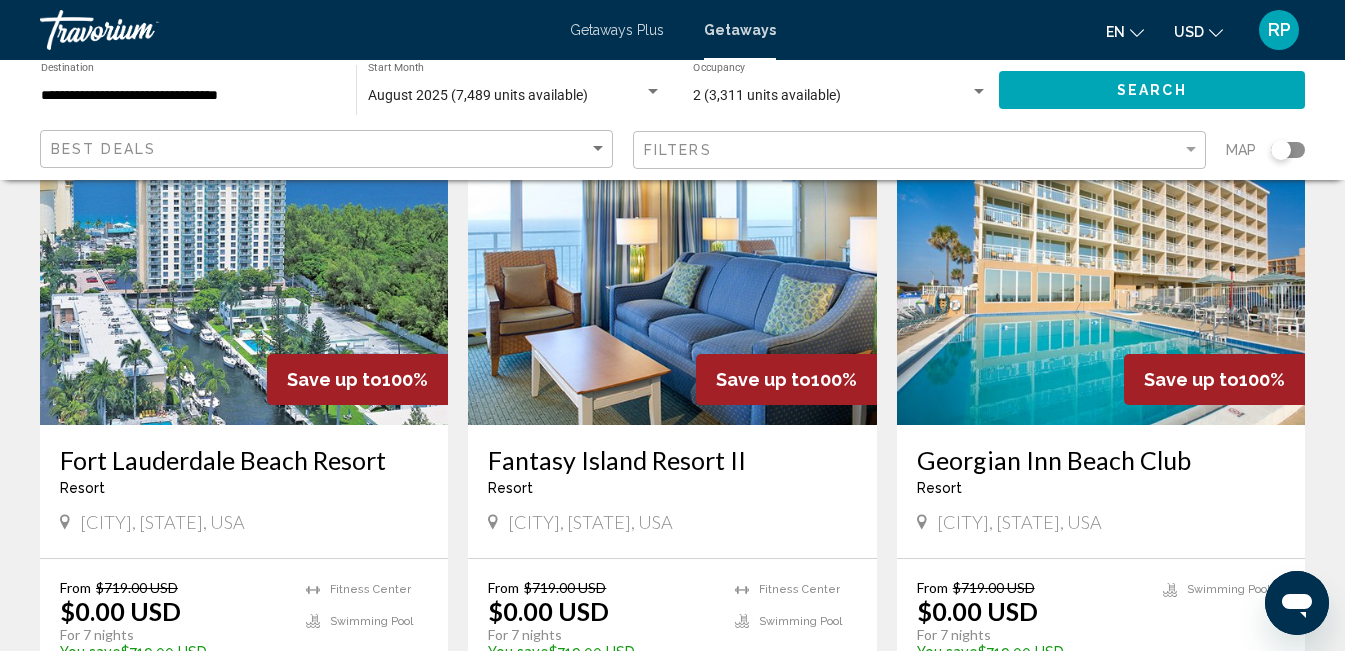 click at bounding box center (244, 265) 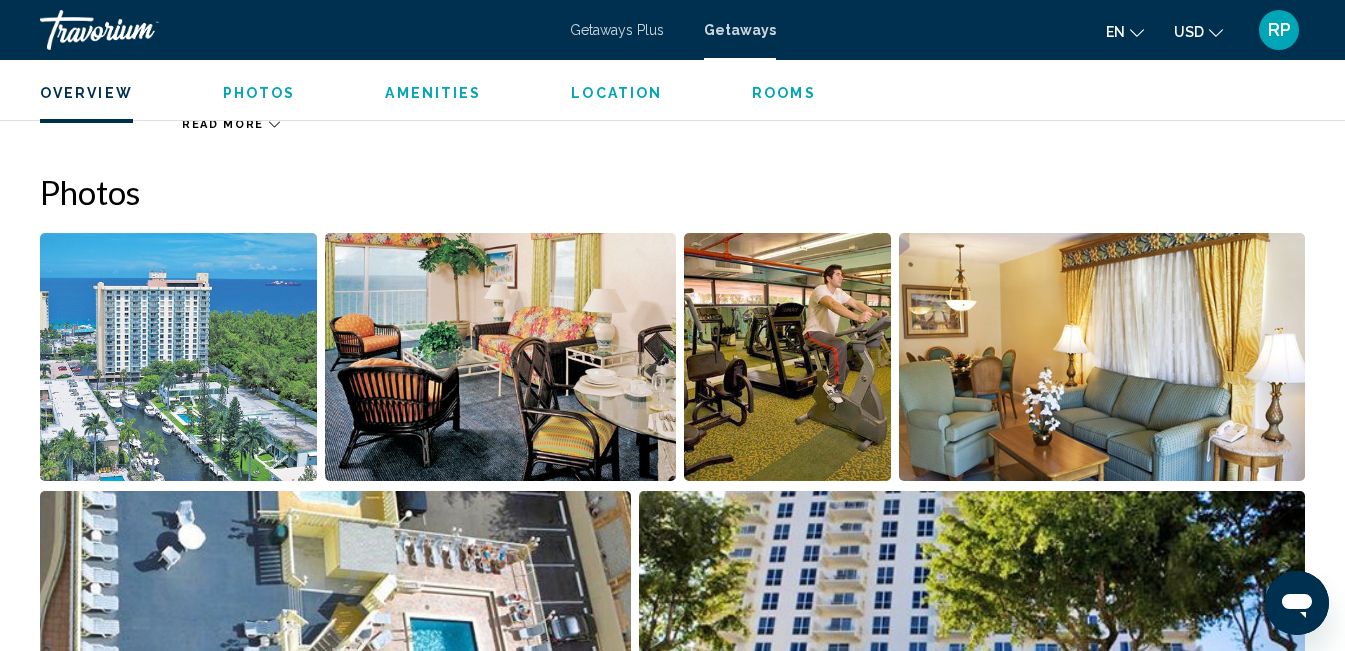 scroll, scrollTop: 1267, scrollLeft: 0, axis: vertical 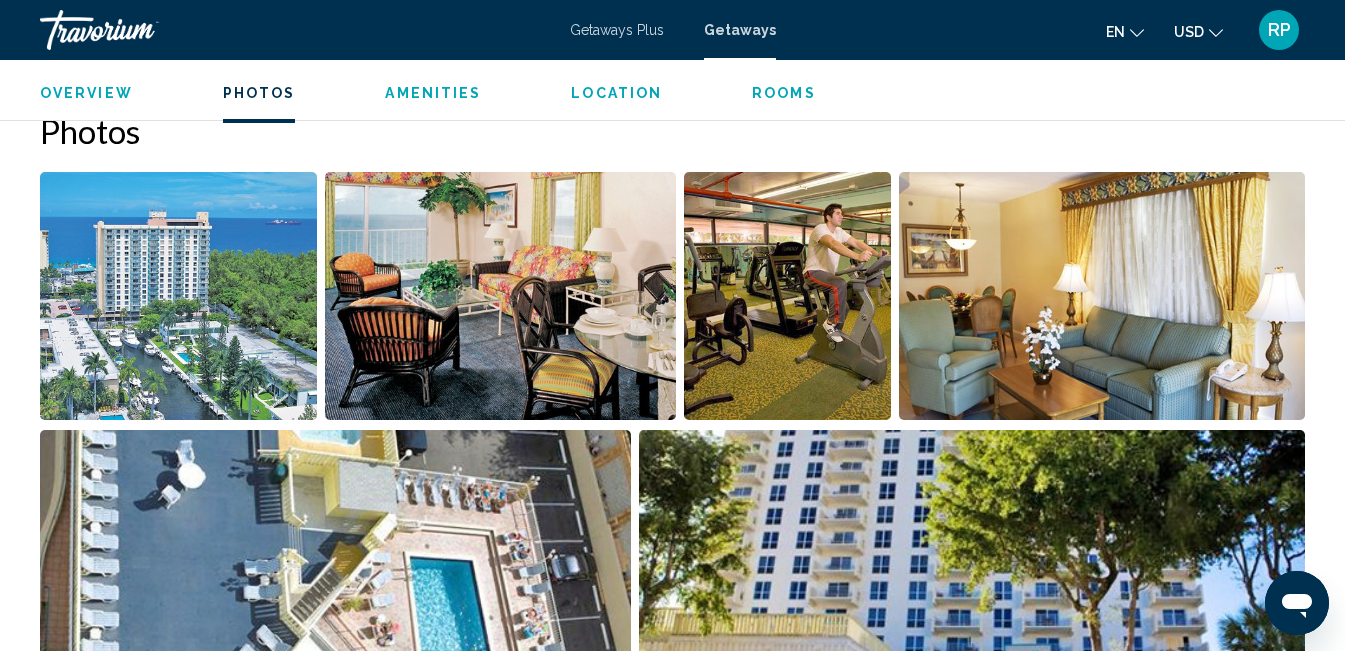 click at bounding box center (178, 296) 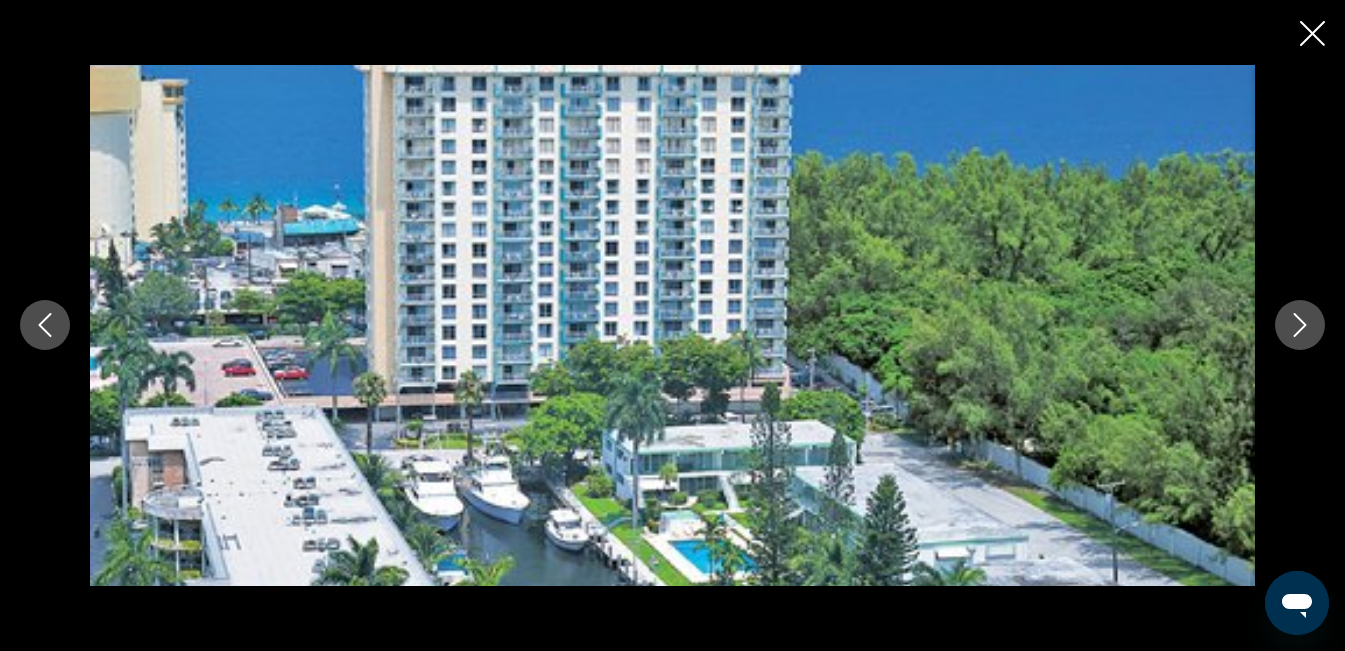 click 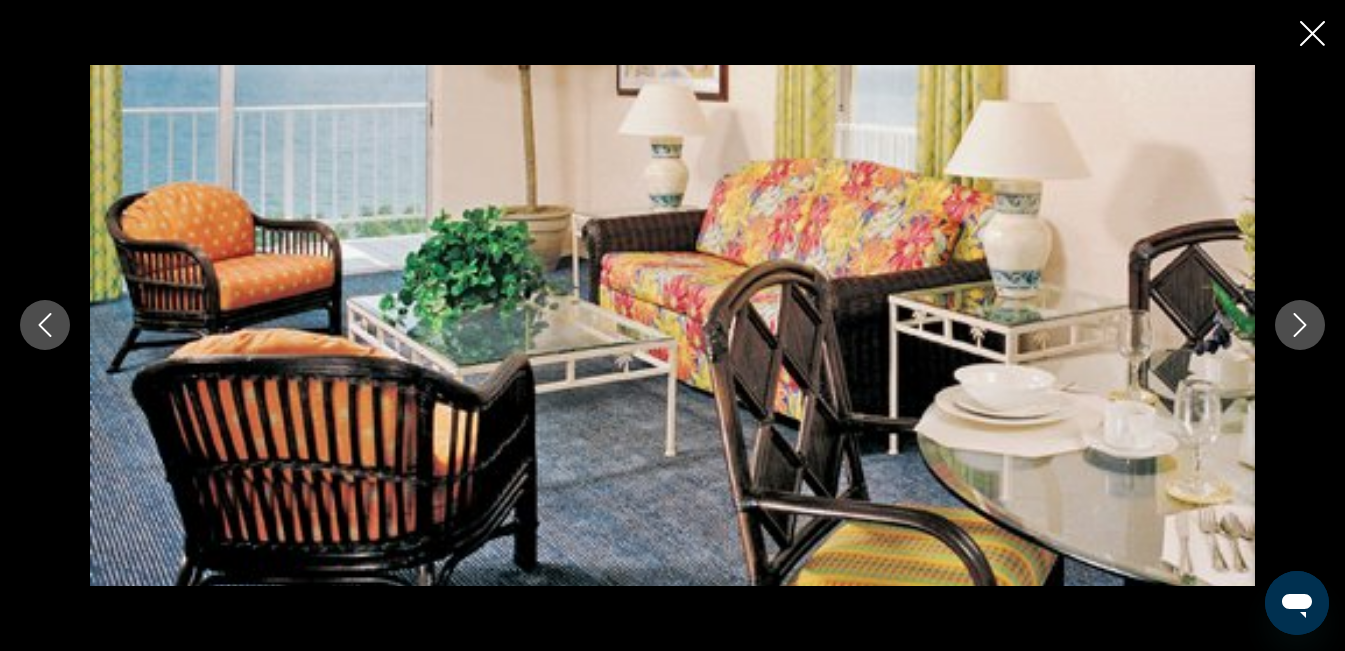 click 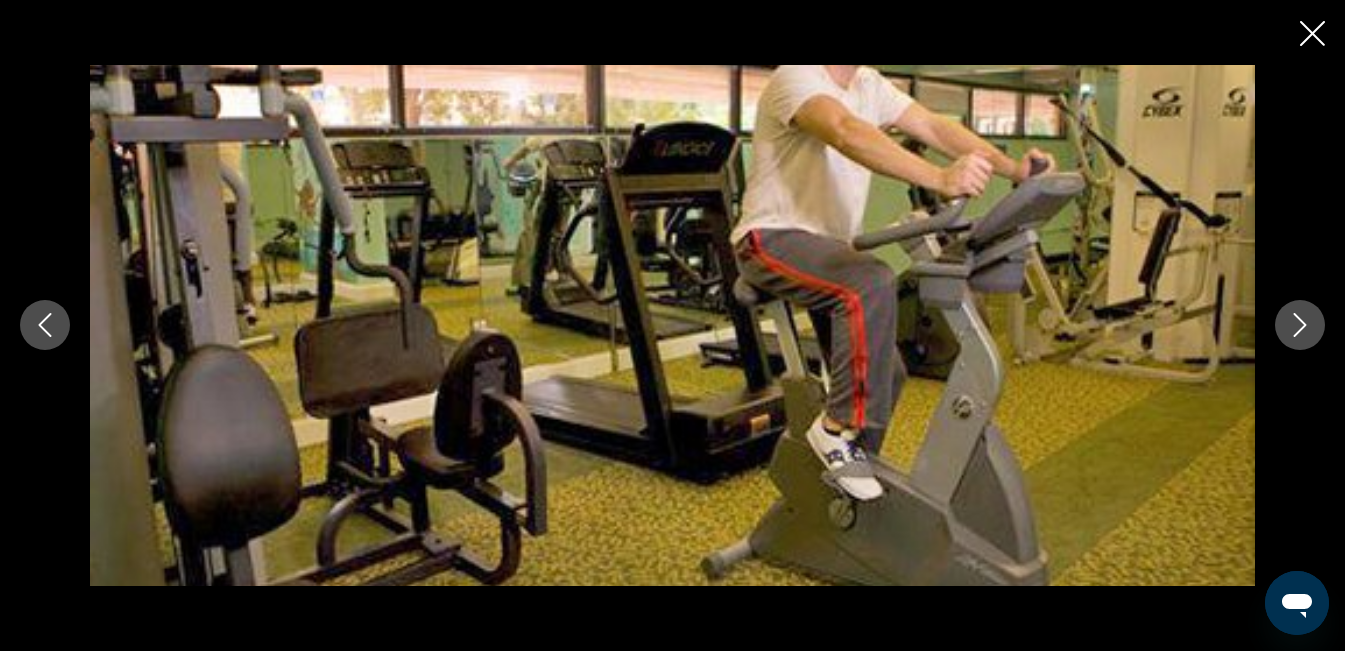 click 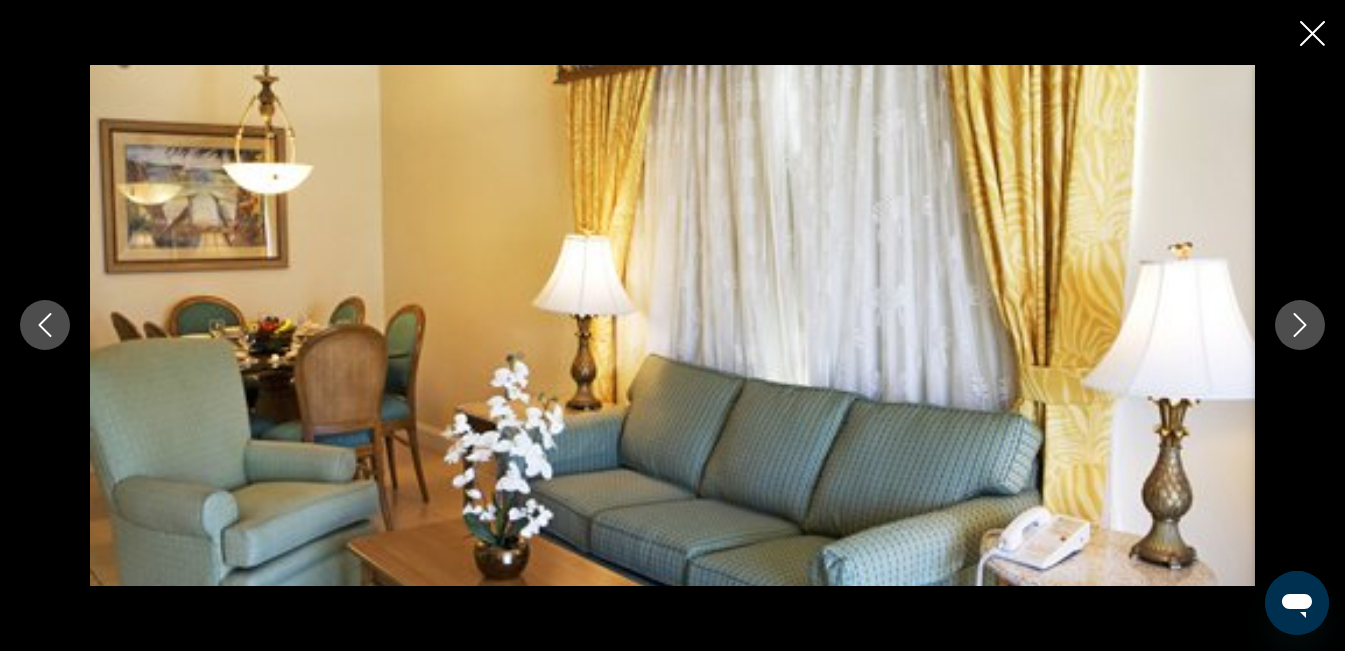 click 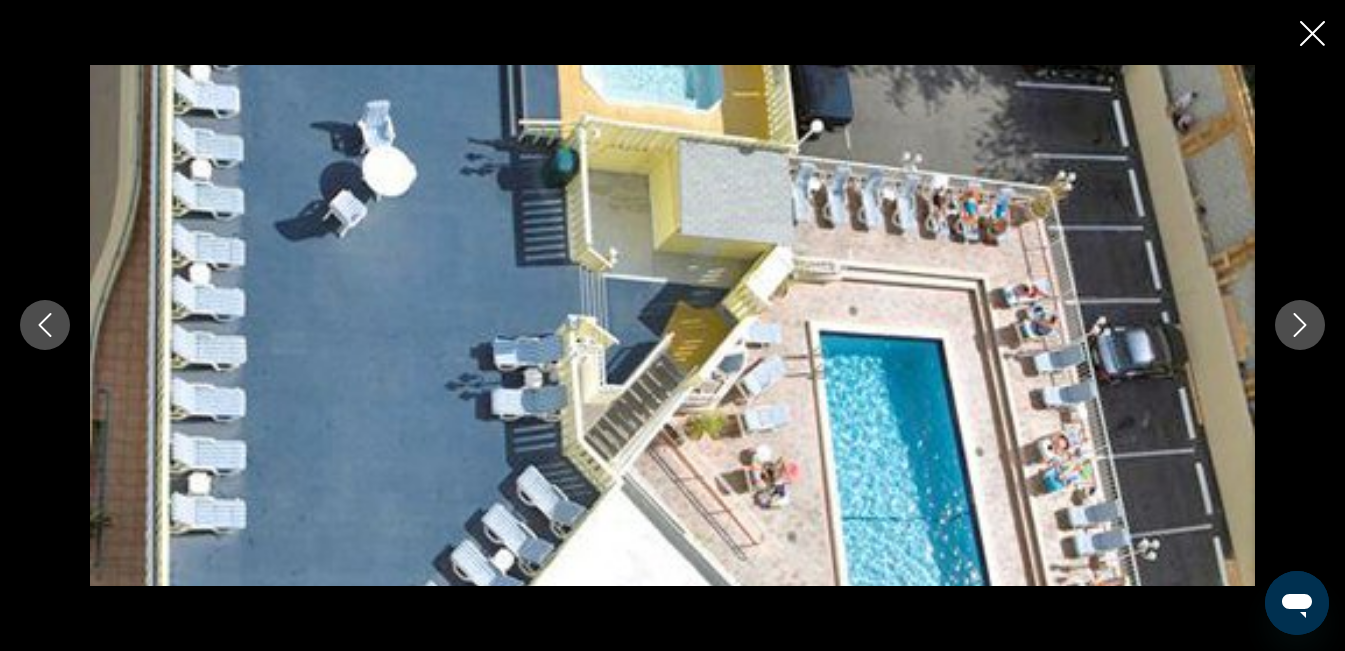 click 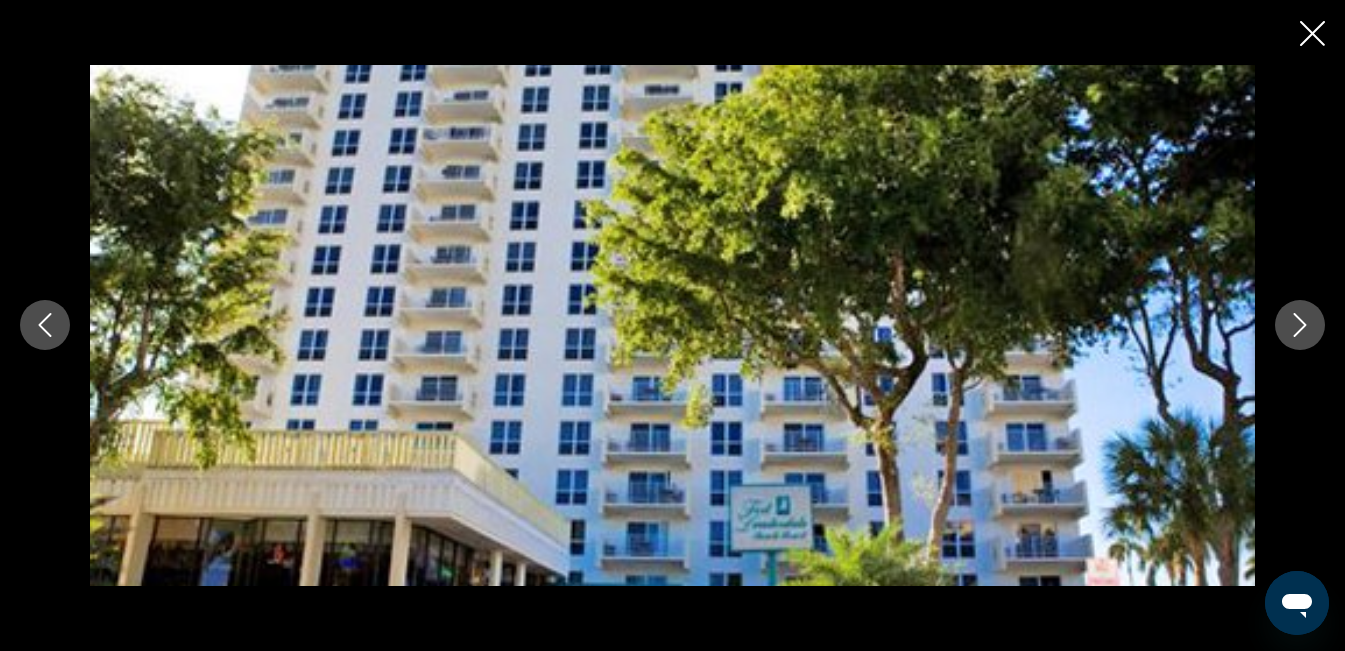 click 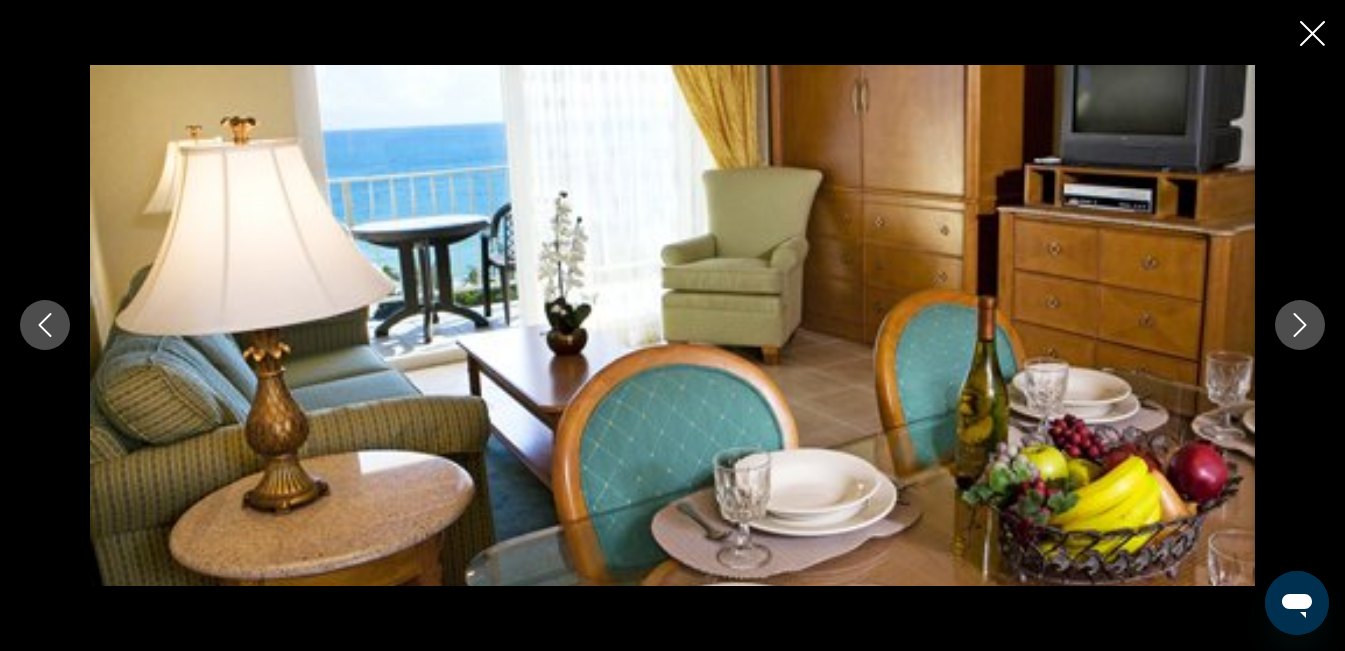 click 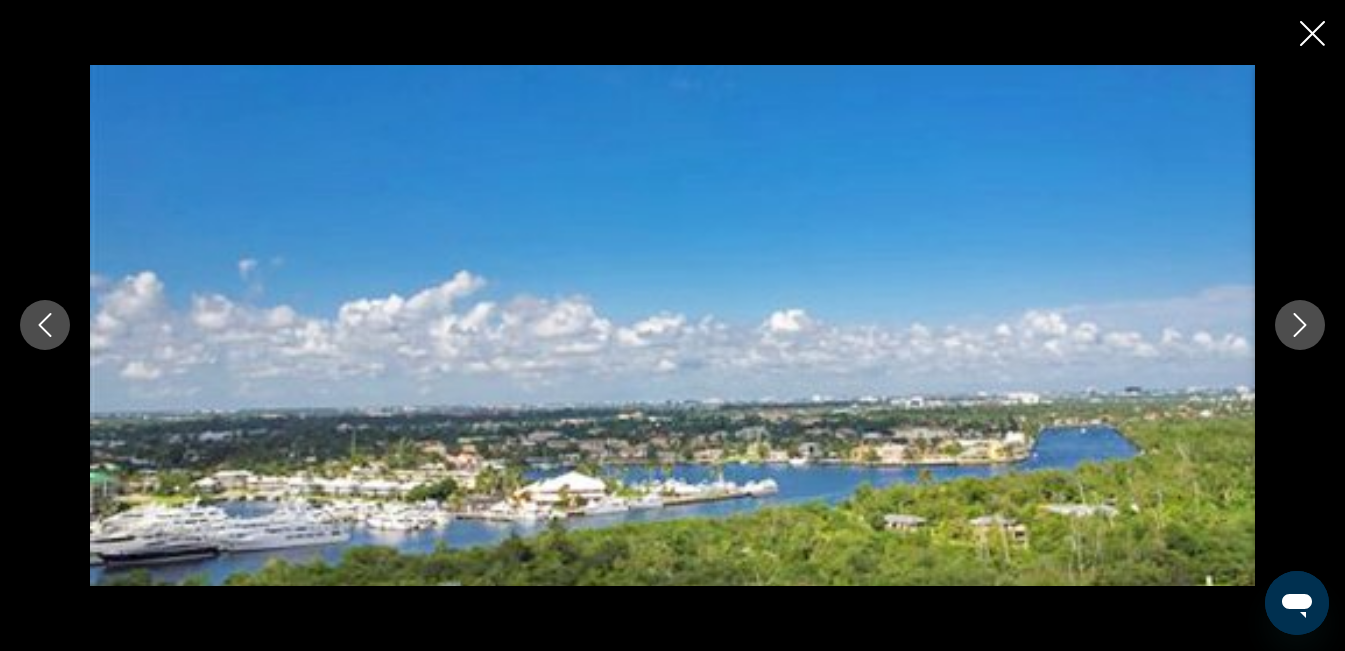 click 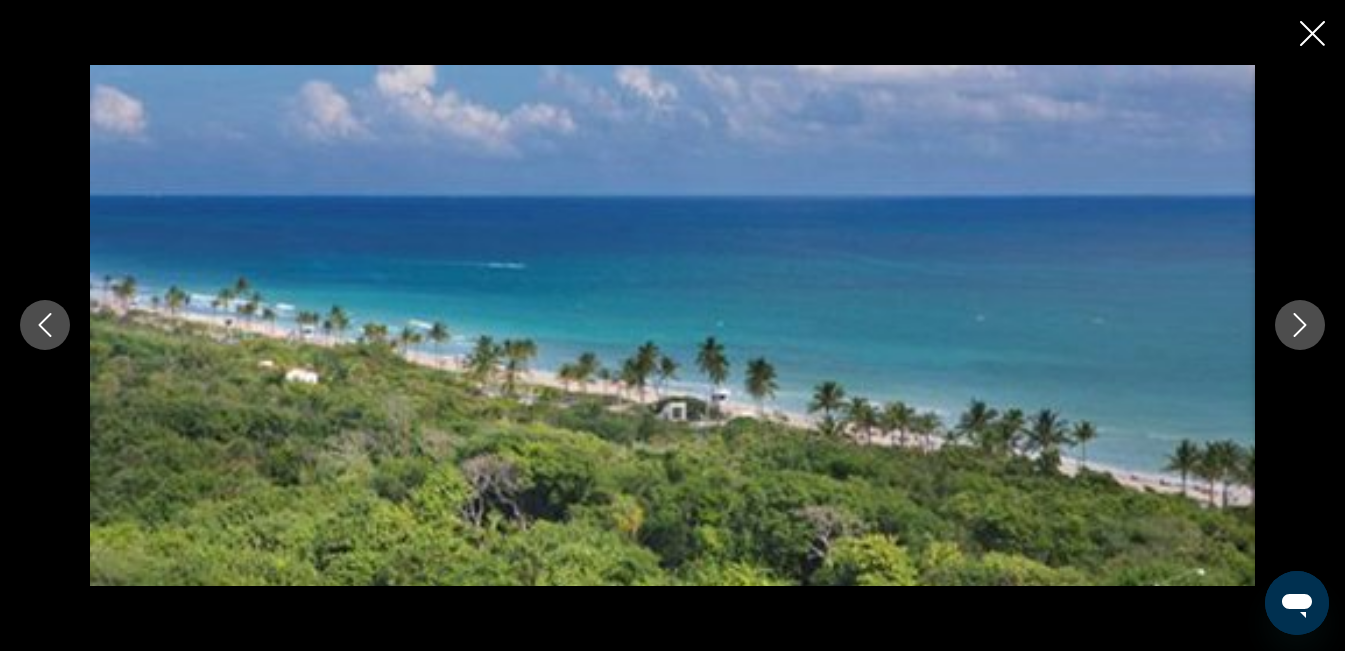 click 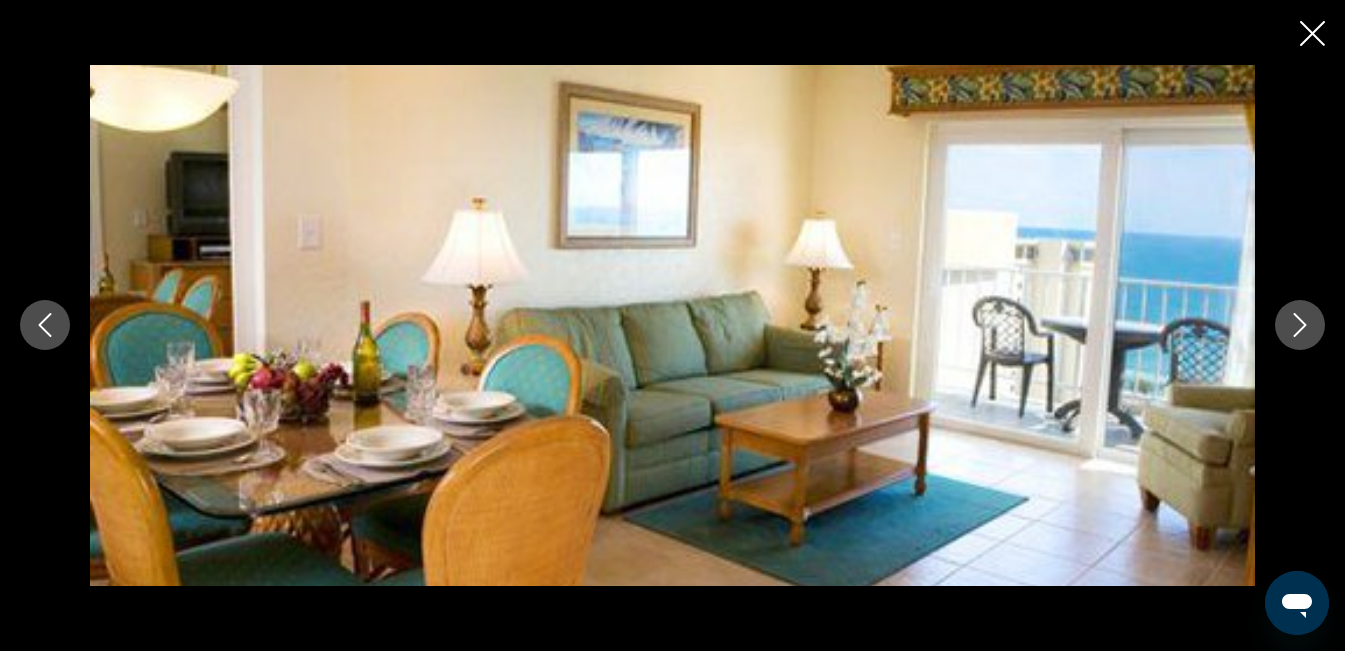 click 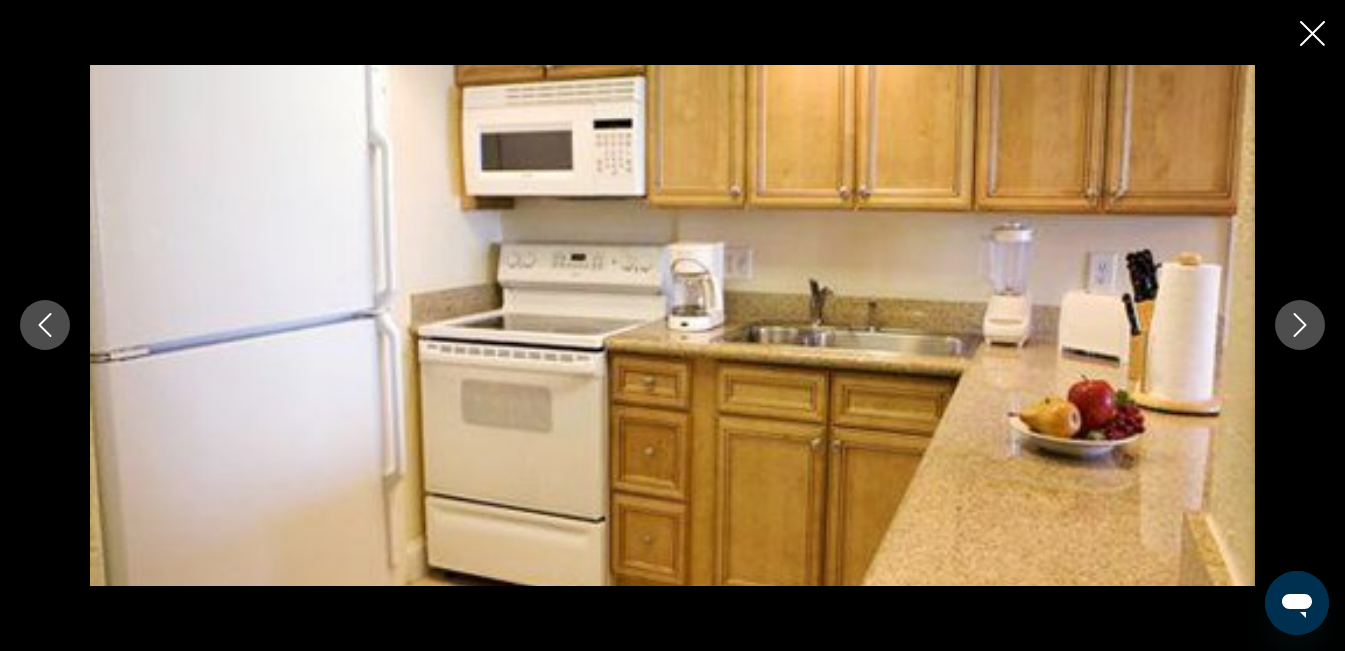 click at bounding box center [1300, 325] 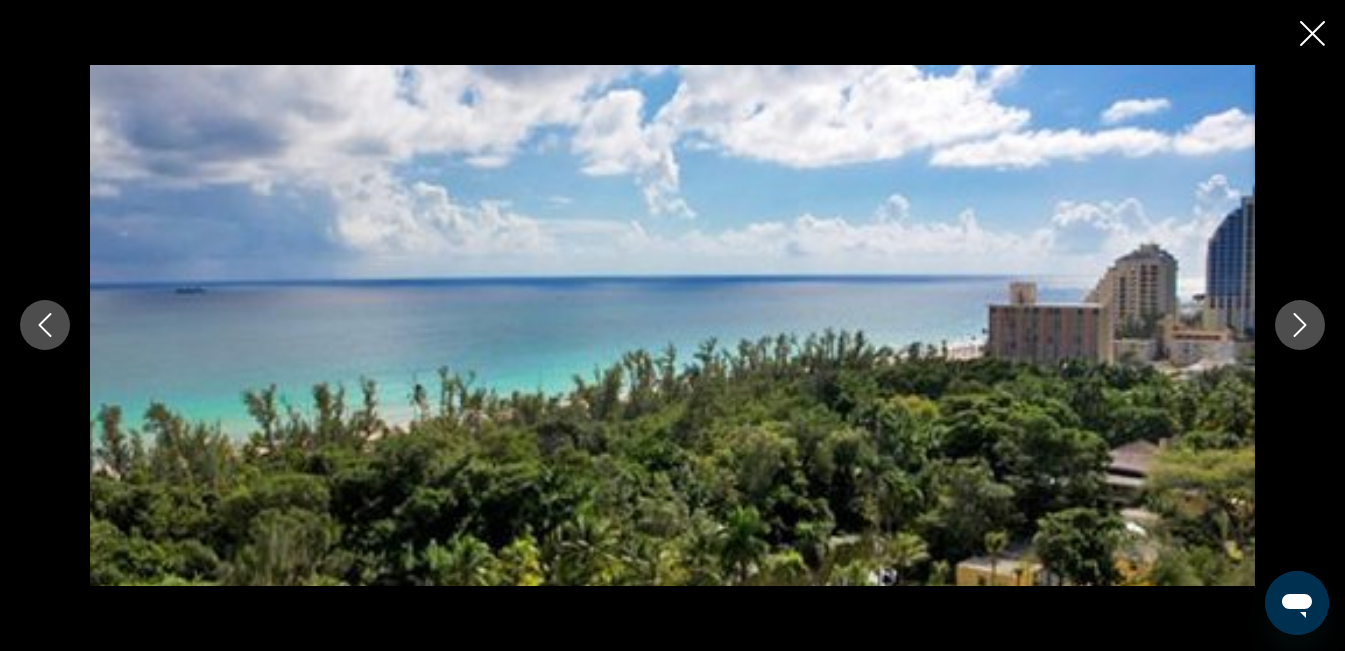 click 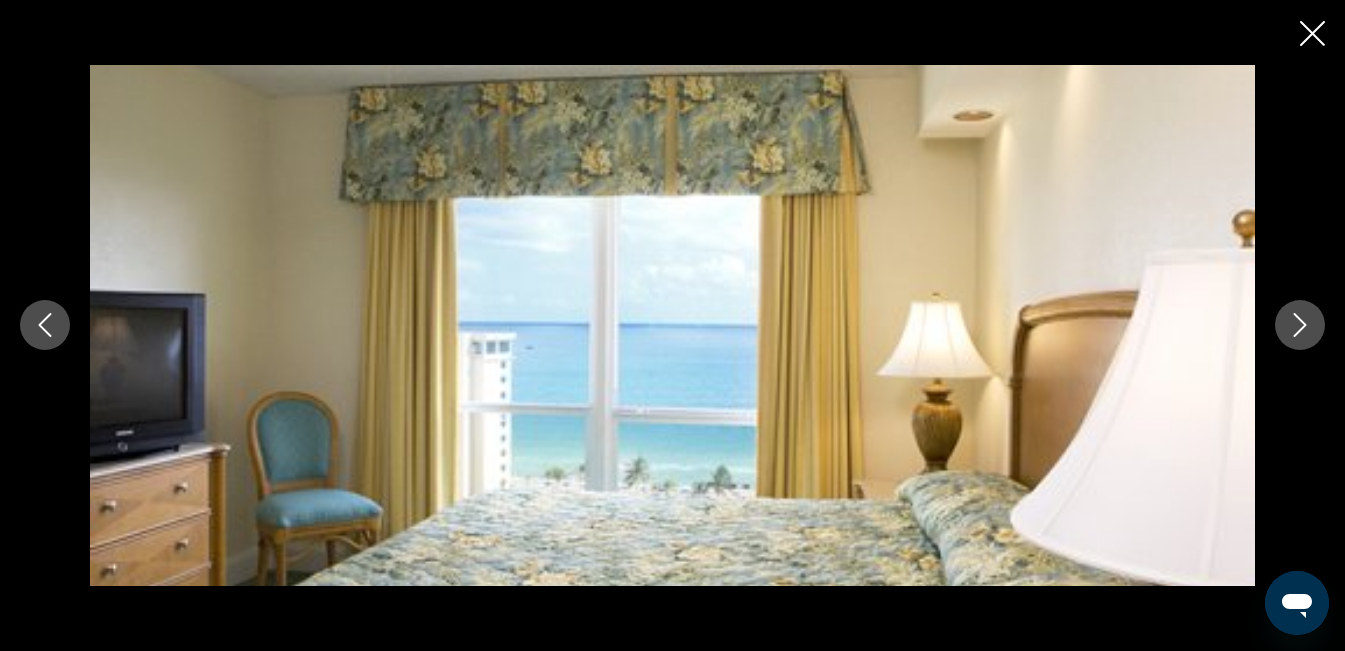 click 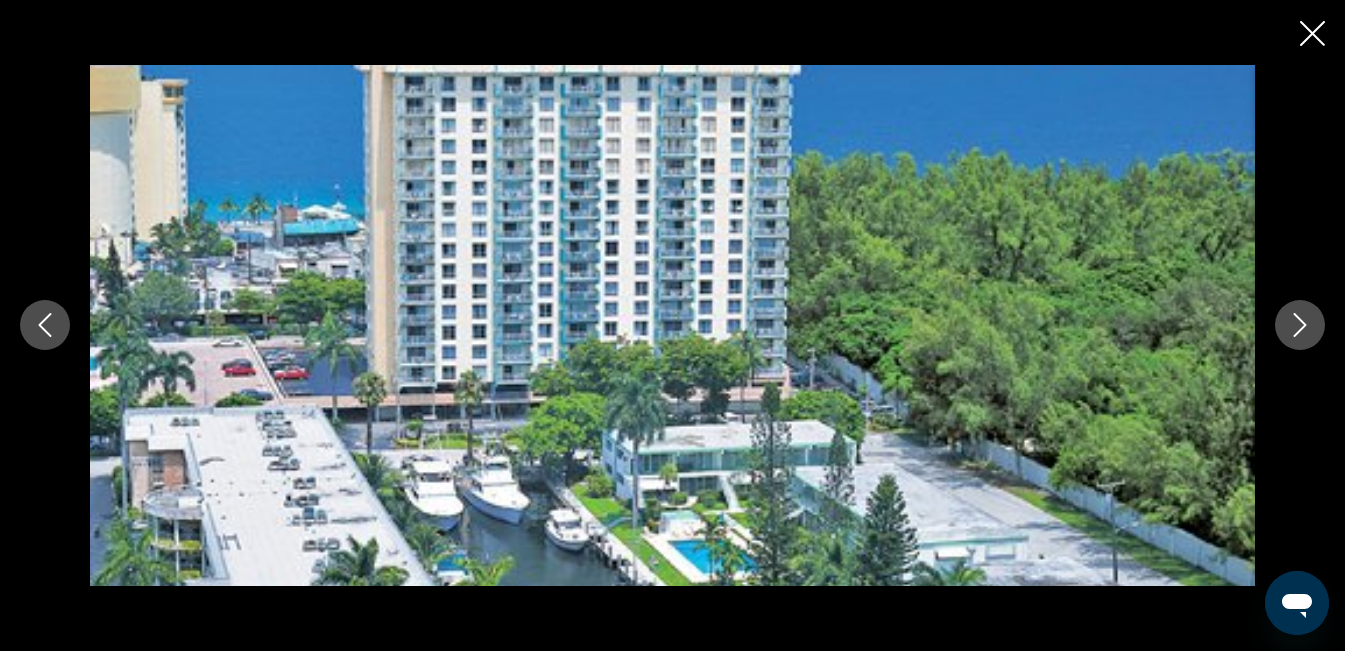 click 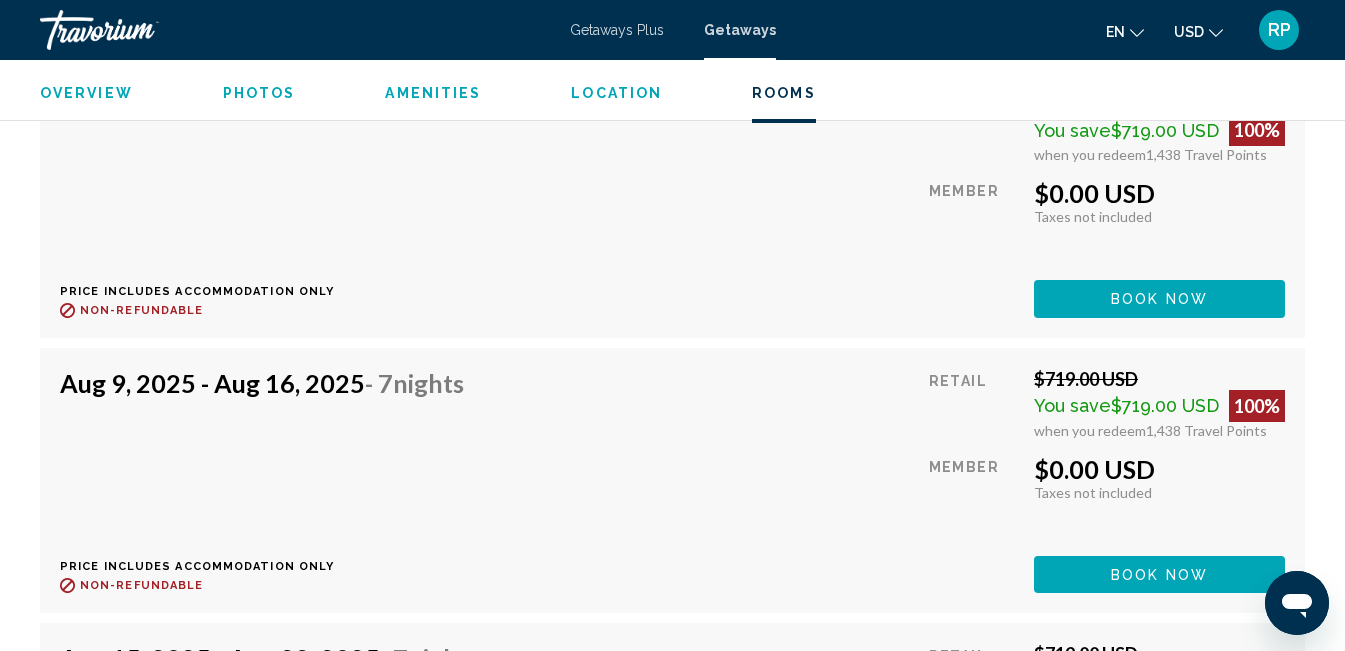 scroll, scrollTop: 4933, scrollLeft: 0, axis: vertical 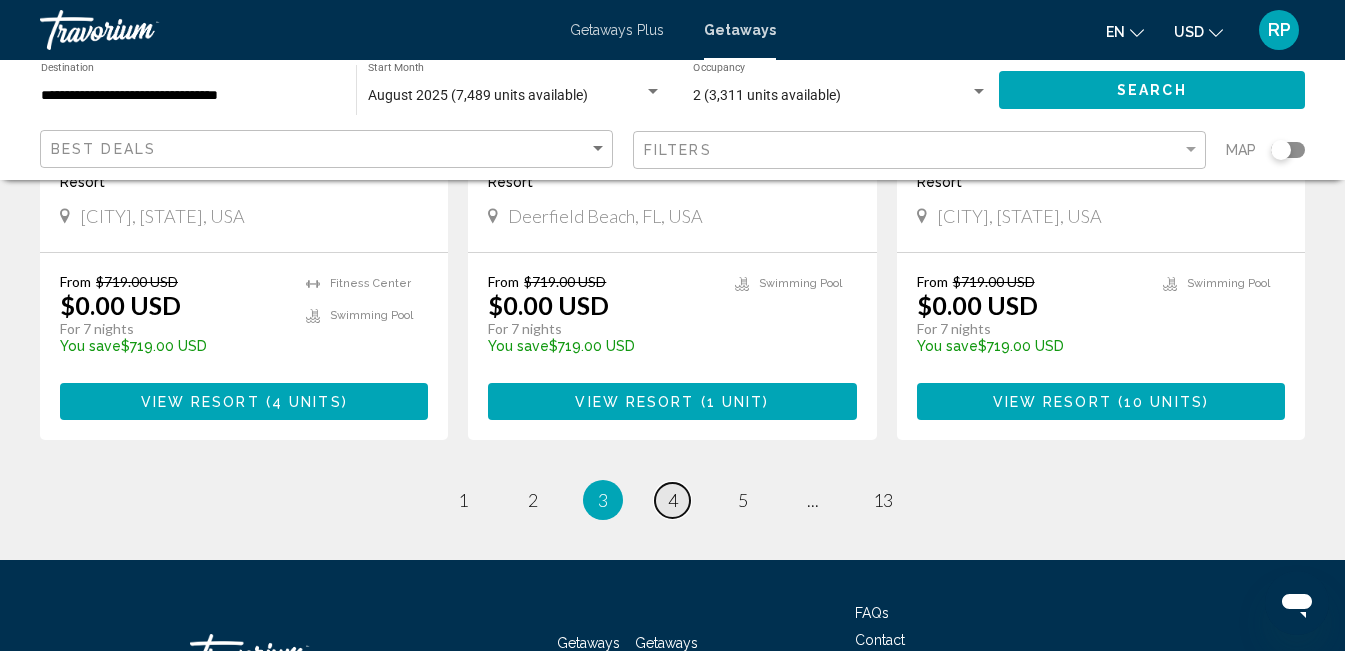 click on "4" at bounding box center [673, 500] 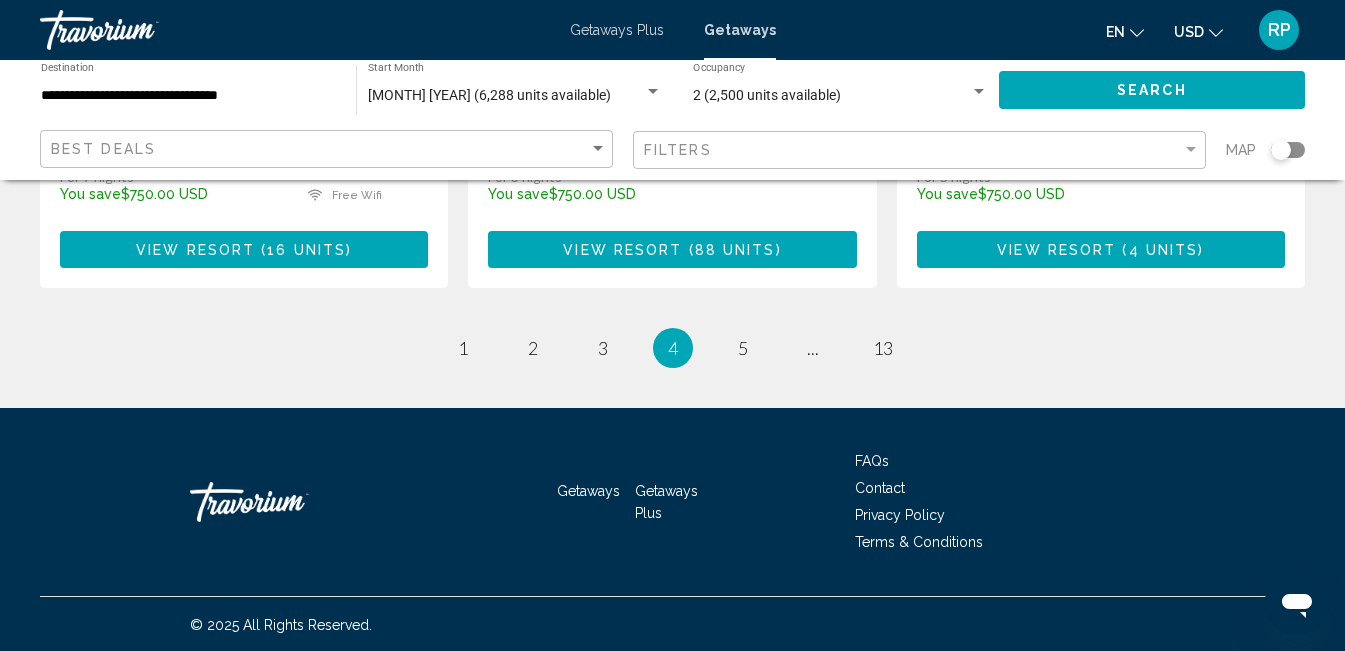 scroll, scrollTop: 2789, scrollLeft: 0, axis: vertical 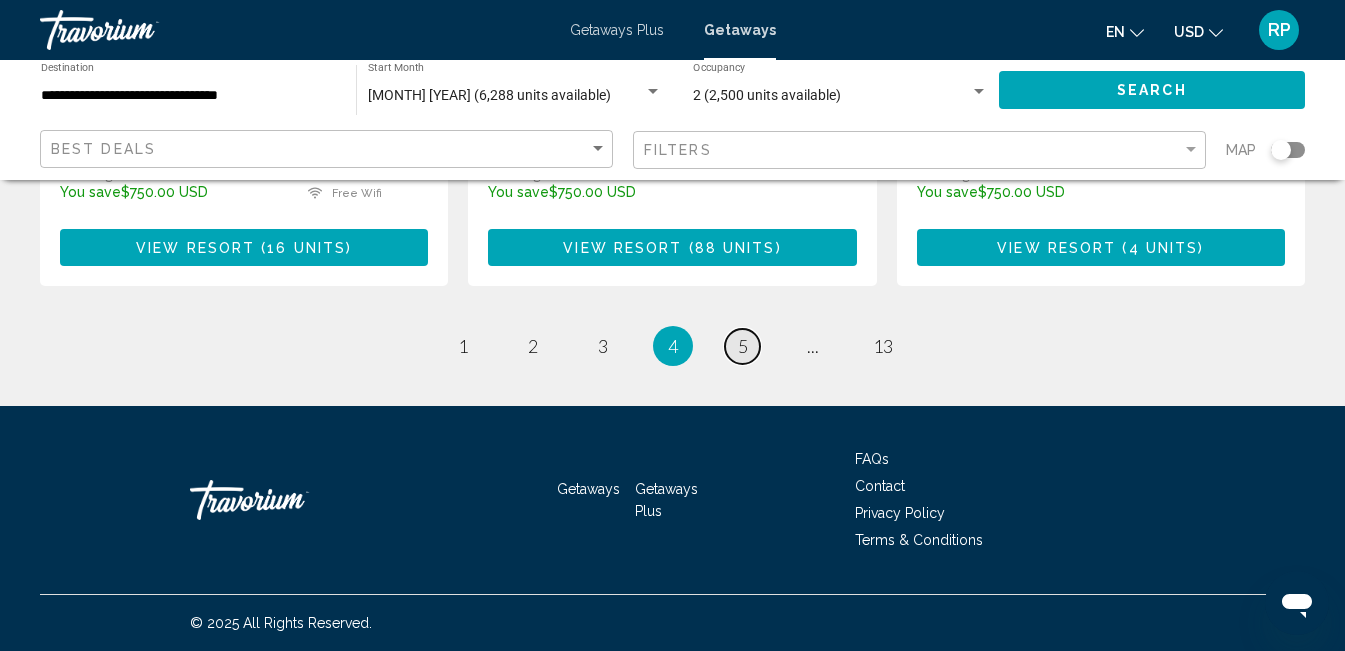 click on "5" at bounding box center (743, 346) 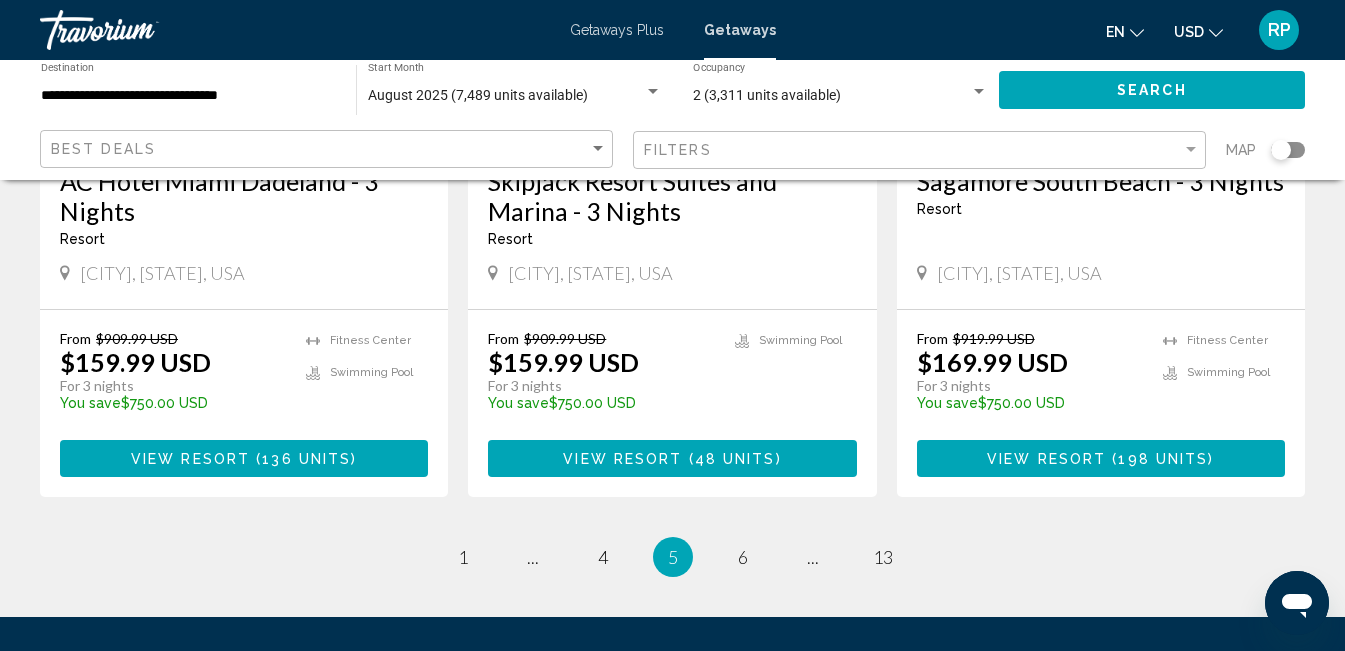 scroll, scrollTop: 2643, scrollLeft: 0, axis: vertical 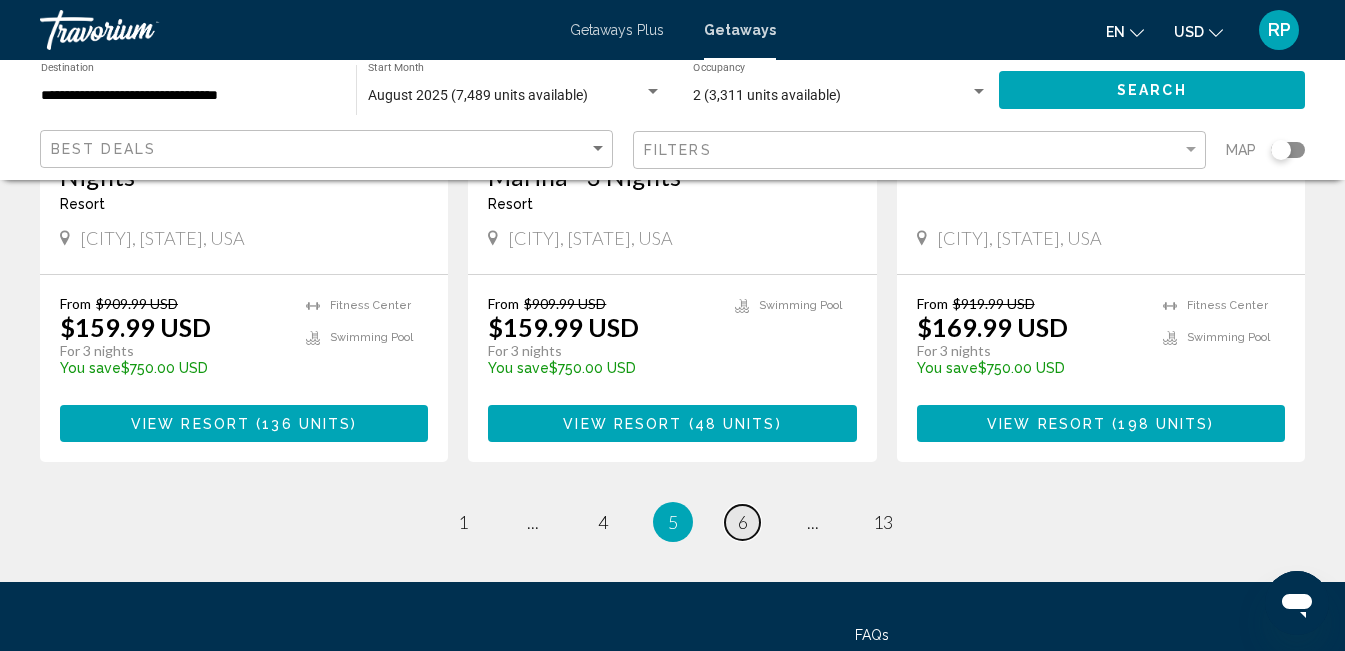 click on "page  6" at bounding box center [742, 522] 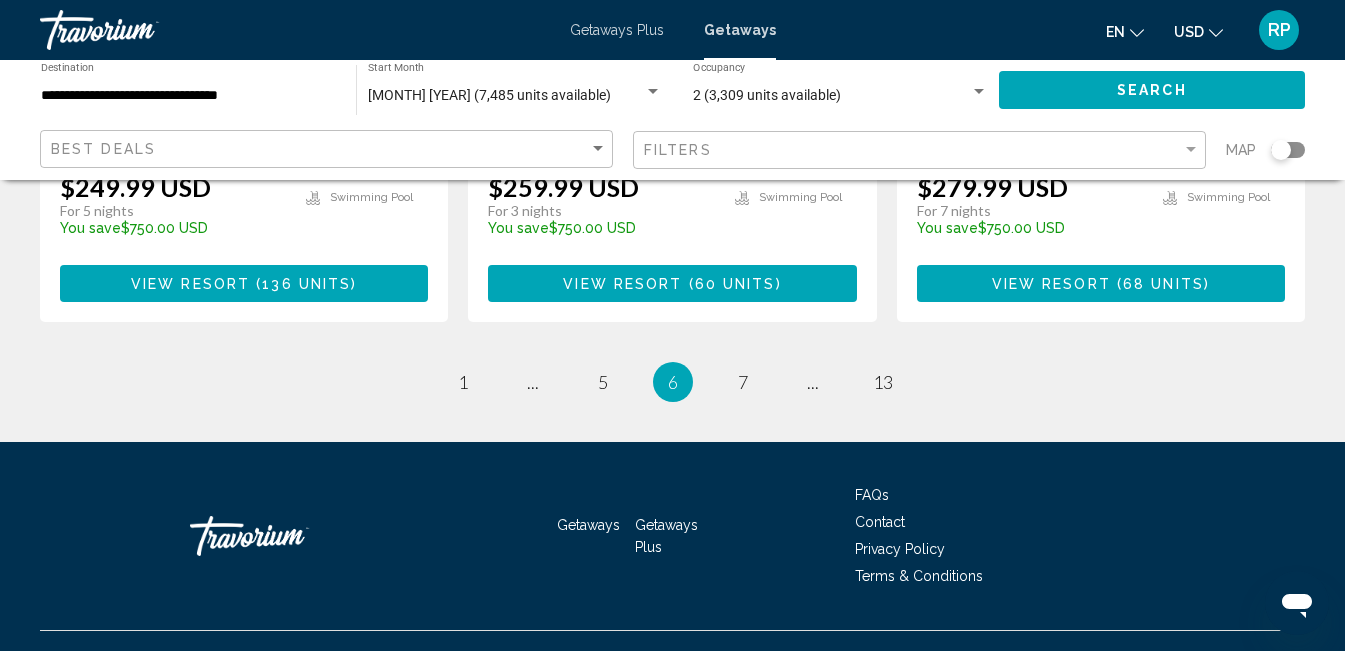 scroll, scrollTop: 2761, scrollLeft: 0, axis: vertical 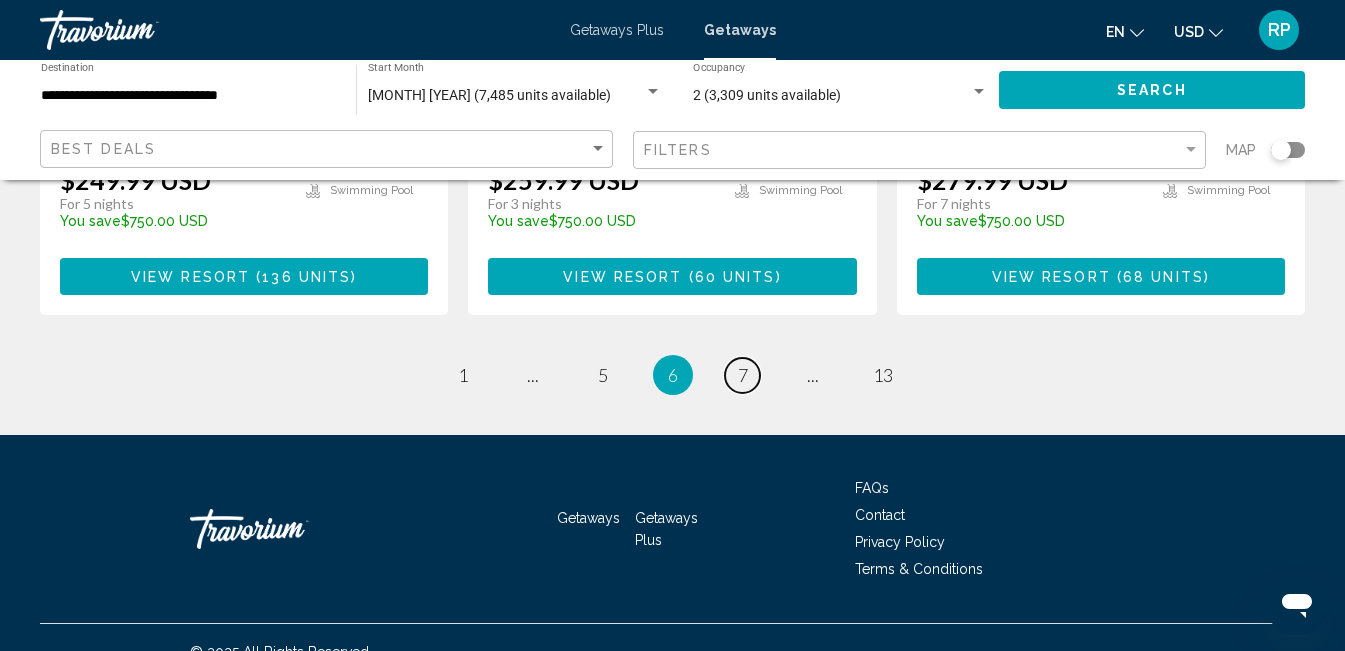 click on "7" at bounding box center (743, 375) 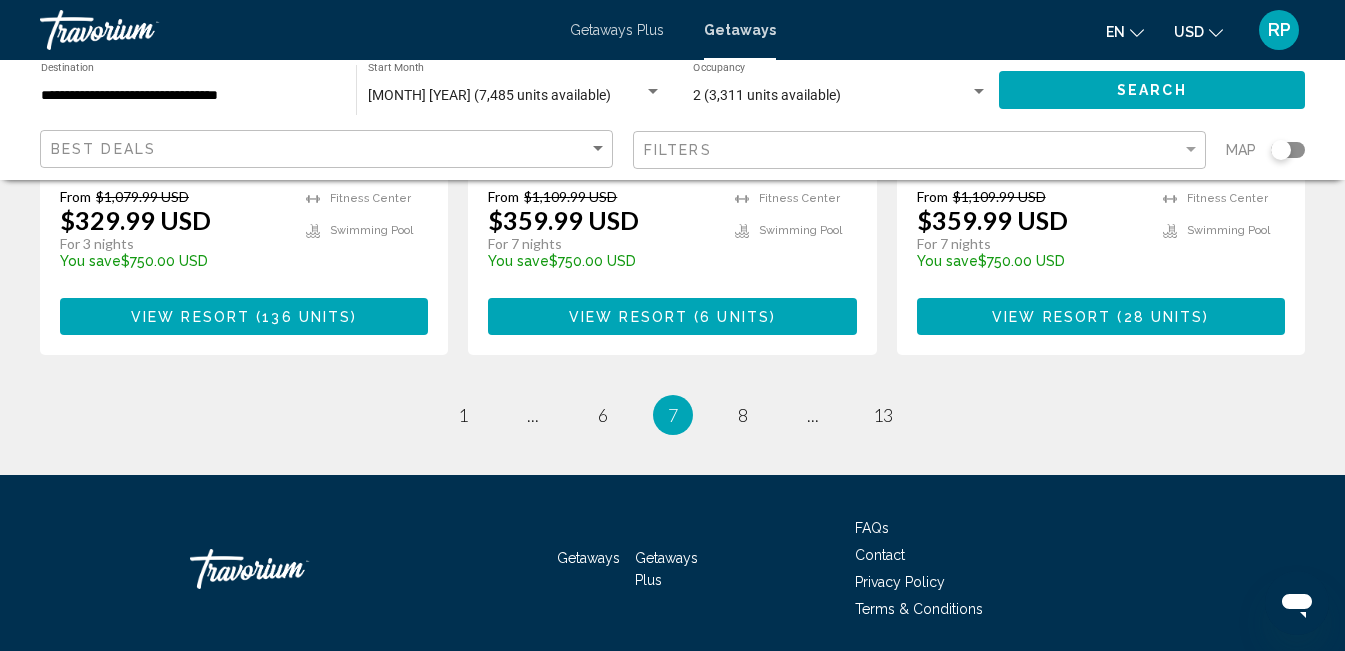 scroll, scrollTop: 2740, scrollLeft: 0, axis: vertical 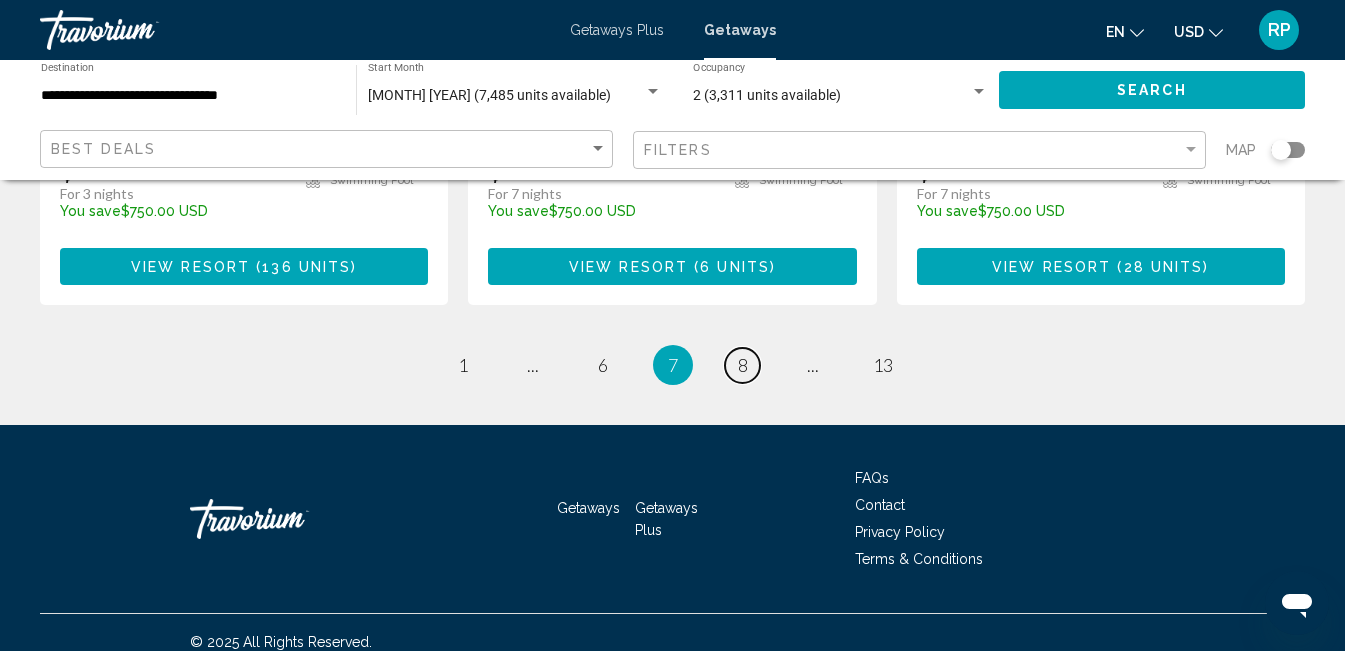 click on "8" at bounding box center (743, 365) 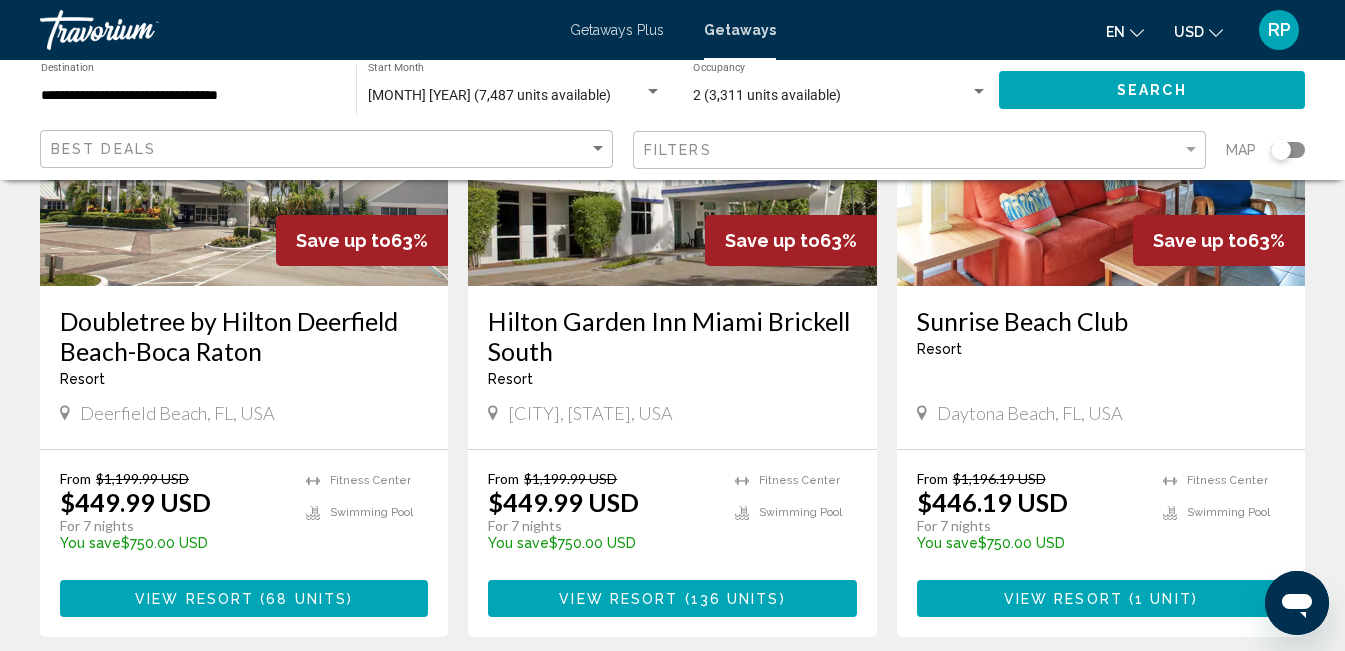 scroll, scrollTop: 2542, scrollLeft: 0, axis: vertical 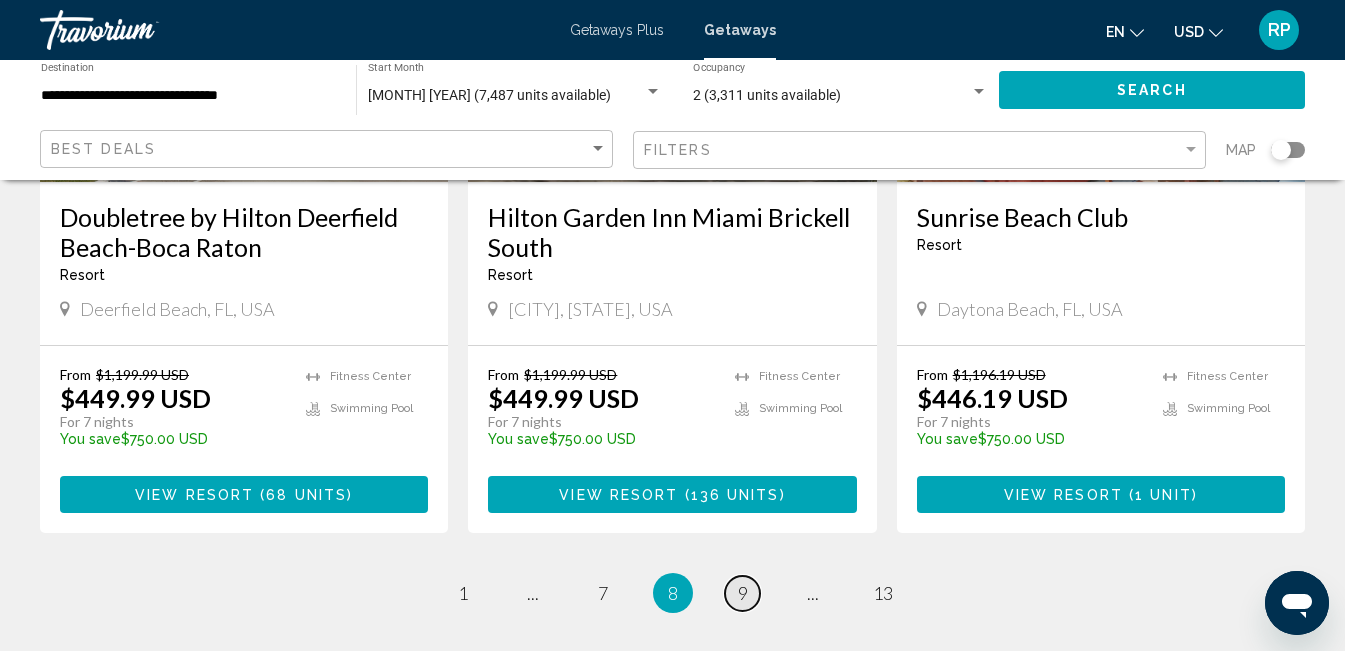 click on "9" at bounding box center [743, 593] 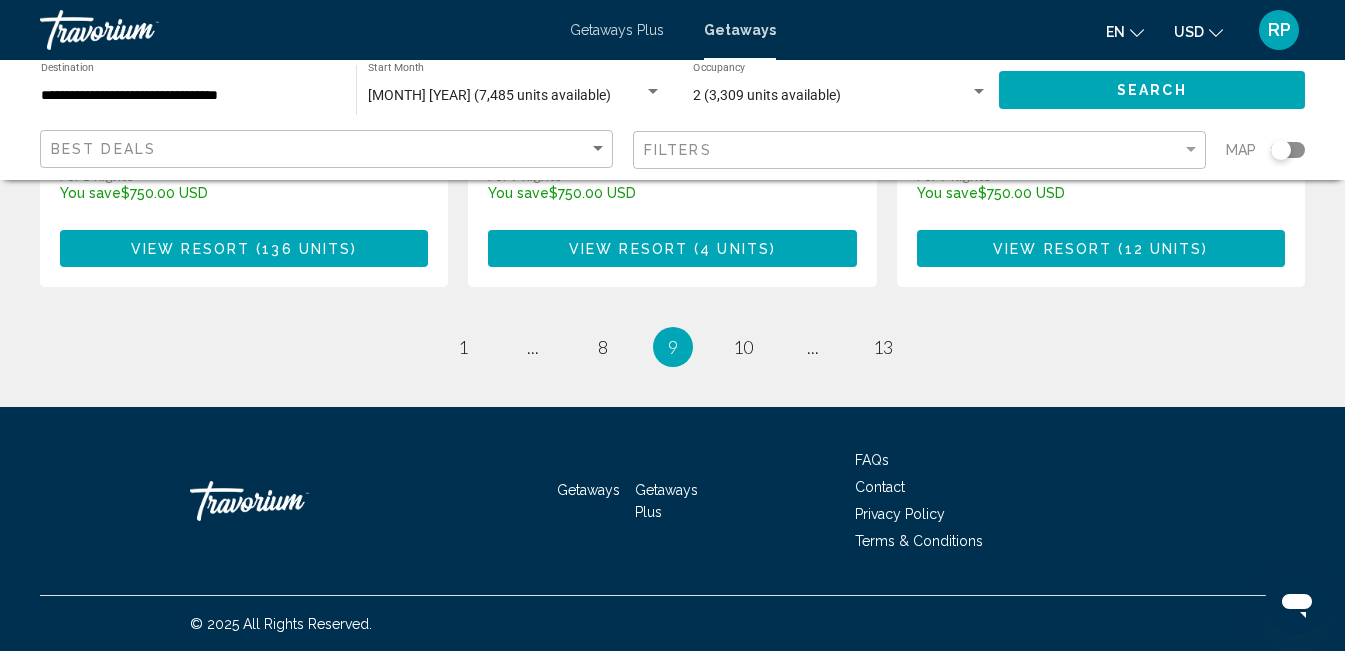 scroll, scrollTop: 2759, scrollLeft: 0, axis: vertical 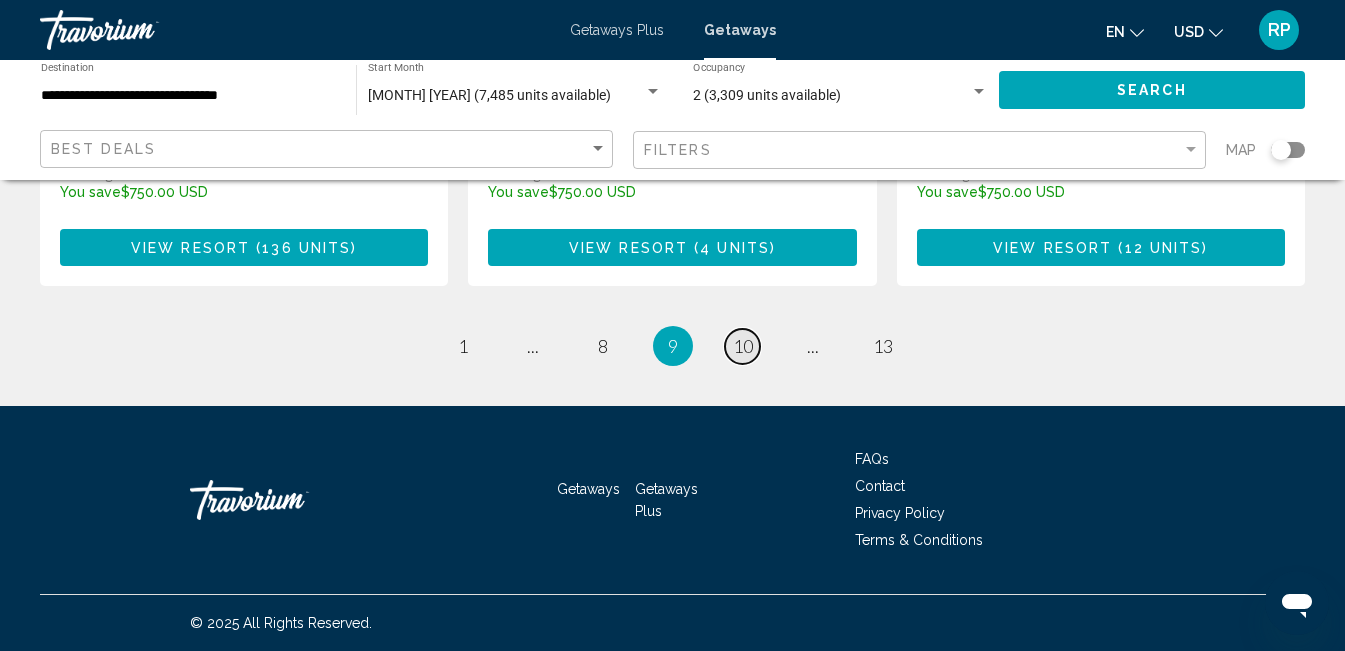 click on "10" at bounding box center (743, 346) 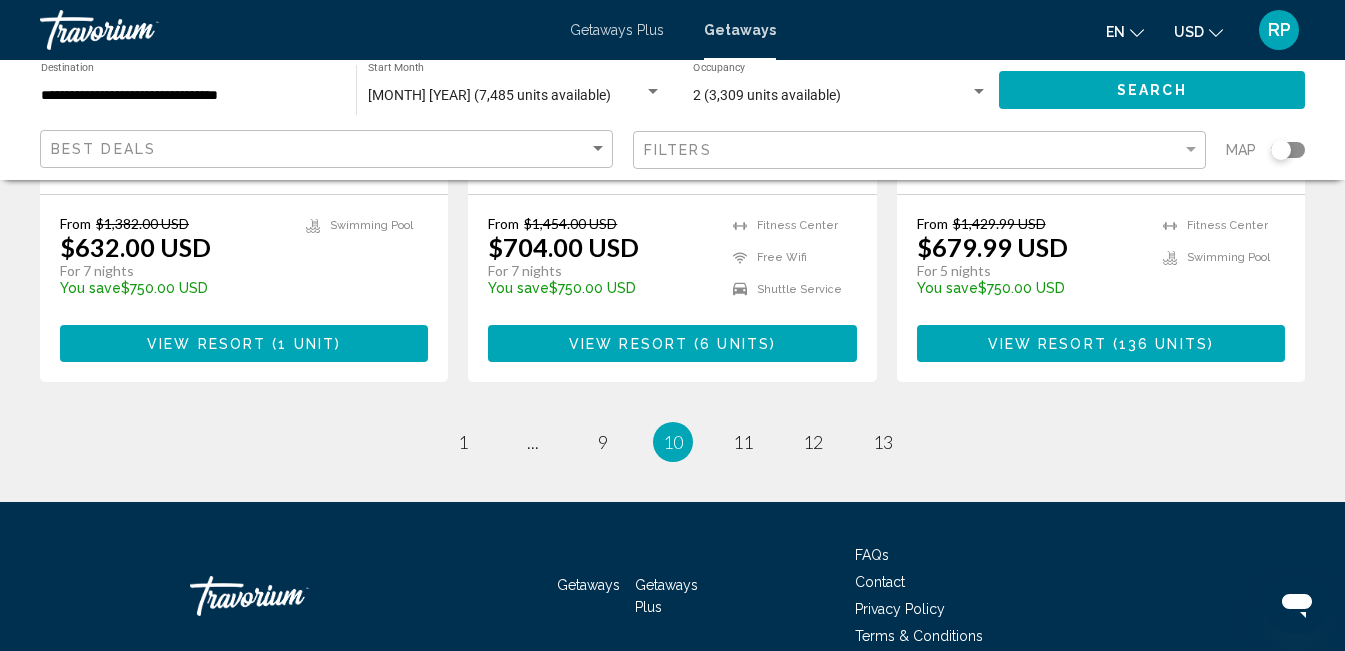 scroll, scrollTop: 2676, scrollLeft: 0, axis: vertical 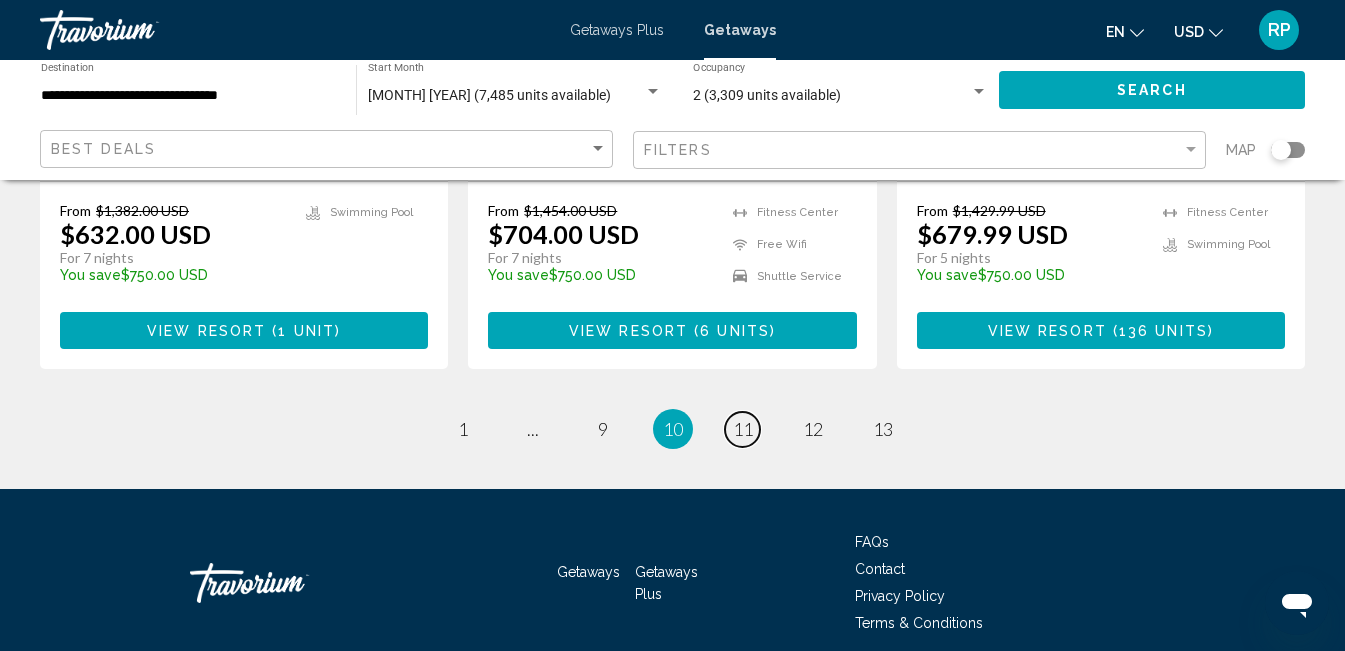 click on "11" at bounding box center [743, 429] 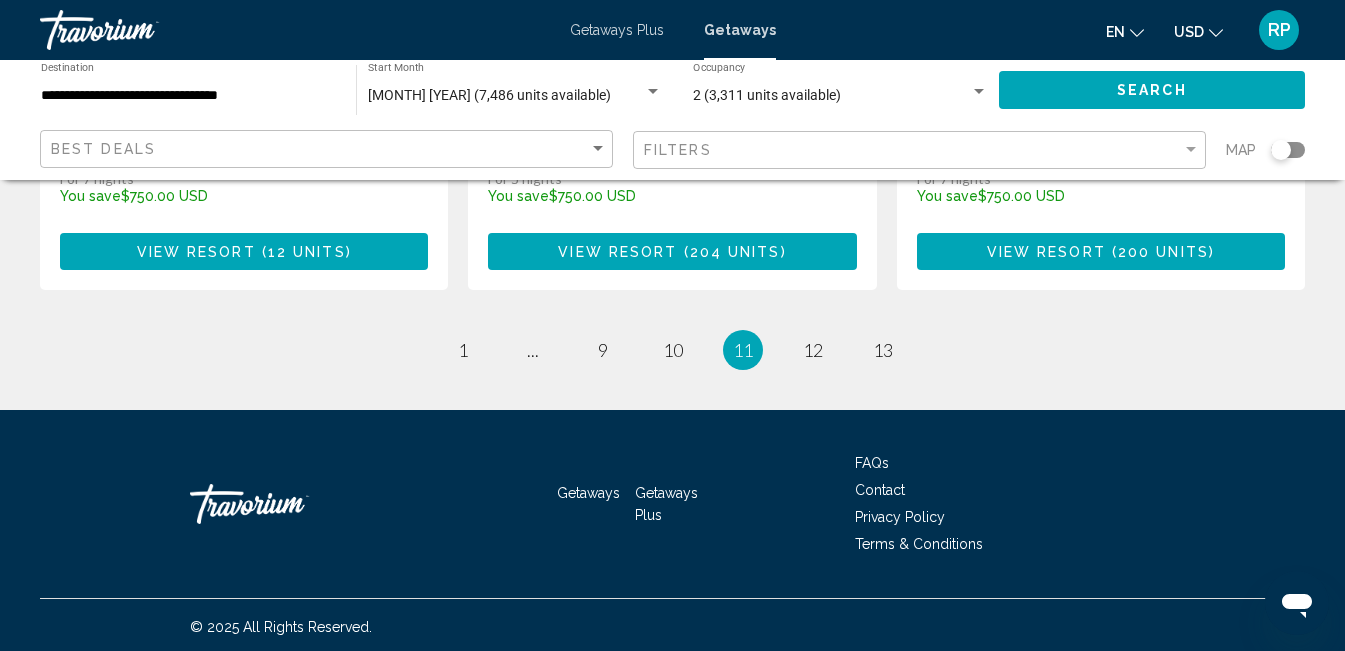 scroll, scrollTop: 2819, scrollLeft: 0, axis: vertical 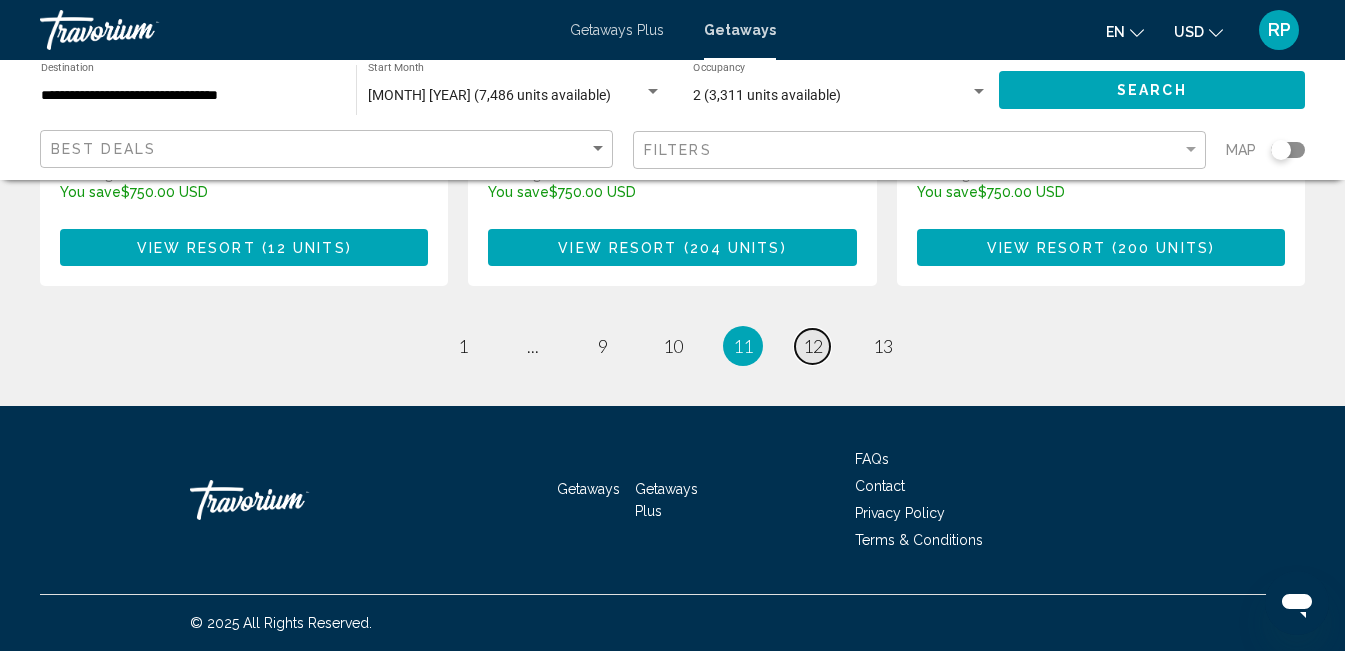 click on "12" at bounding box center [813, 346] 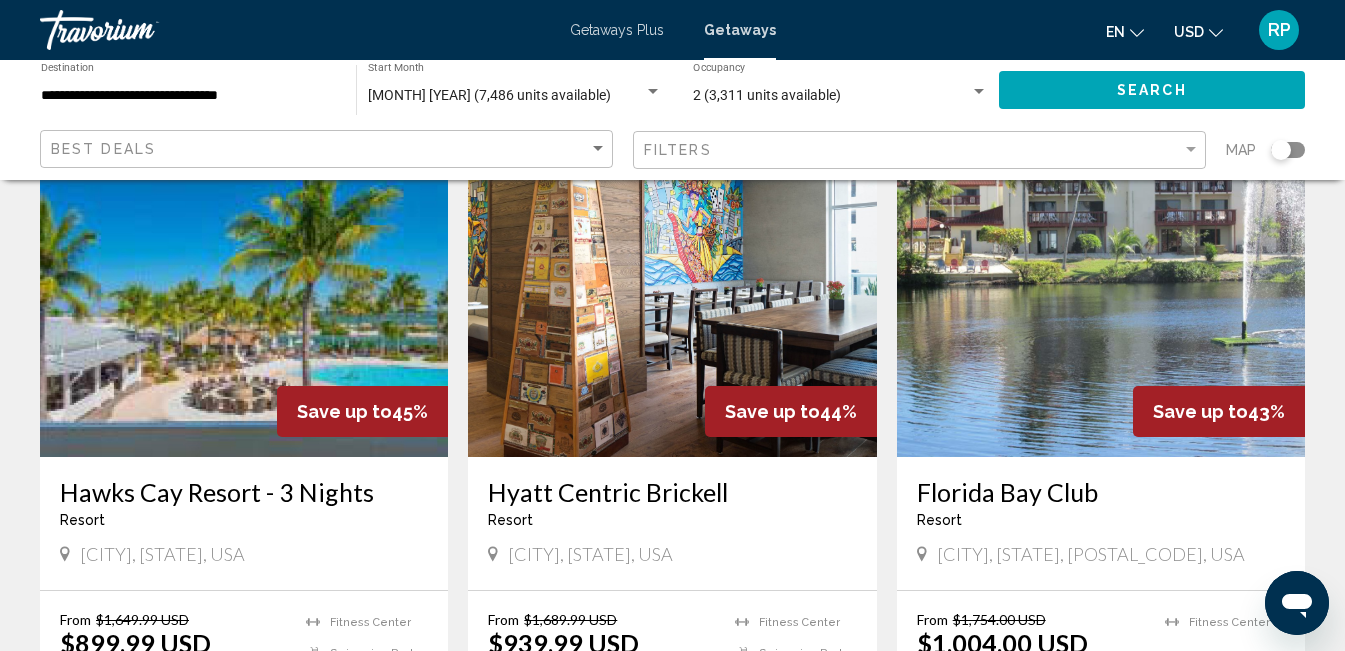 scroll, scrollTop: 815, scrollLeft: 0, axis: vertical 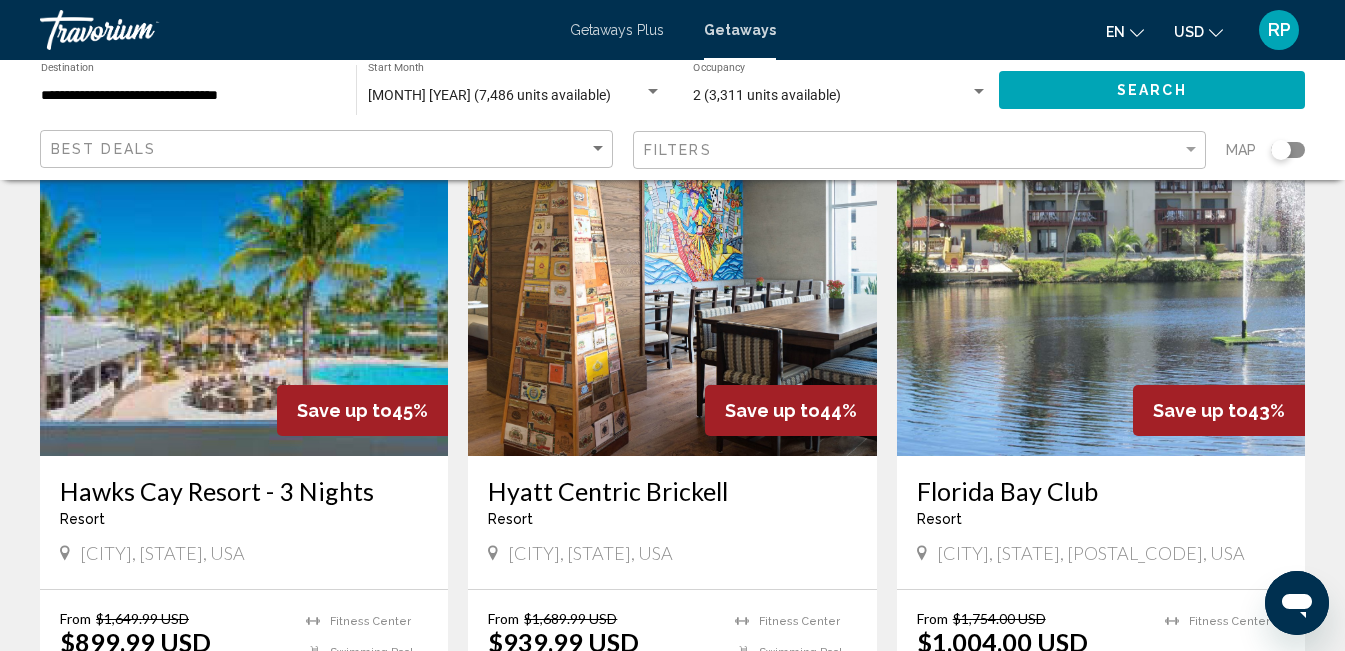 click at bounding box center (672, 296) 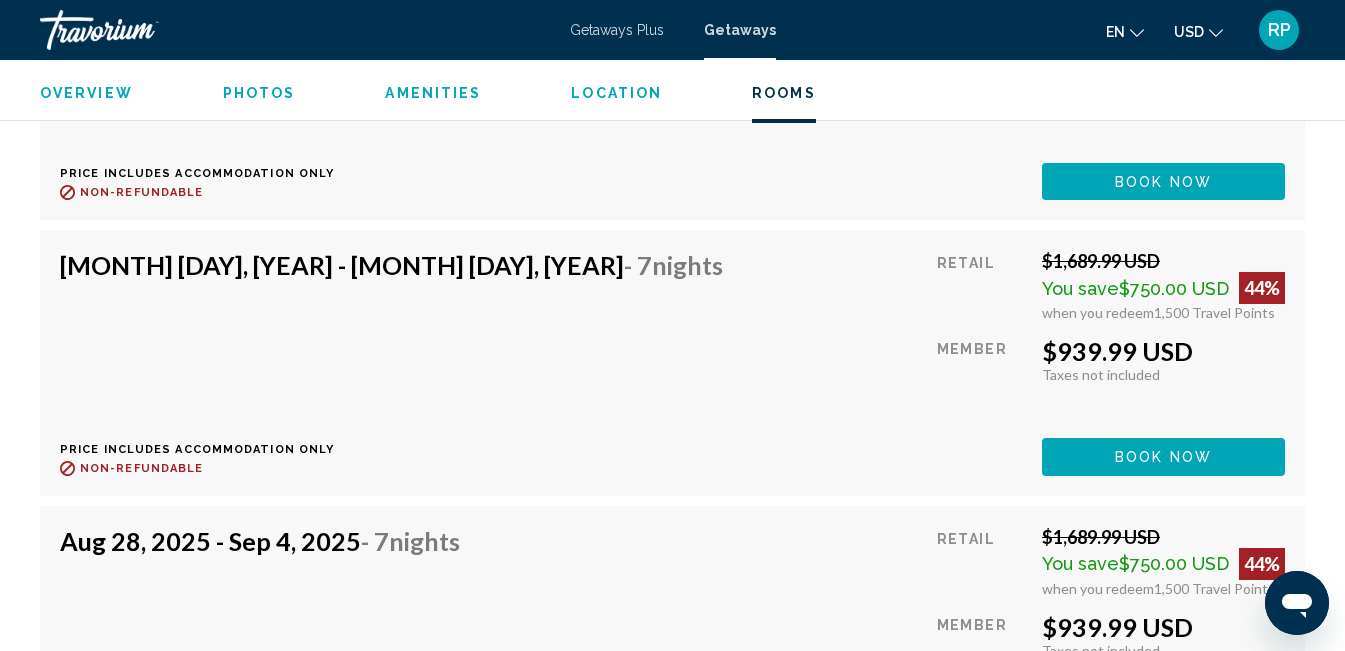 scroll, scrollTop: 6928, scrollLeft: 0, axis: vertical 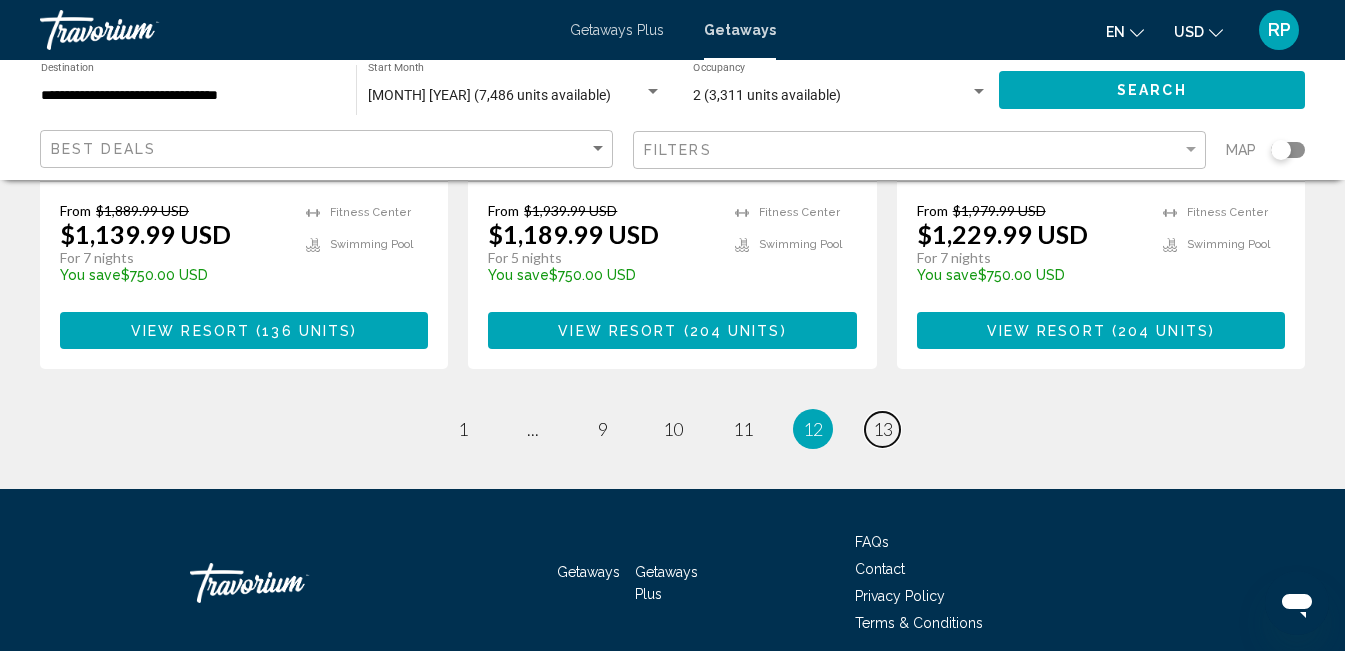 click on "13" at bounding box center (883, 429) 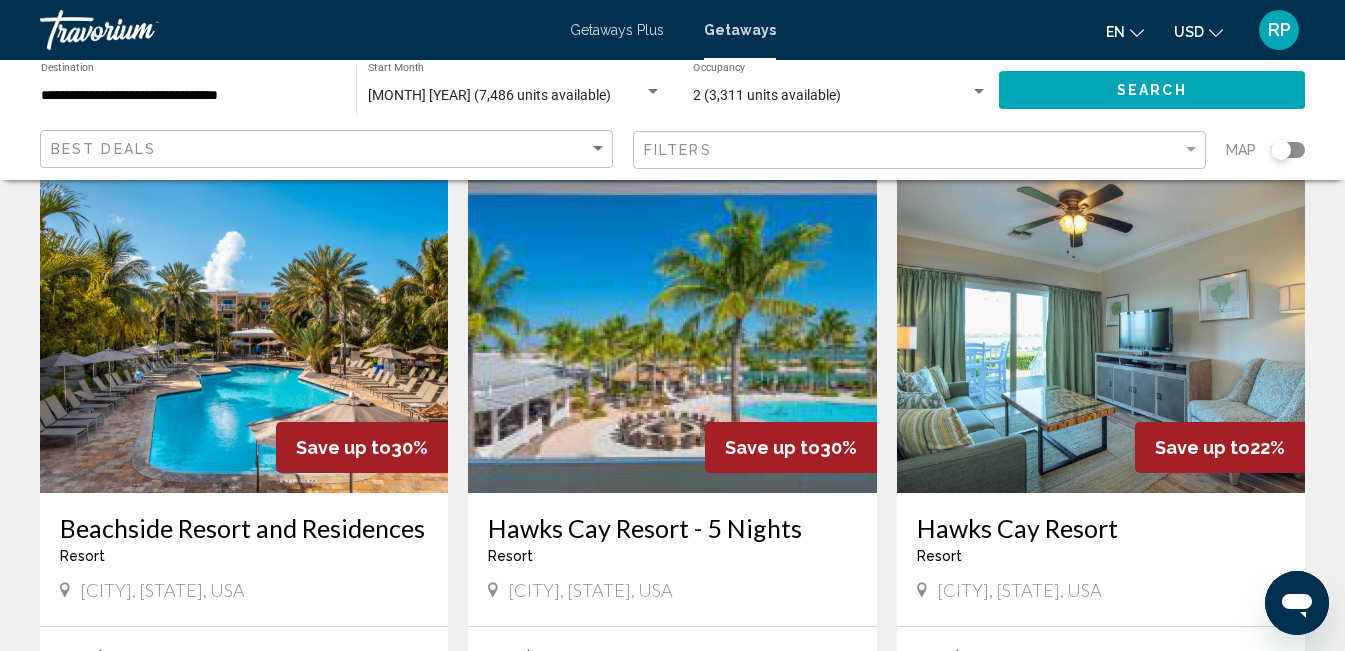 scroll, scrollTop: 0, scrollLeft: 0, axis: both 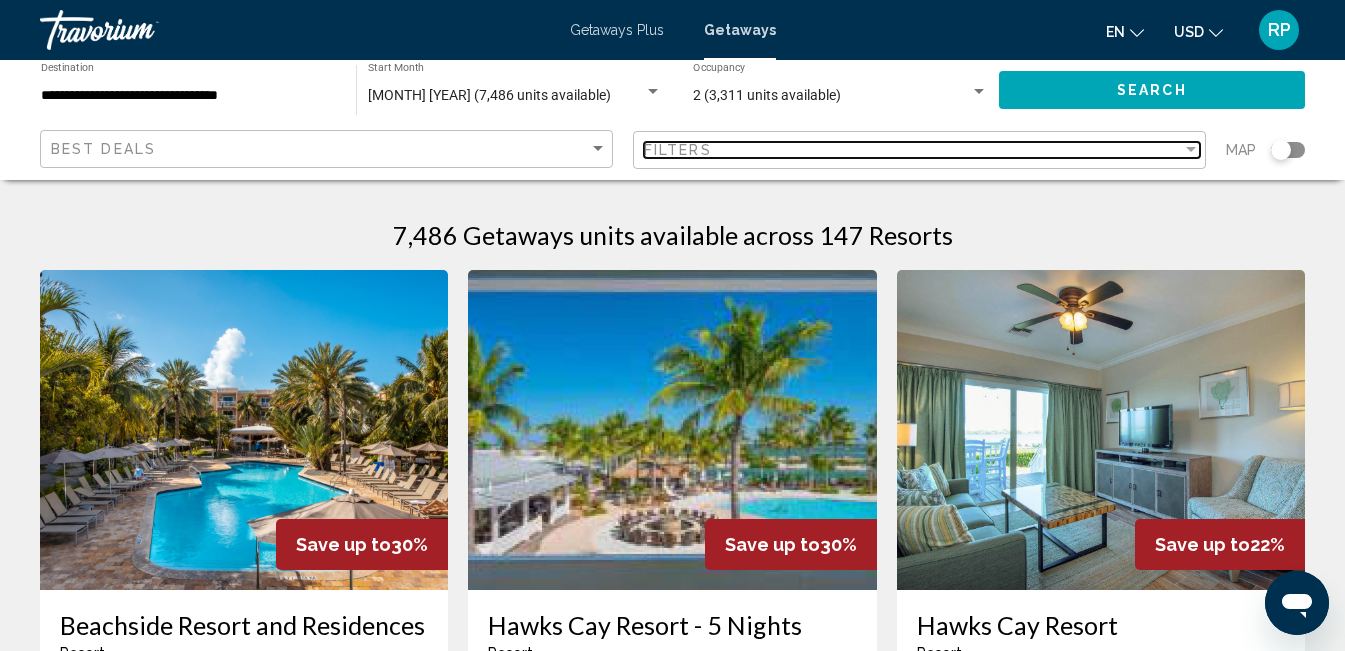 click on "Filters" at bounding box center [913, 150] 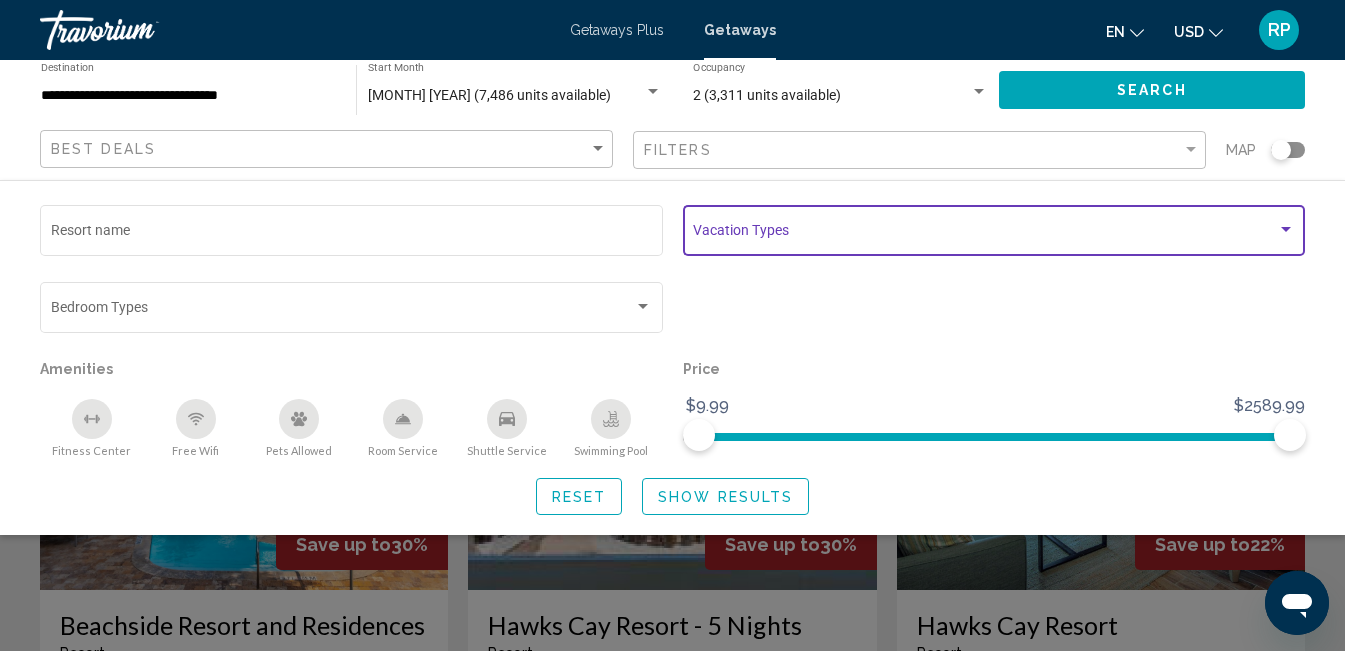 click at bounding box center [985, 234] 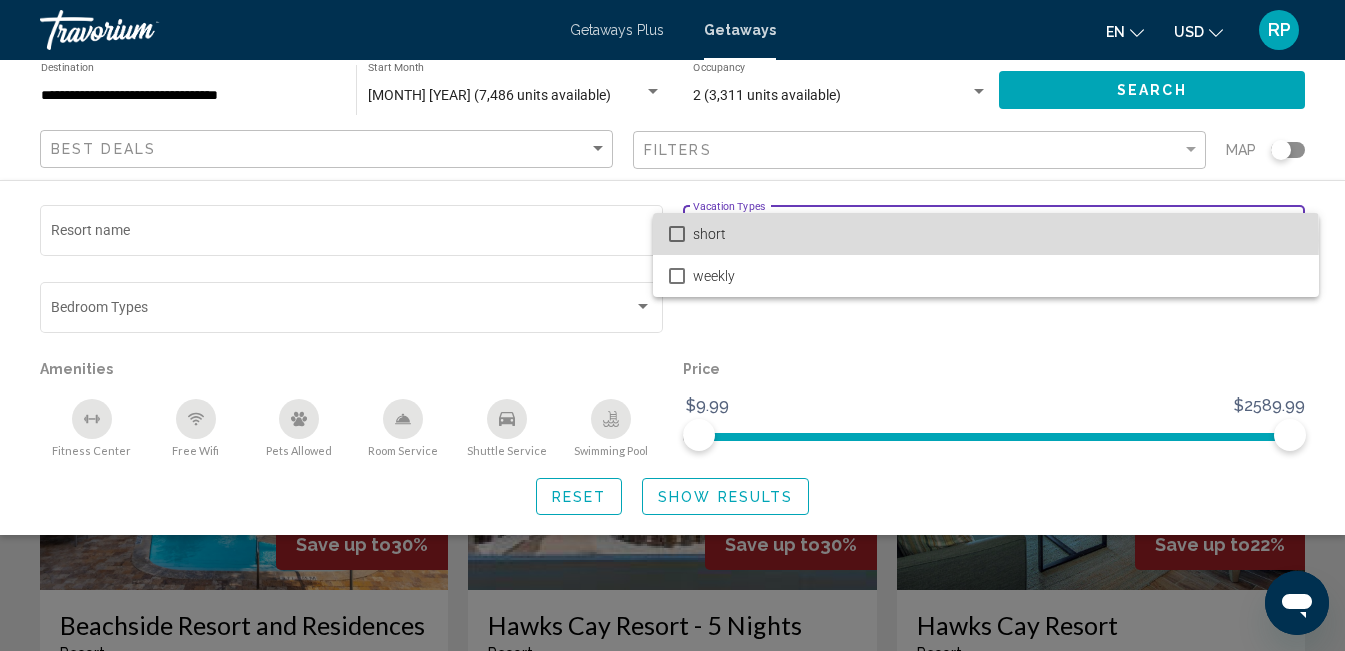 click on "short" at bounding box center [998, 234] 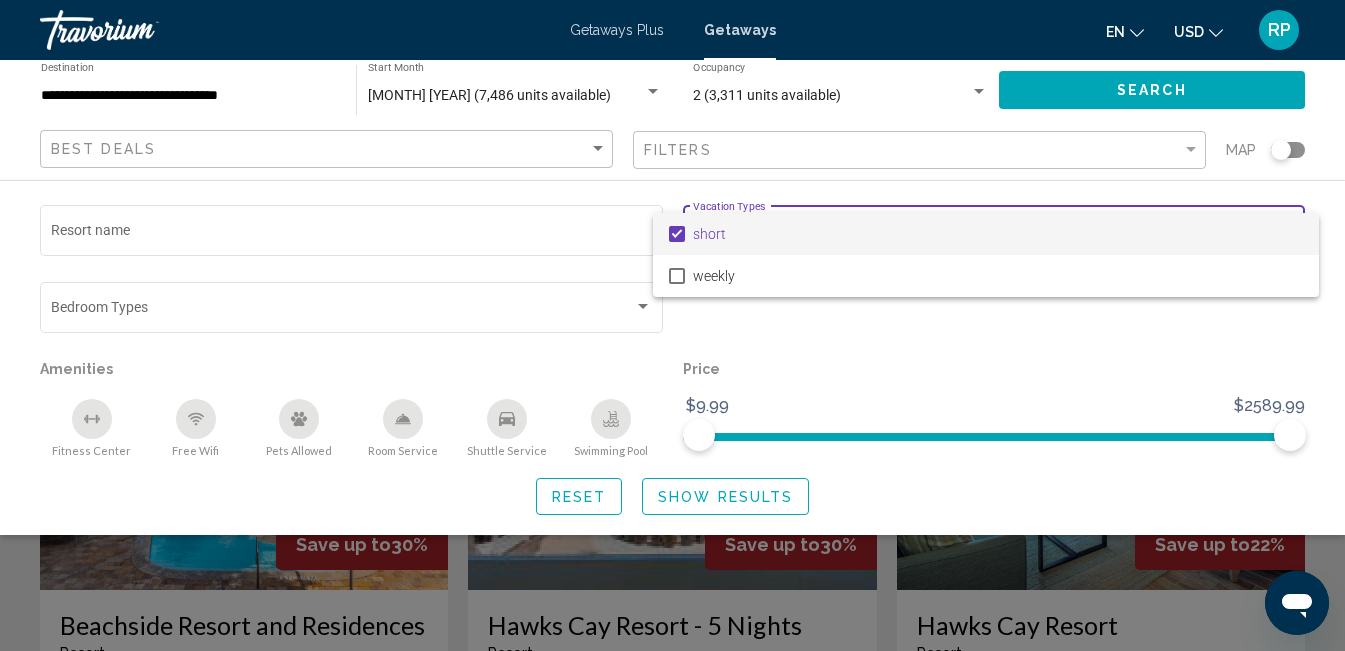 click at bounding box center (672, 325) 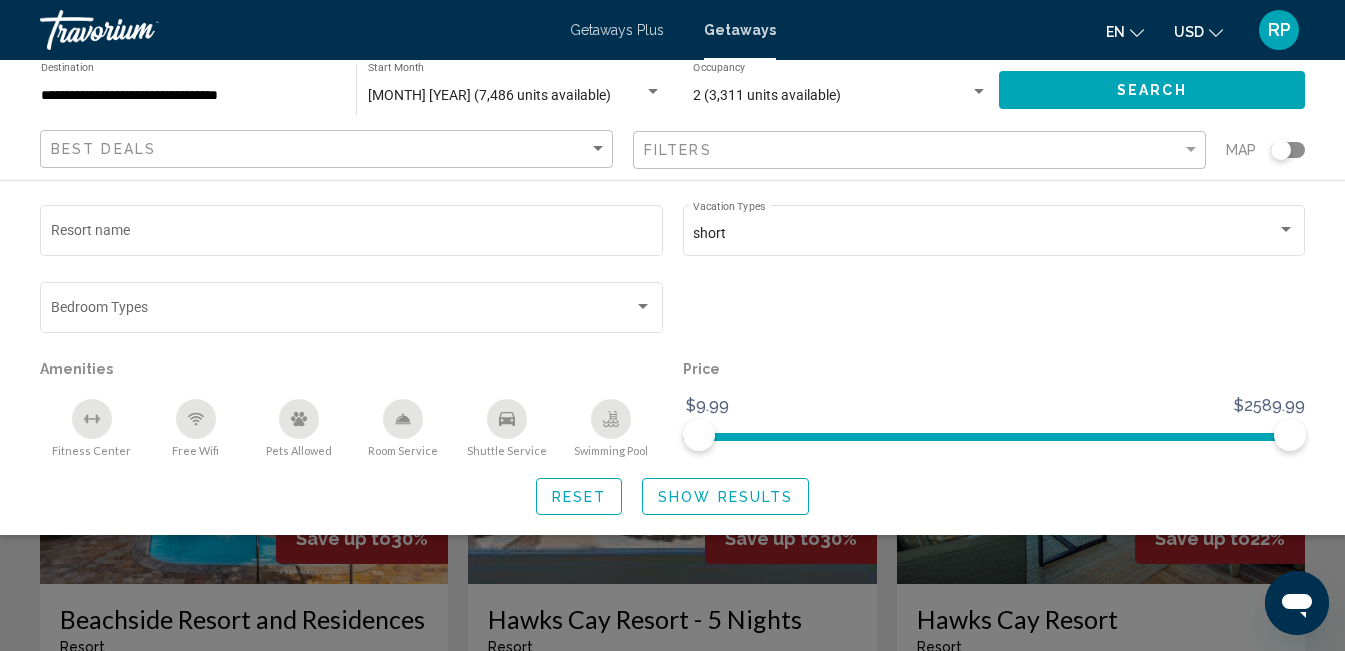 scroll, scrollTop: 0, scrollLeft: 0, axis: both 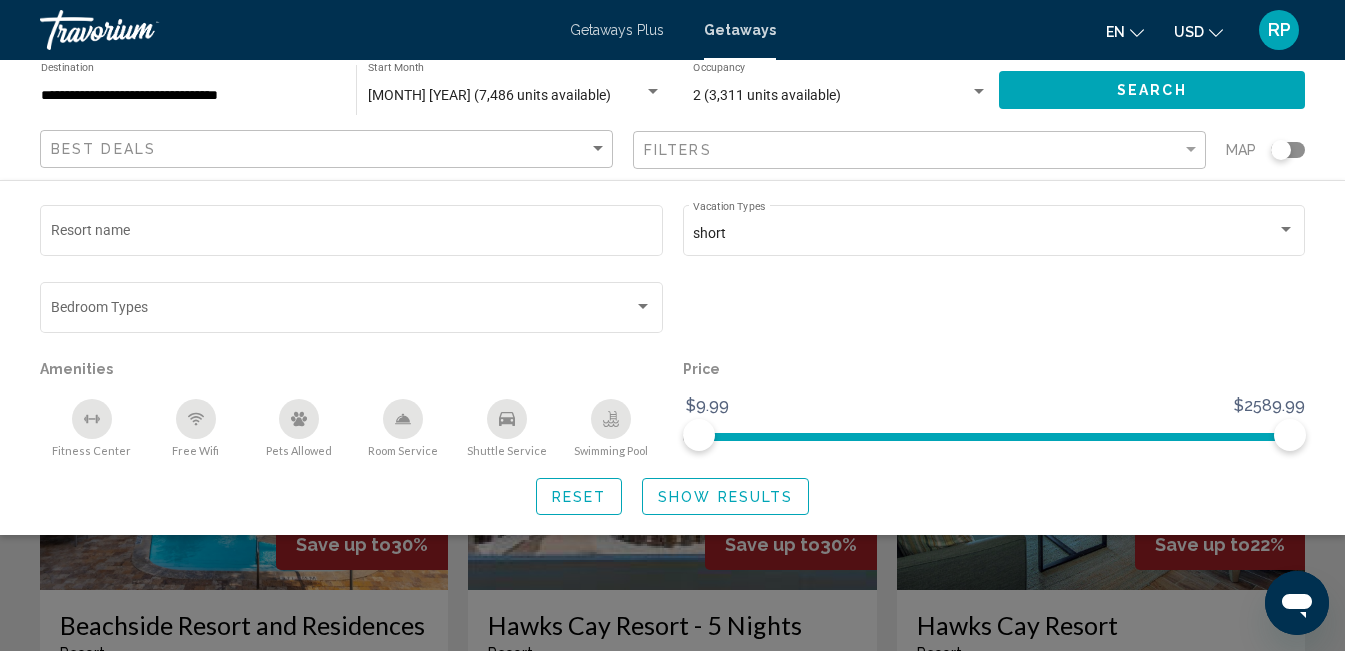 click on "Show Results" 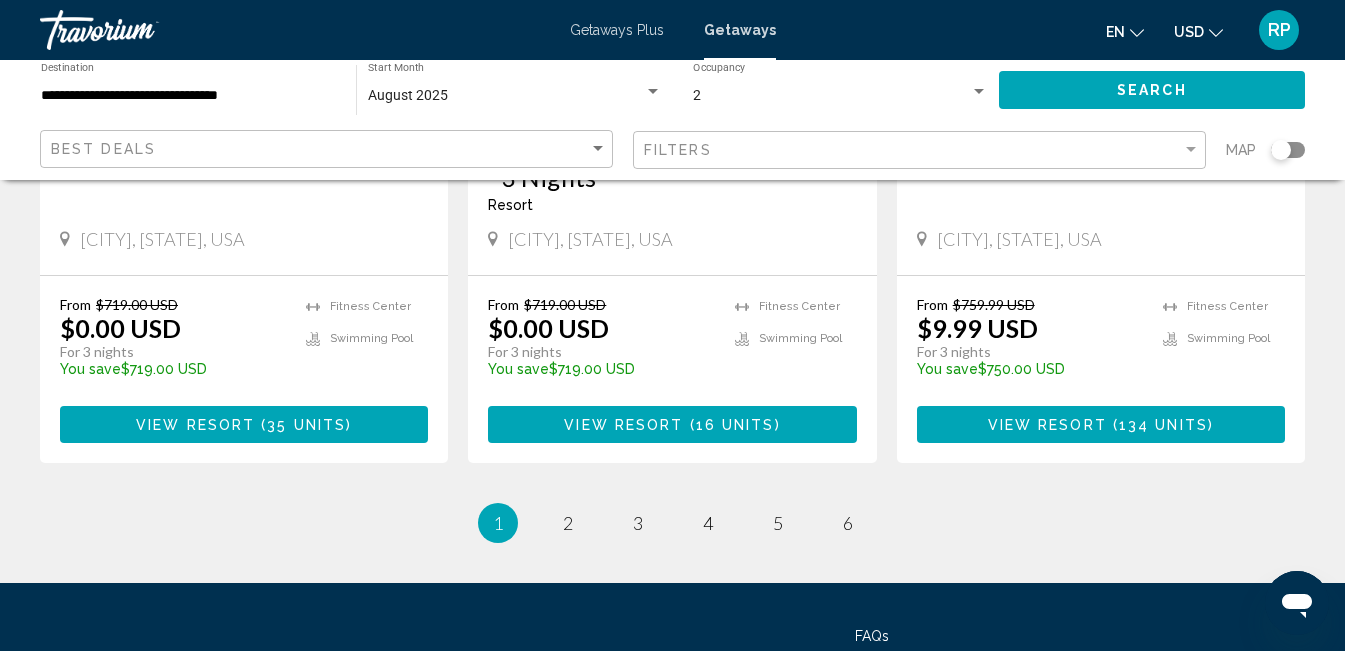 scroll, scrollTop: 2640, scrollLeft: 0, axis: vertical 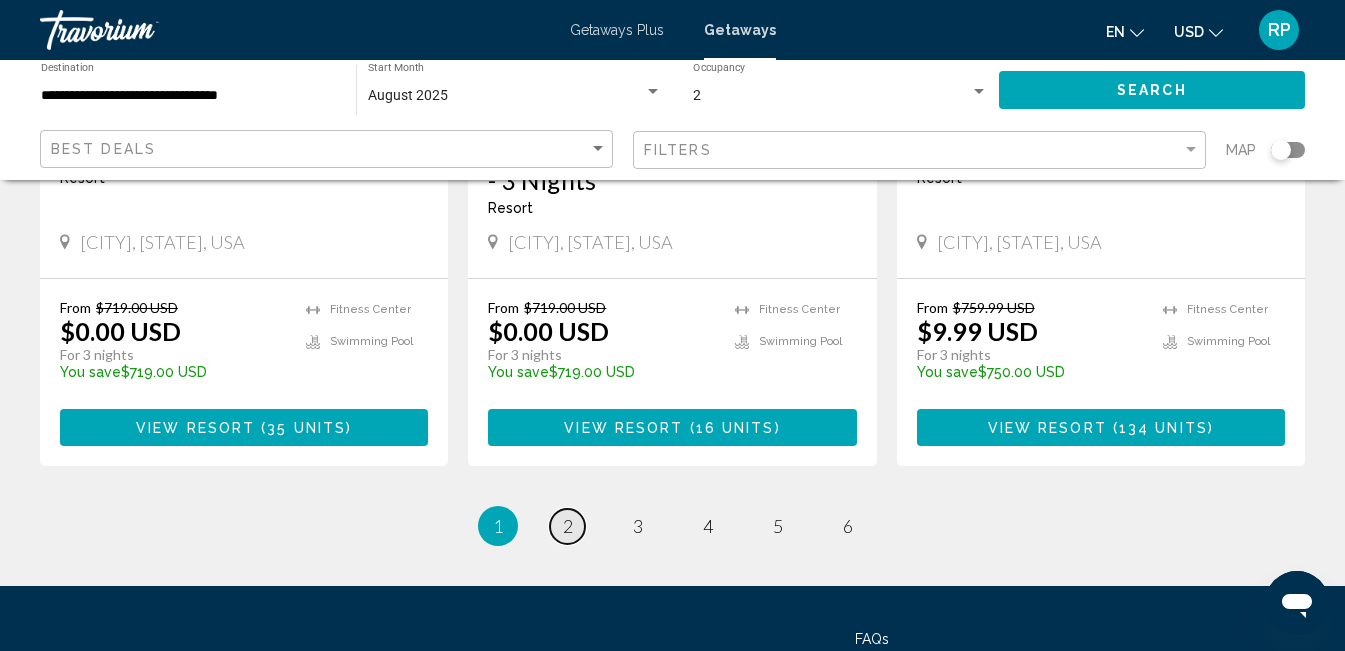 click on "2" at bounding box center (568, 526) 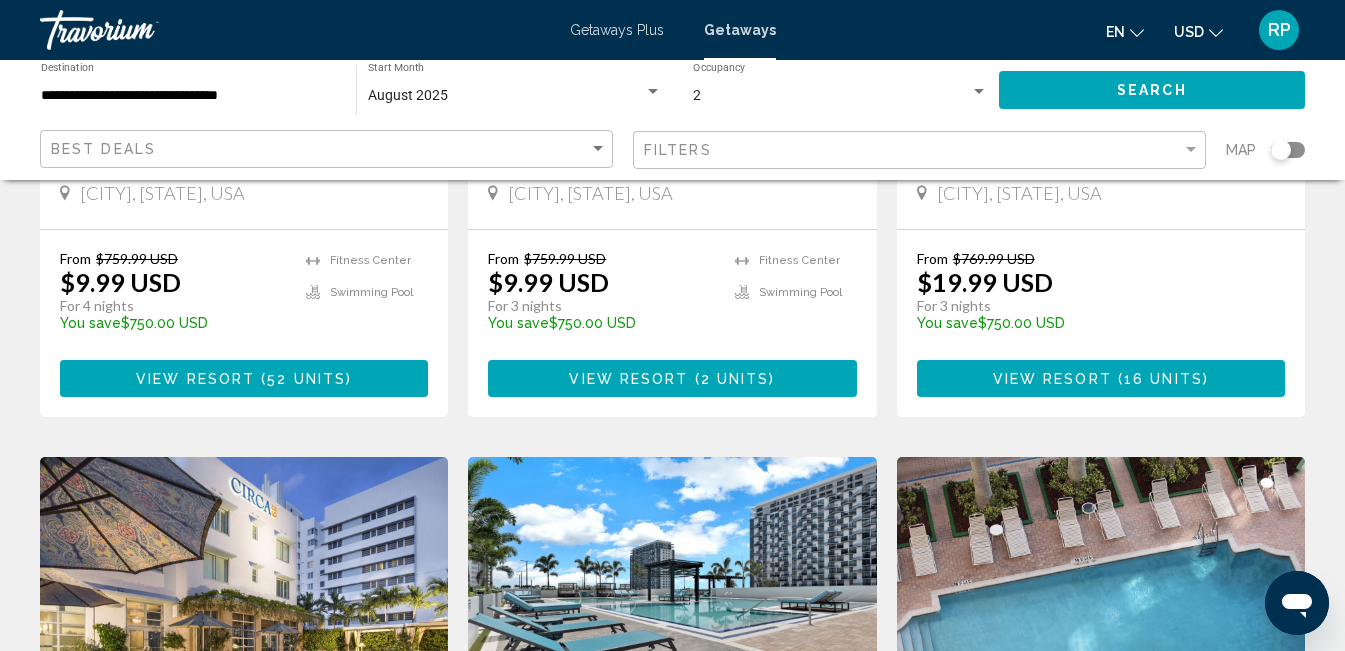 scroll, scrollTop: 181, scrollLeft: 0, axis: vertical 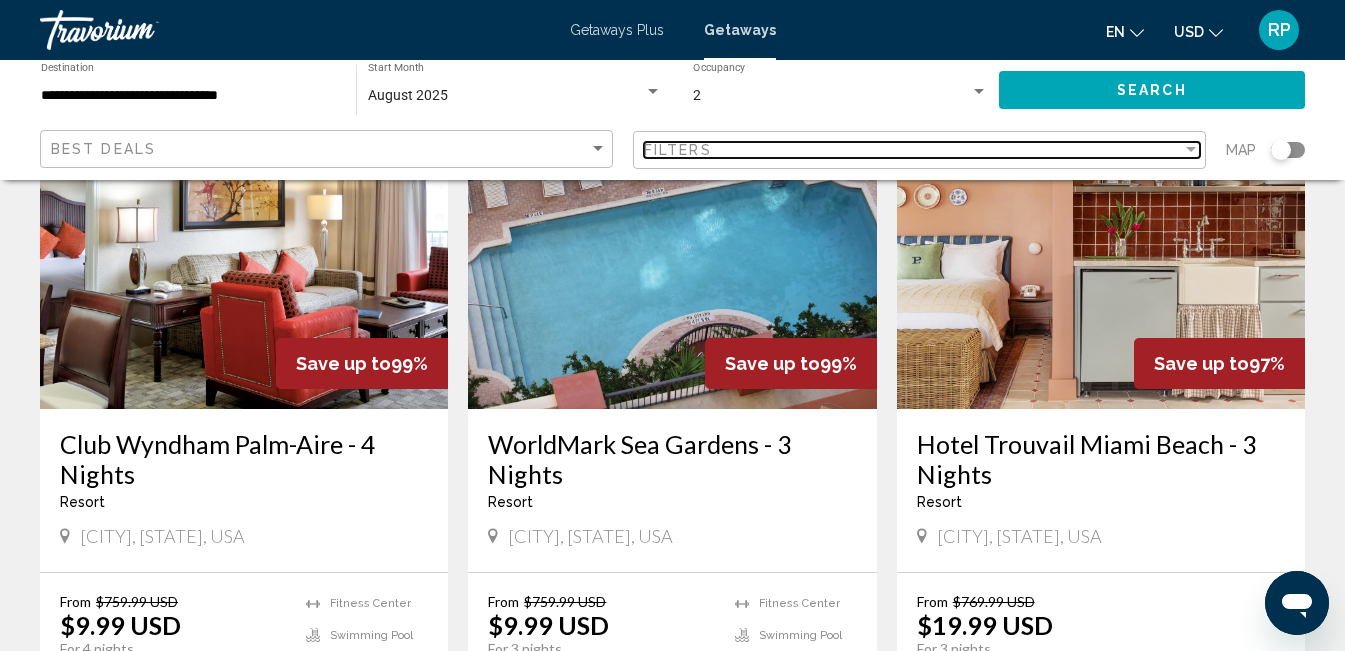 click on "Filters" at bounding box center [913, 150] 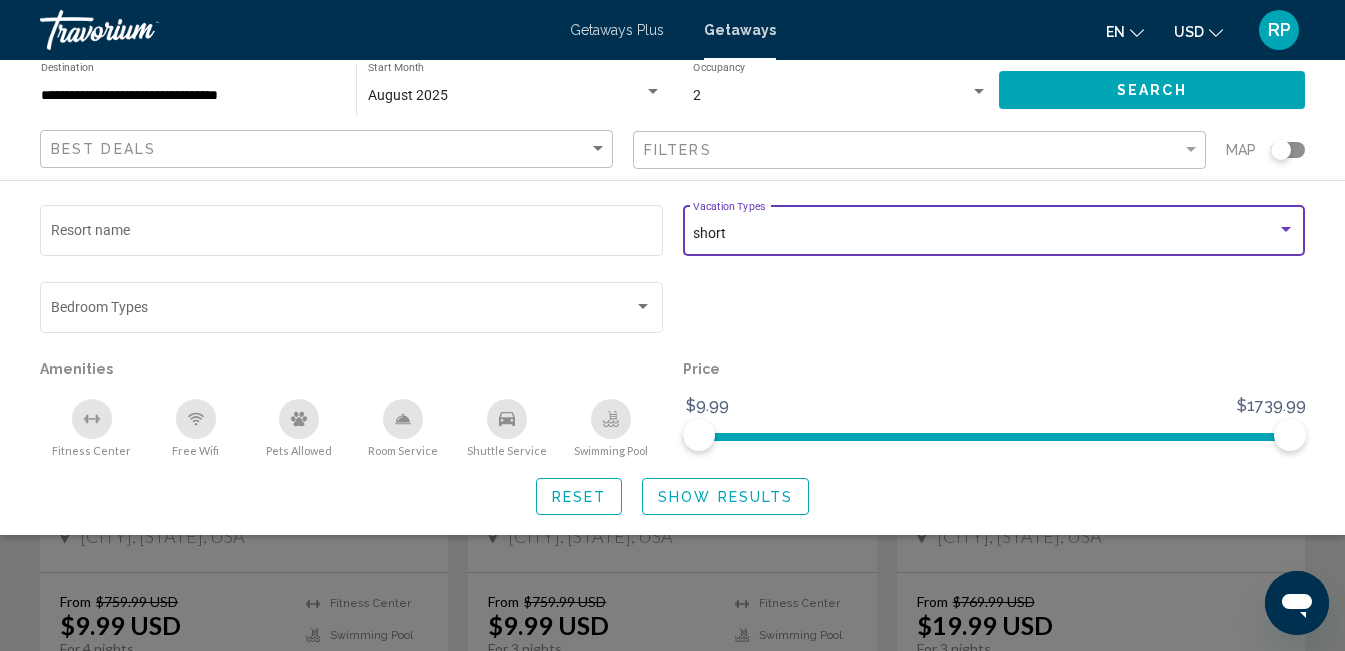 click on "short" at bounding box center (985, 234) 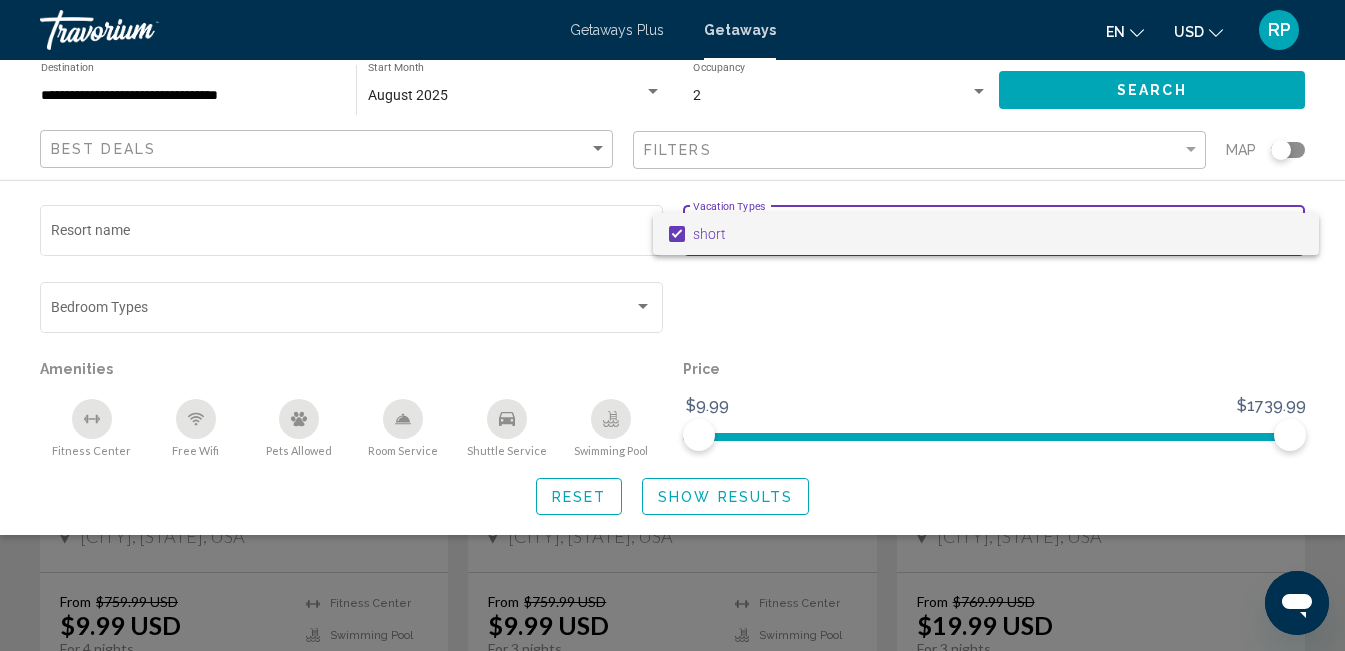 click on "short" at bounding box center (998, 234) 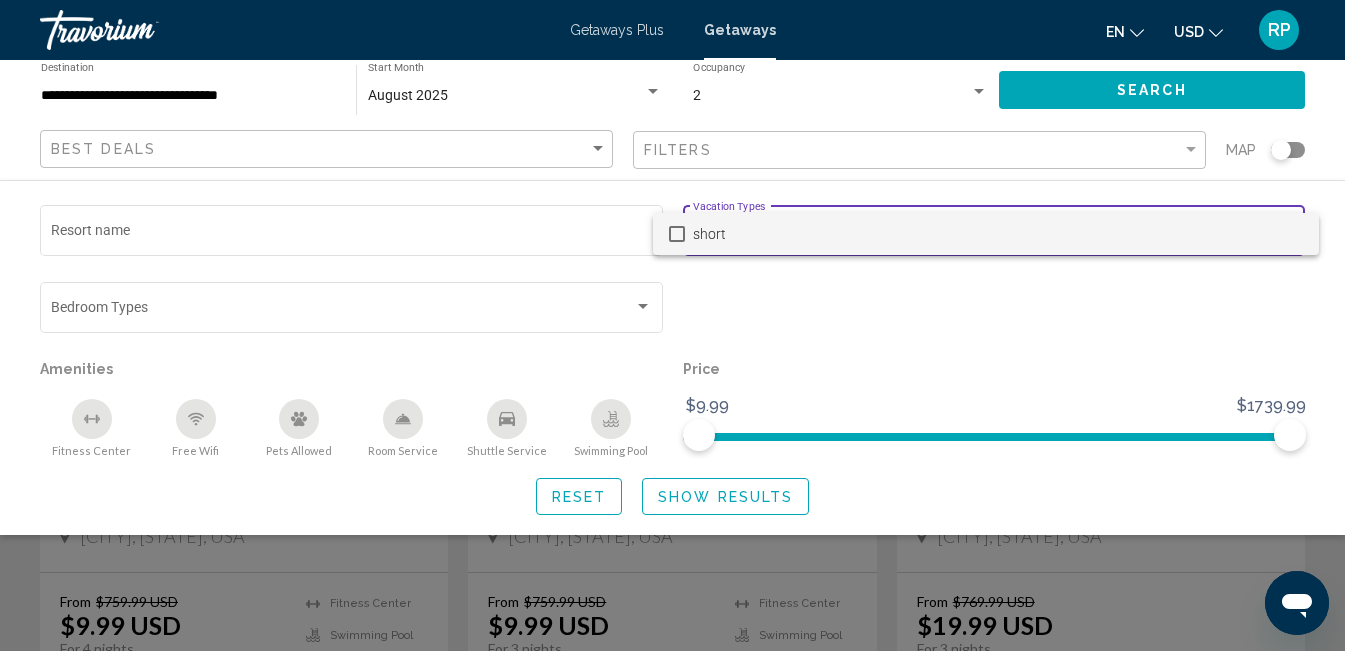 click at bounding box center [672, 325] 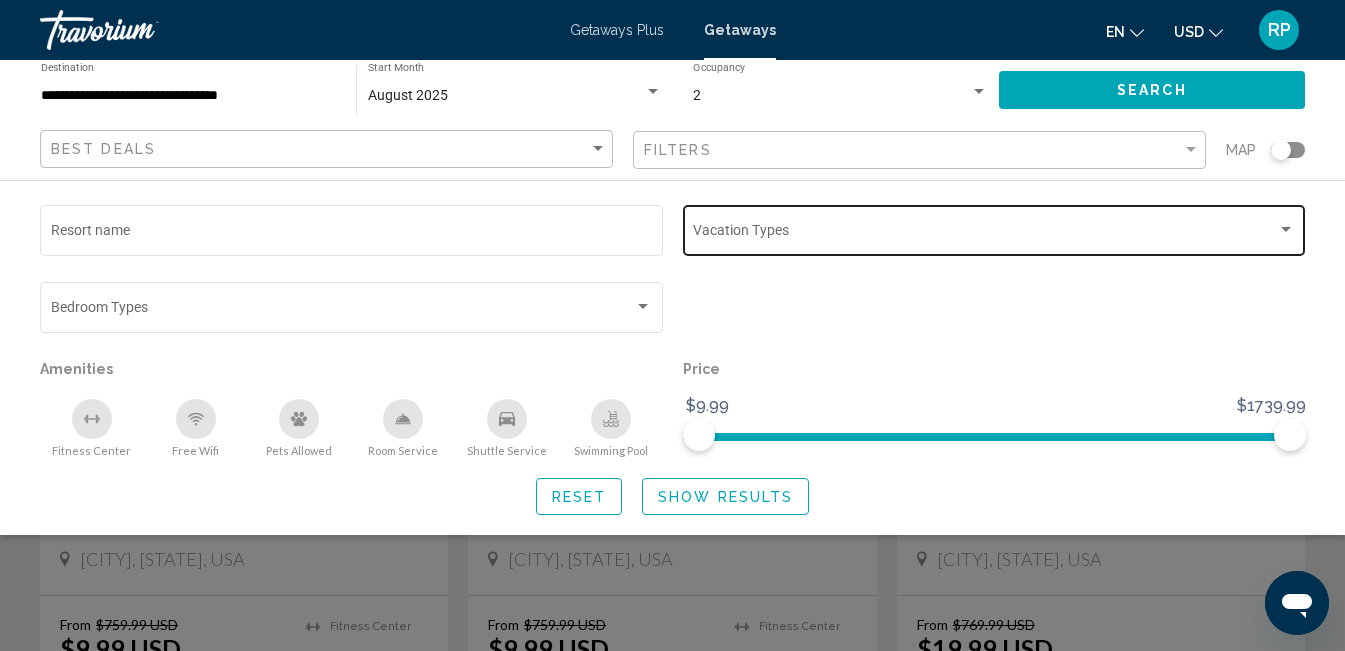 scroll, scrollTop: 157, scrollLeft: 0, axis: vertical 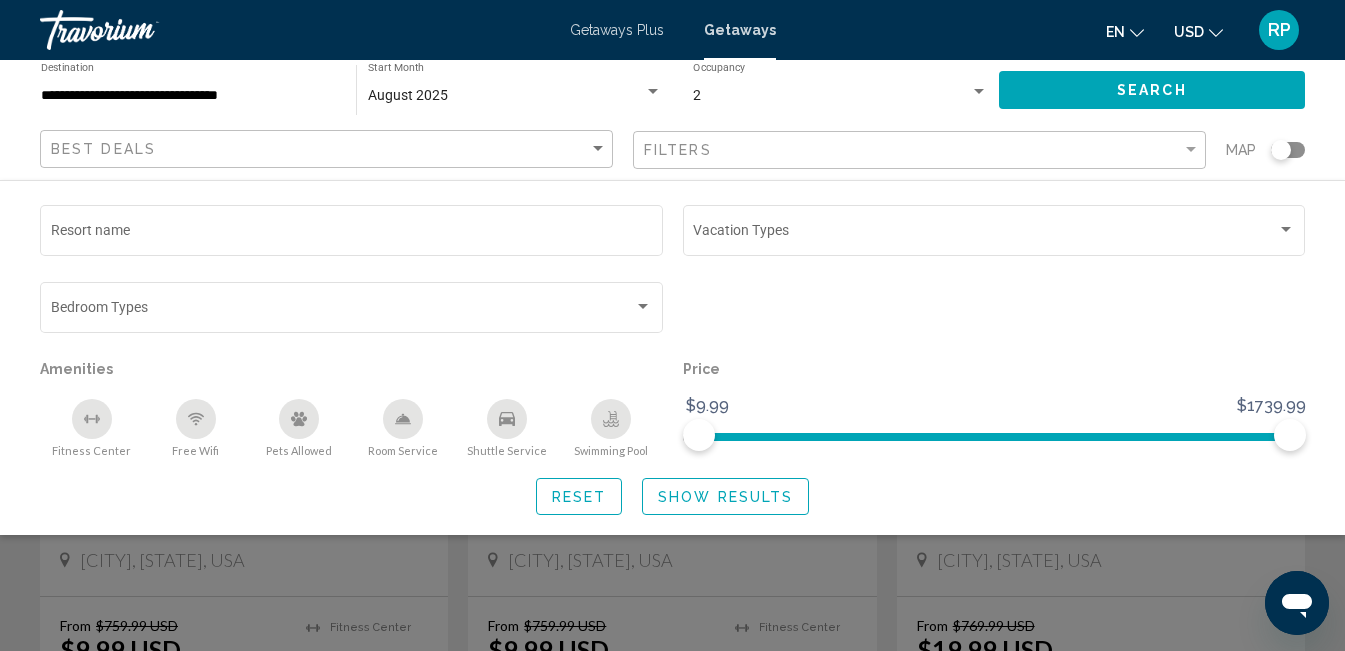 click on "Filters" 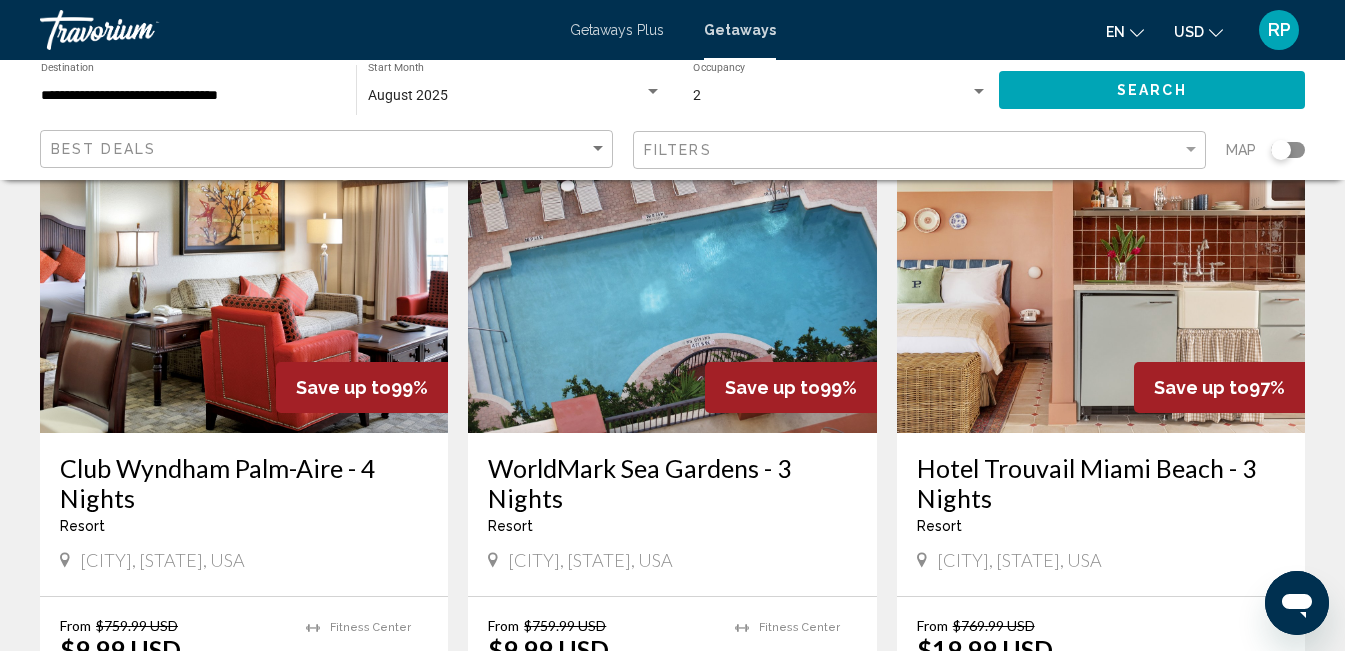 click on "Filters" 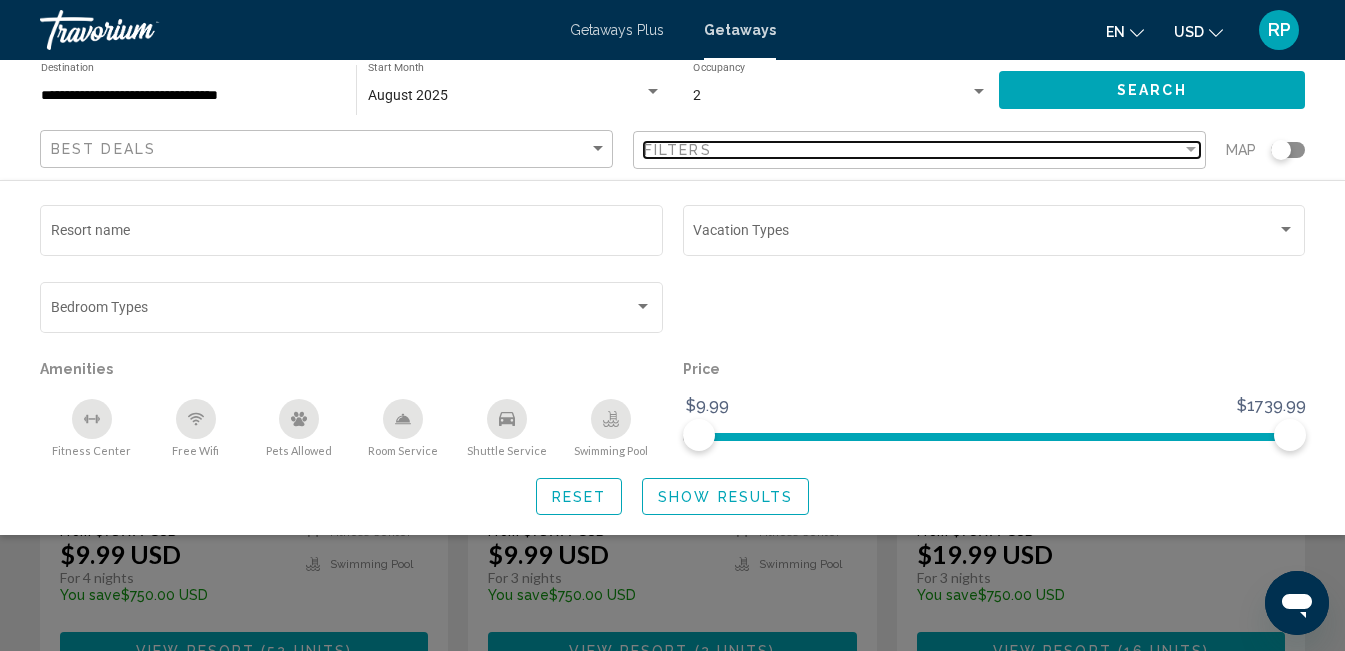 scroll, scrollTop: 256, scrollLeft: 0, axis: vertical 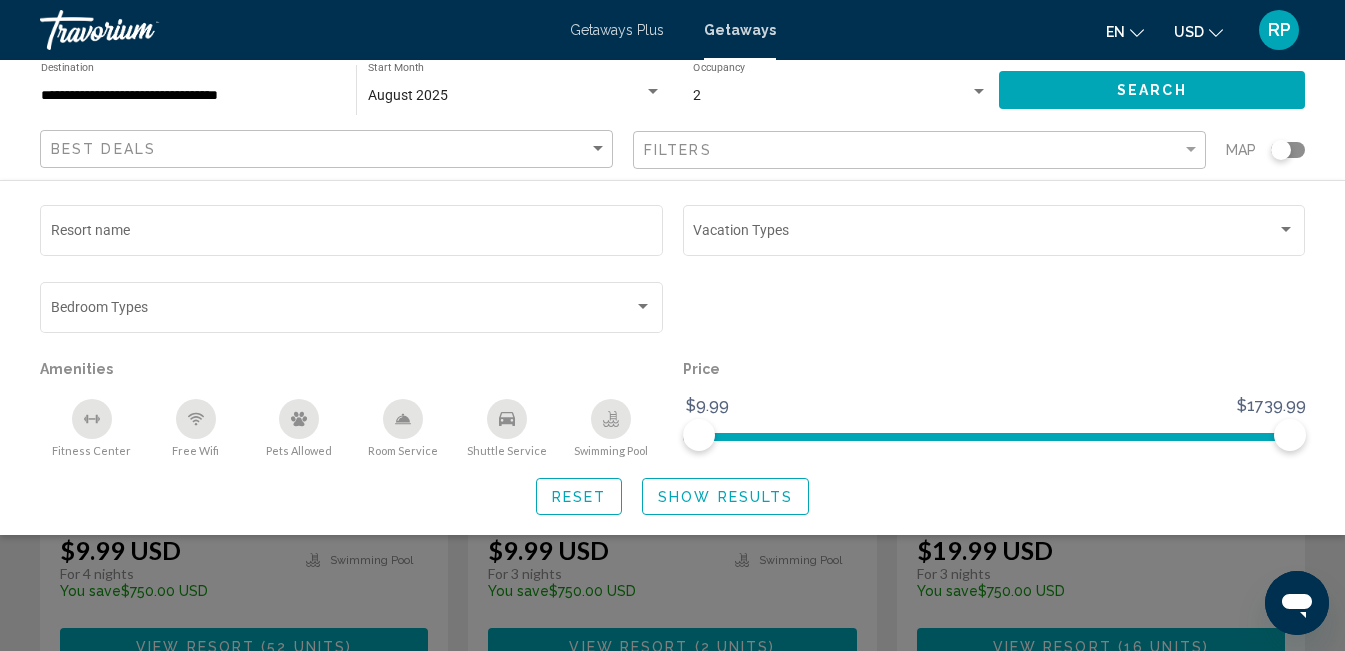 click on "Show Results" 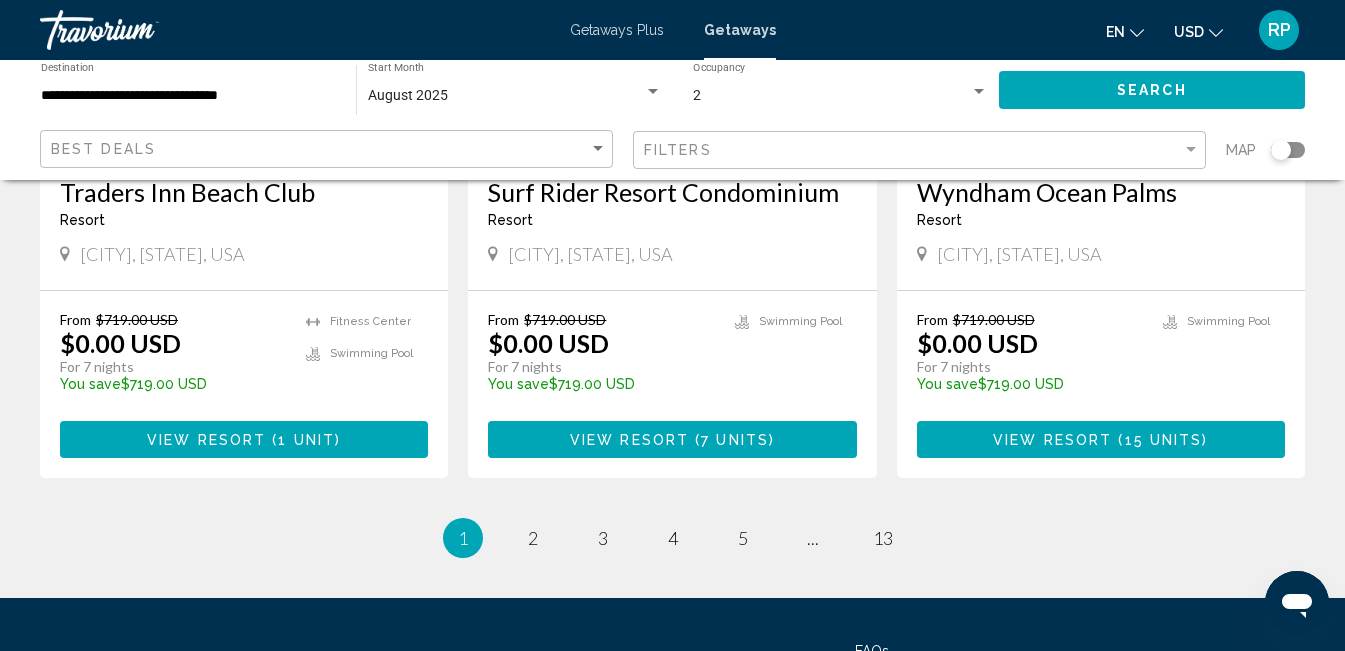 scroll, scrollTop: 2572, scrollLeft: 0, axis: vertical 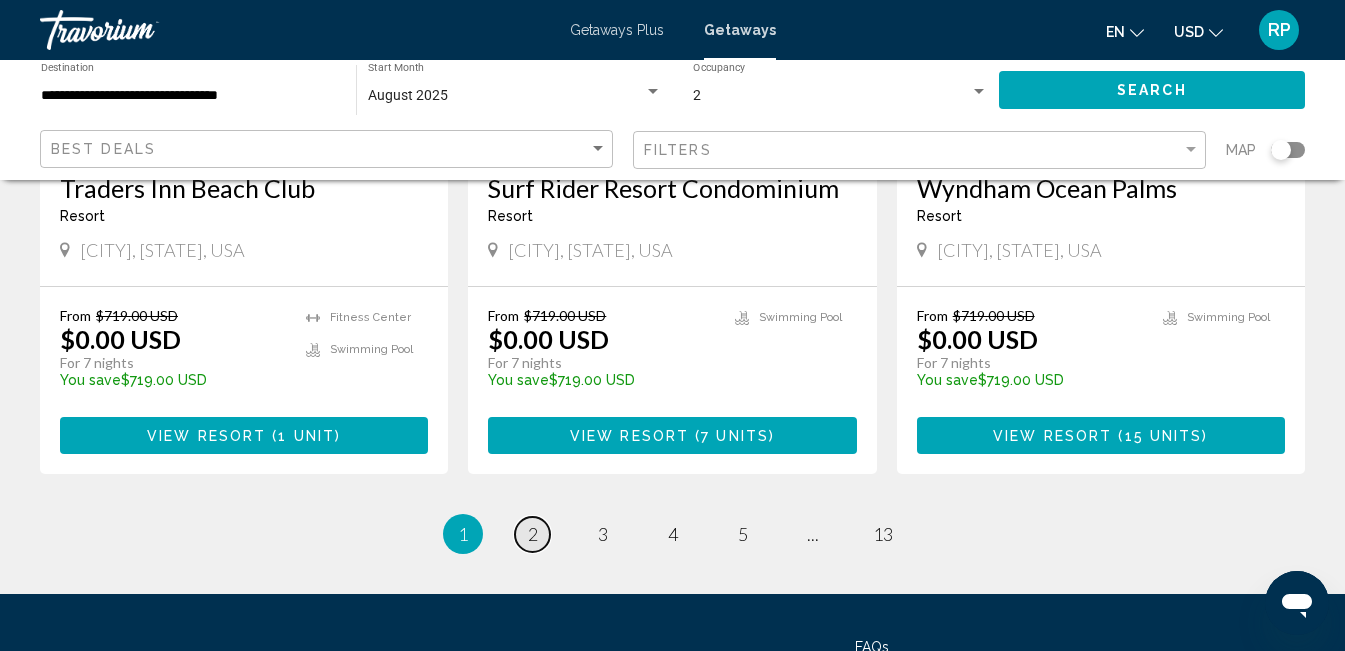 click on "2" at bounding box center [533, 534] 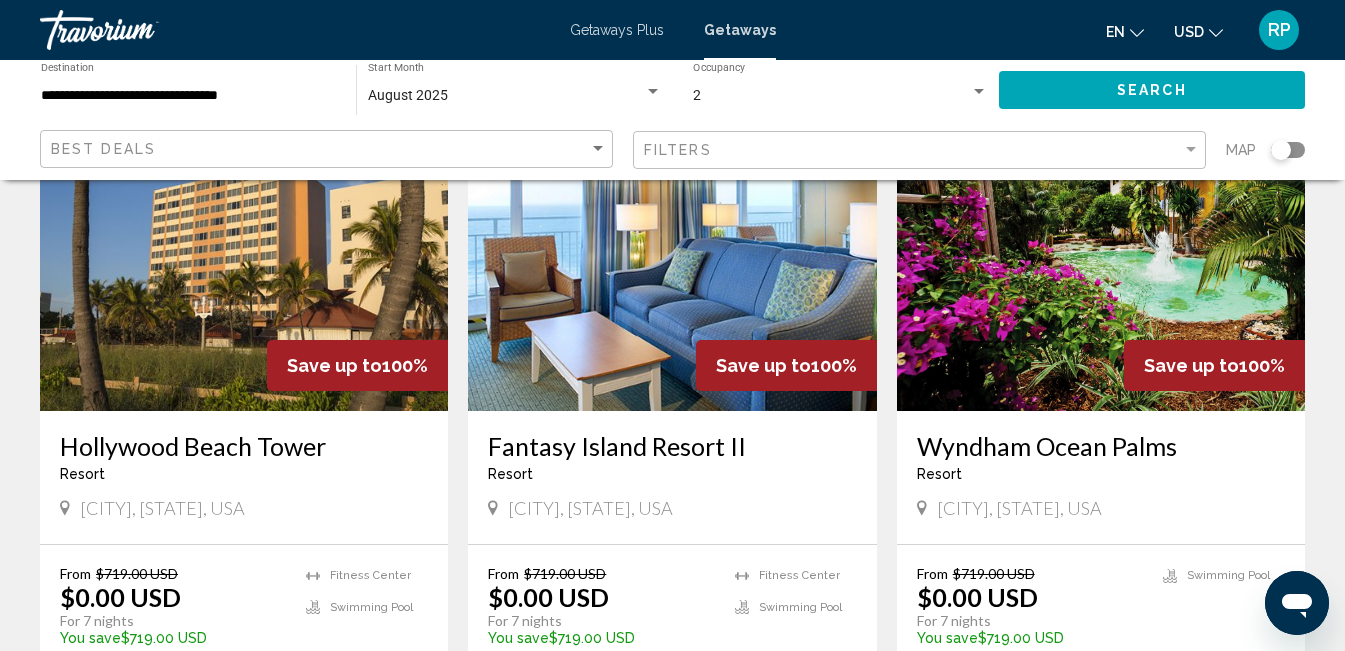 scroll, scrollTop: 189, scrollLeft: 0, axis: vertical 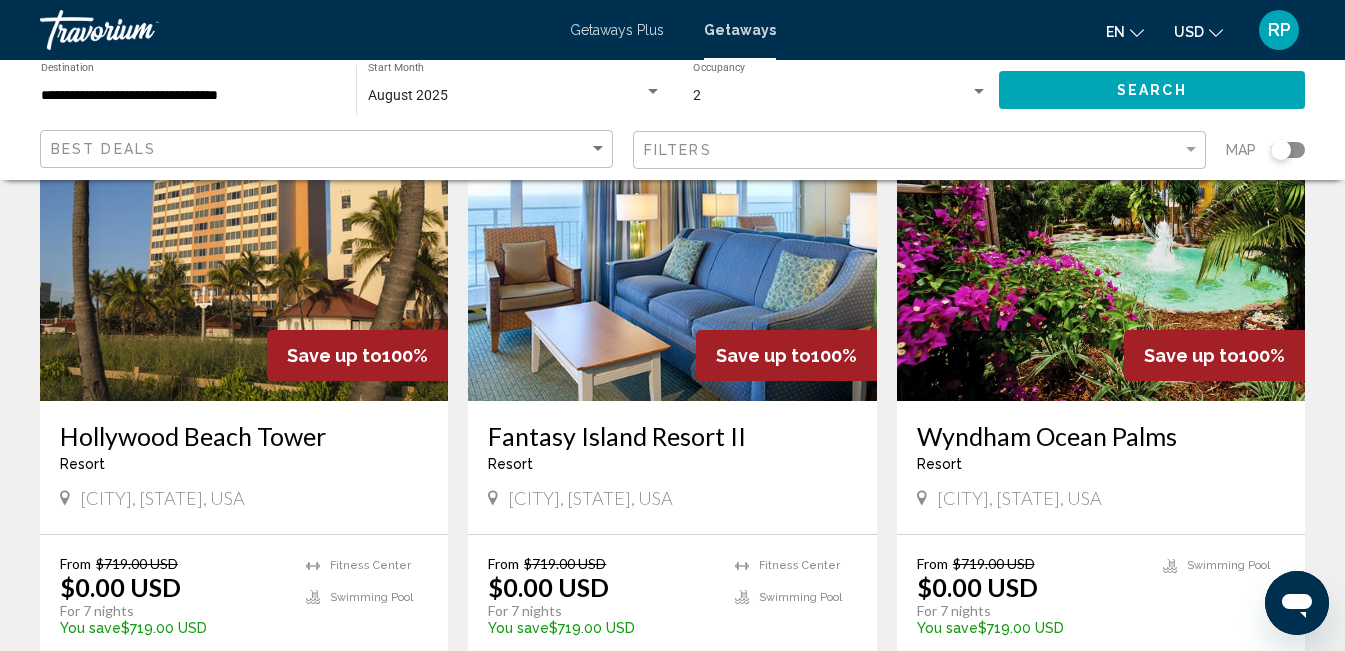 click at bounding box center [244, 241] 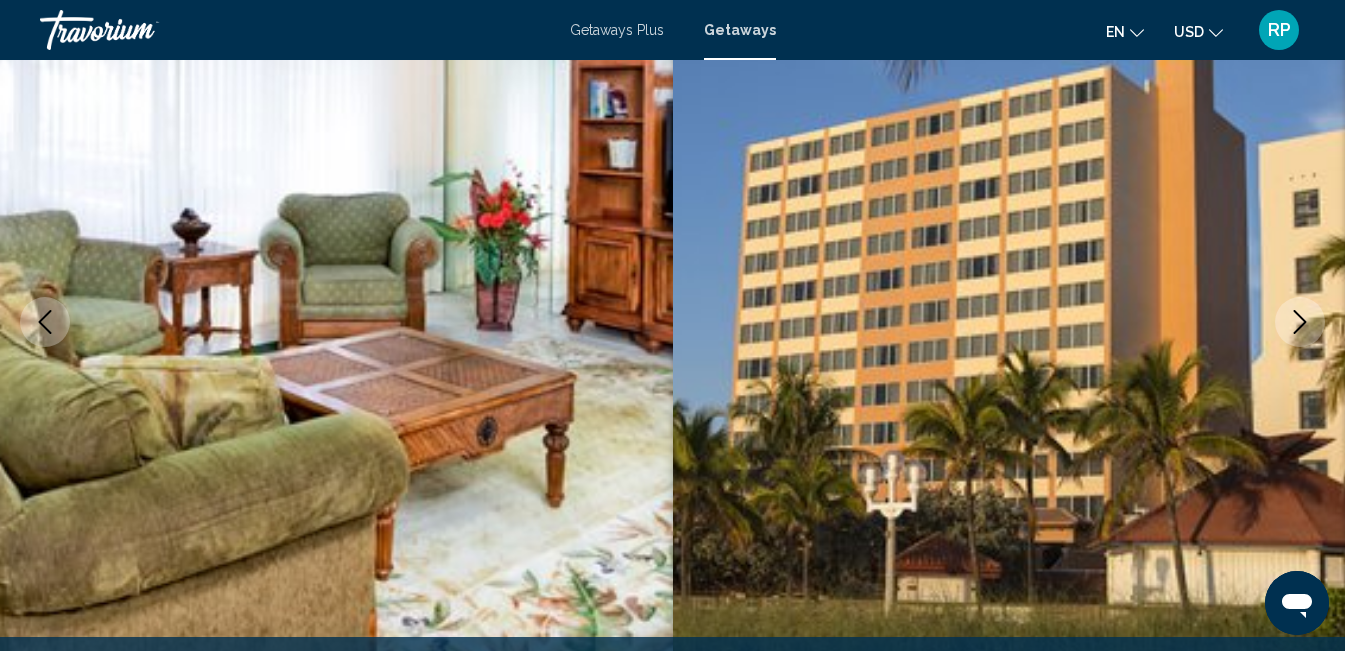 scroll, scrollTop: 217, scrollLeft: 0, axis: vertical 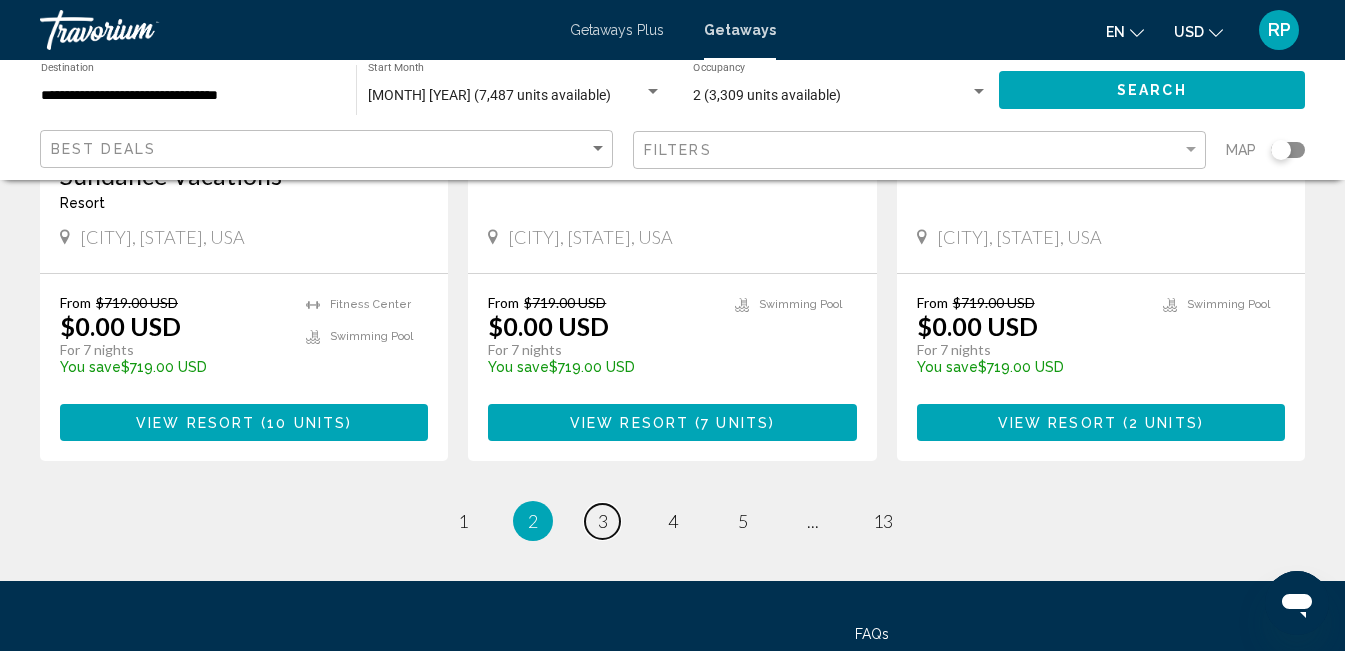 click on "page  3" at bounding box center [602, 521] 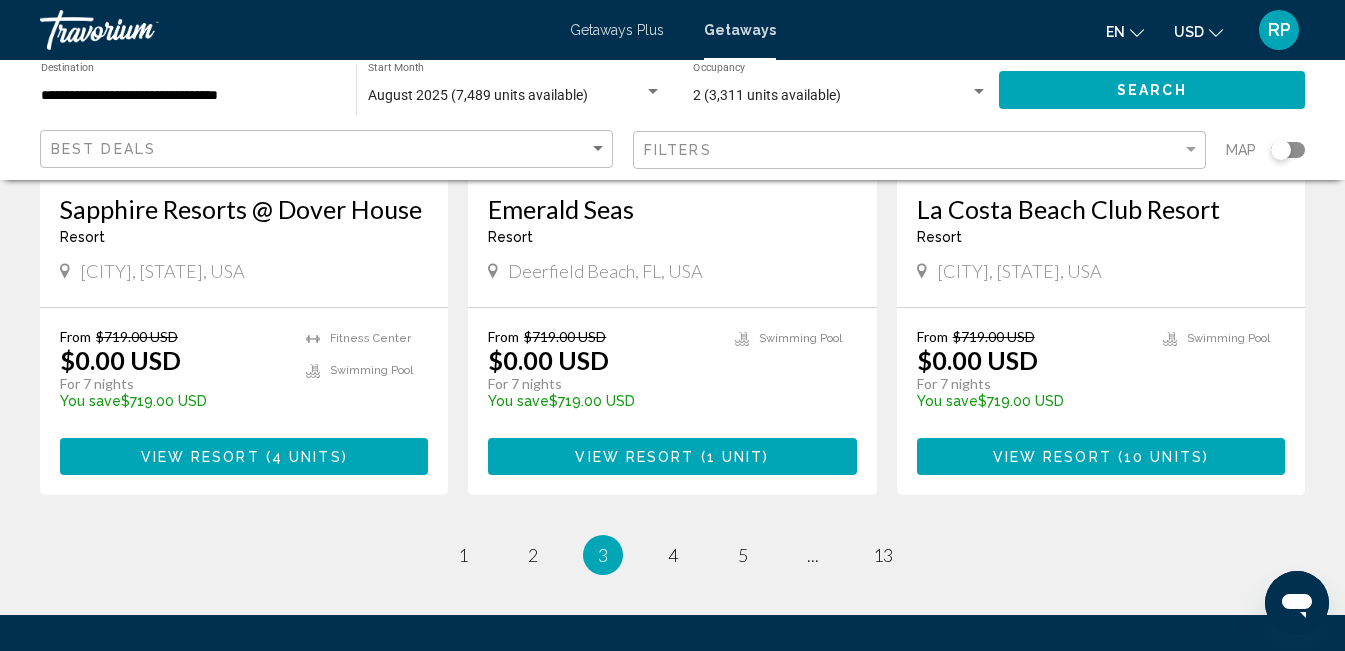 scroll, scrollTop: 2499, scrollLeft: 0, axis: vertical 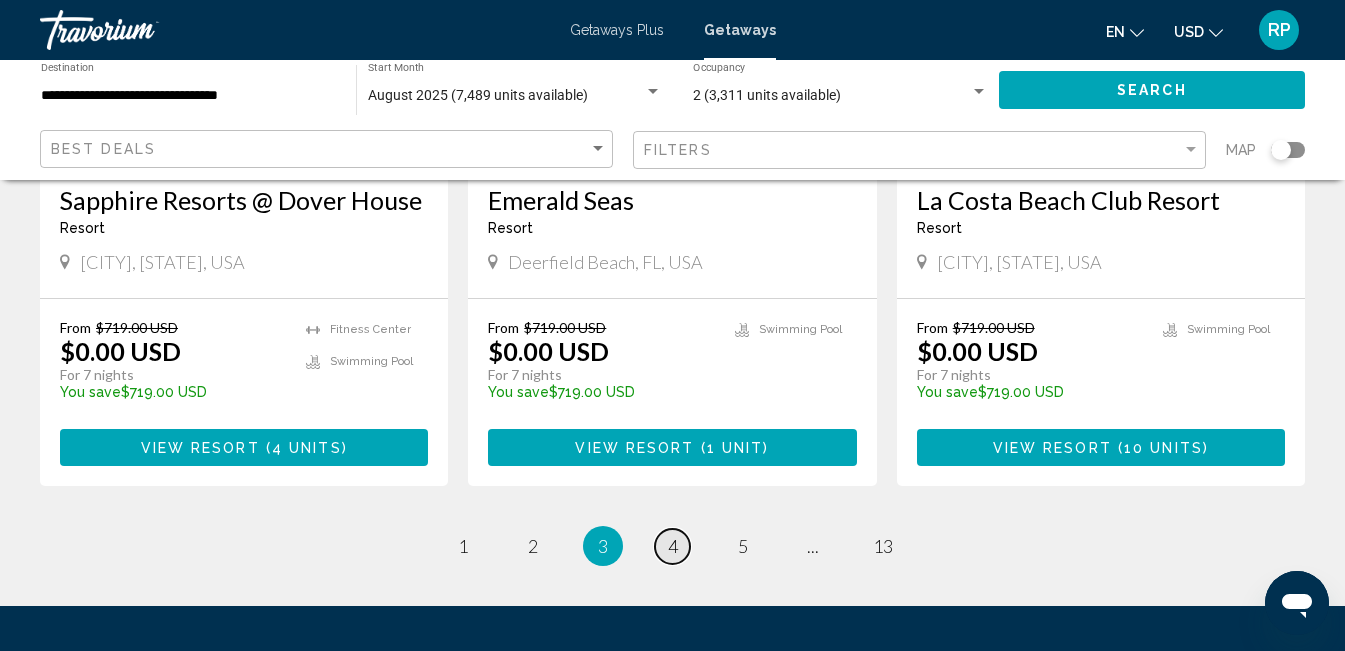 click on "4" at bounding box center (673, 546) 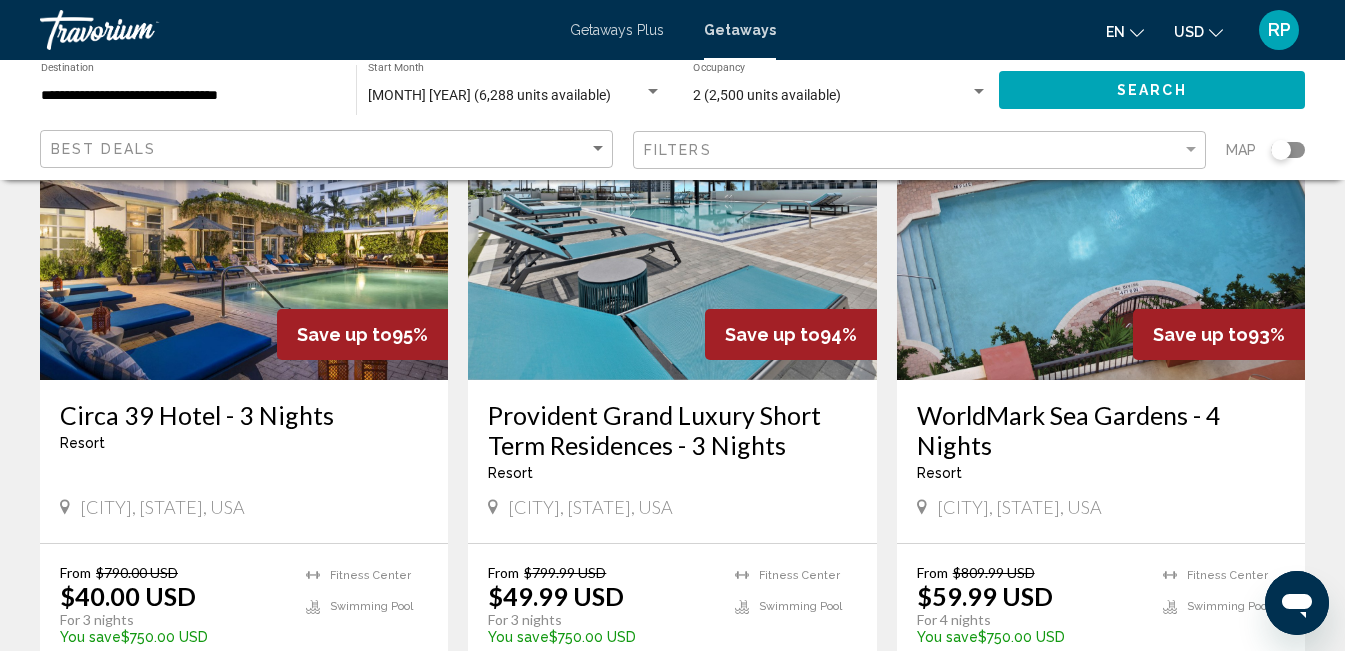 scroll, scrollTop: 904, scrollLeft: 0, axis: vertical 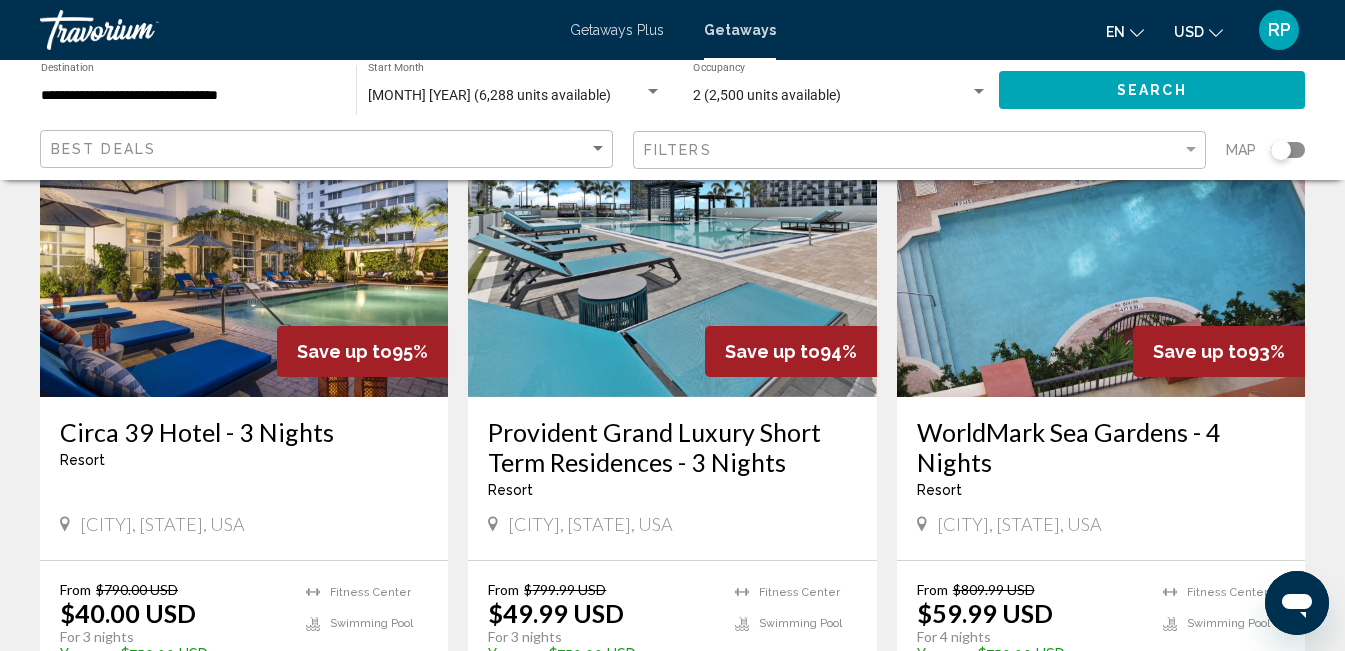 click on "Save up to  95%" at bounding box center [362, 351] 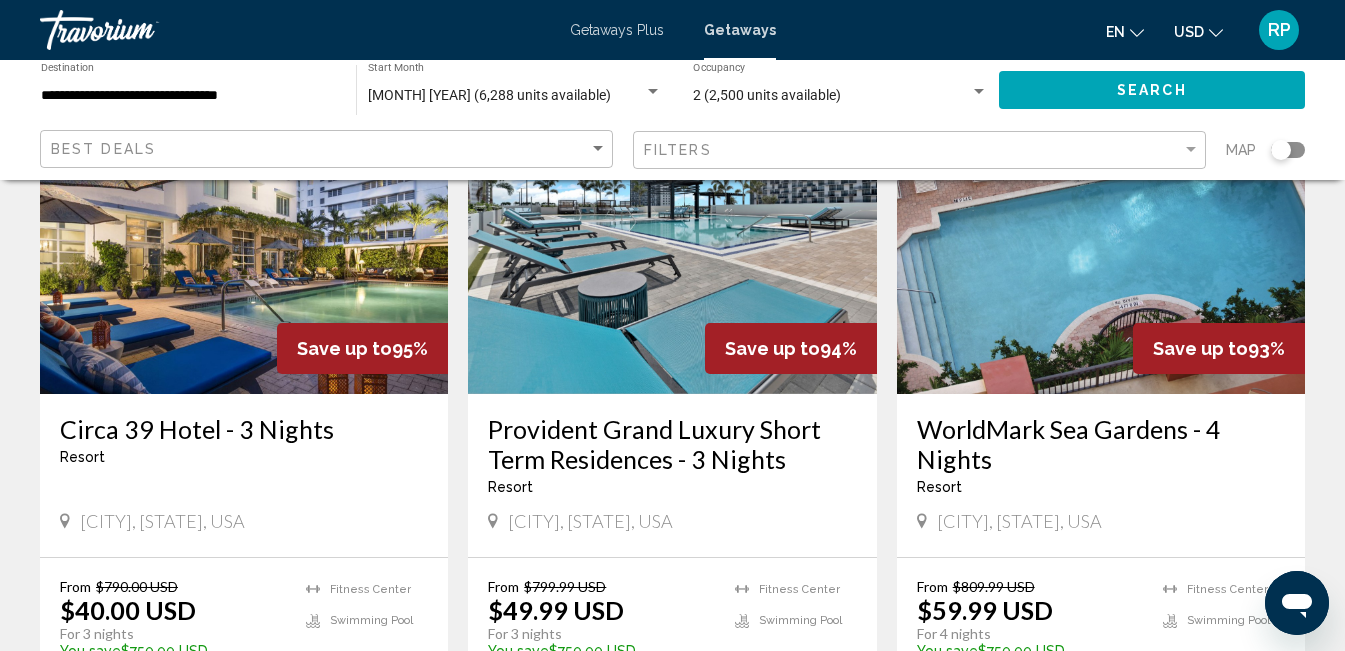 scroll, scrollTop: 912, scrollLeft: 0, axis: vertical 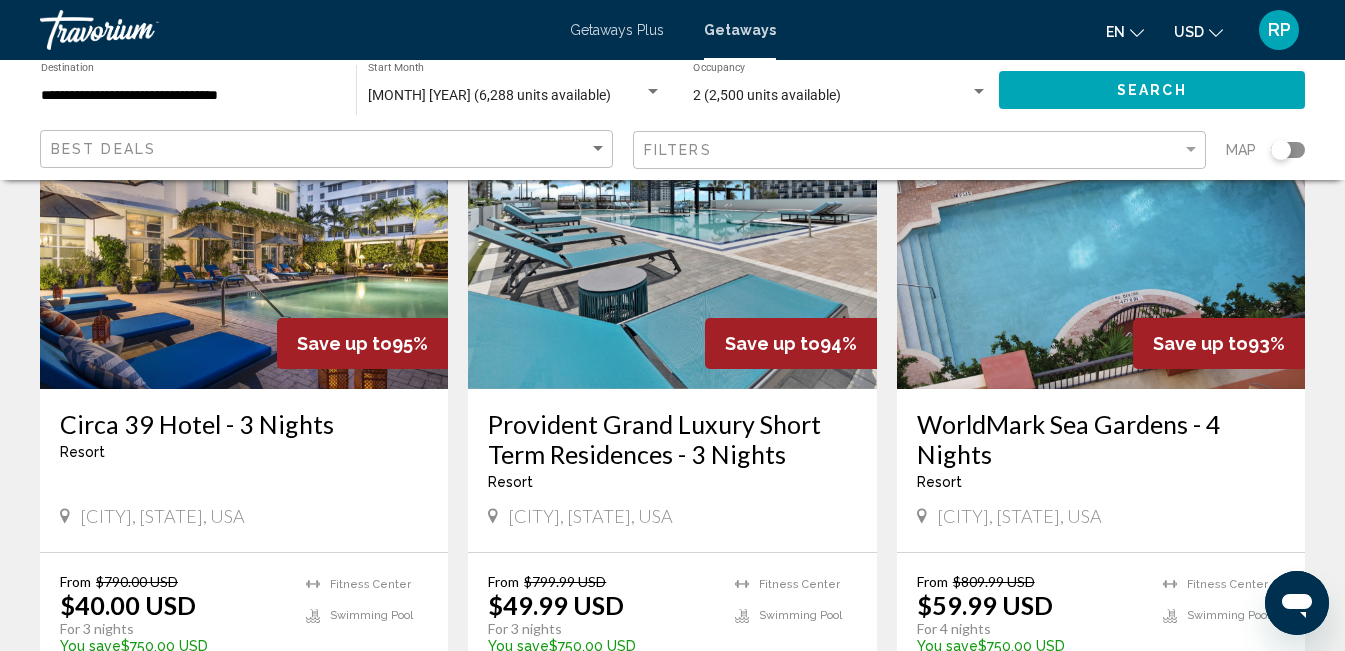 click at bounding box center [244, 229] 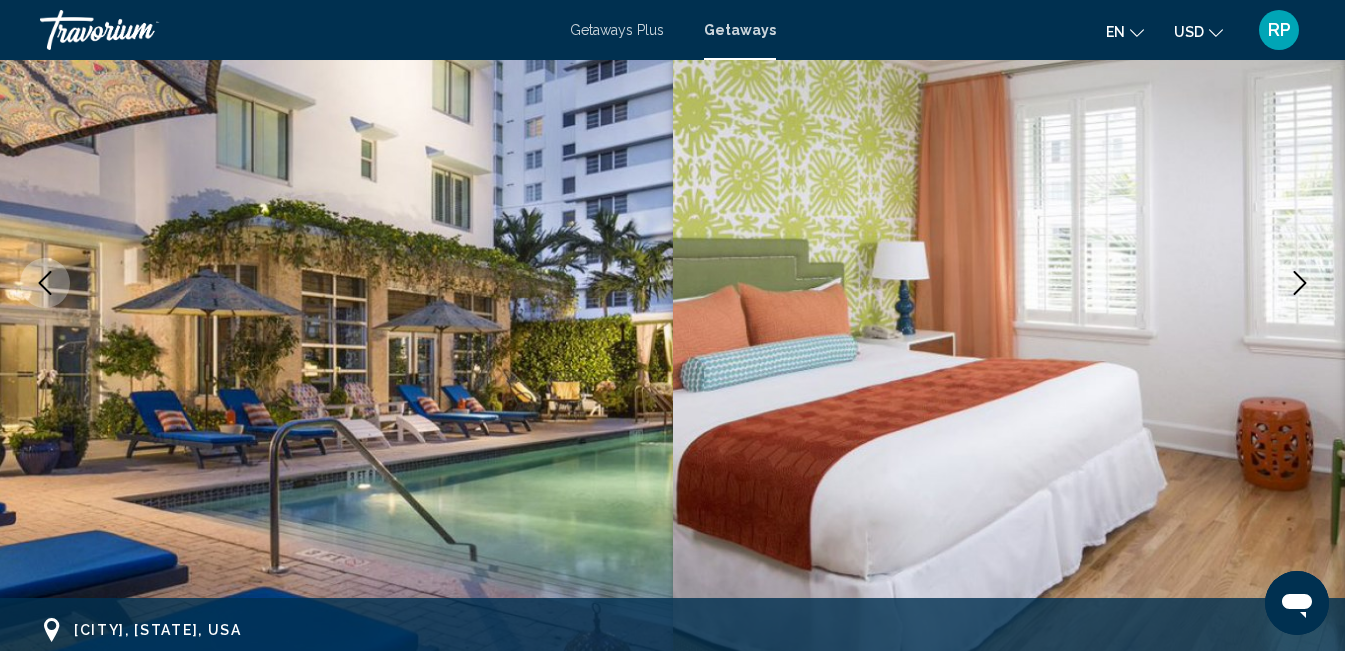 scroll, scrollTop: 251, scrollLeft: 0, axis: vertical 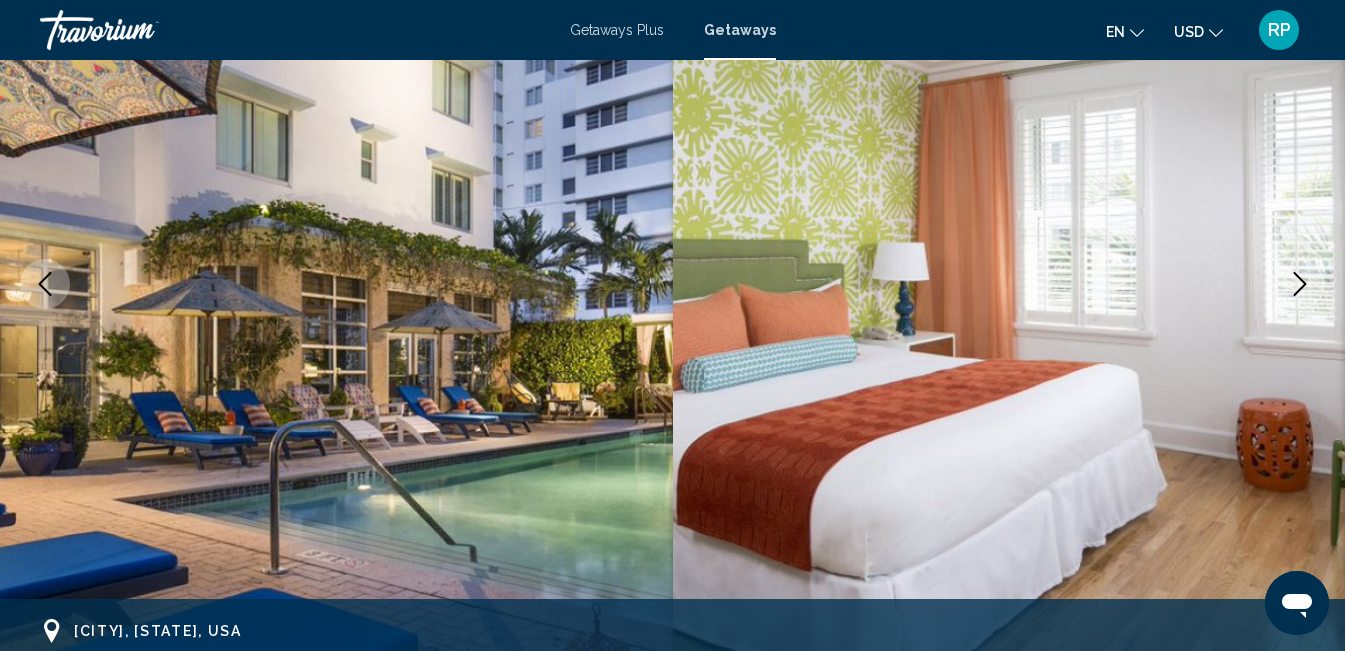 click 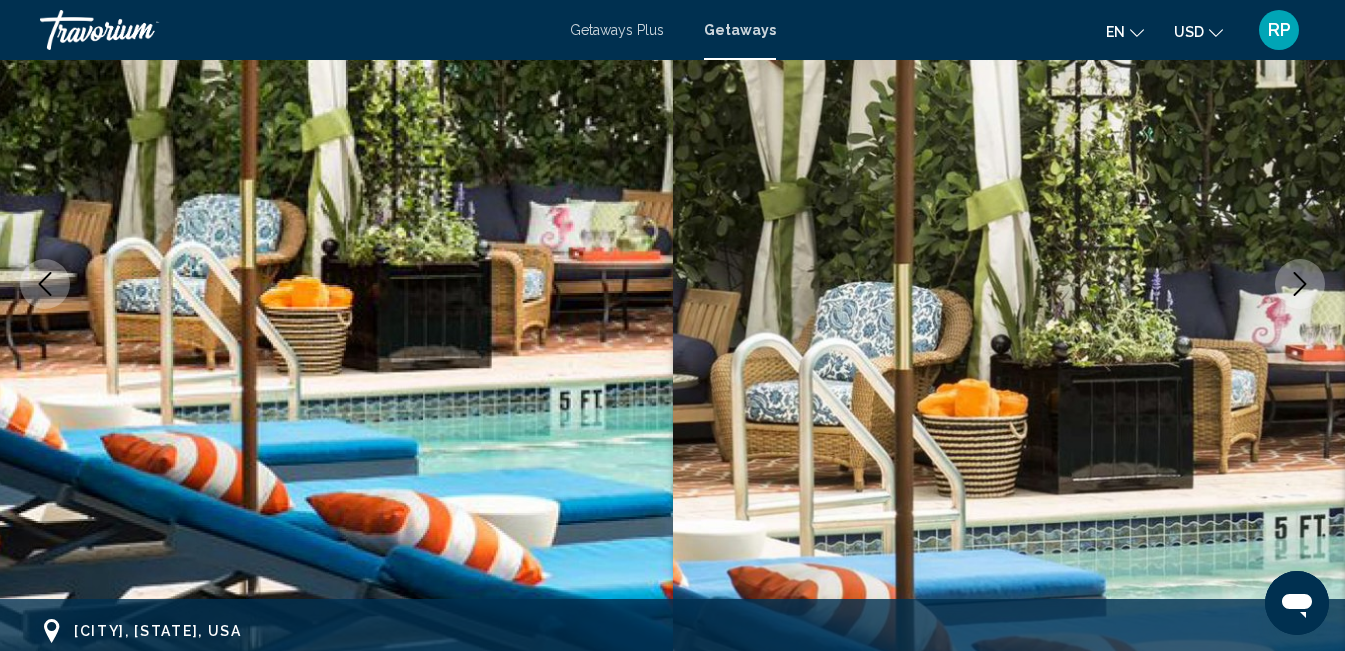 click 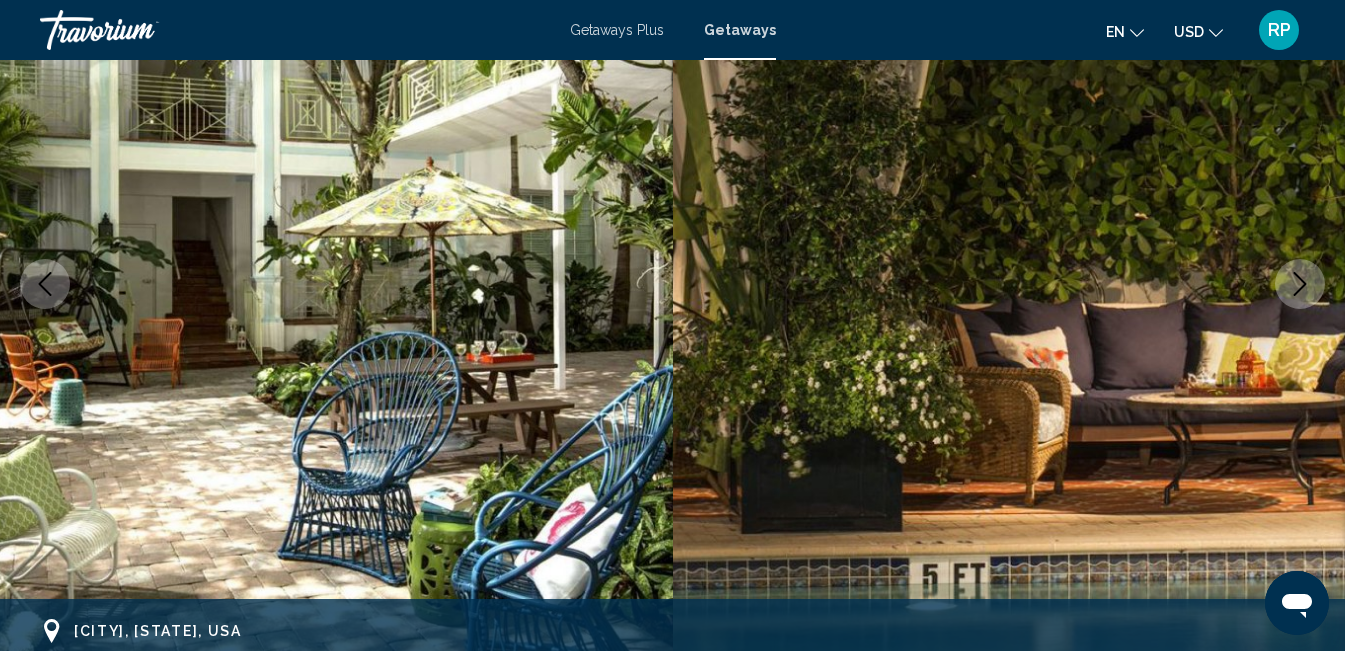 click 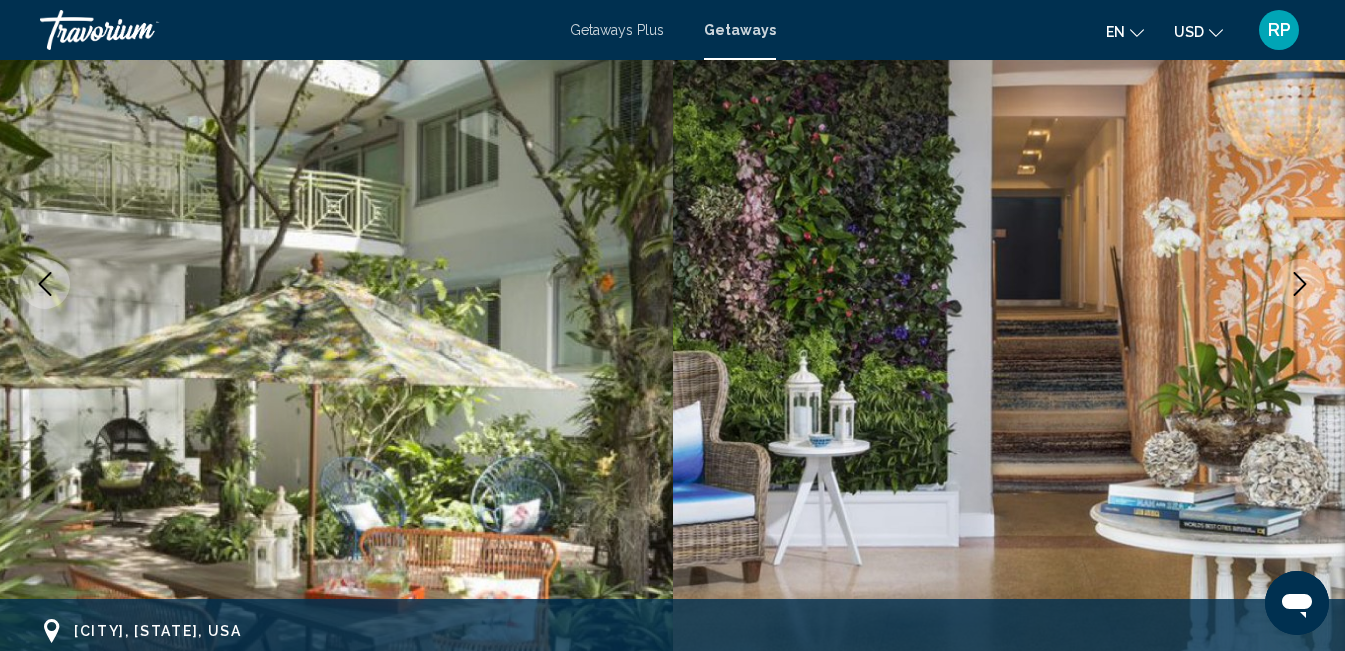click 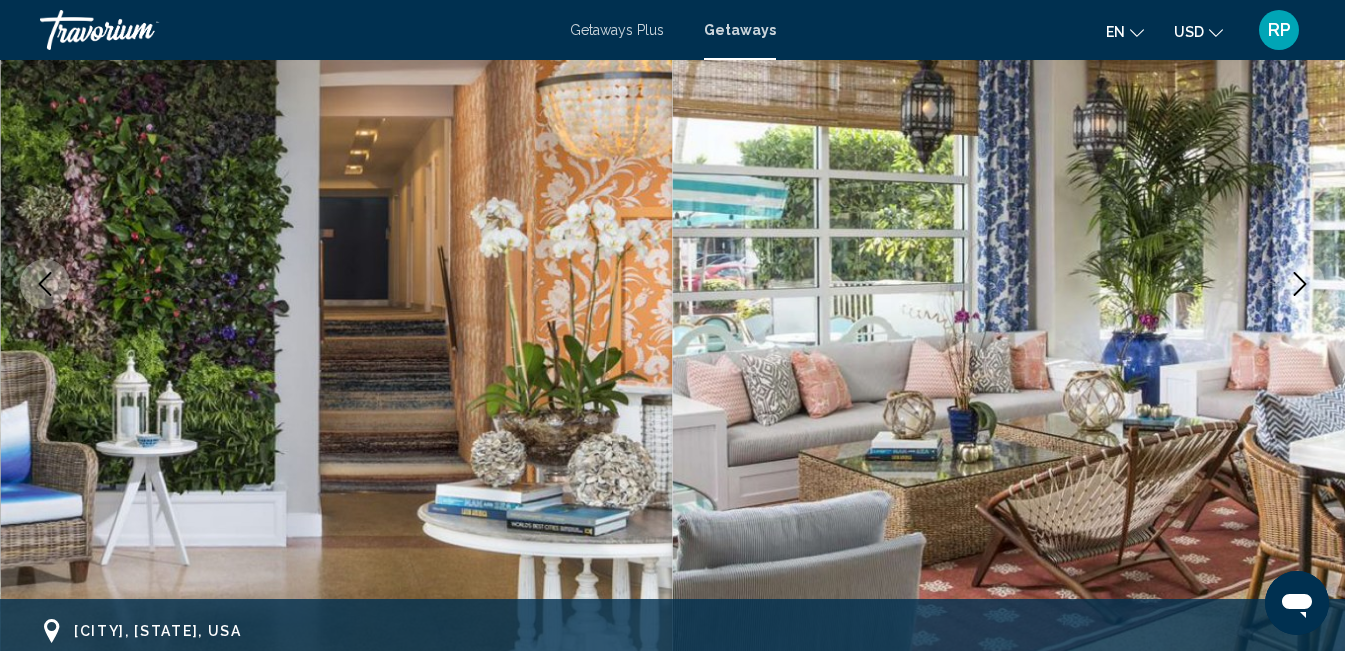 click 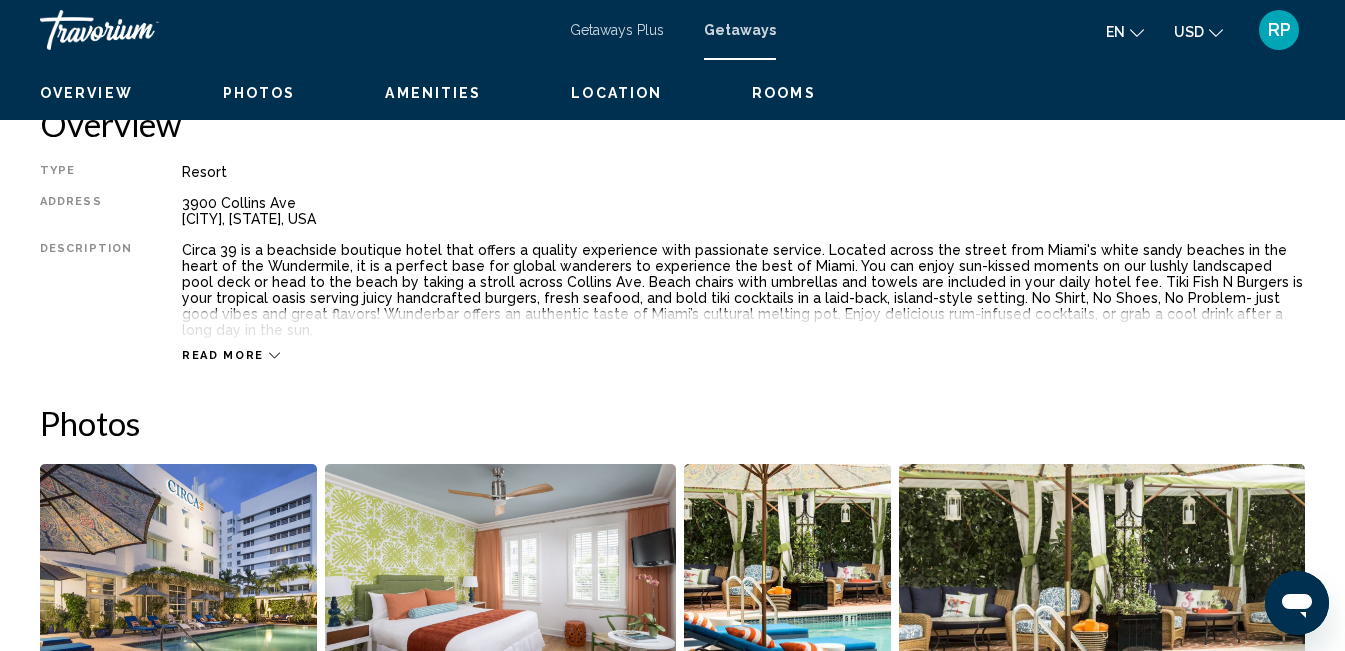 scroll, scrollTop: 1270, scrollLeft: 0, axis: vertical 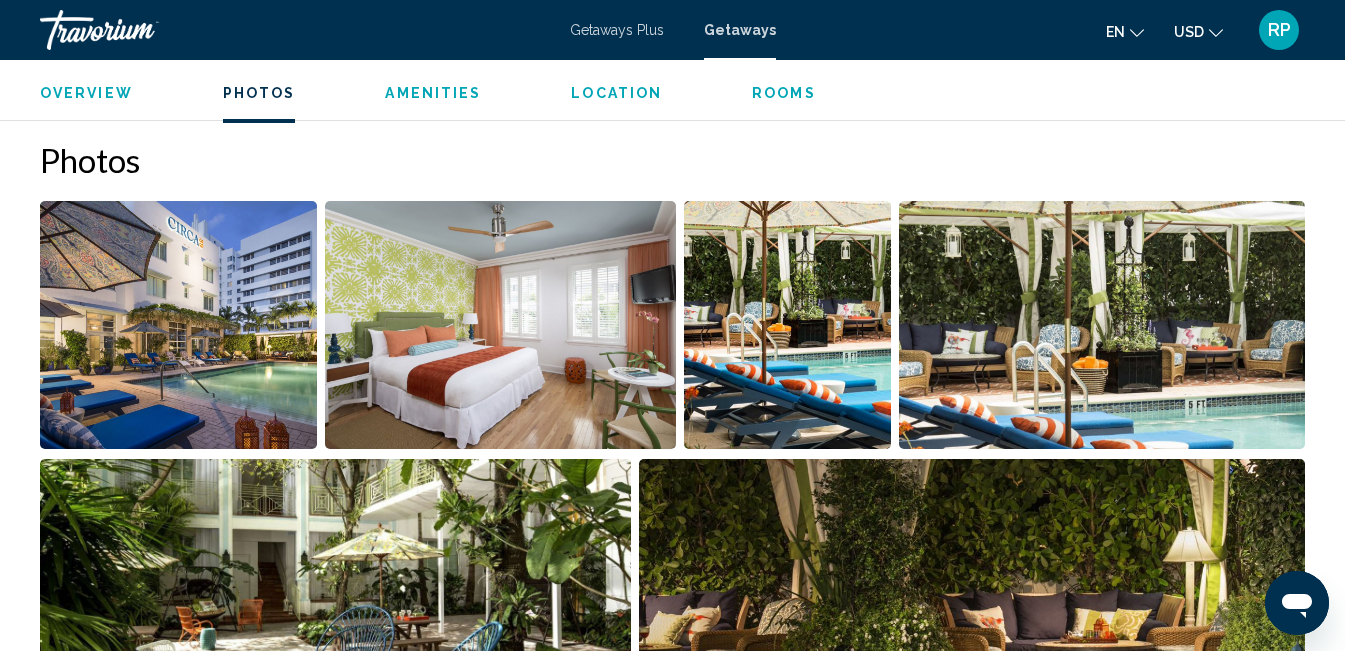 click at bounding box center [178, 325] 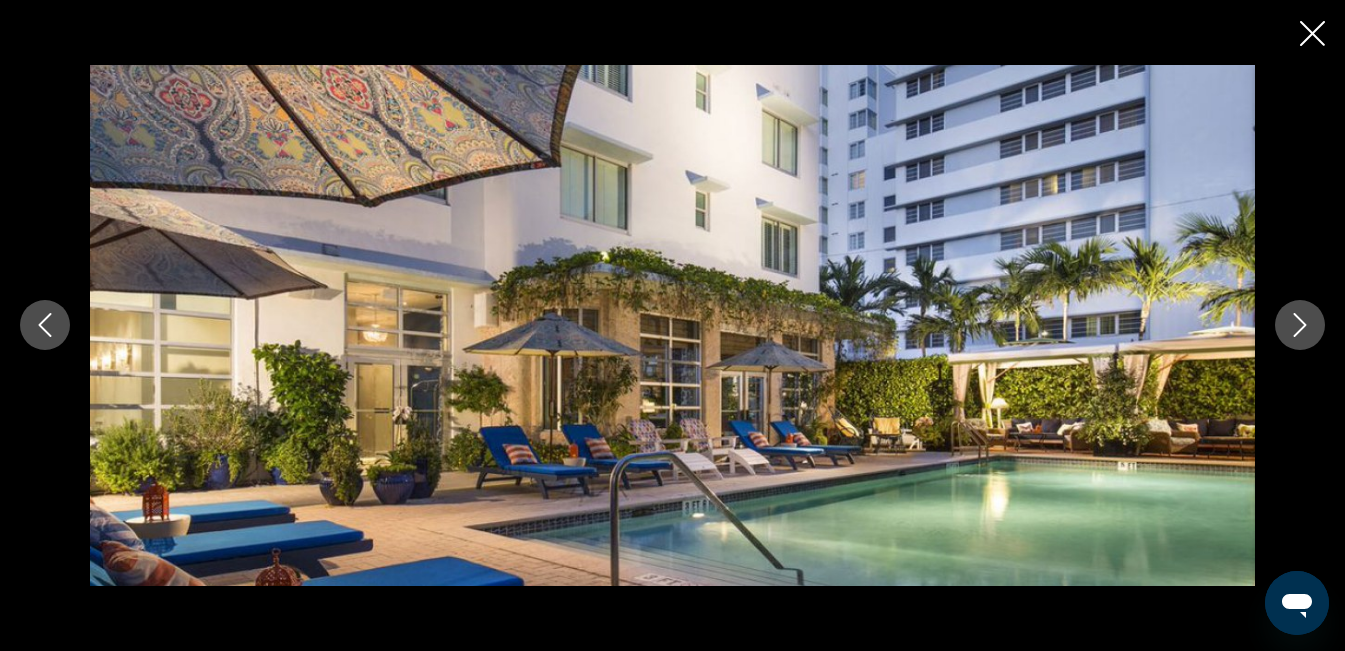 scroll, scrollTop: 1315, scrollLeft: 0, axis: vertical 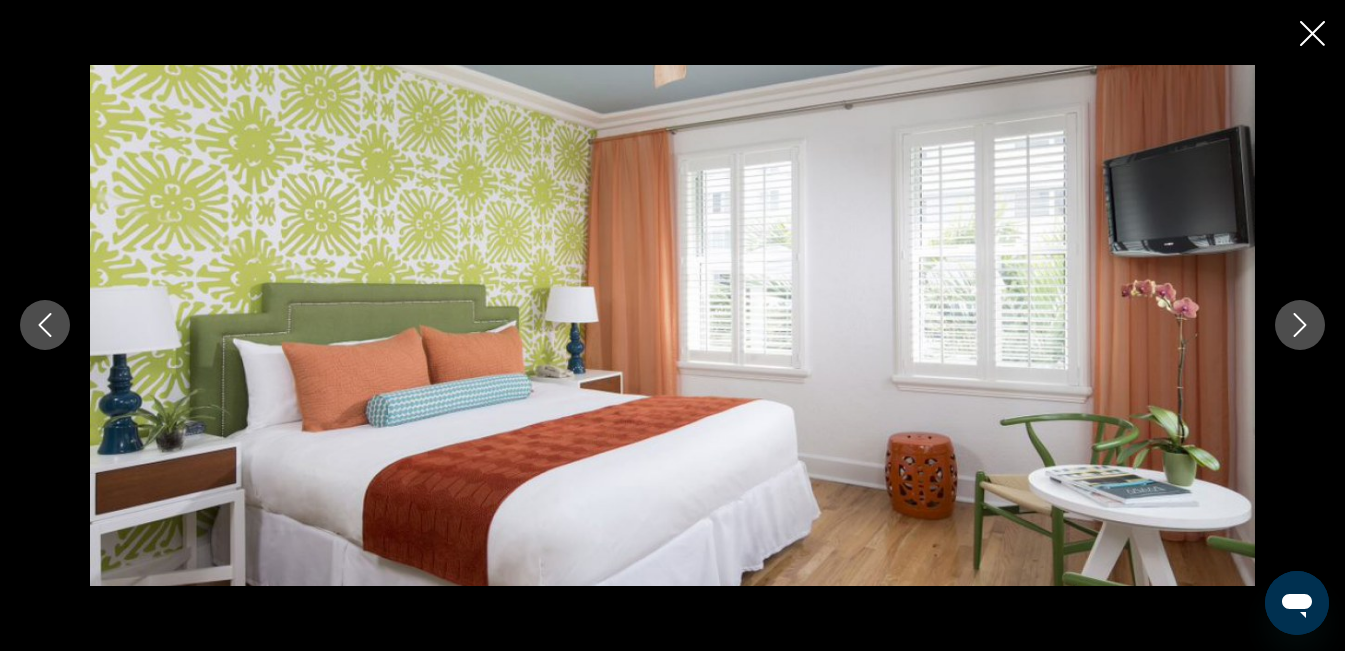 click 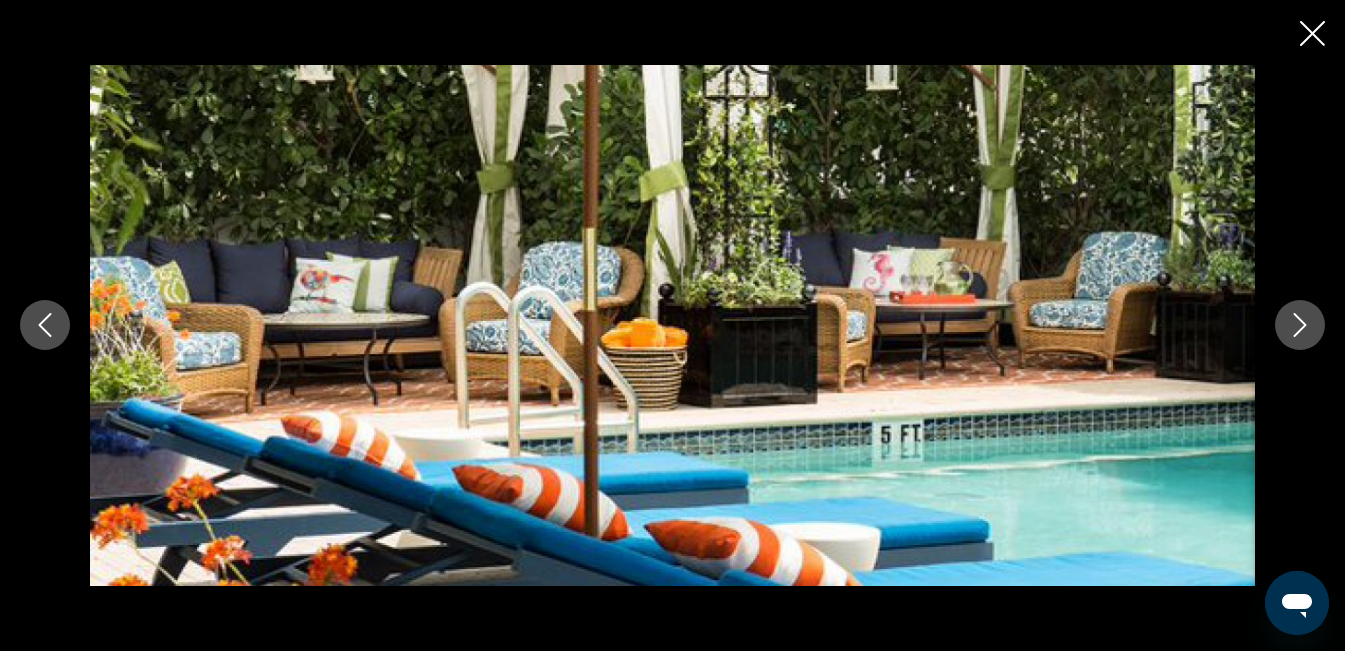 click 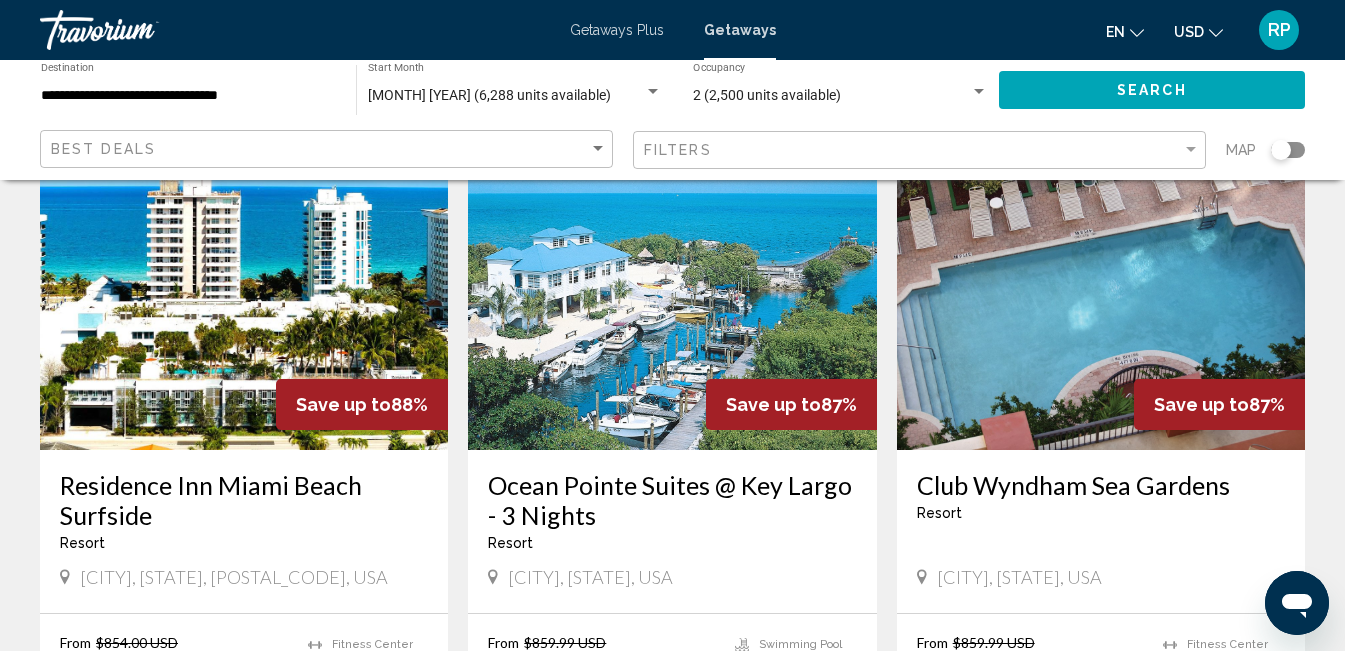 scroll, scrollTop: 2295, scrollLeft: 0, axis: vertical 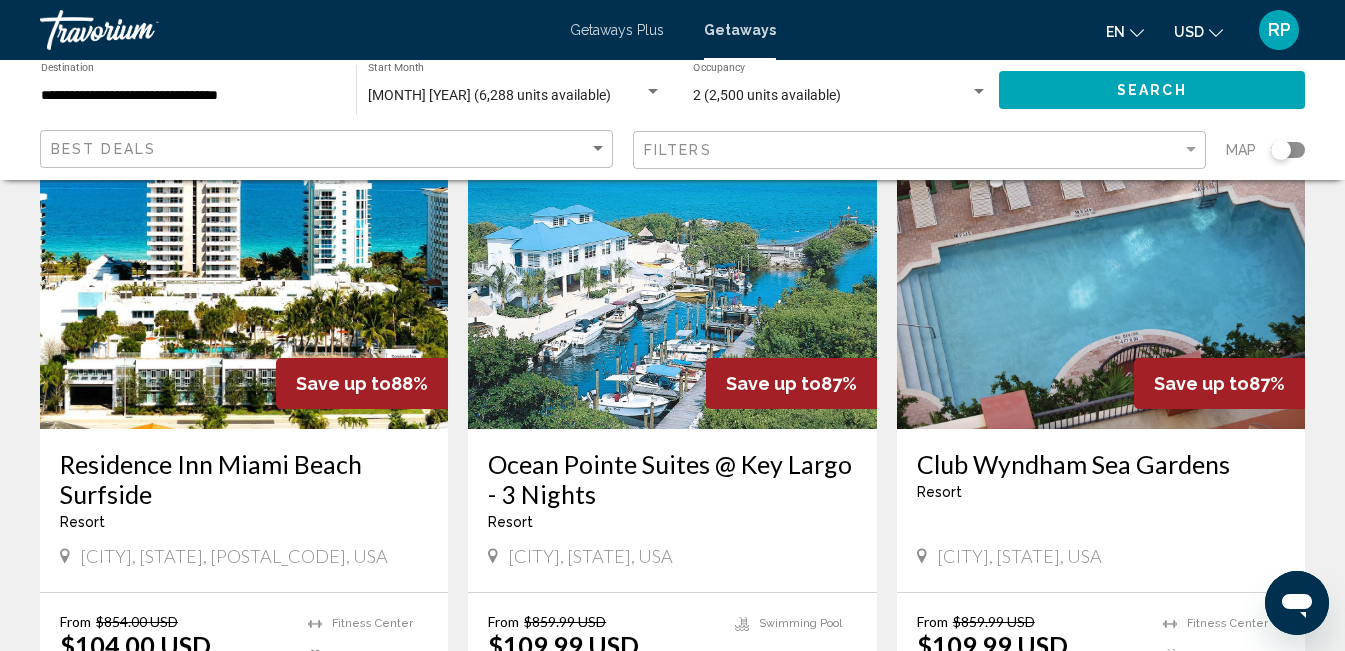 click at bounding box center [244, 269] 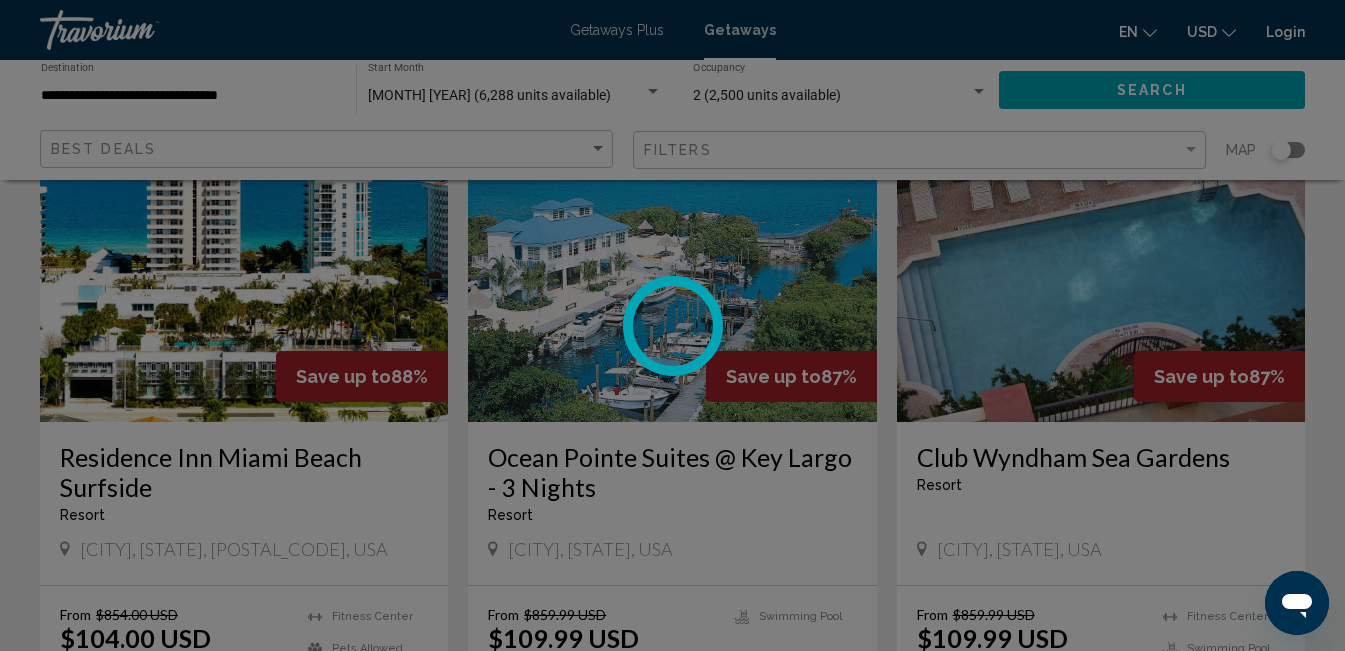 scroll, scrollTop: 2303, scrollLeft: 0, axis: vertical 